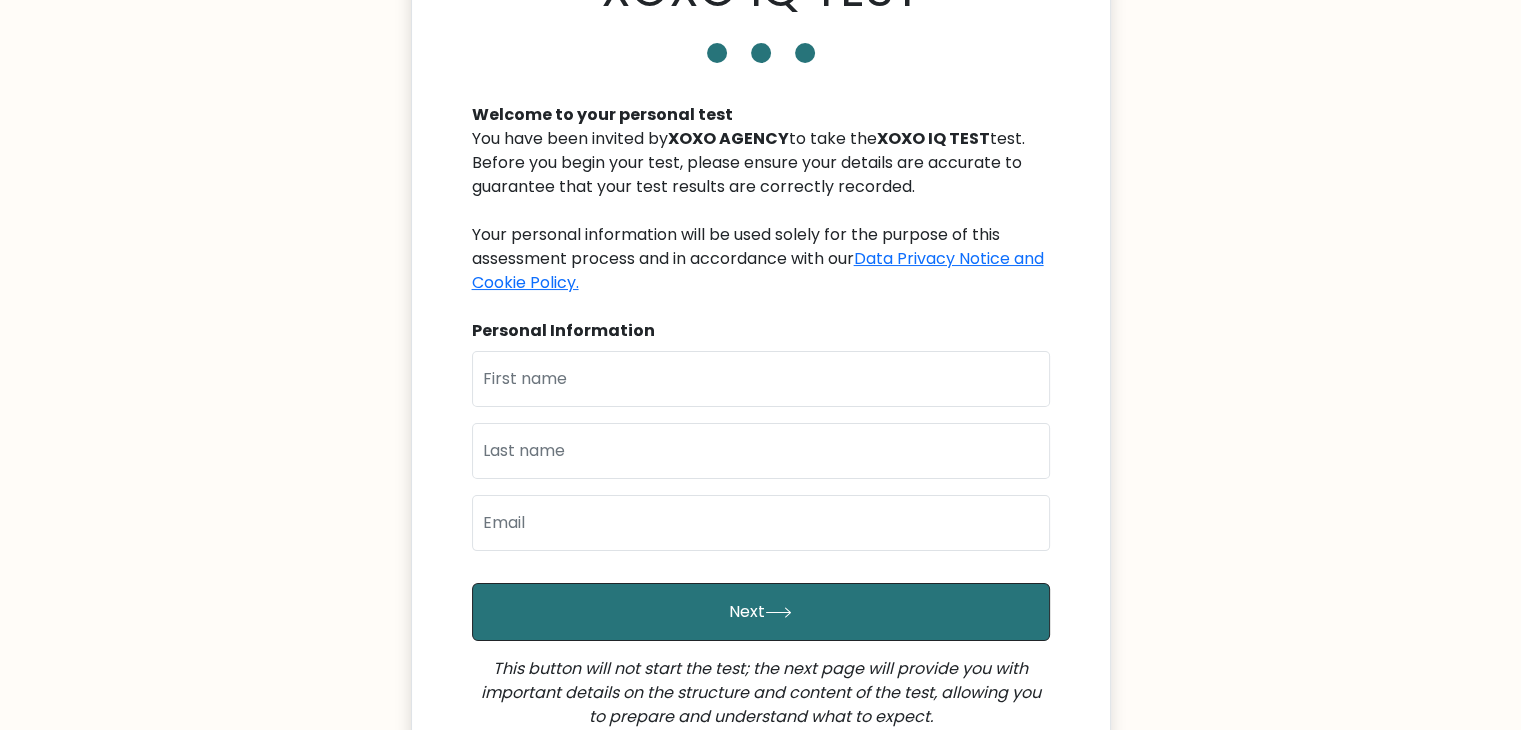 scroll, scrollTop: 138, scrollLeft: 0, axis: vertical 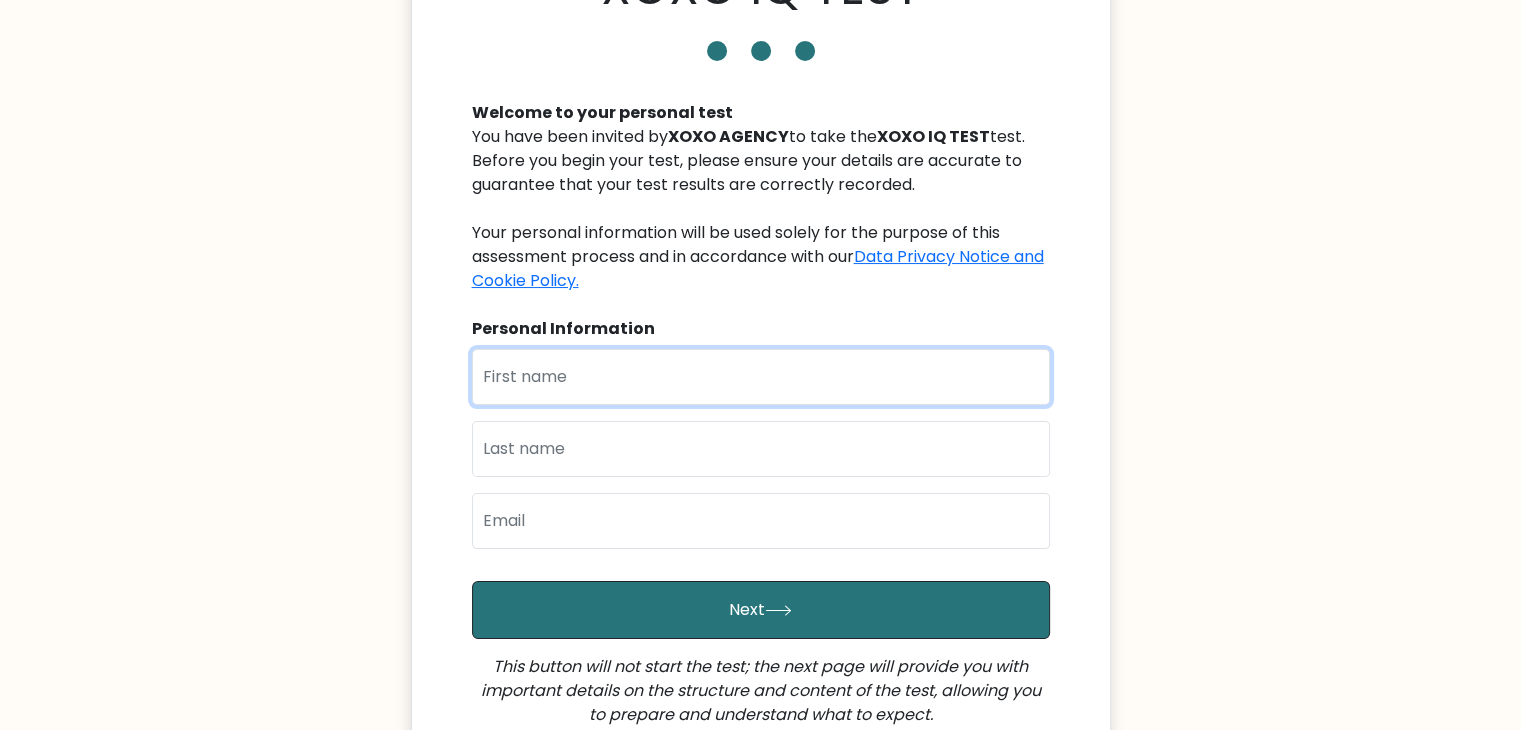 click at bounding box center (761, 377) 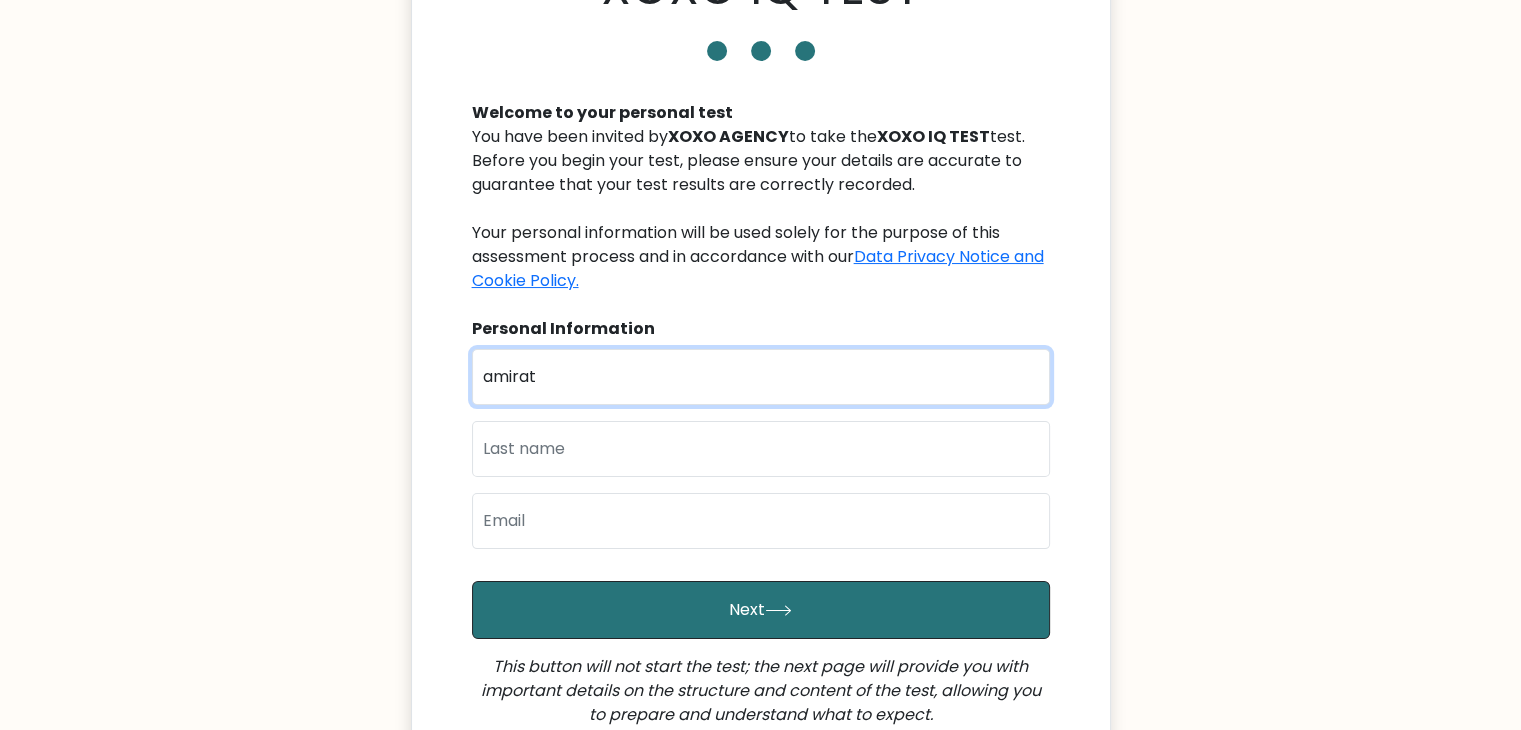 type on "amirat" 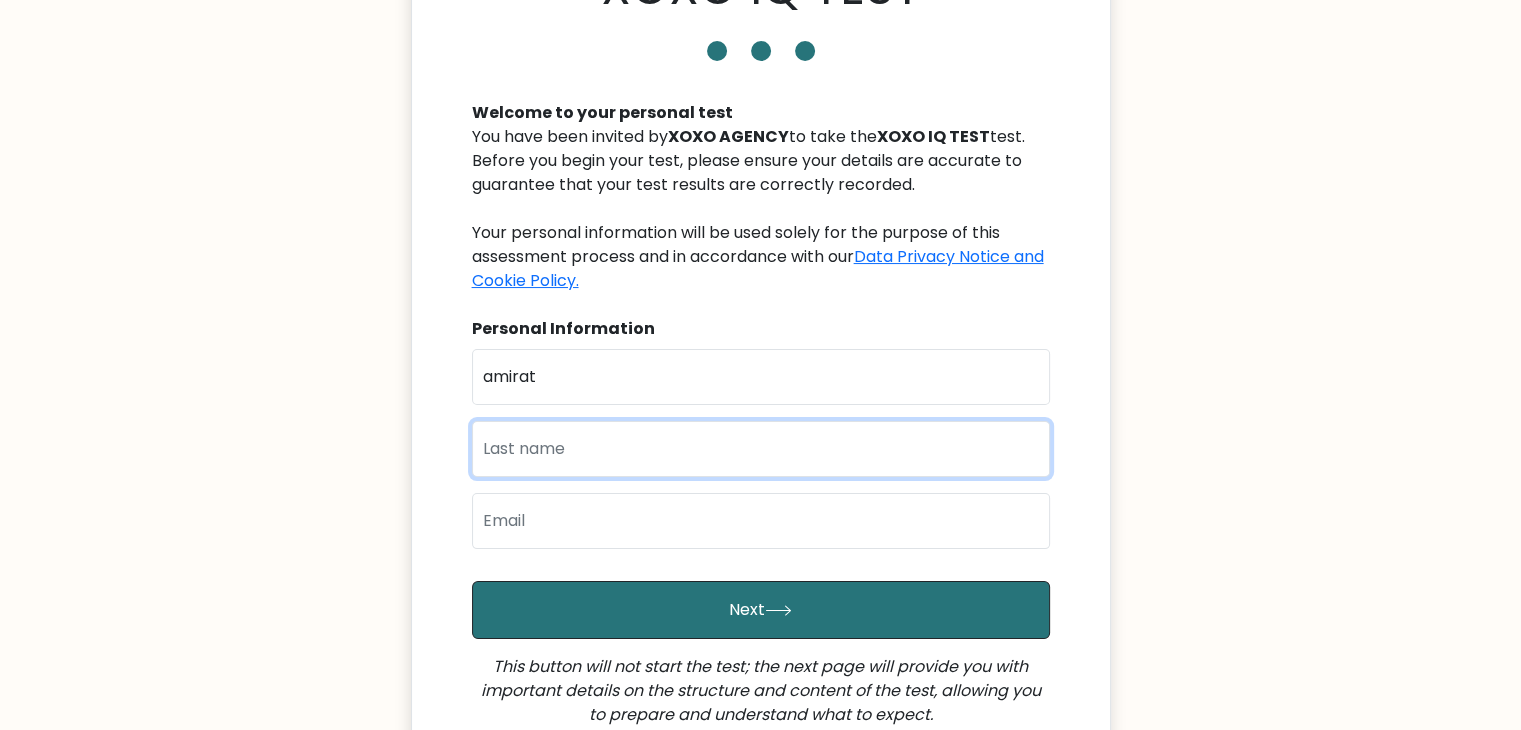 click at bounding box center (761, 449) 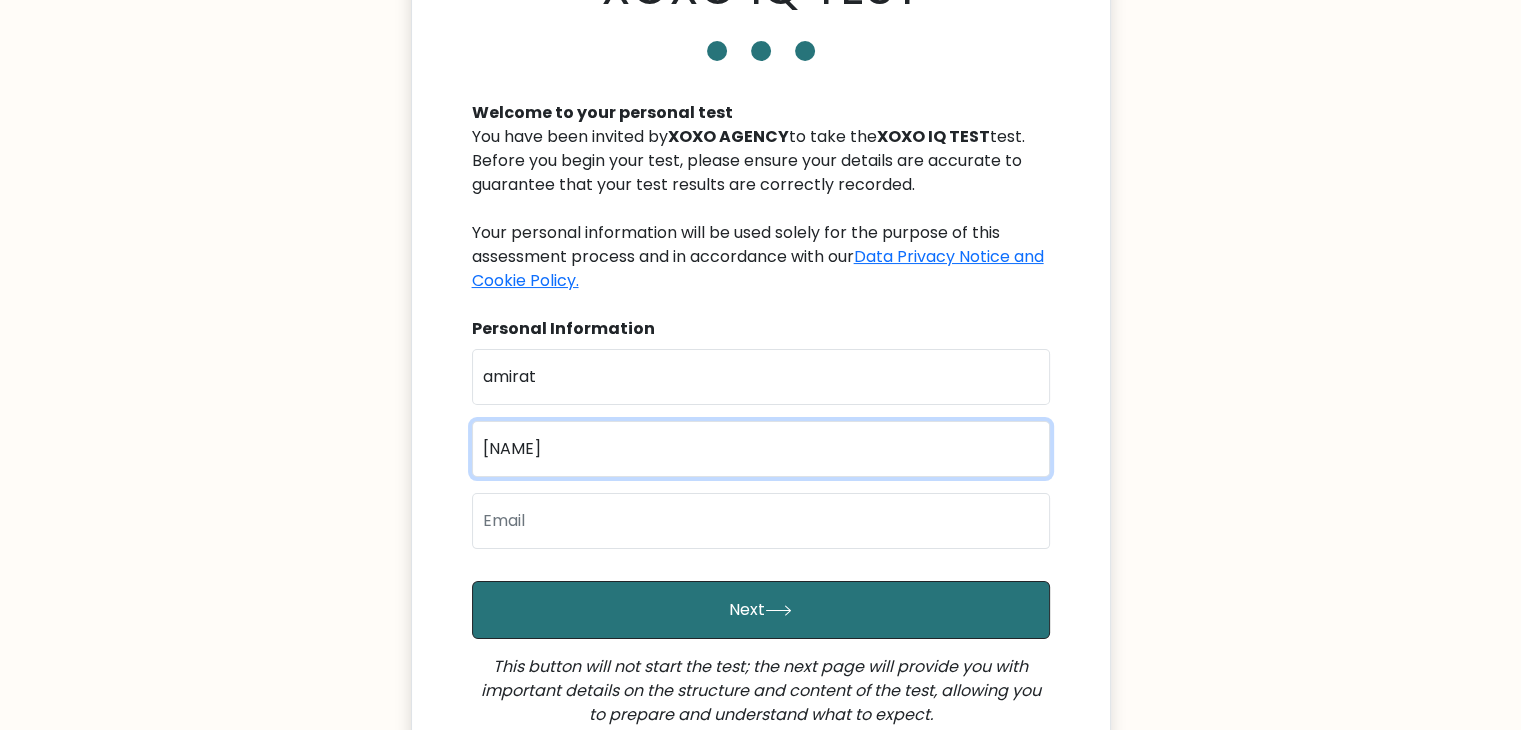 type on "moshood" 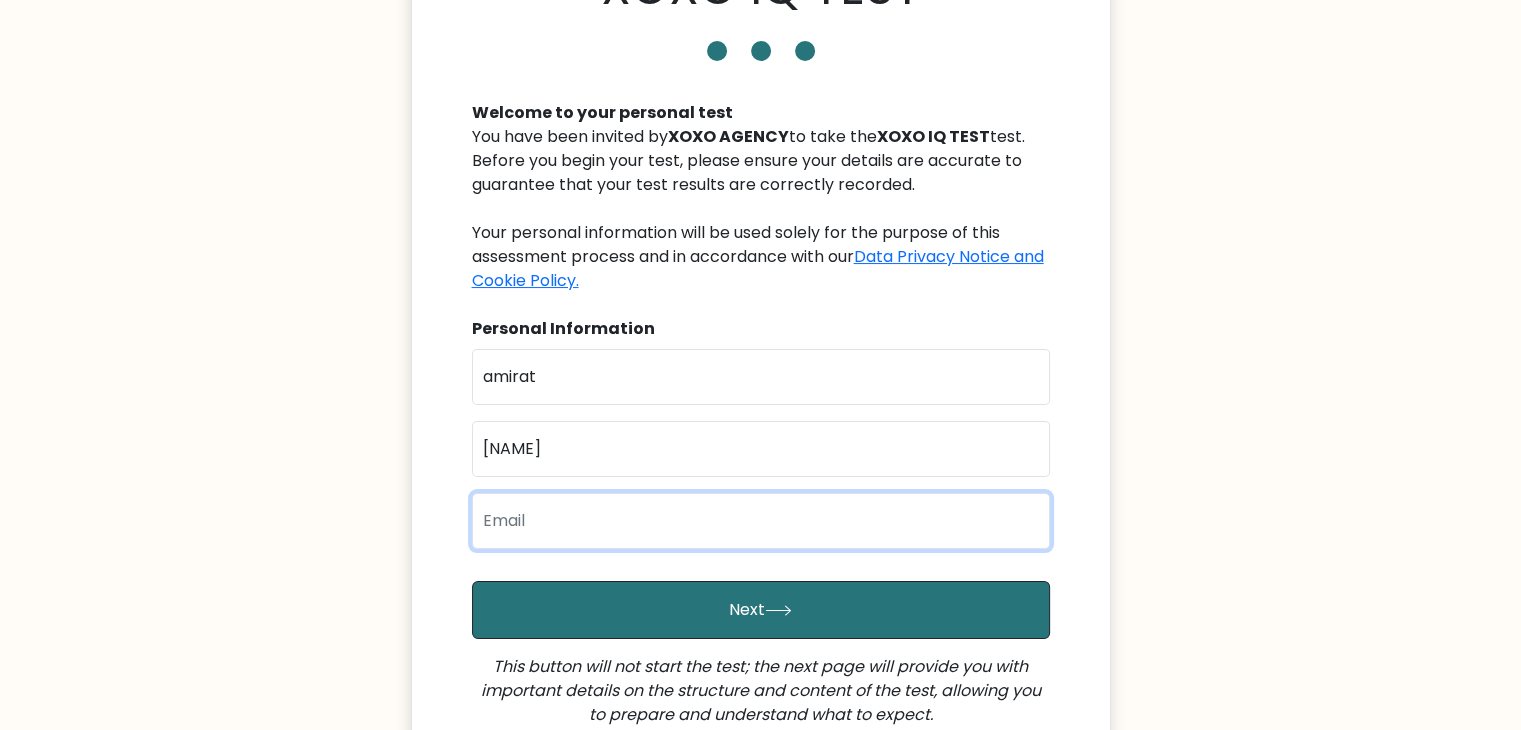 click at bounding box center (761, 521) 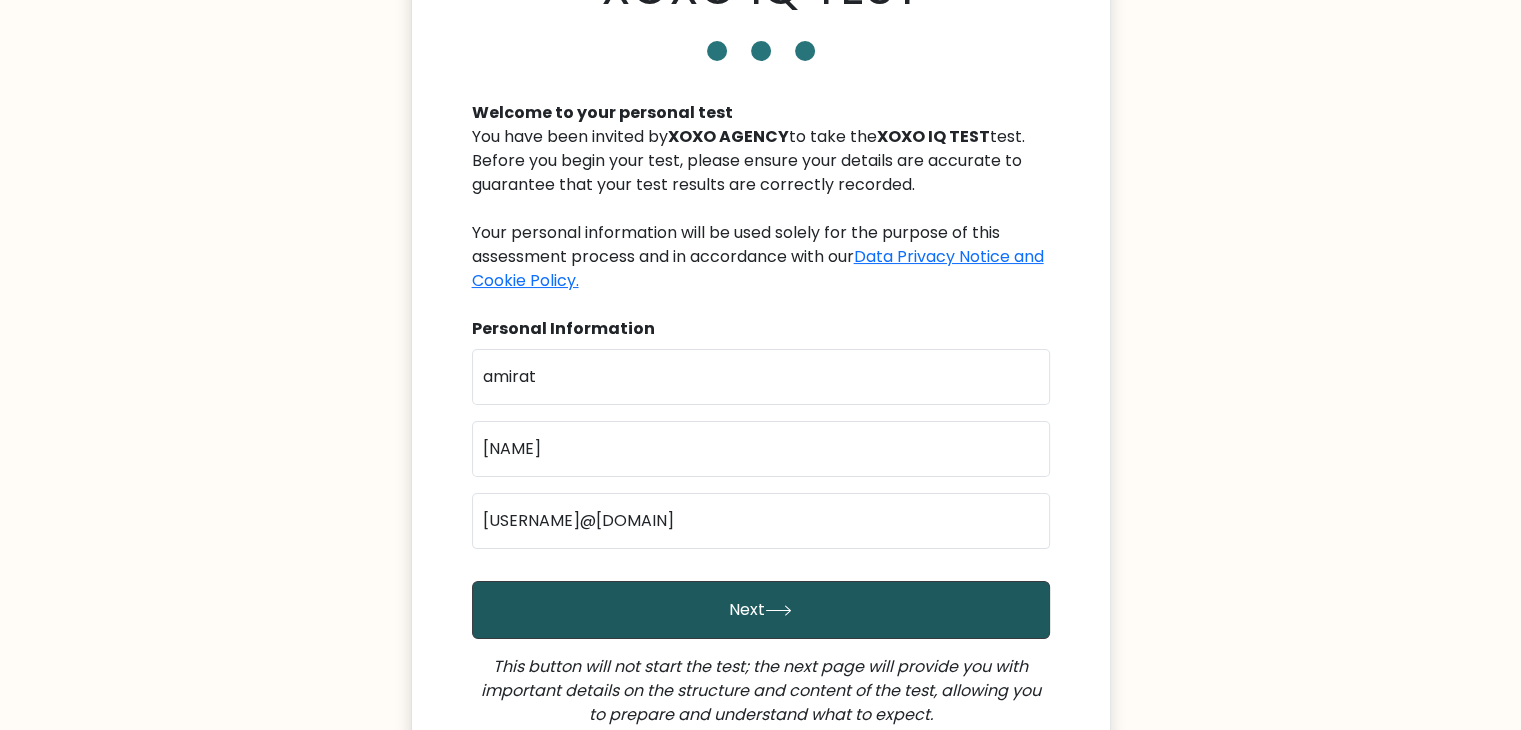 click on "Next" at bounding box center (761, 610) 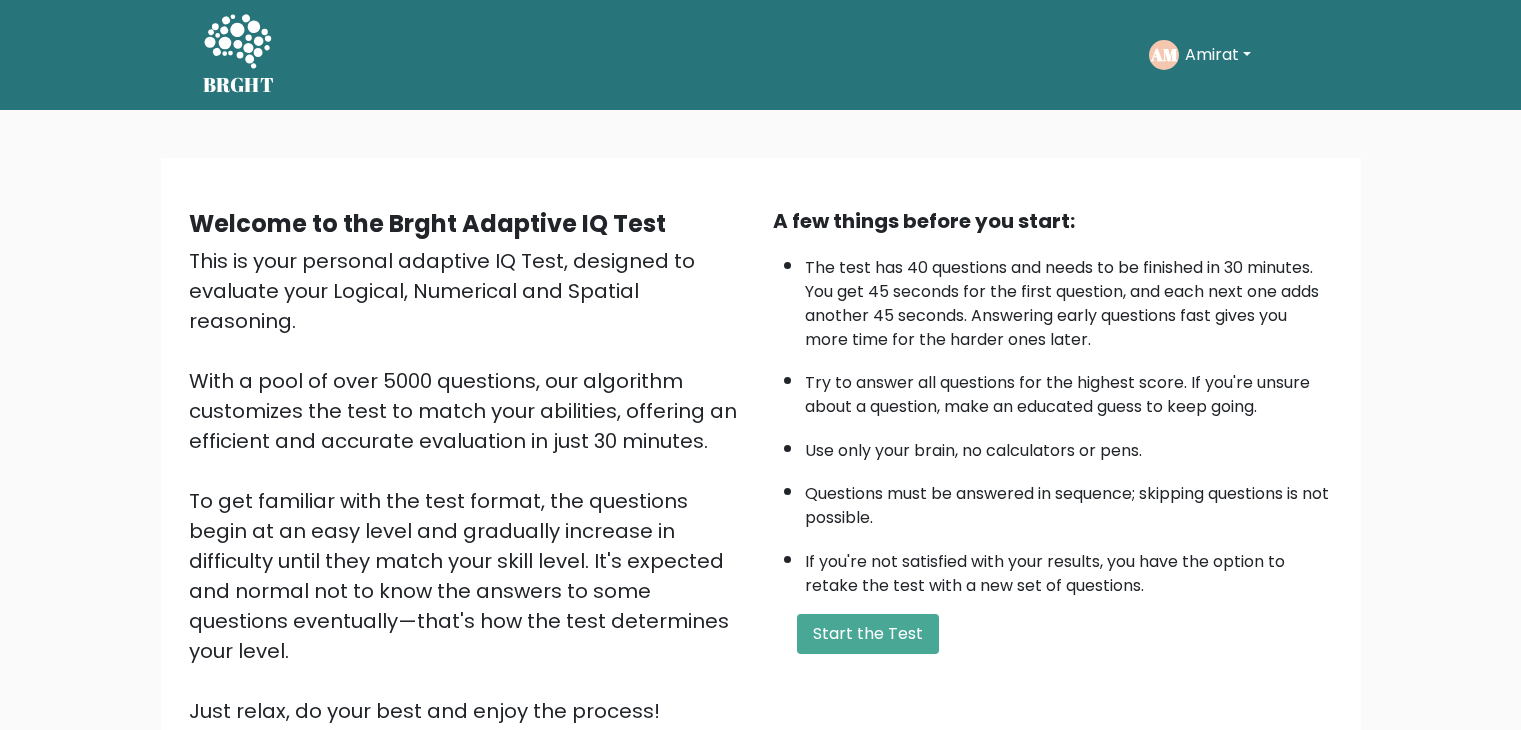 scroll, scrollTop: 0, scrollLeft: 0, axis: both 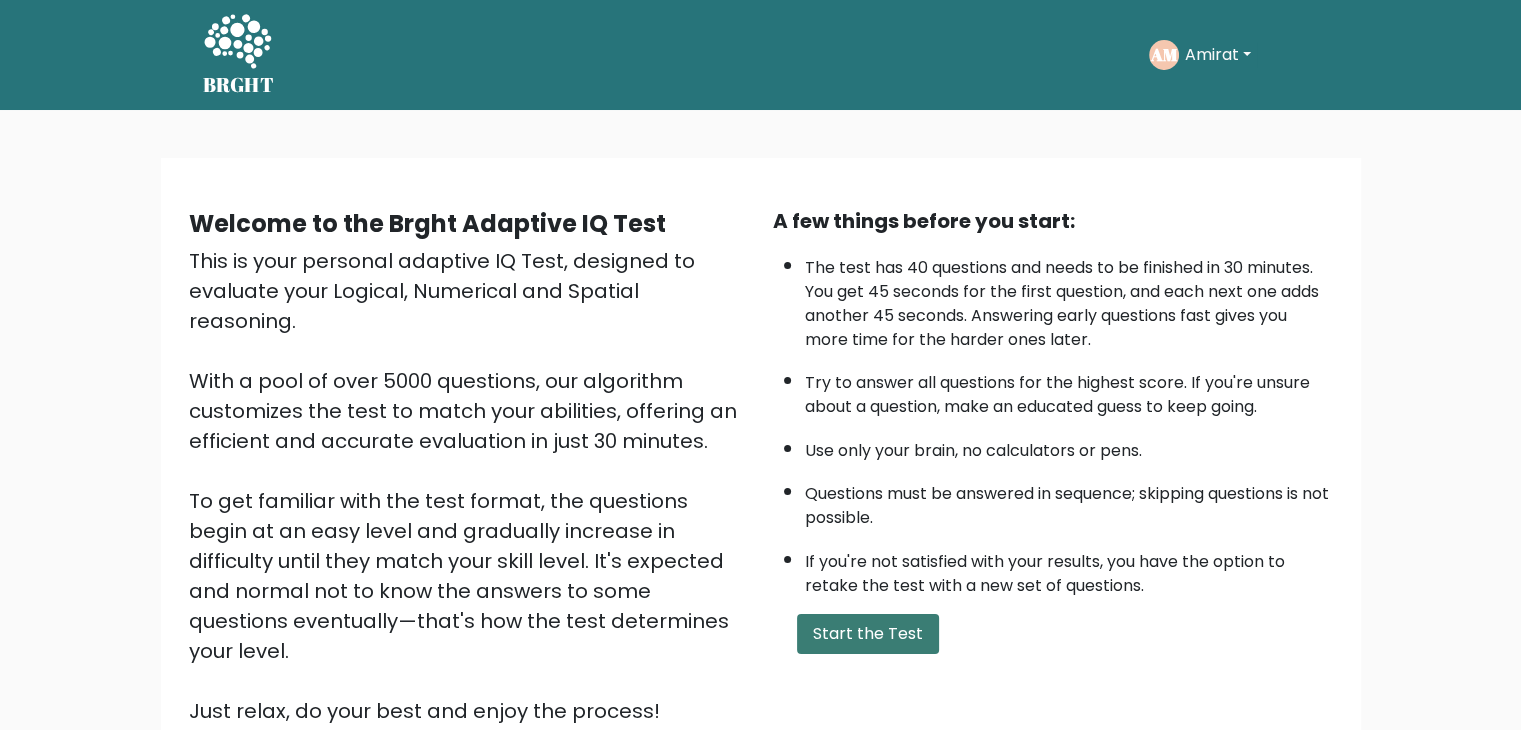 click on "Start the Test" at bounding box center (868, 634) 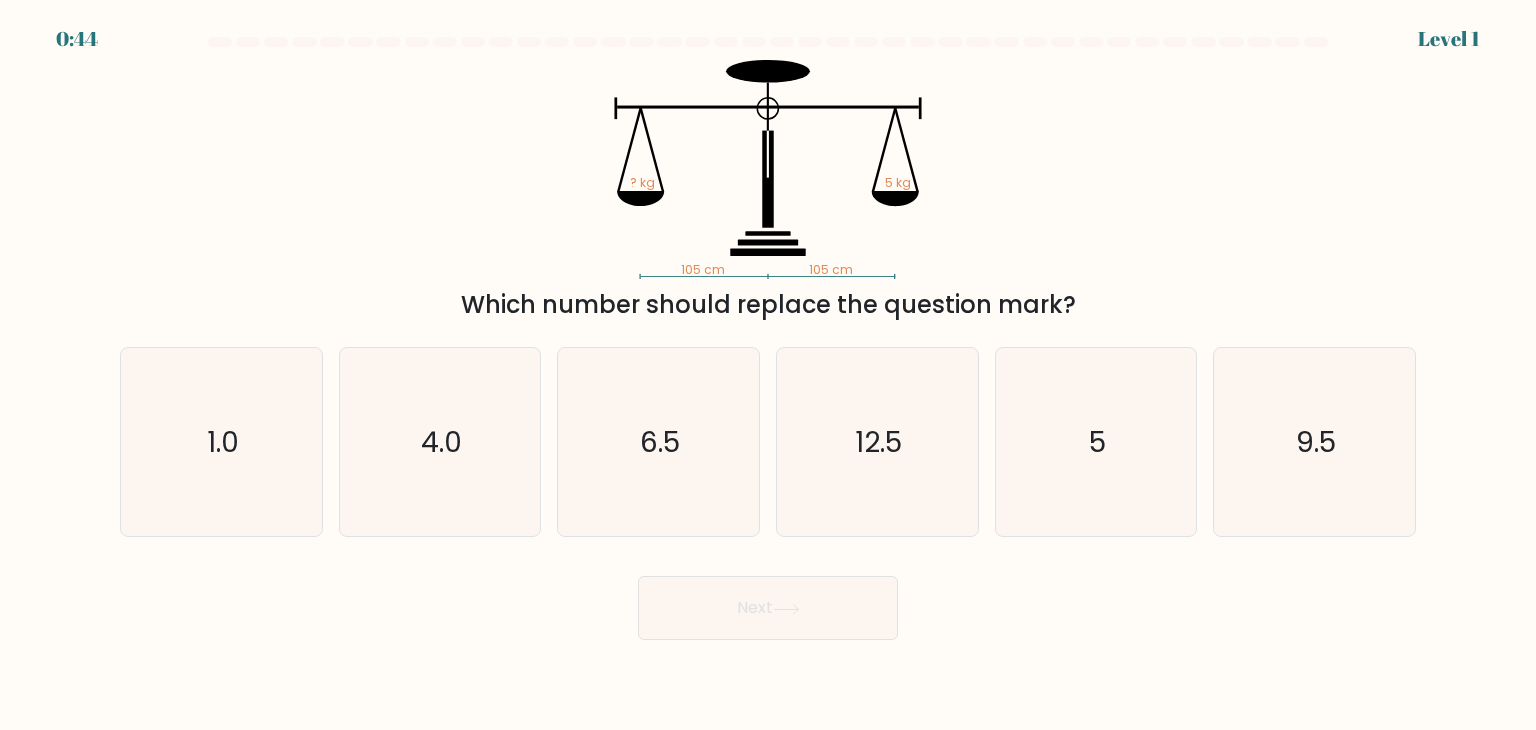scroll, scrollTop: 0, scrollLeft: 0, axis: both 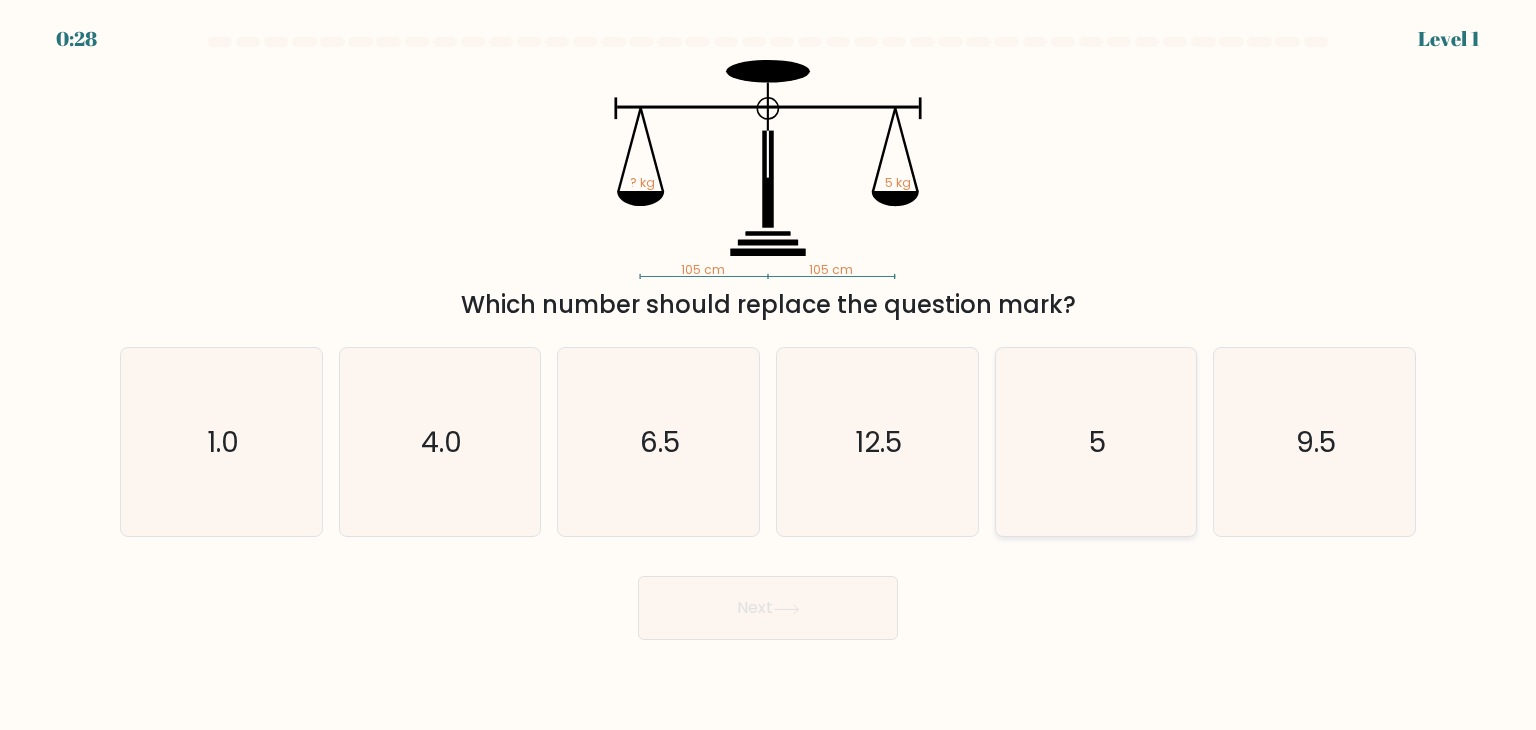 click on "5" 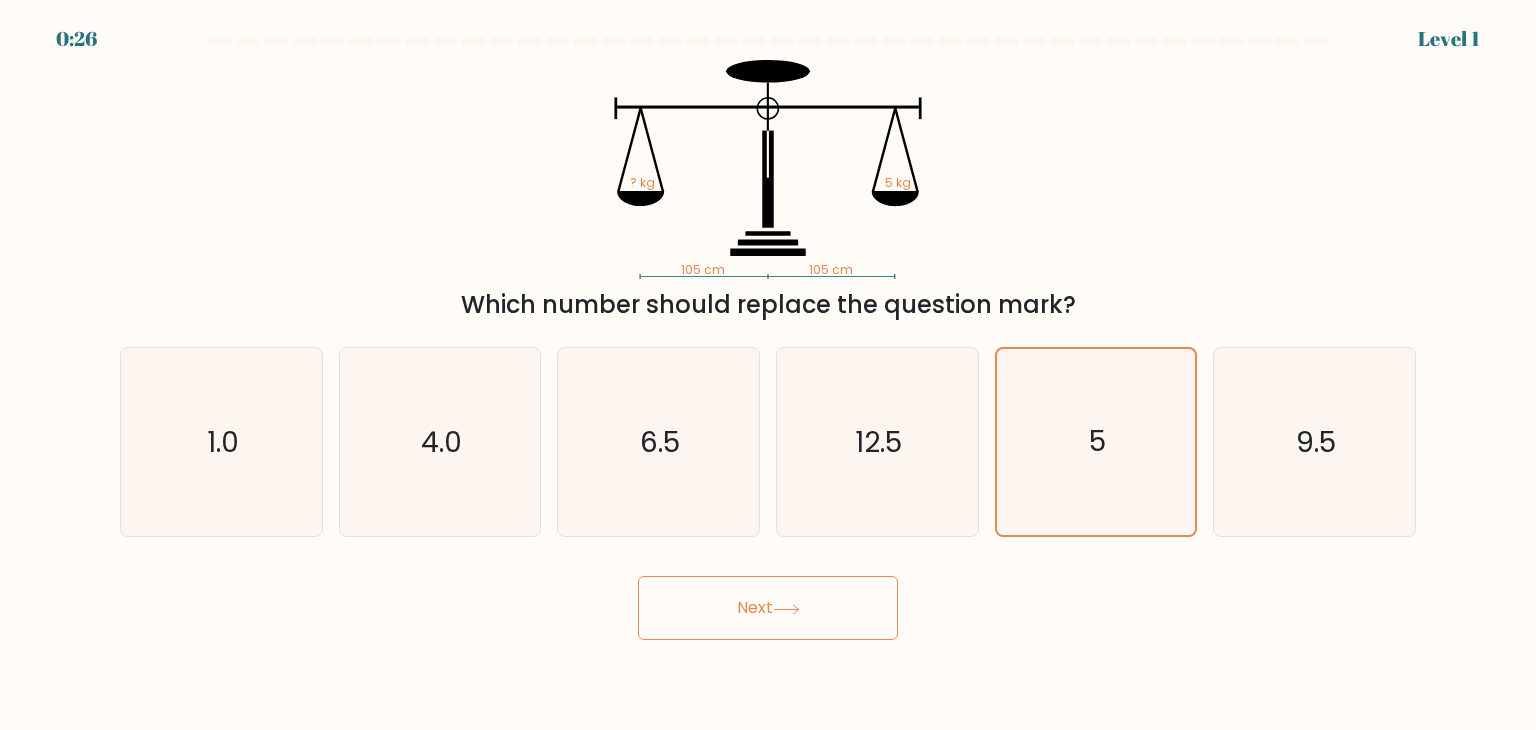 click on "Next" at bounding box center (768, 608) 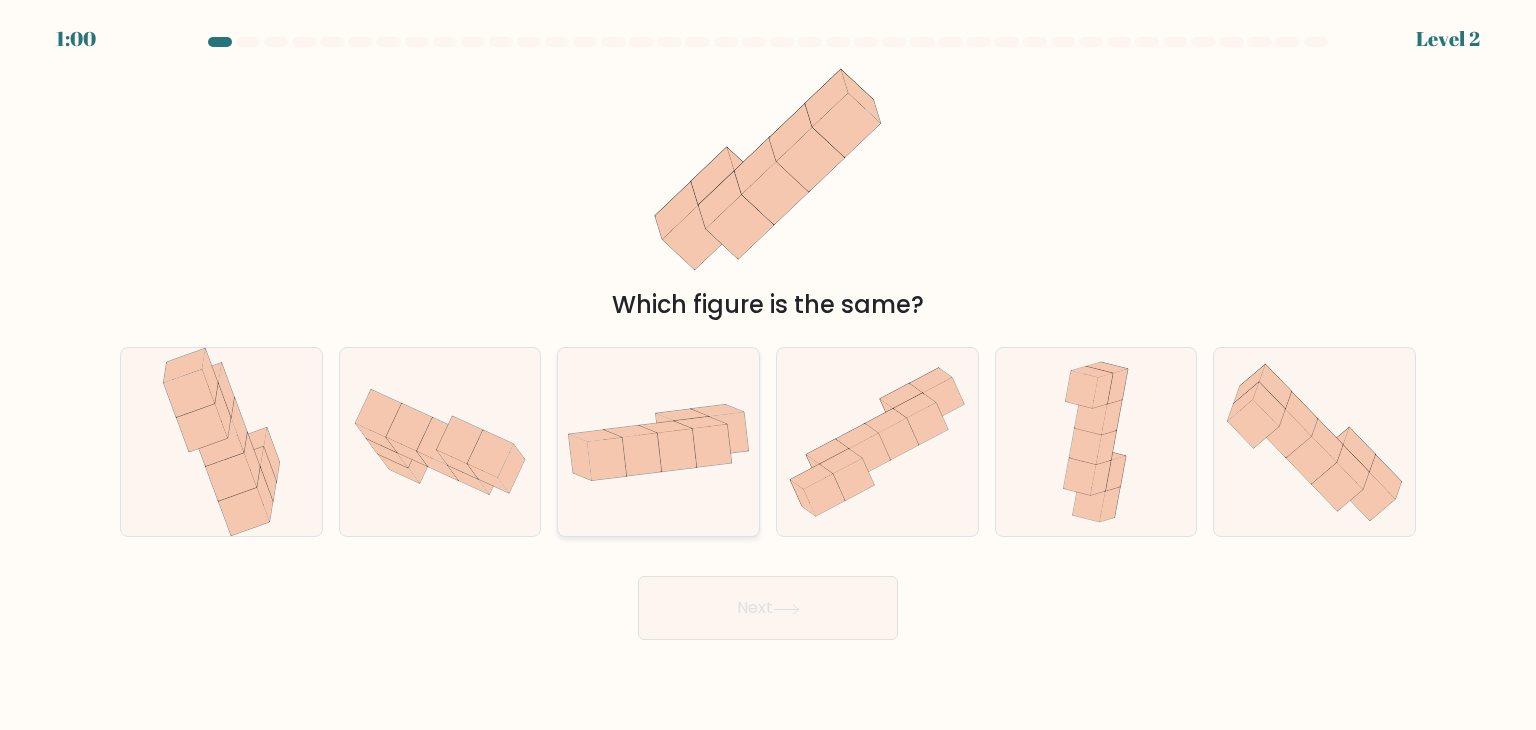 click 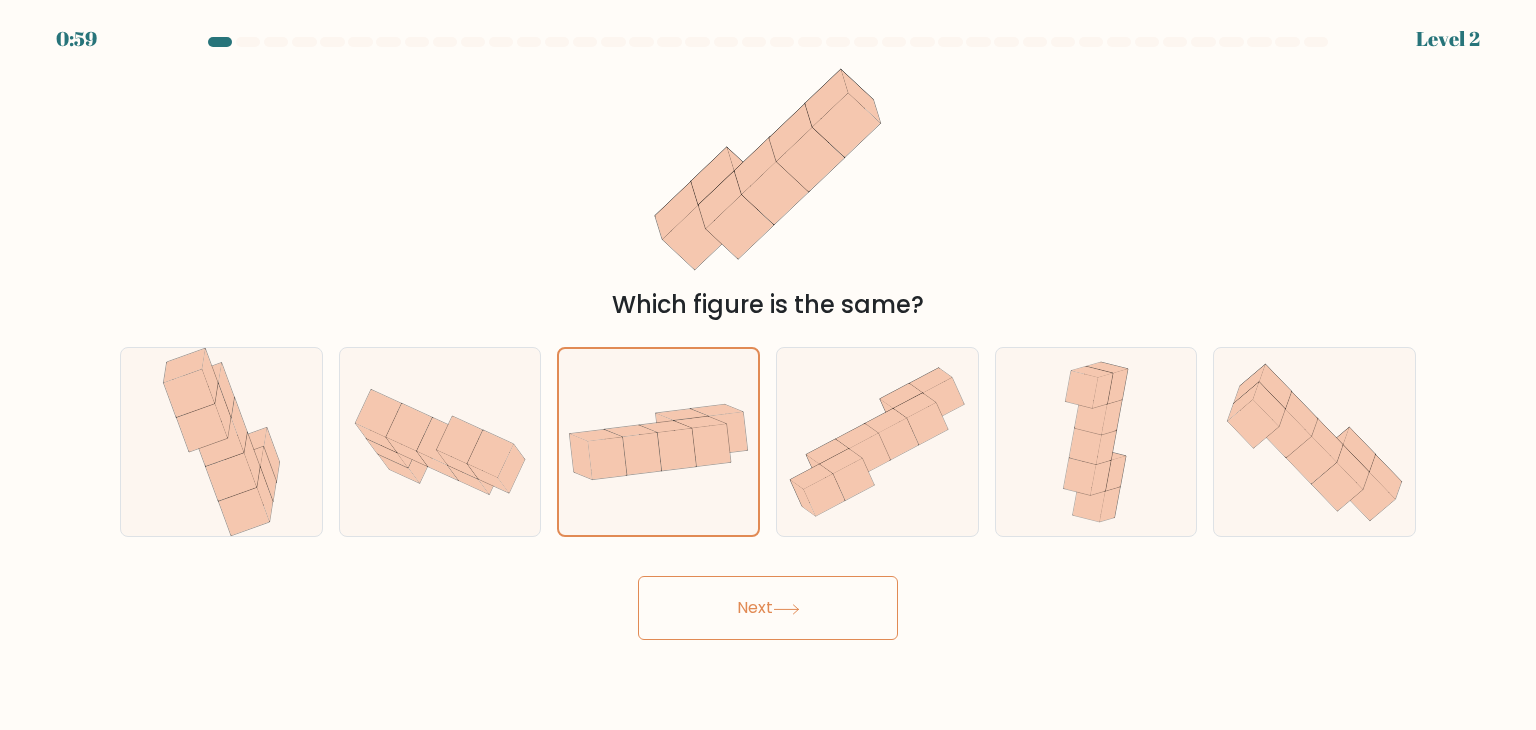 click on "Next" at bounding box center [768, 608] 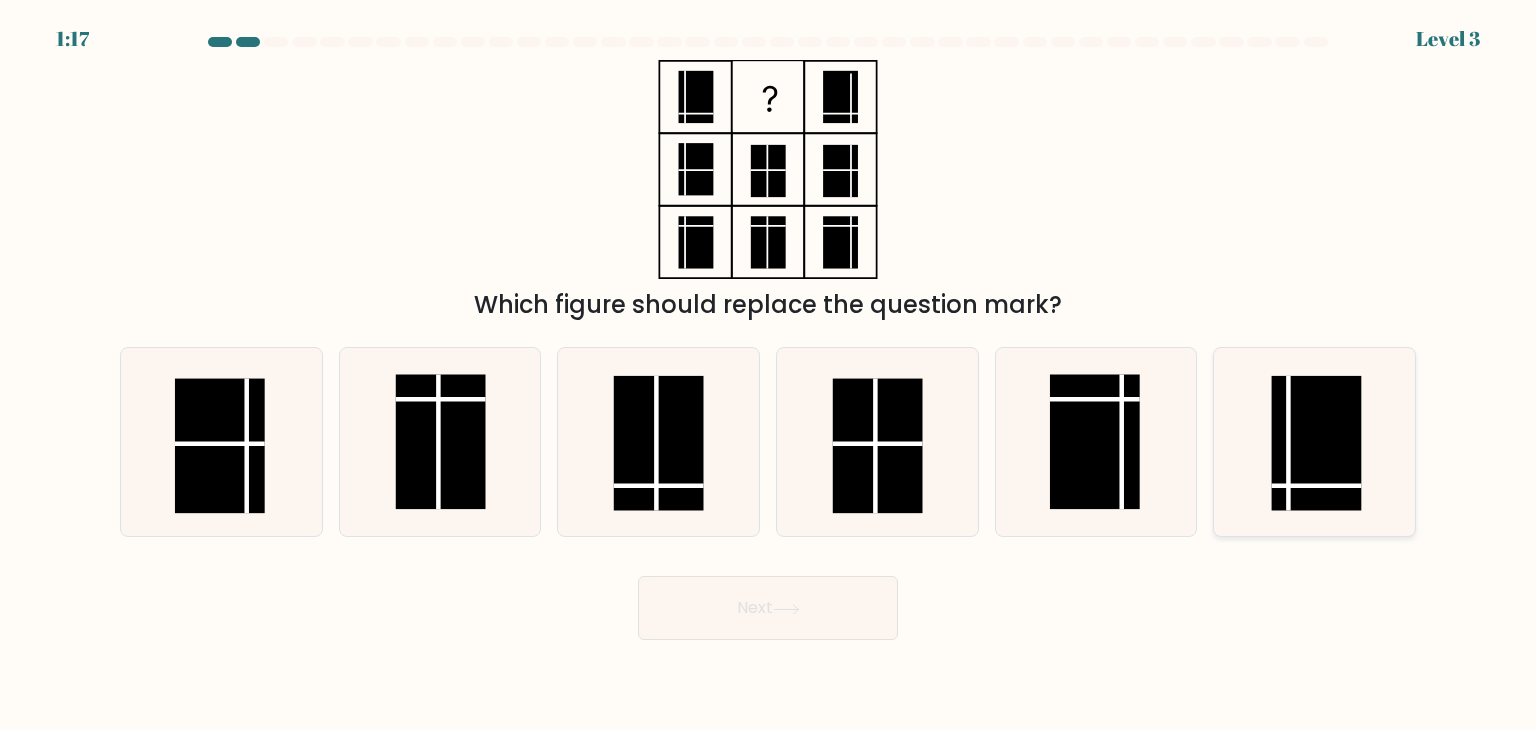 click 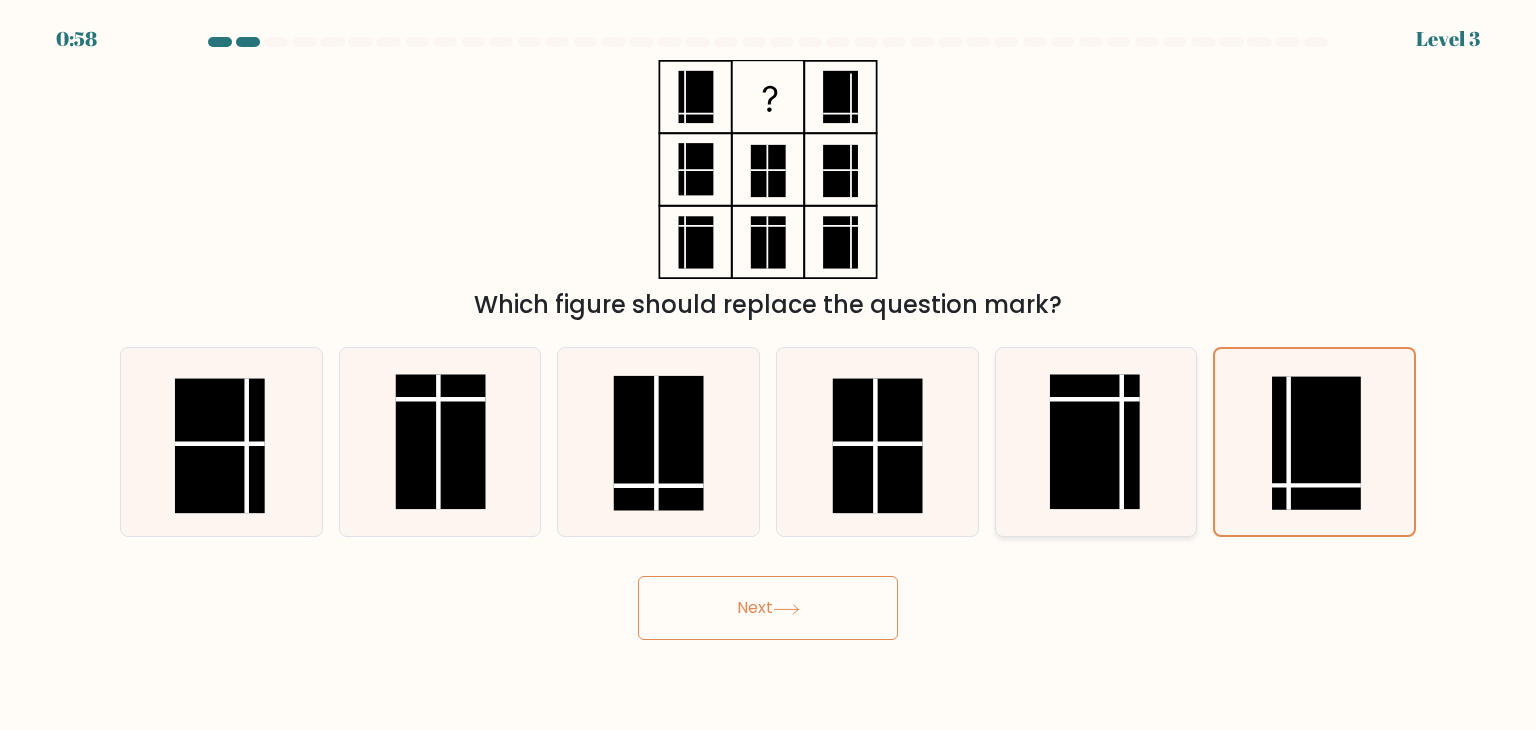 click 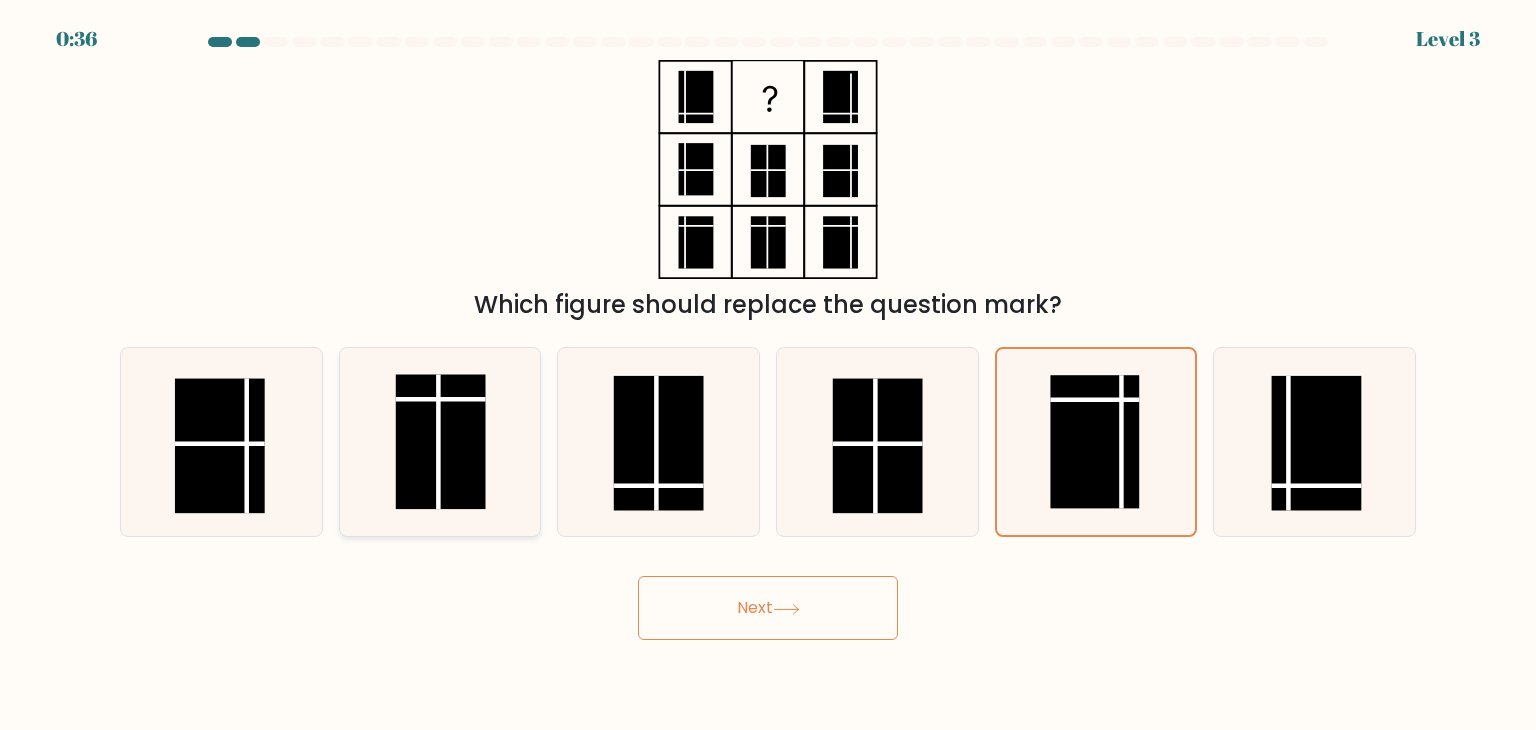 click 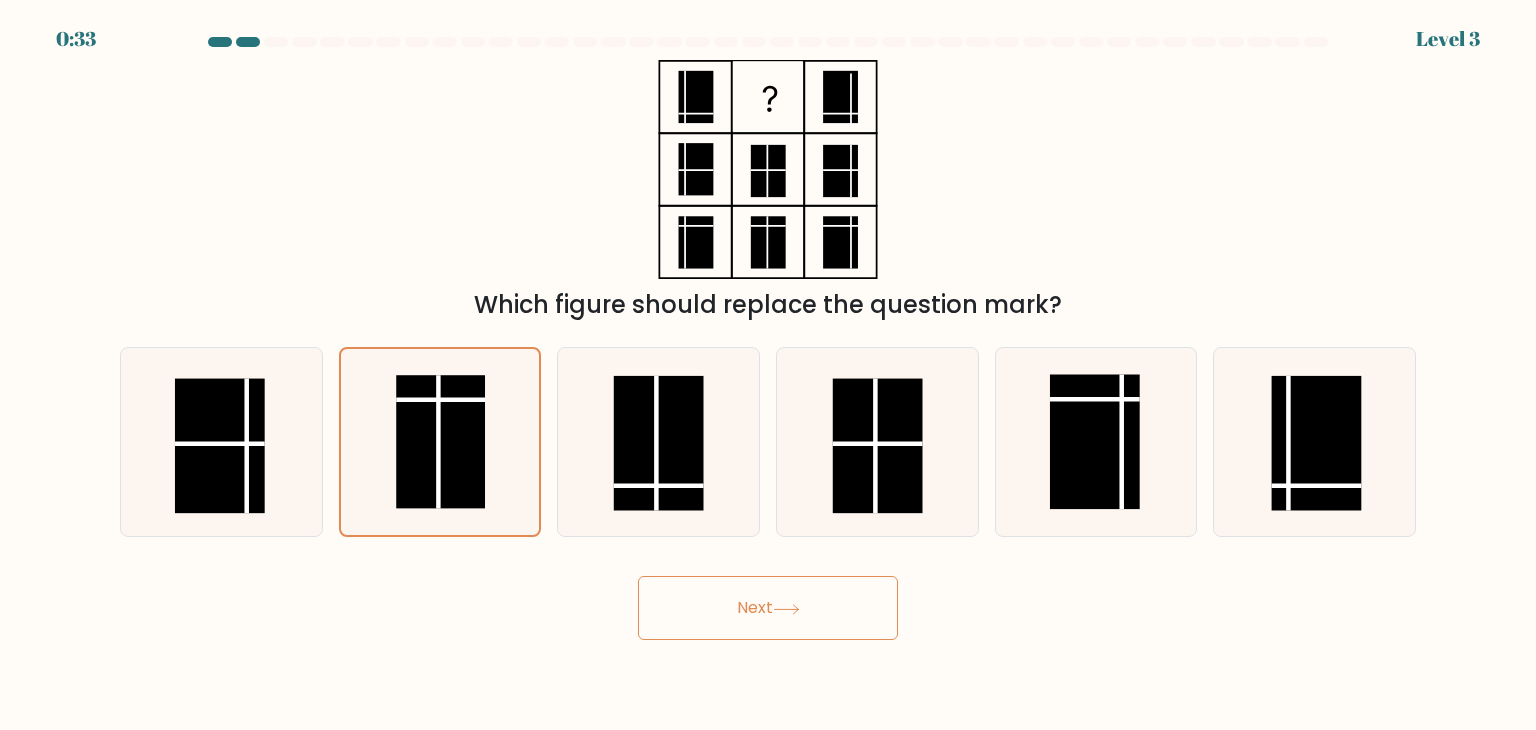 click on "Next" at bounding box center (768, 608) 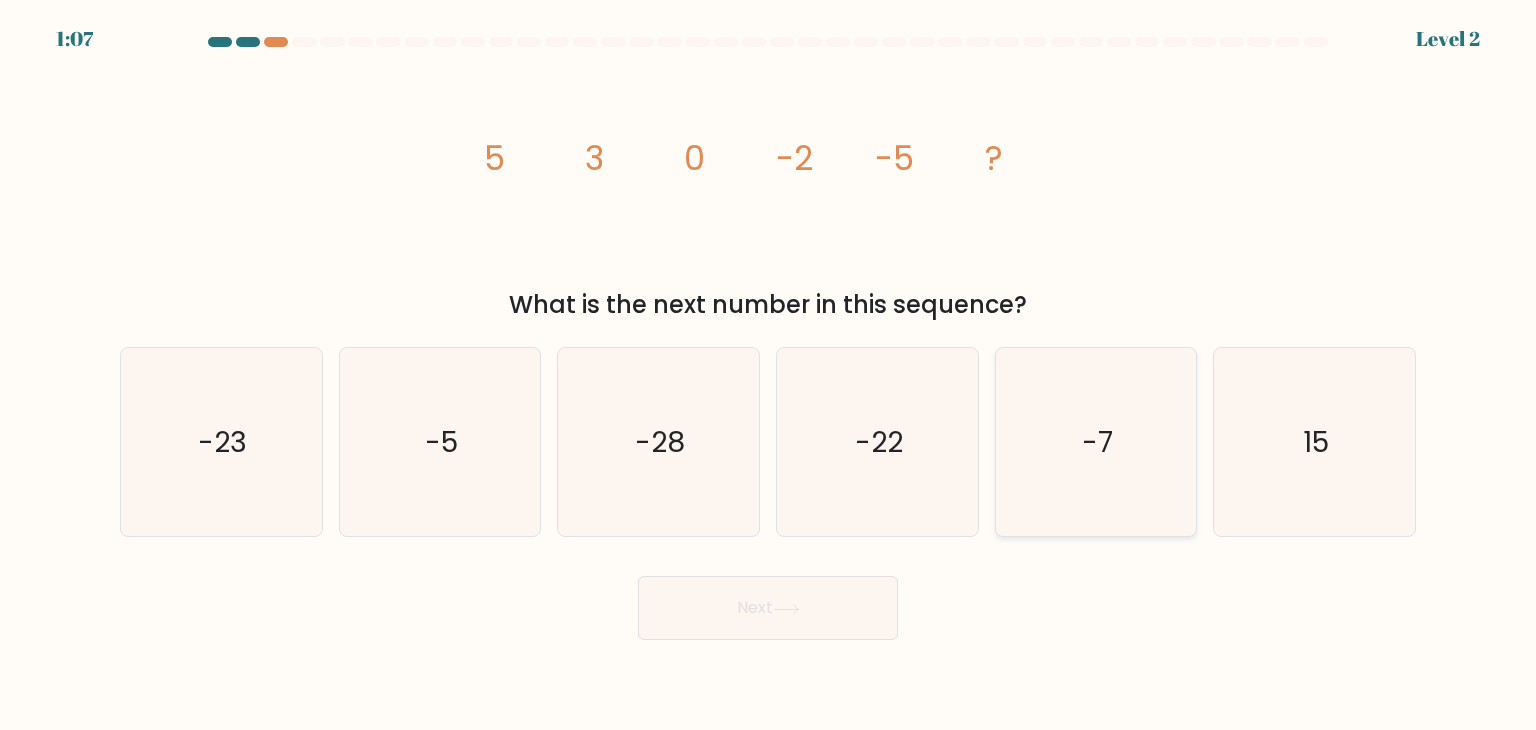 click on "-7" 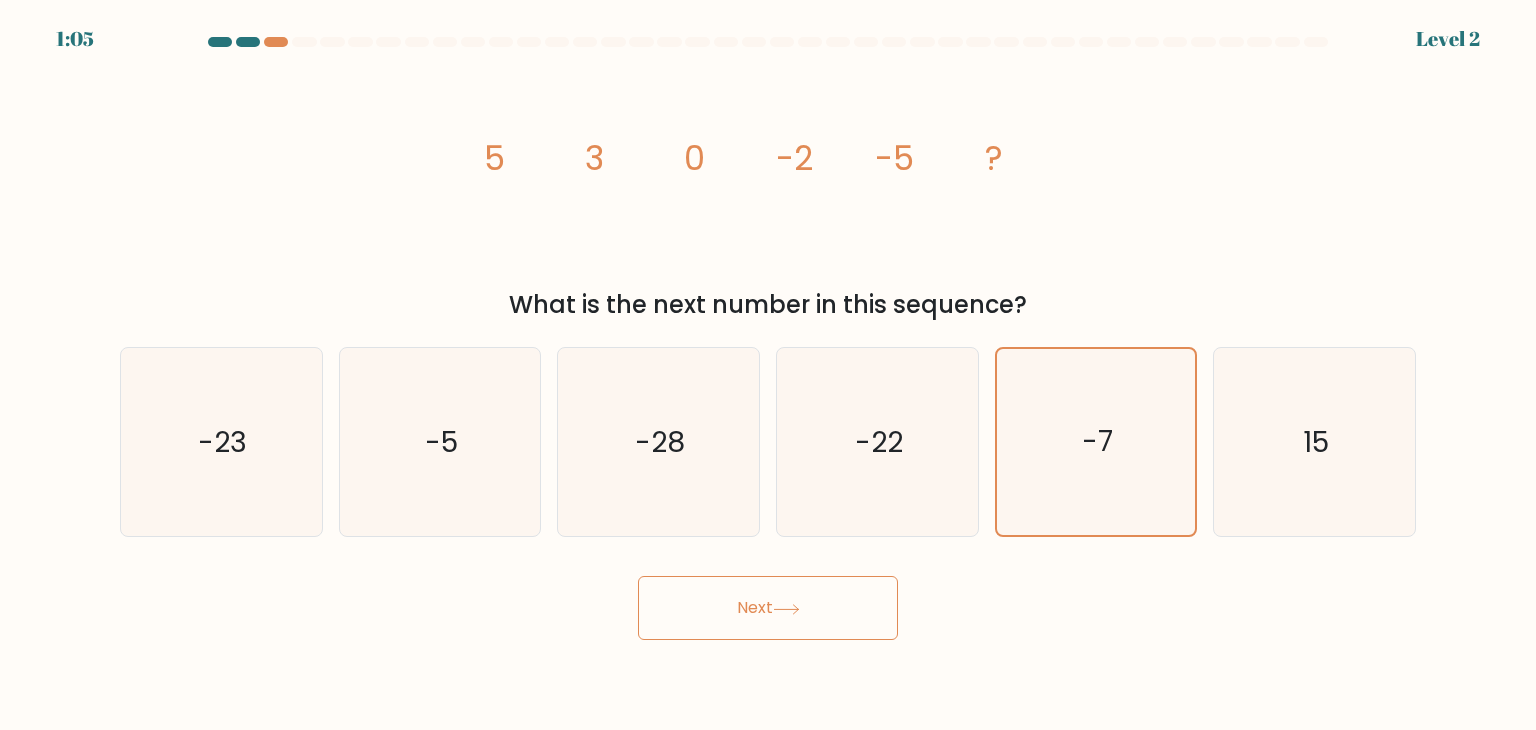 click on "Next" at bounding box center (768, 608) 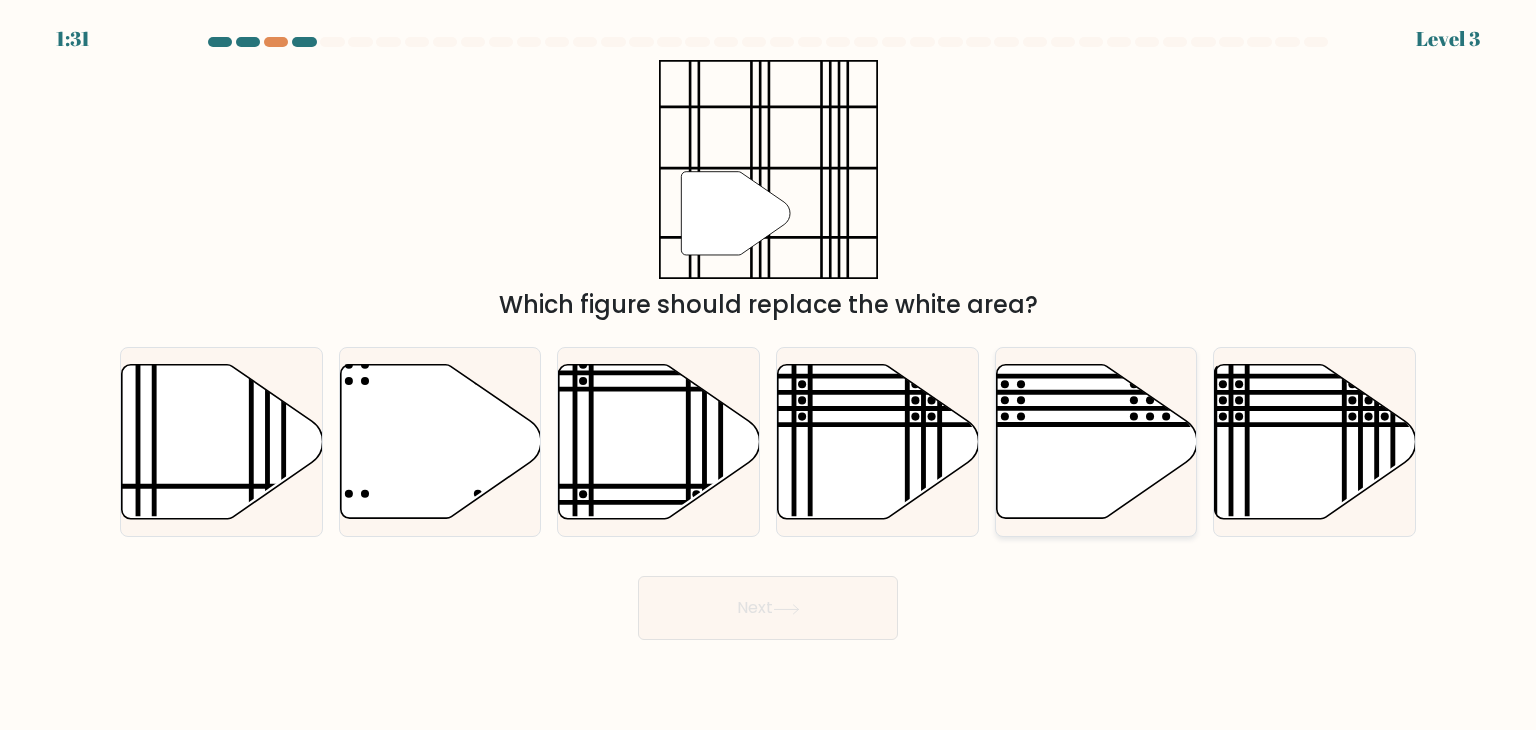 click 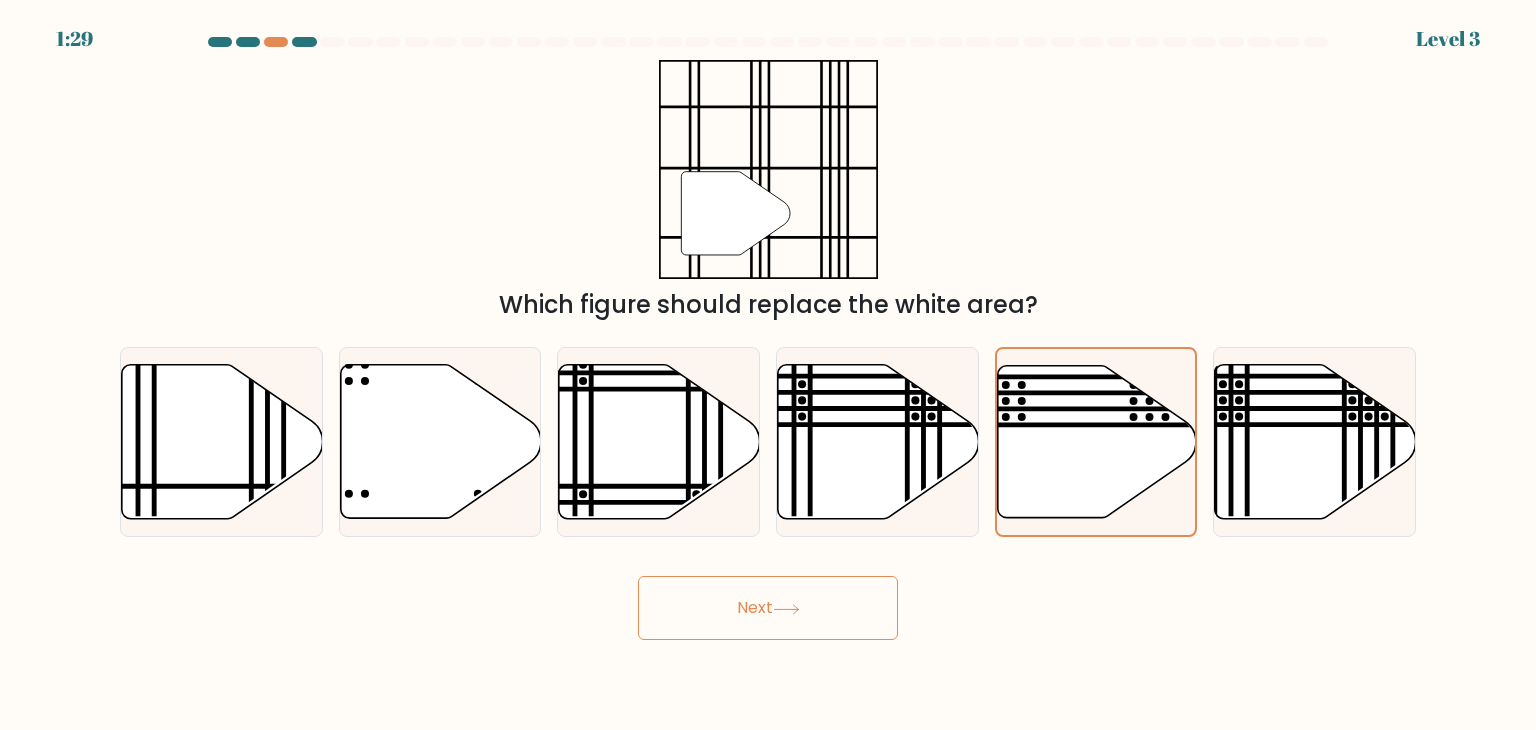 click on "Next" at bounding box center (768, 608) 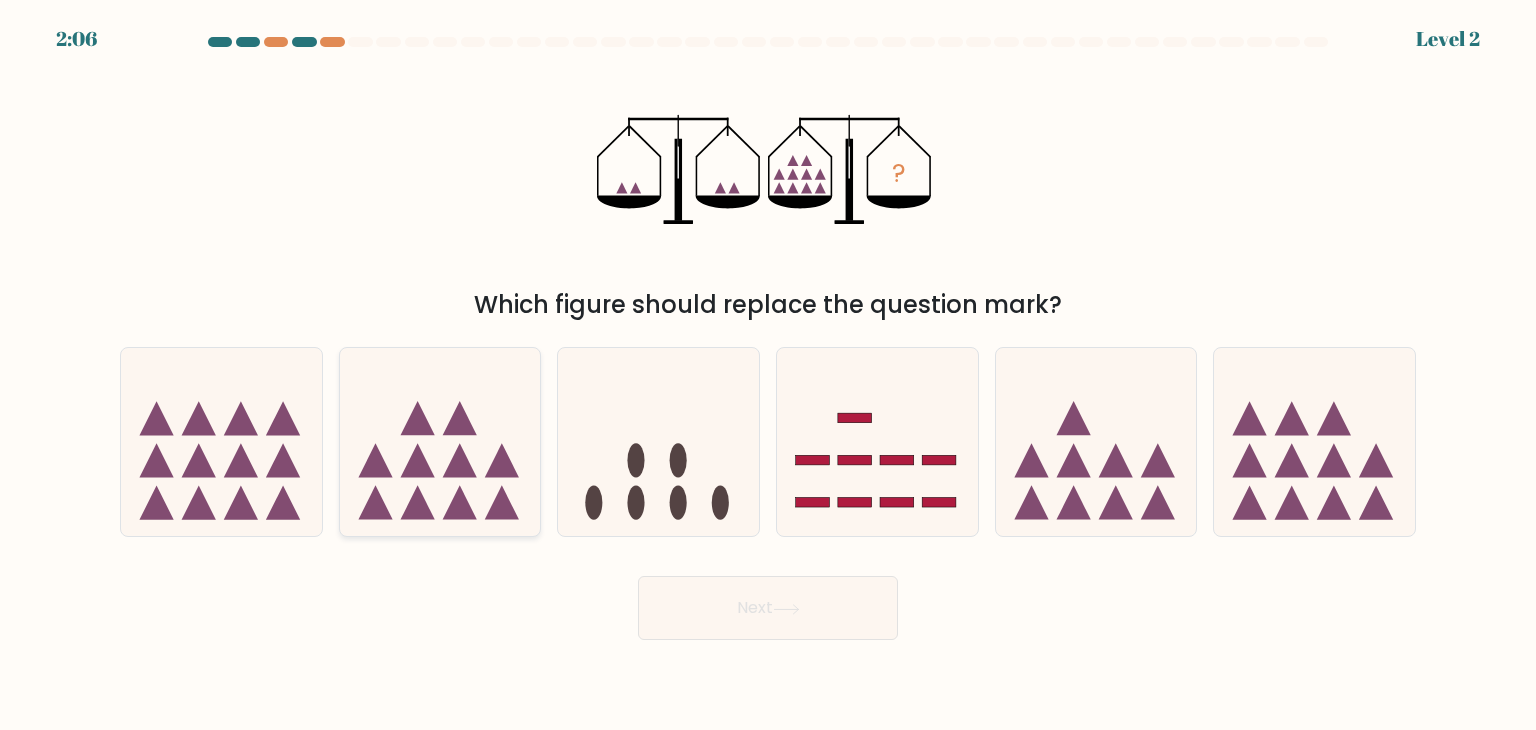 click 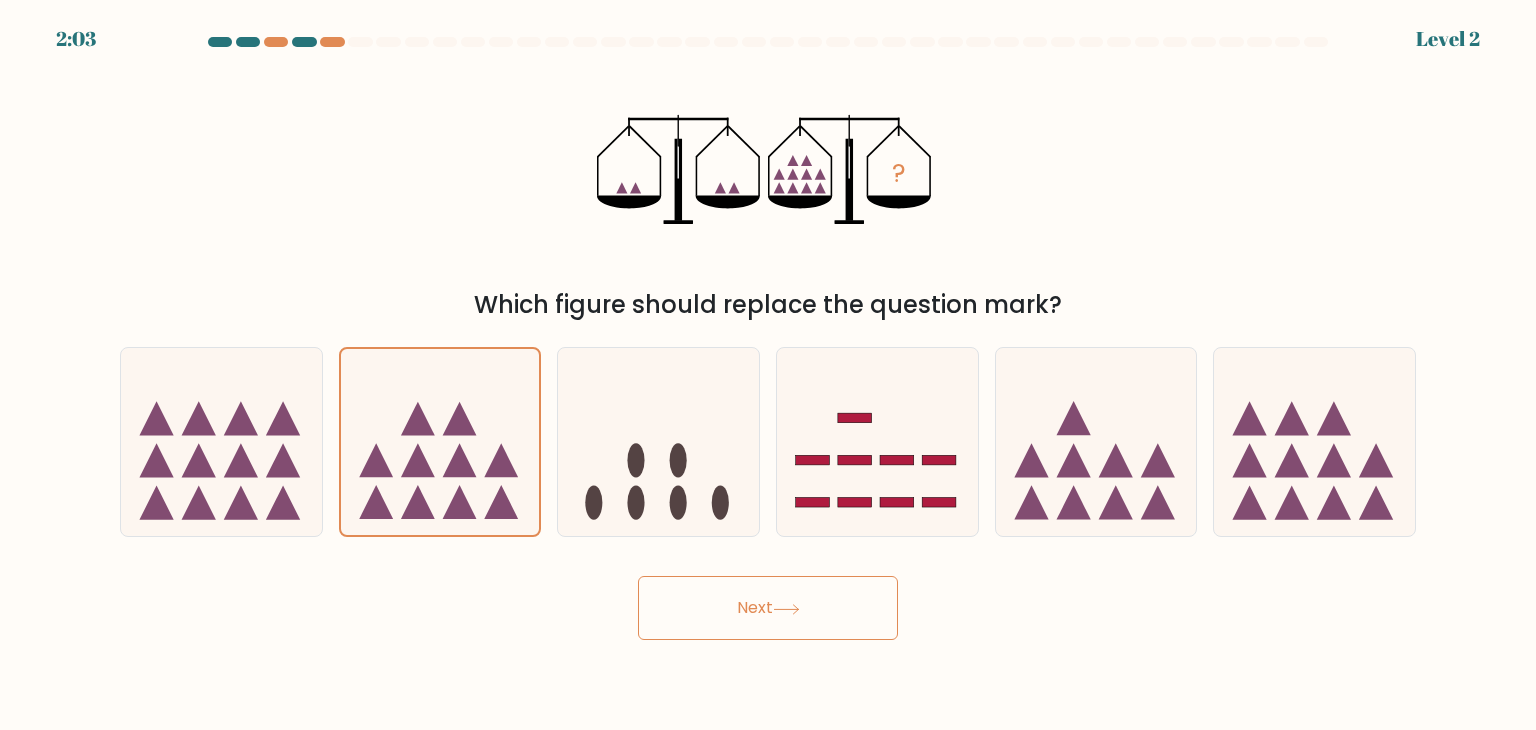 click on "Next" at bounding box center [768, 608] 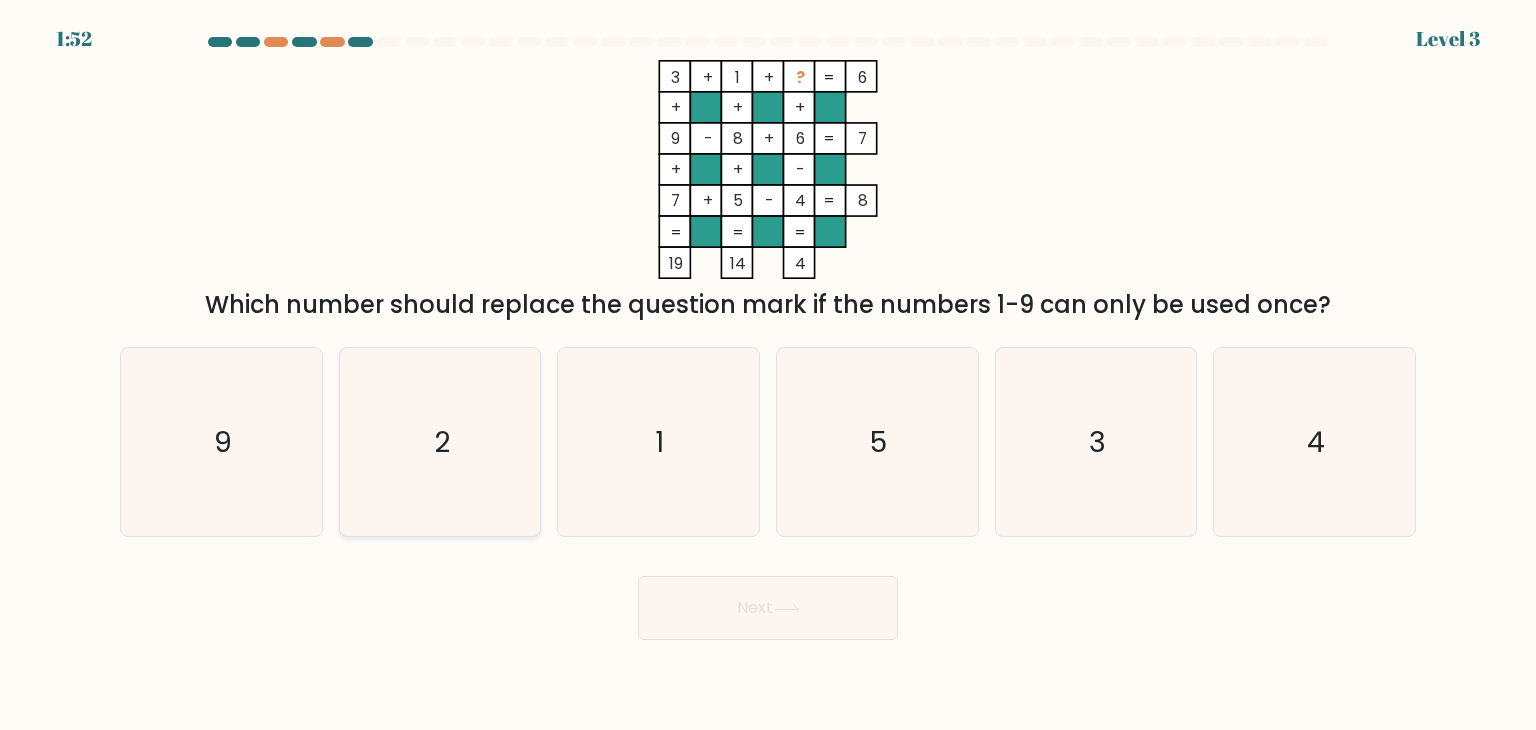 click on "2" 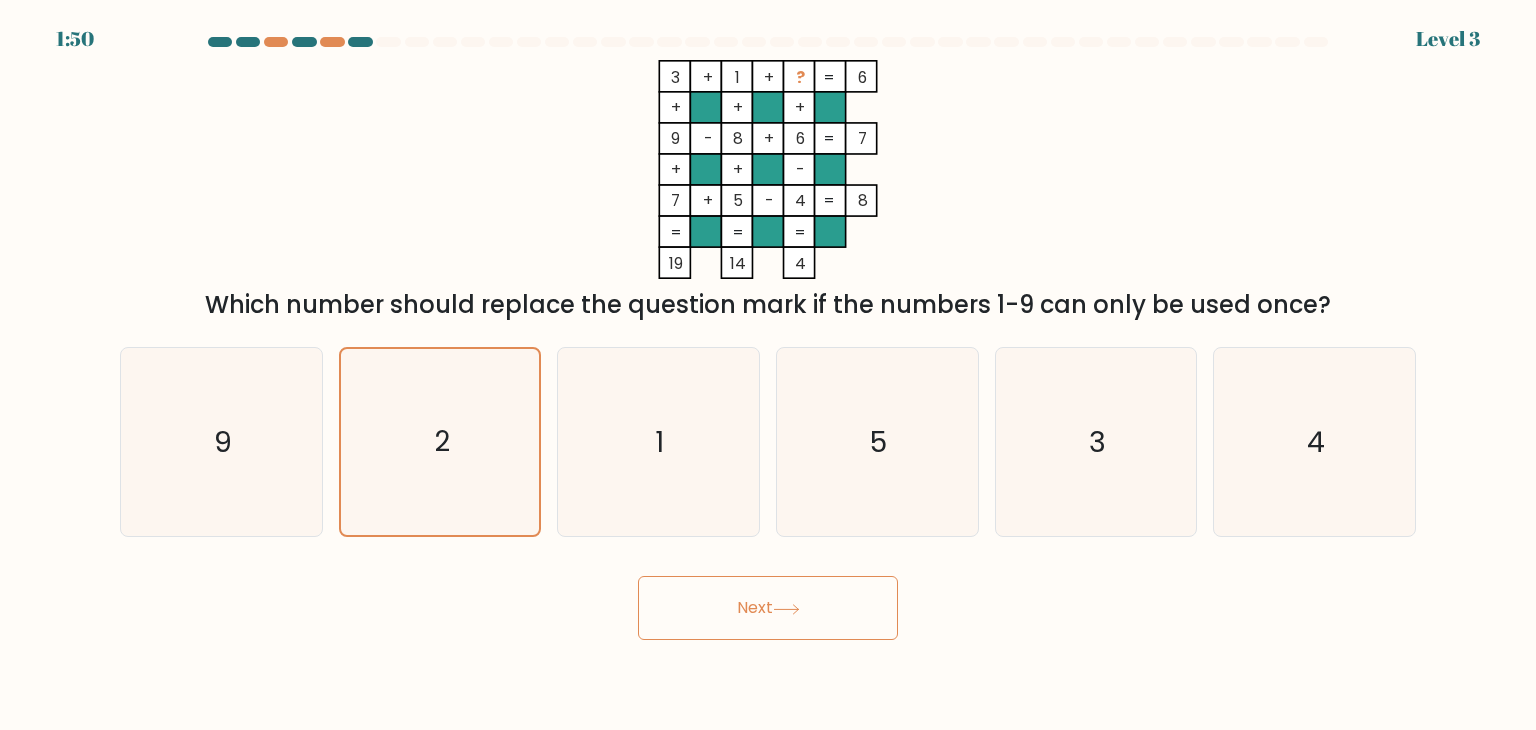 click on "Next" at bounding box center [768, 608] 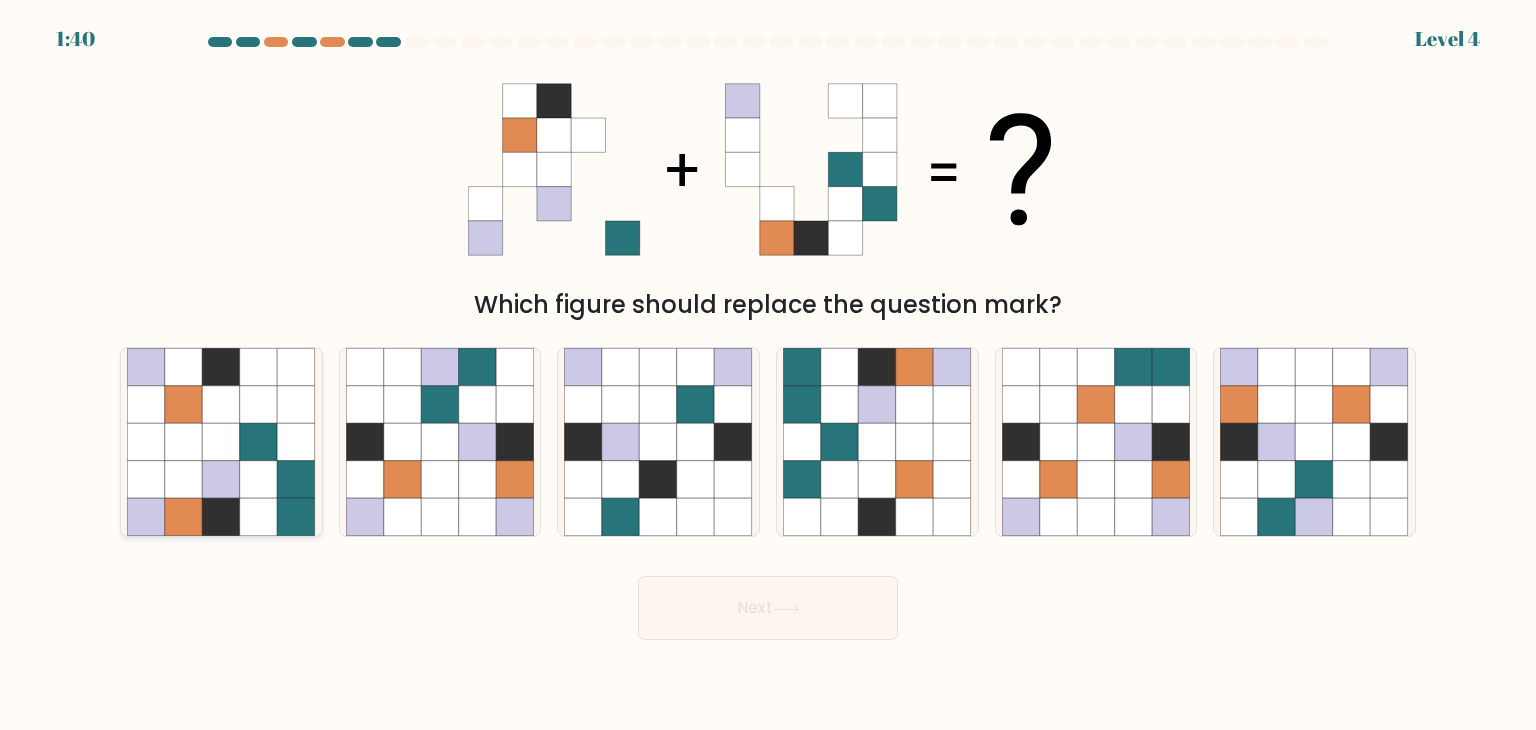 click 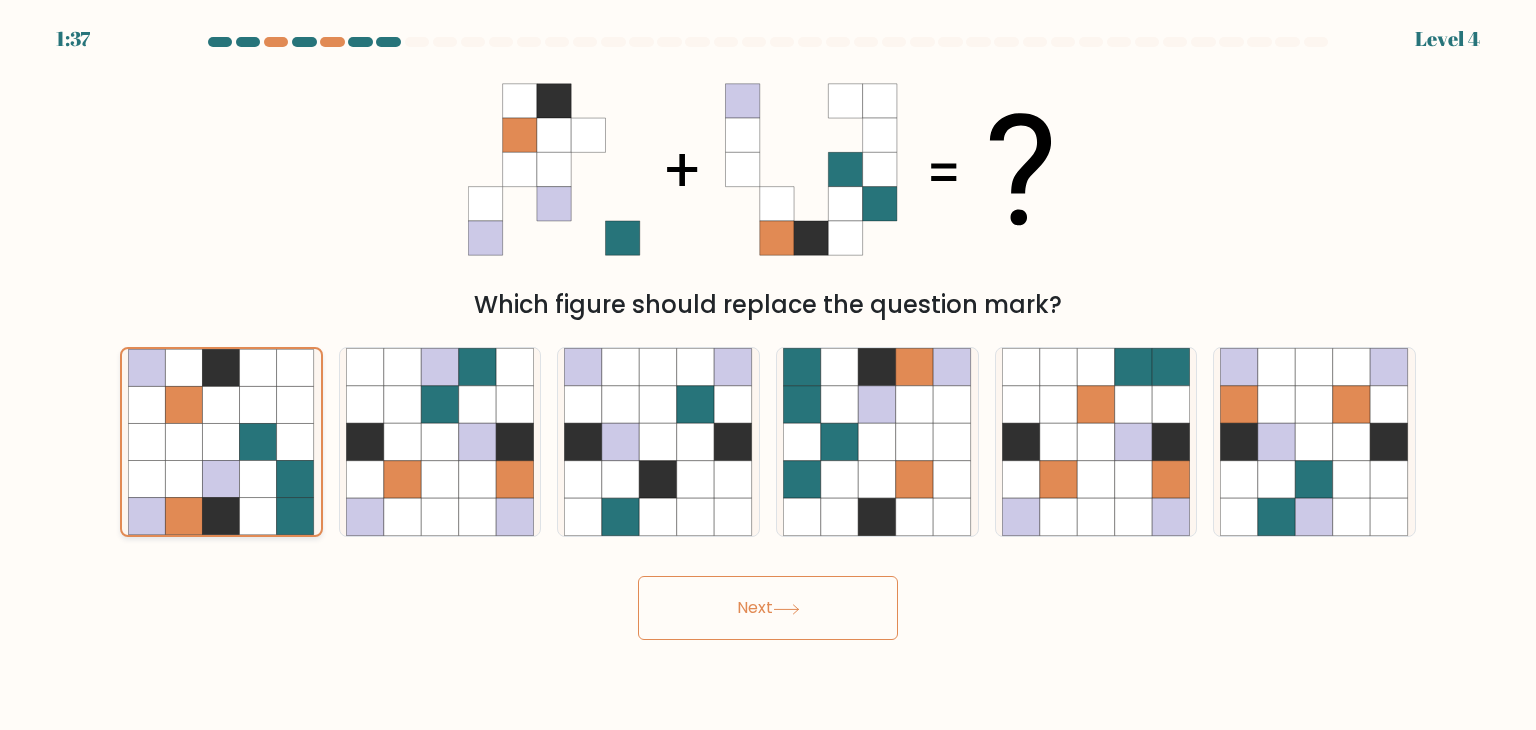click 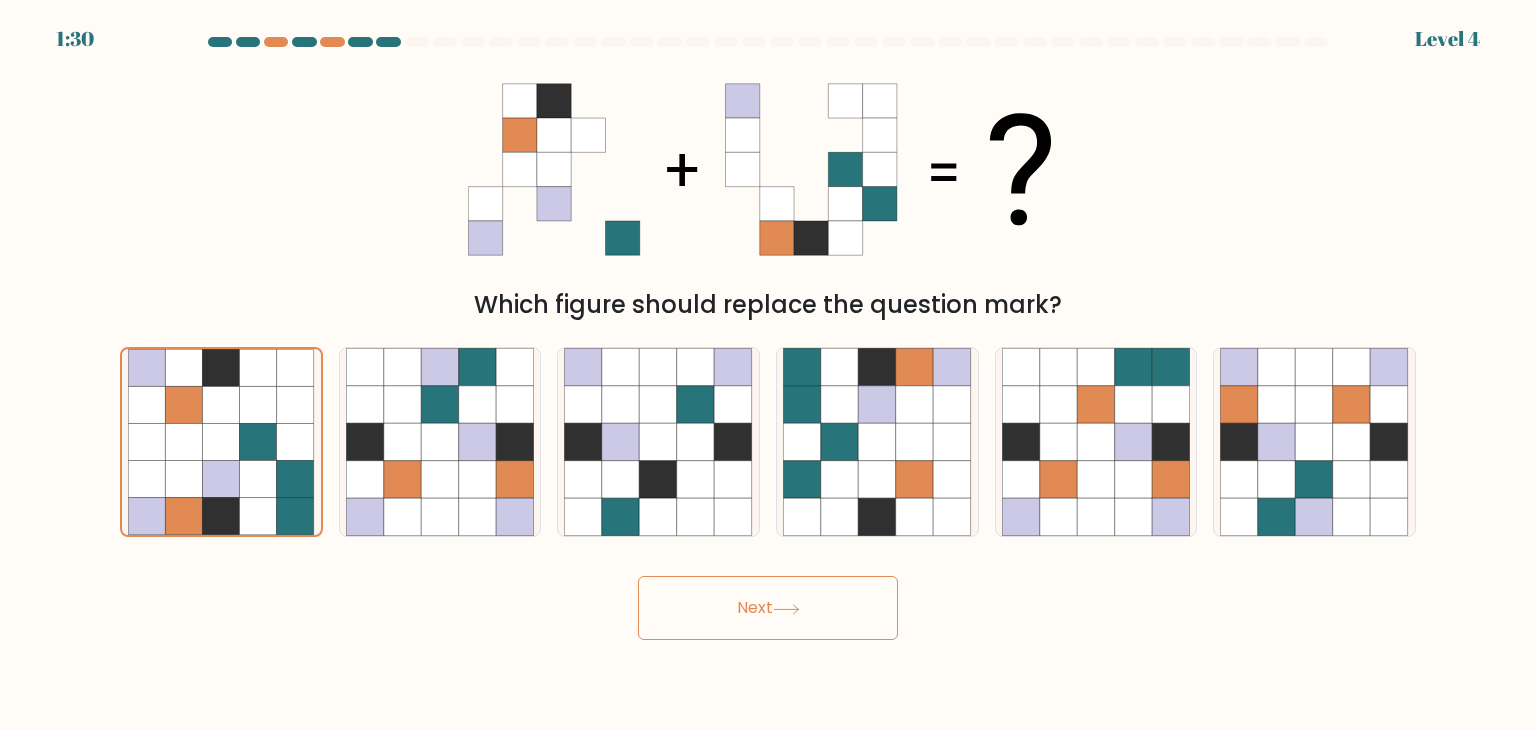 click on "Next" at bounding box center [768, 608] 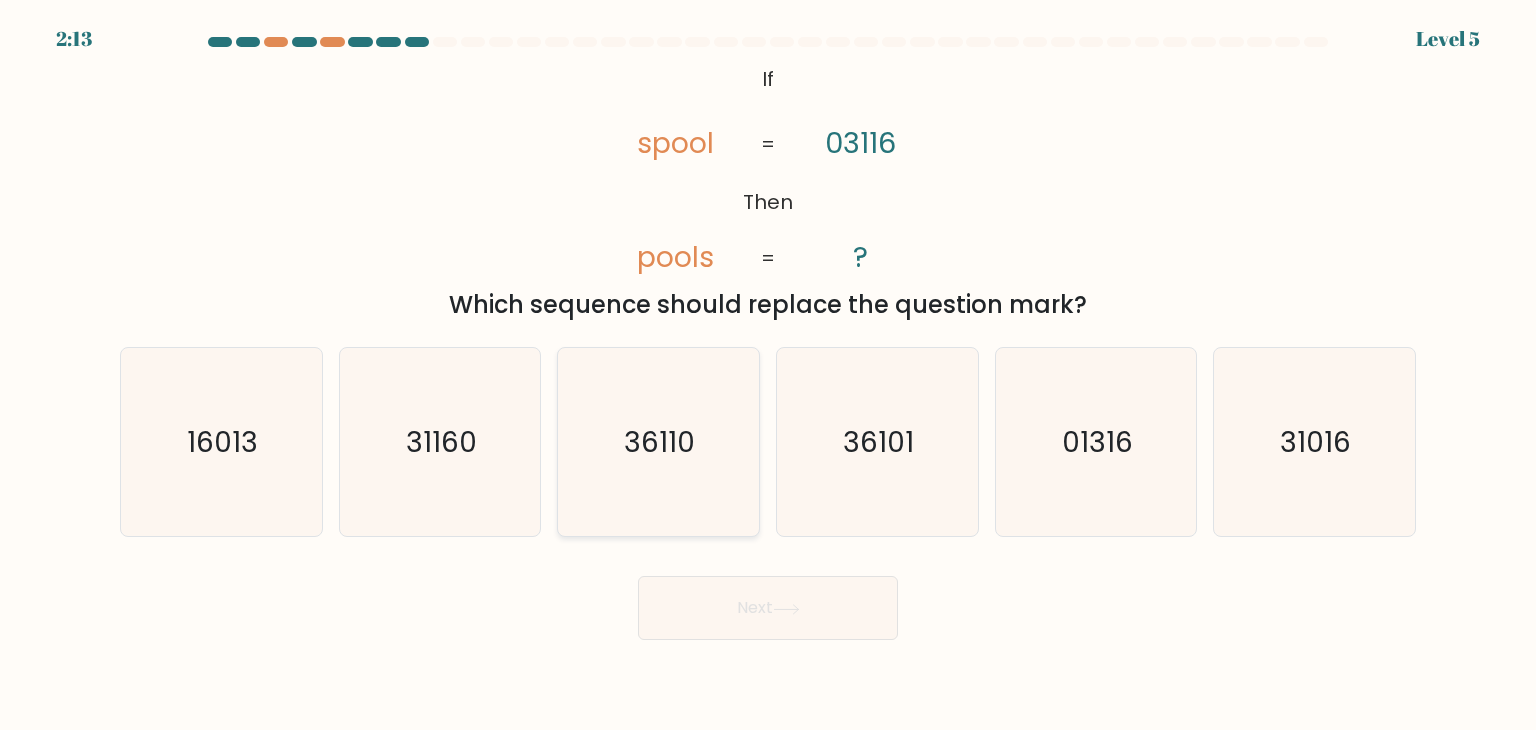 drag, startPoint x: 759, startPoint y: 636, endPoint x: 694, endPoint y: 383, distance: 261.2164 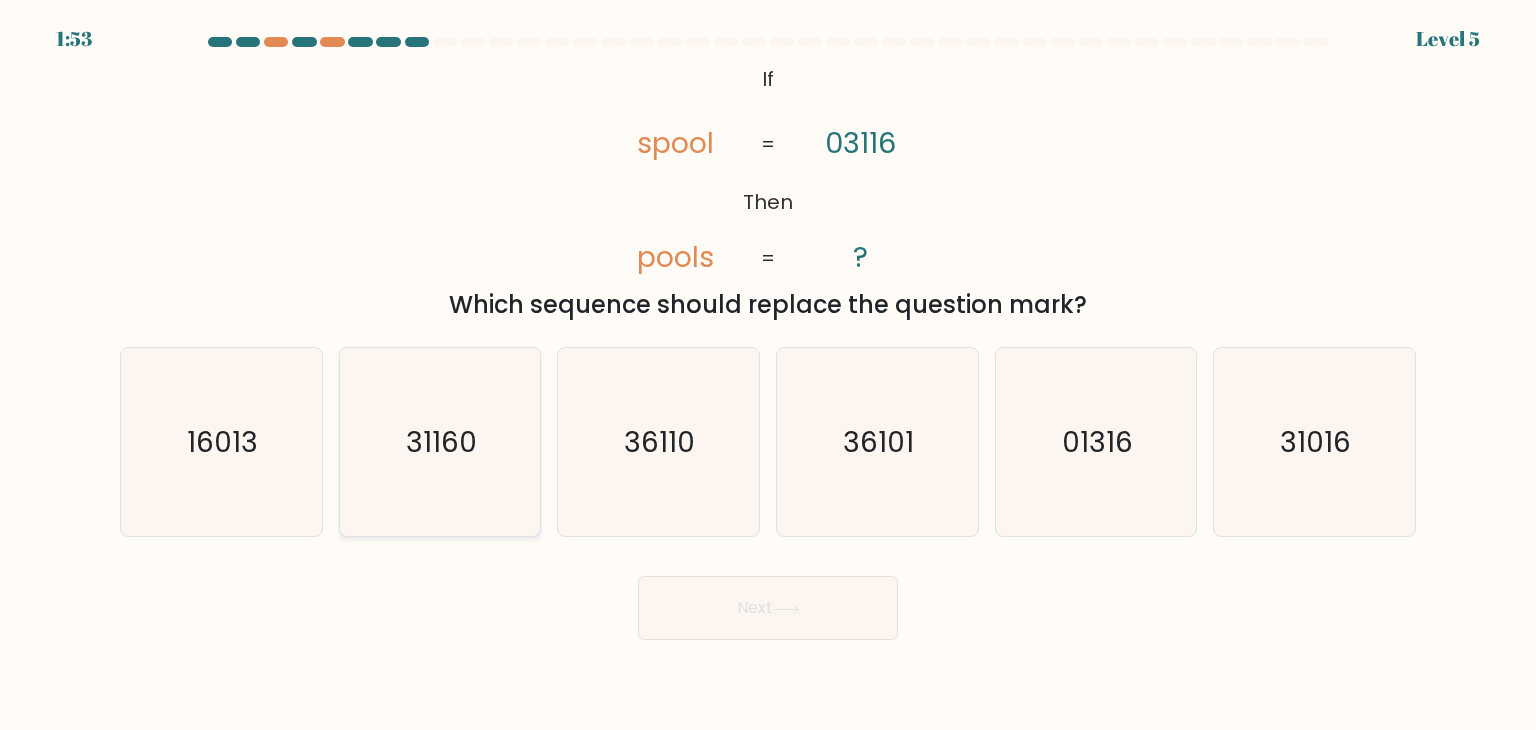 click on "31160" 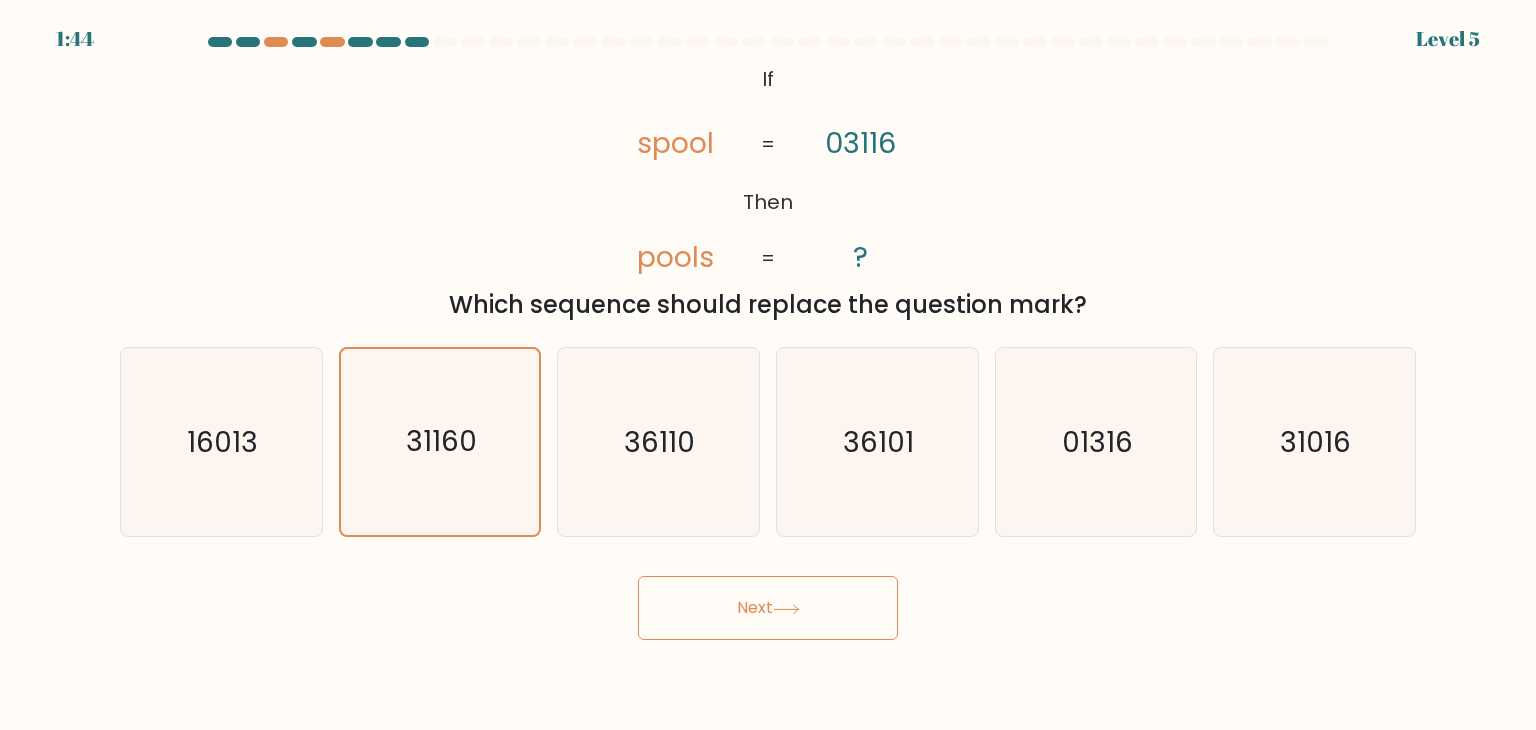 click on "Next" at bounding box center (768, 608) 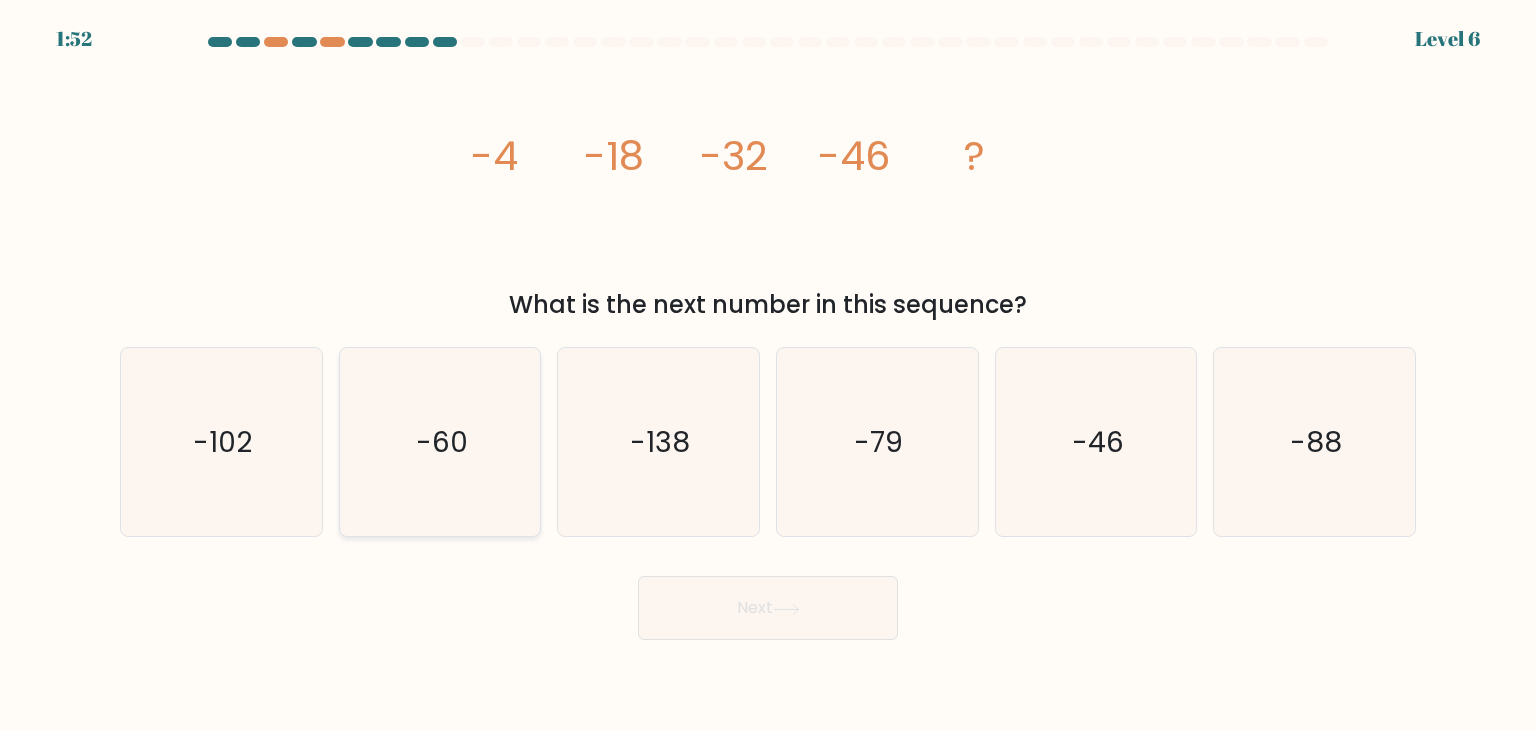 click on "-60" 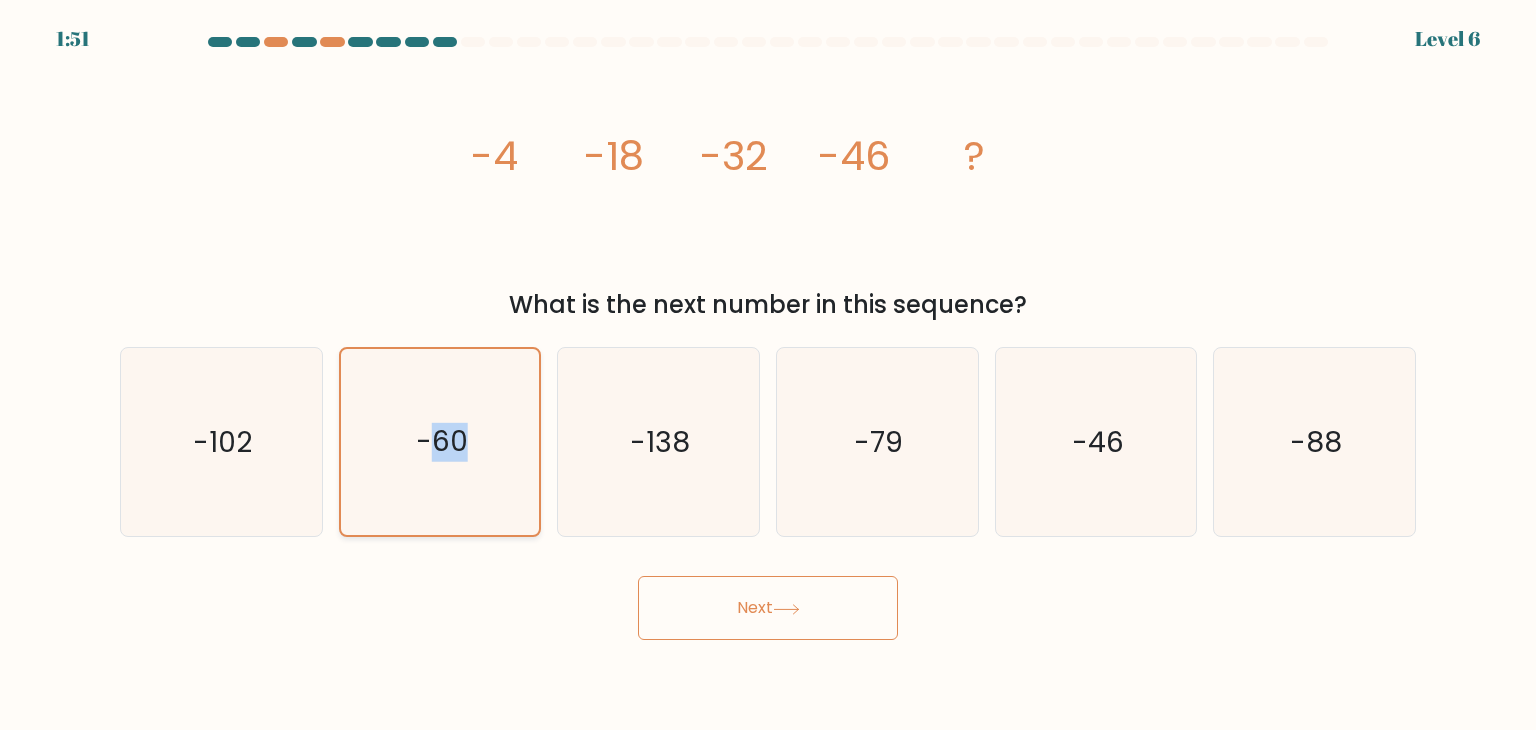 click on "-60" 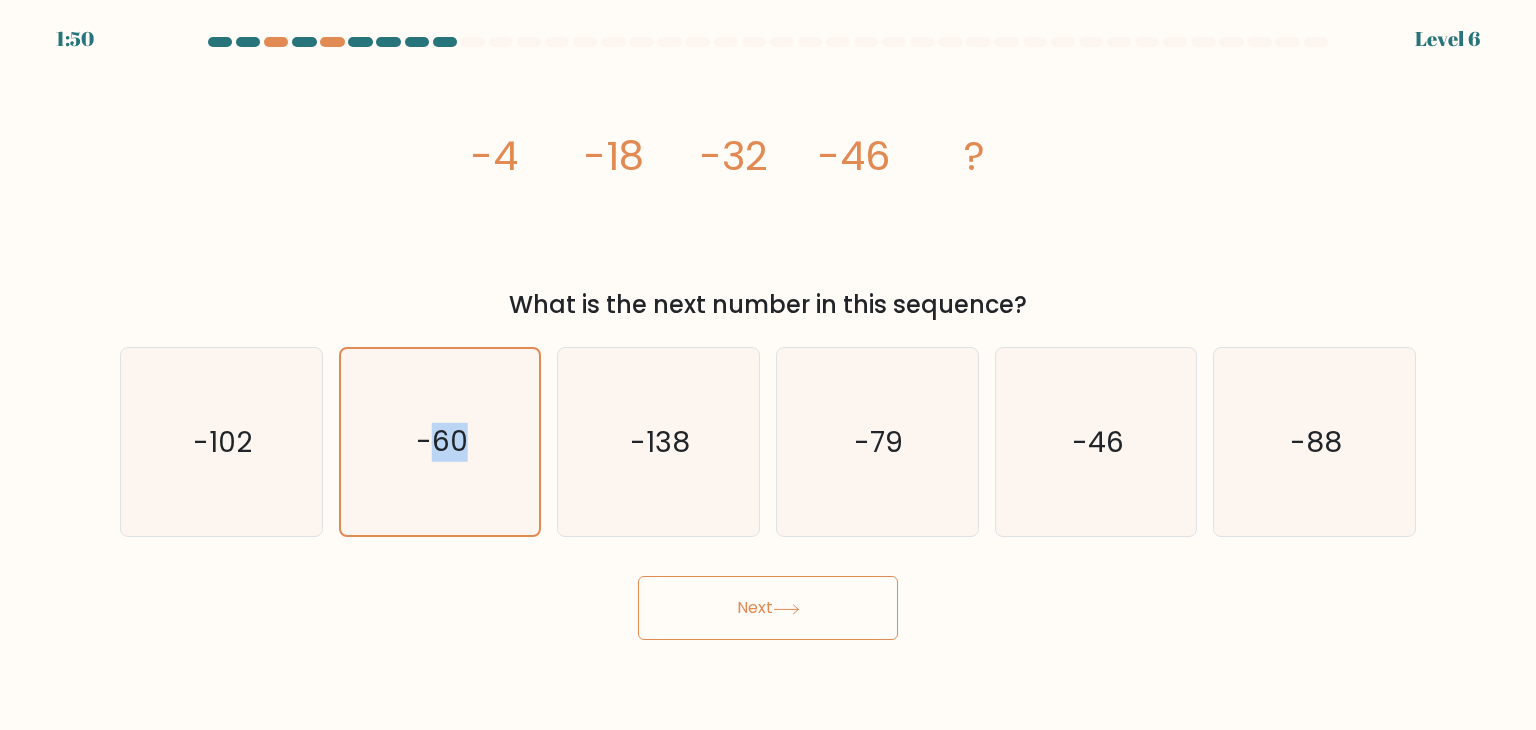 click on "Next" at bounding box center [768, 608] 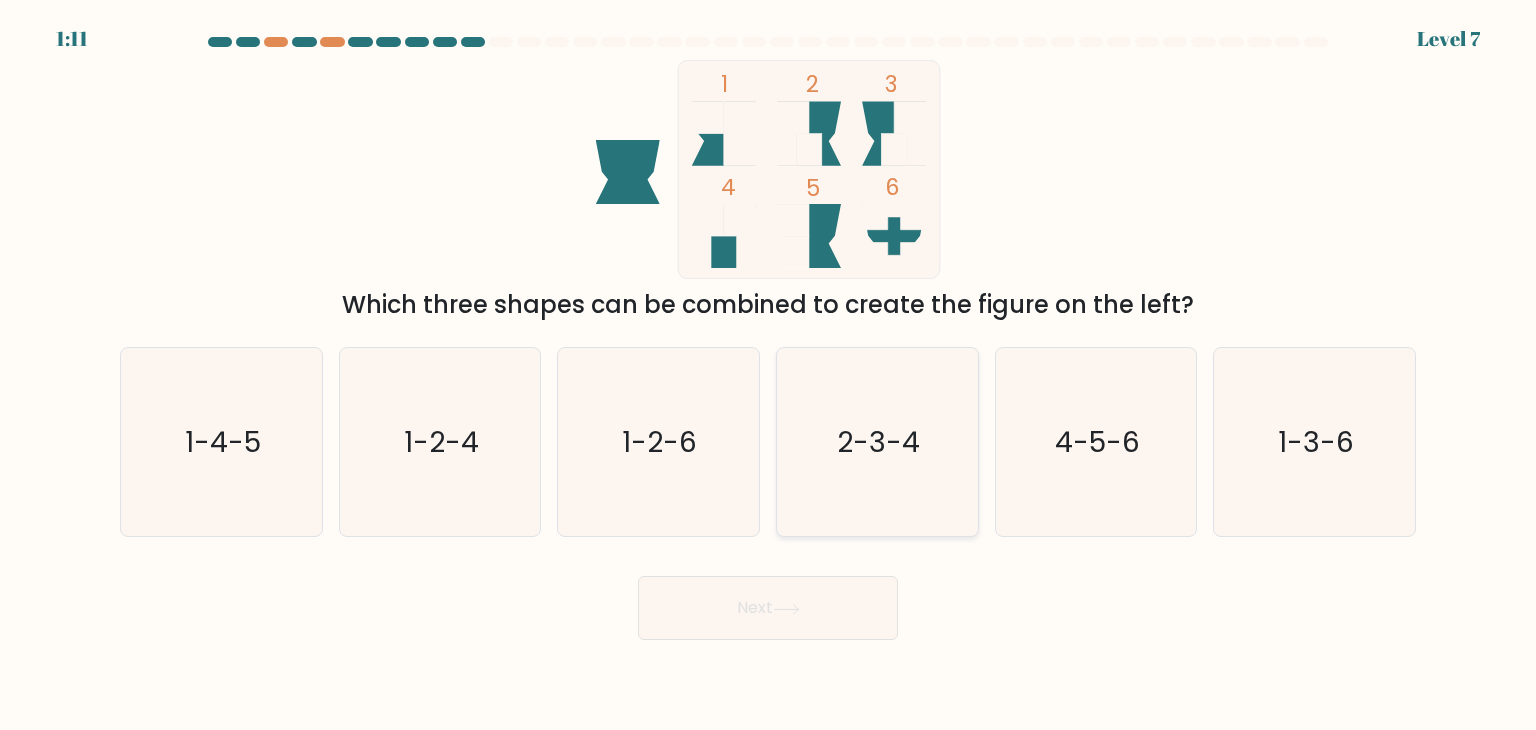 click on "2-3-4" 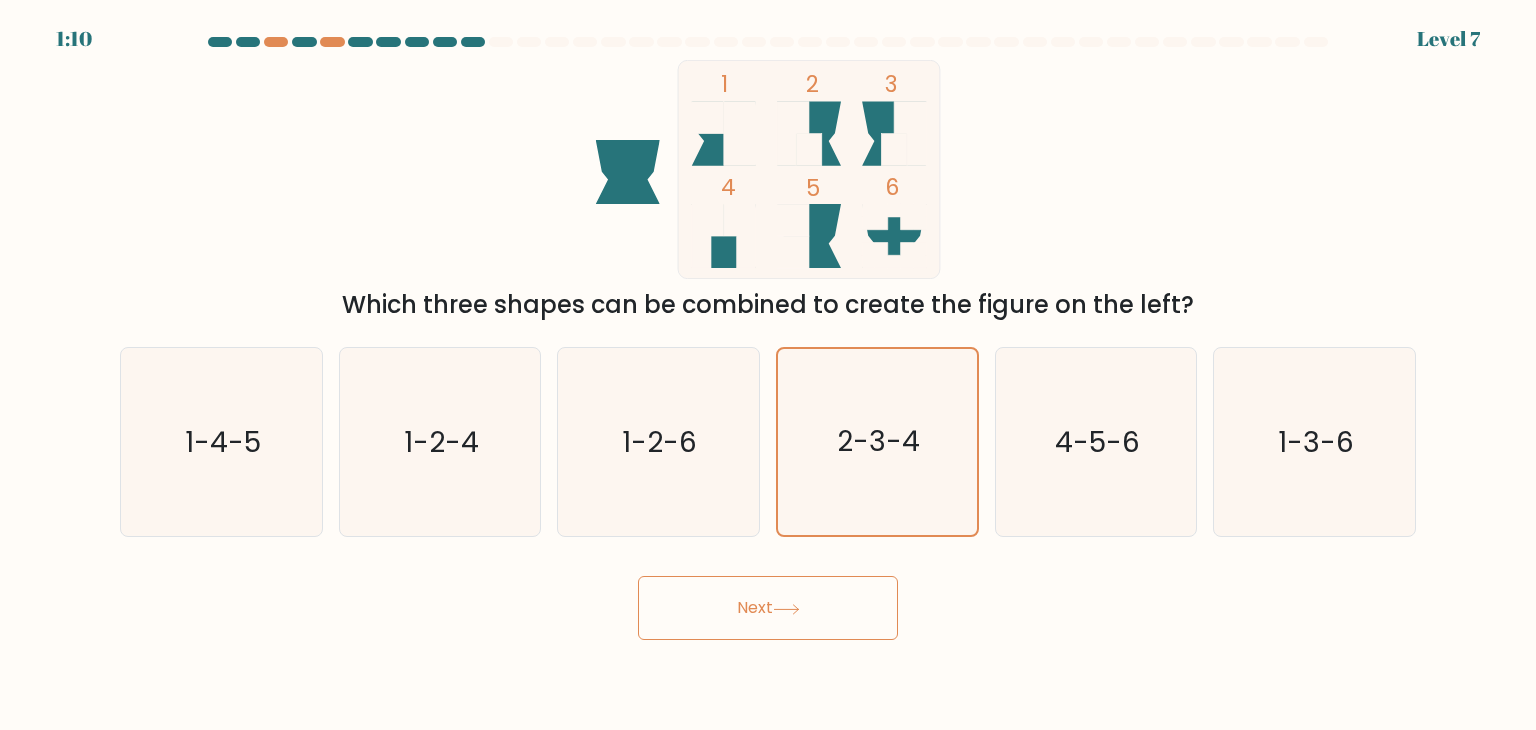 click on "Next" at bounding box center [768, 608] 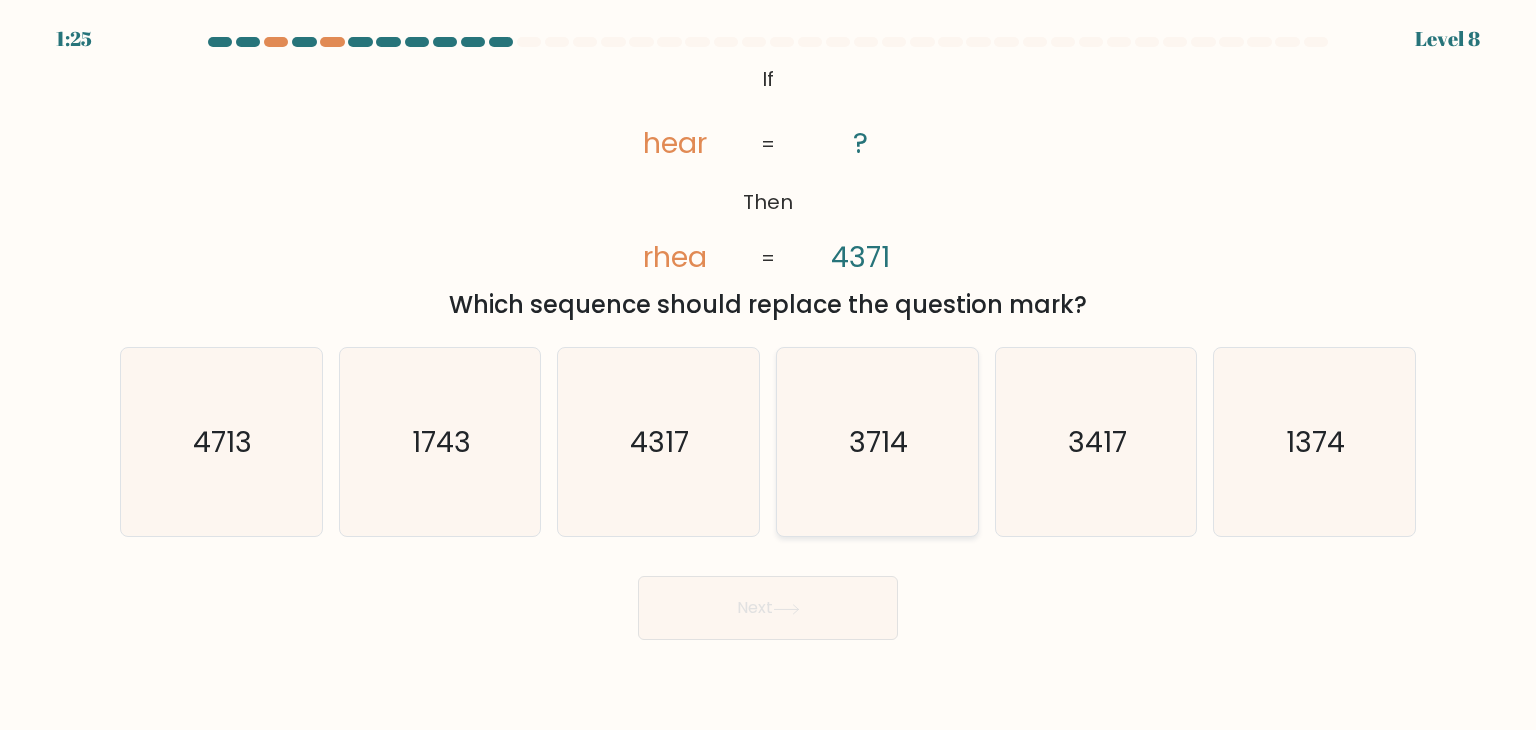 click on "3714" 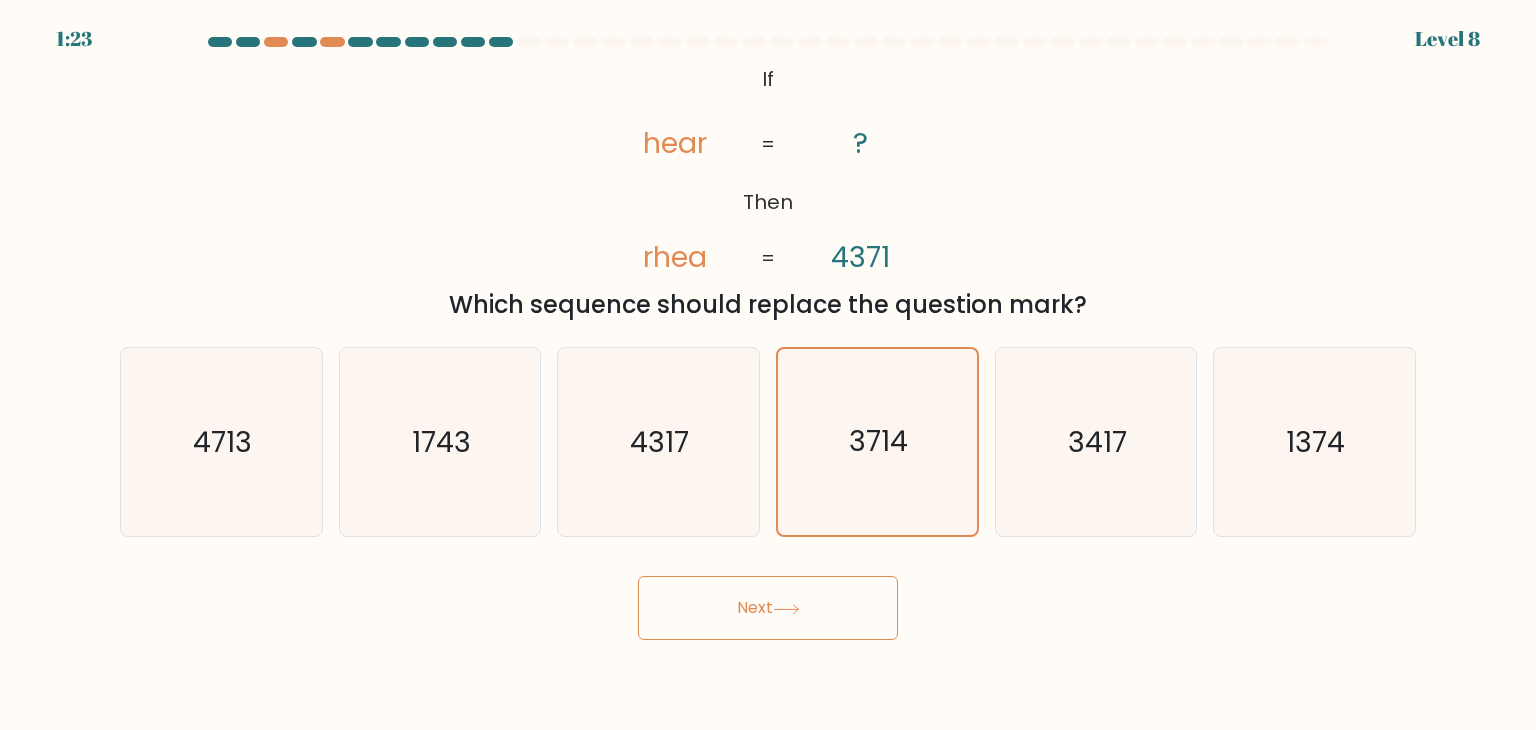 click on "Next" at bounding box center [768, 608] 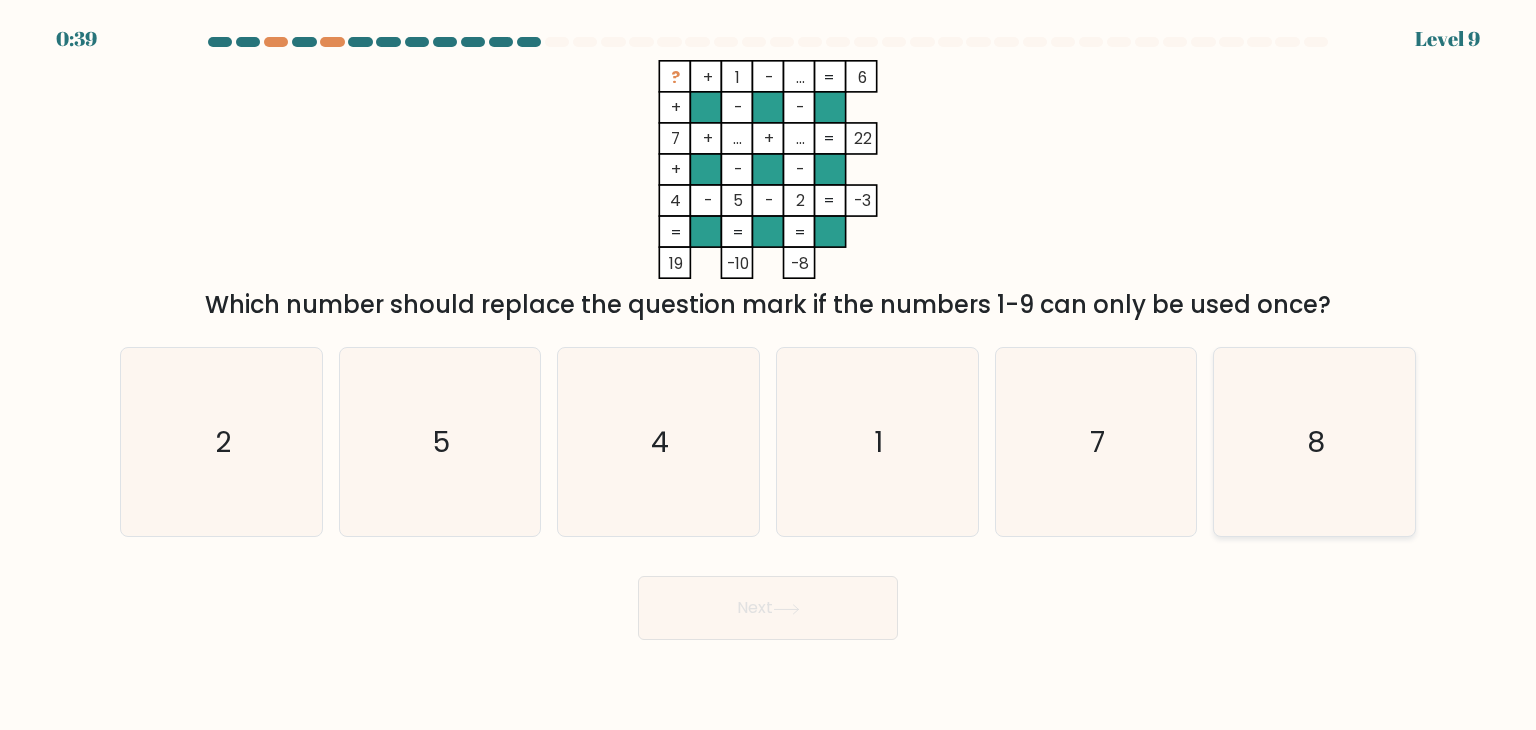 click on "8" 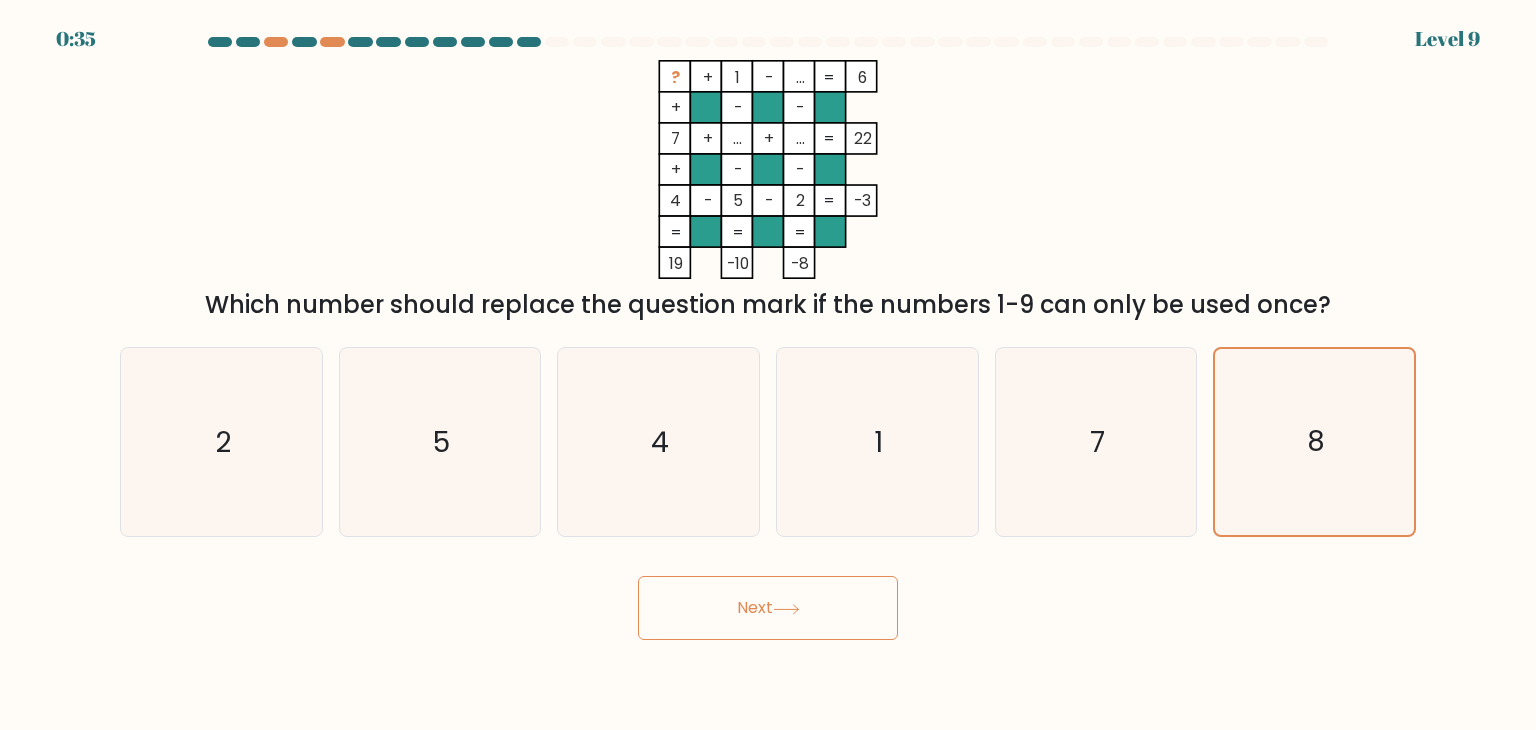 click on "Next" at bounding box center [768, 608] 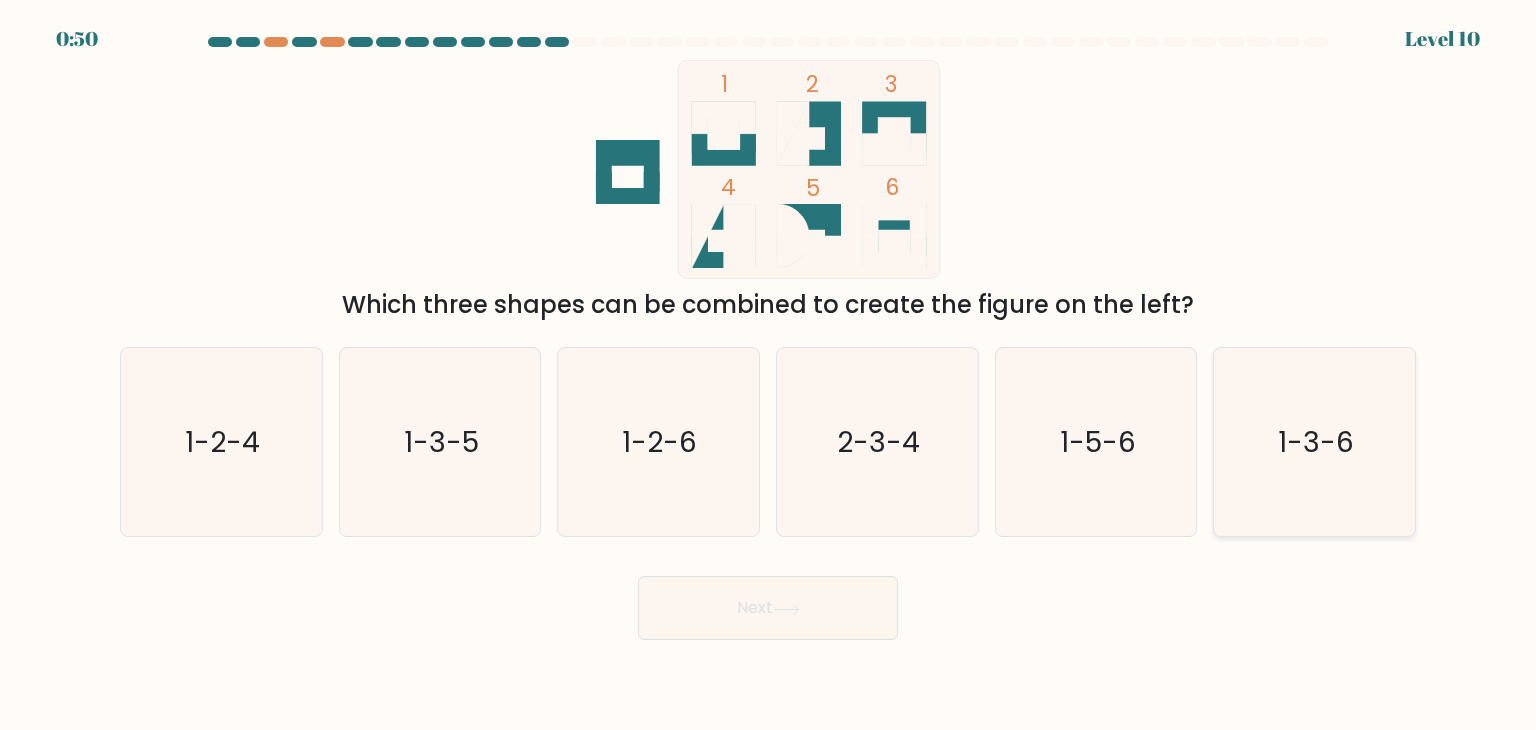 click on "1-3-6" 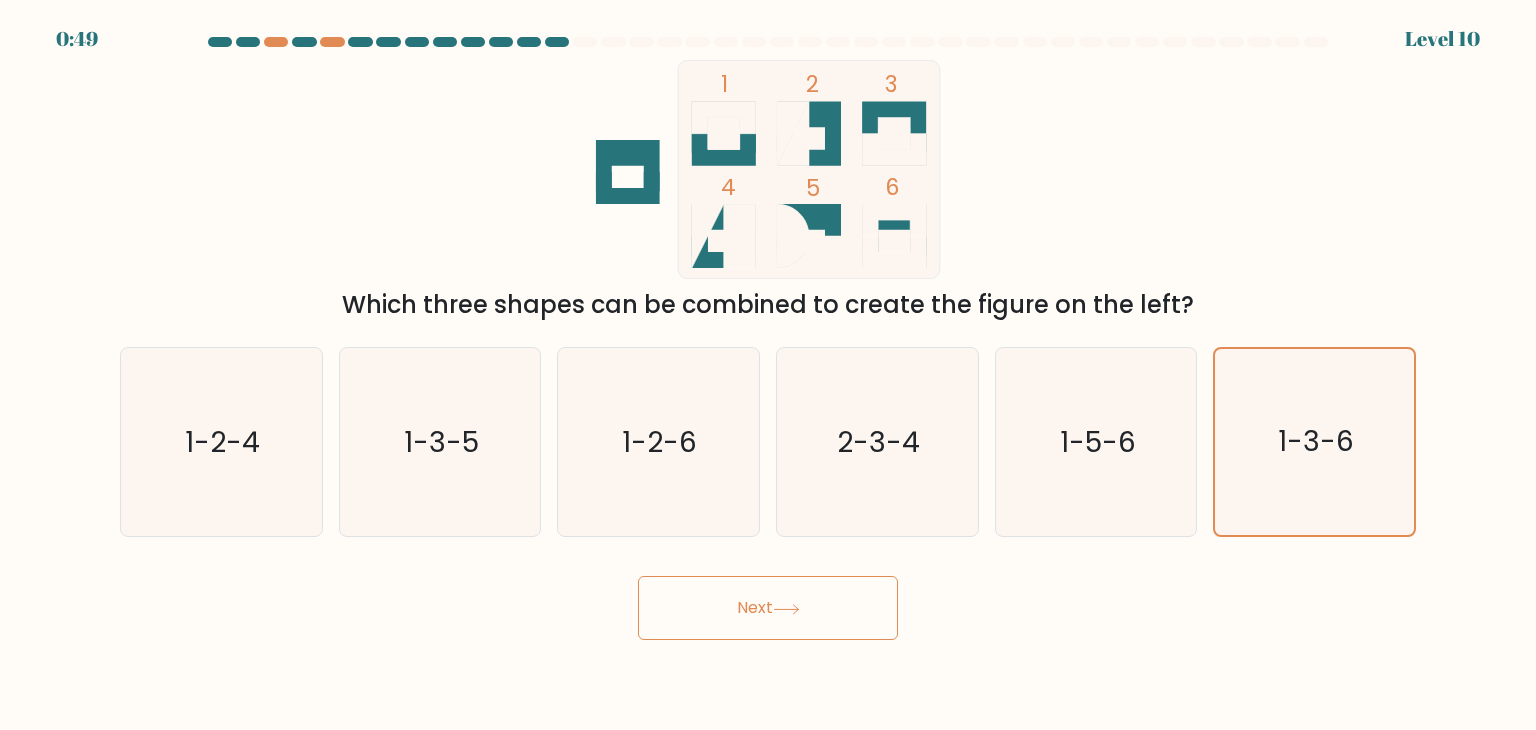 click on "Next" at bounding box center (768, 608) 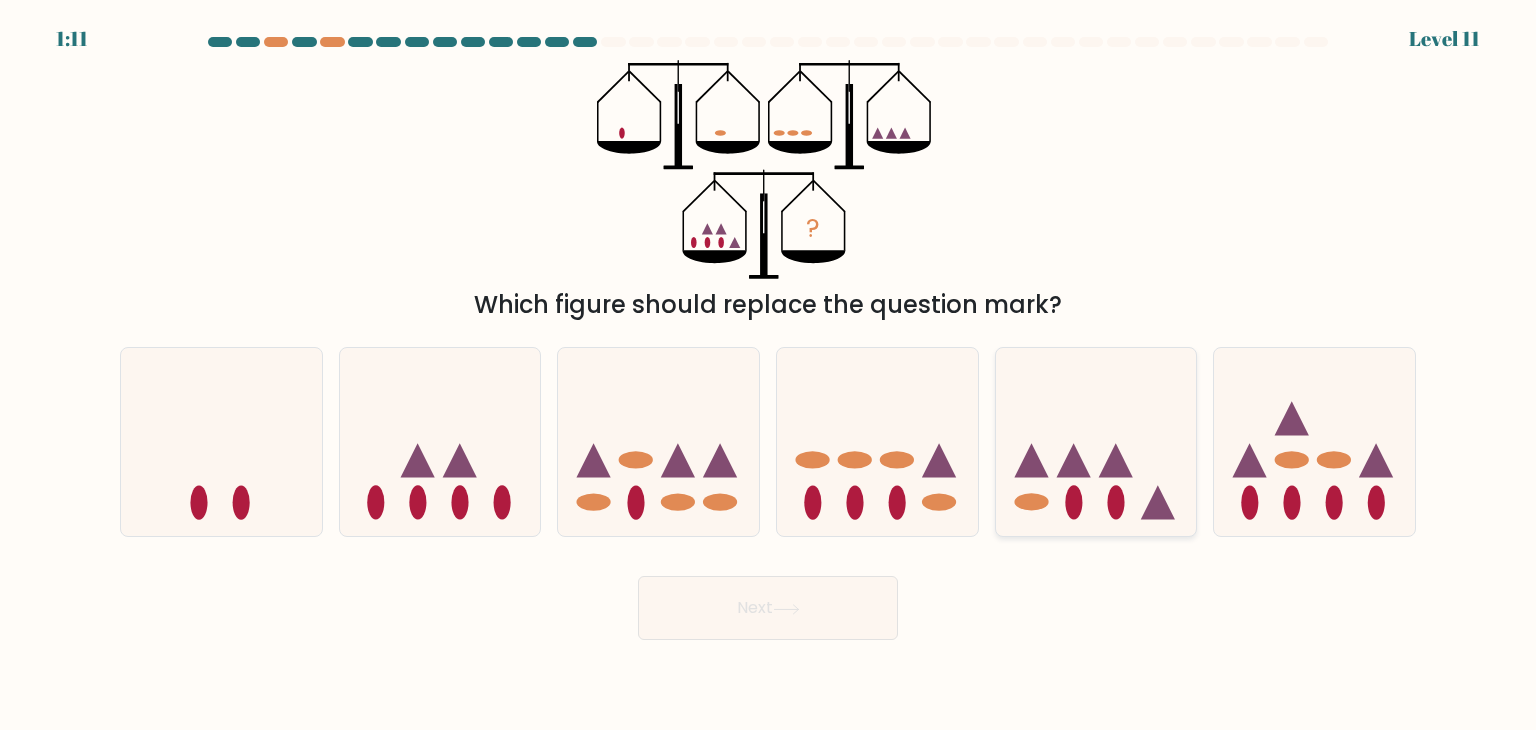 click 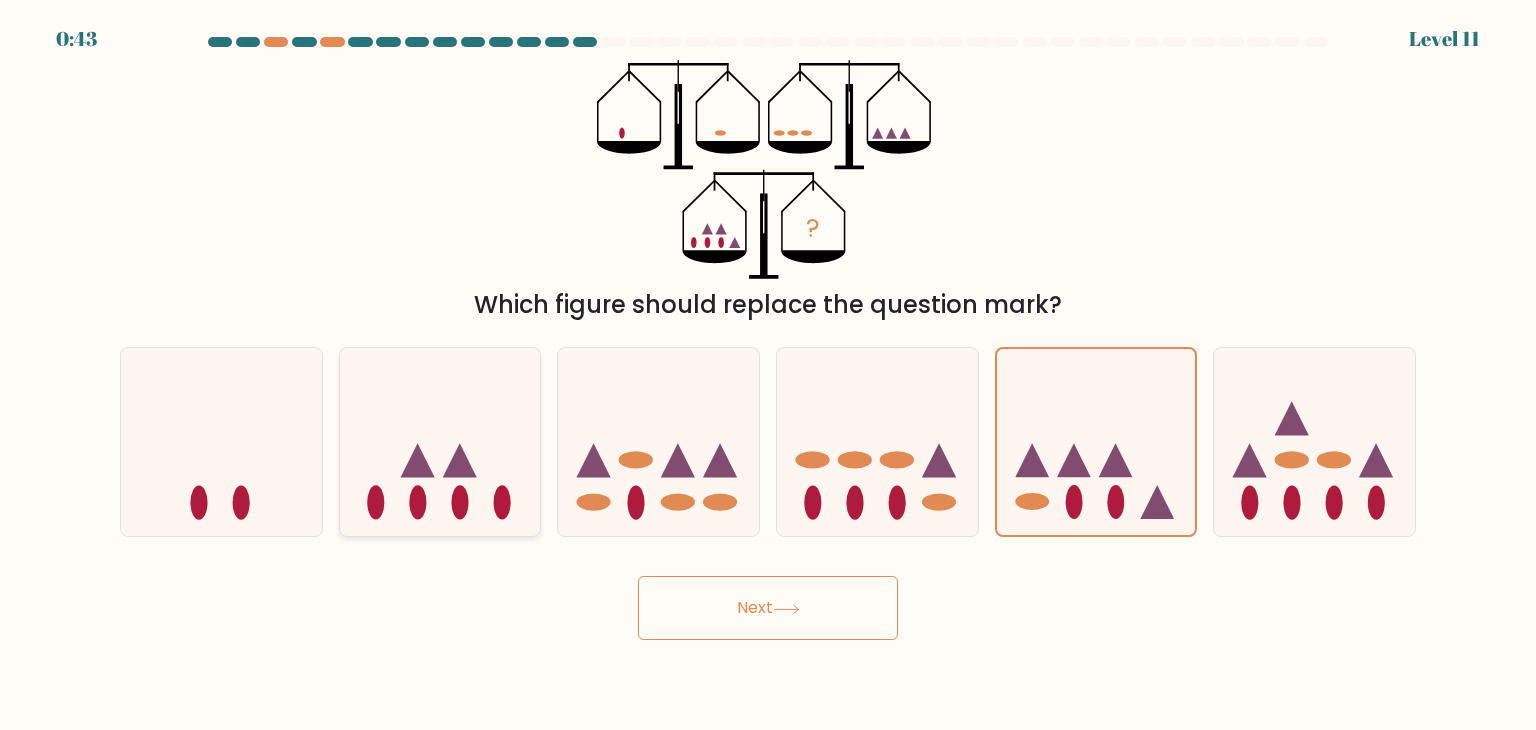 click 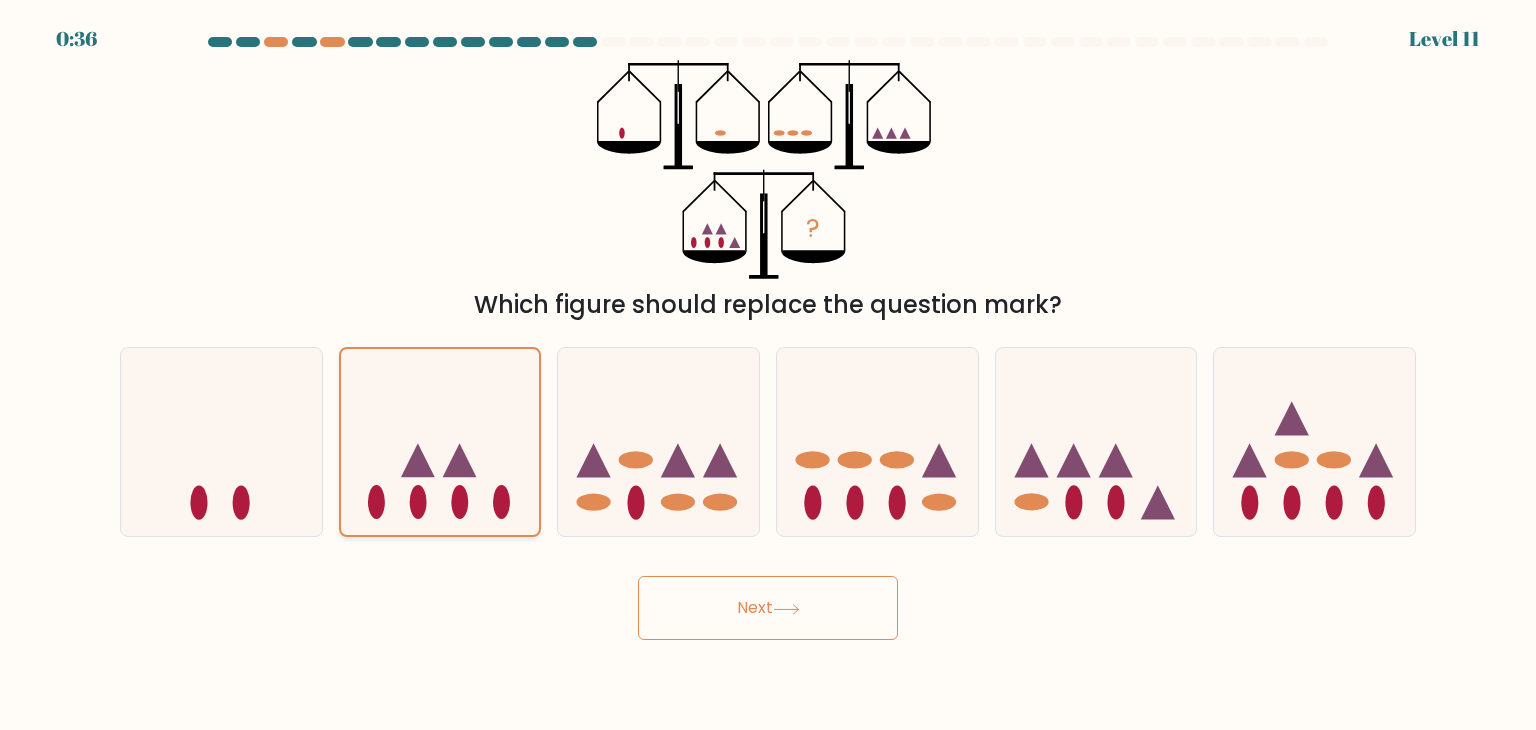click 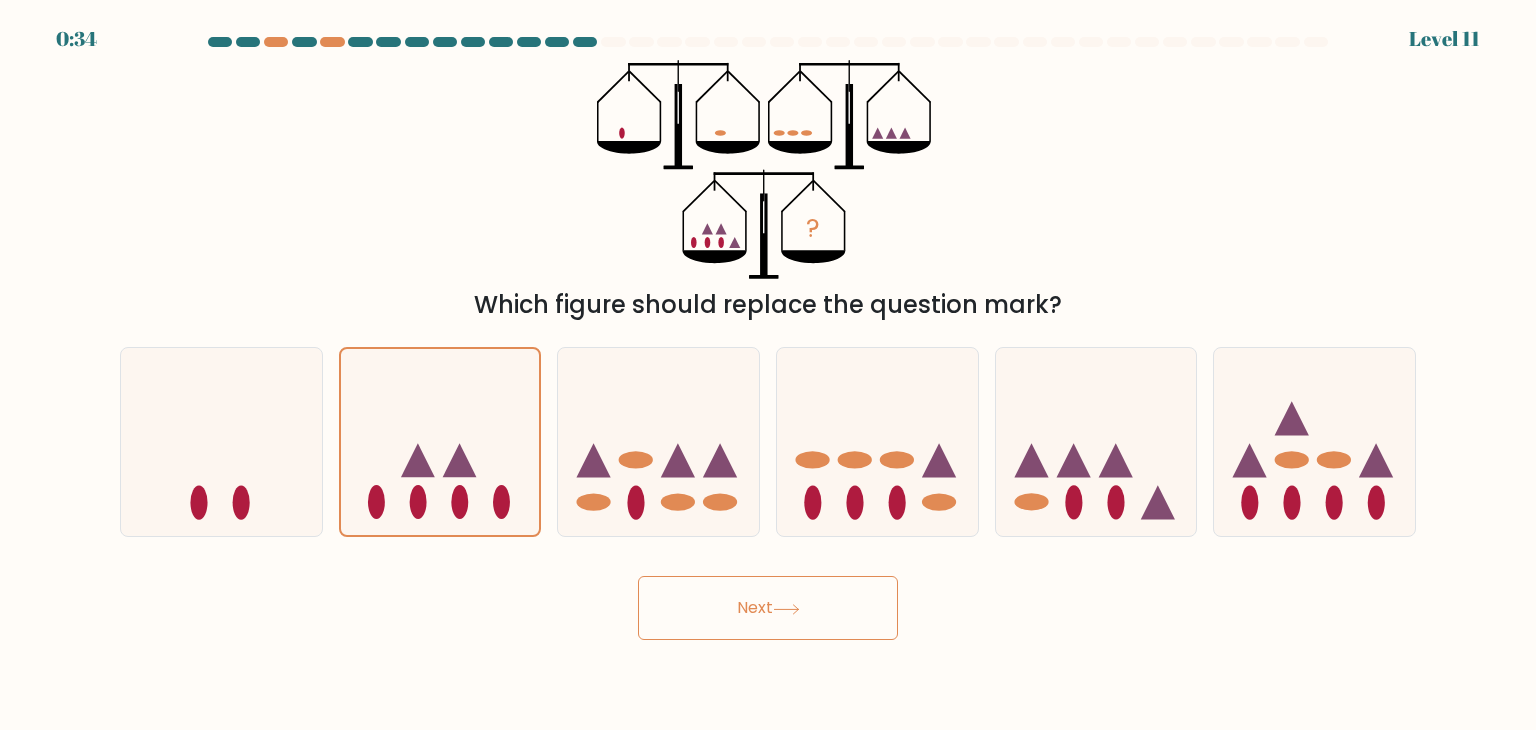 click on "Next" at bounding box center [768, 608] 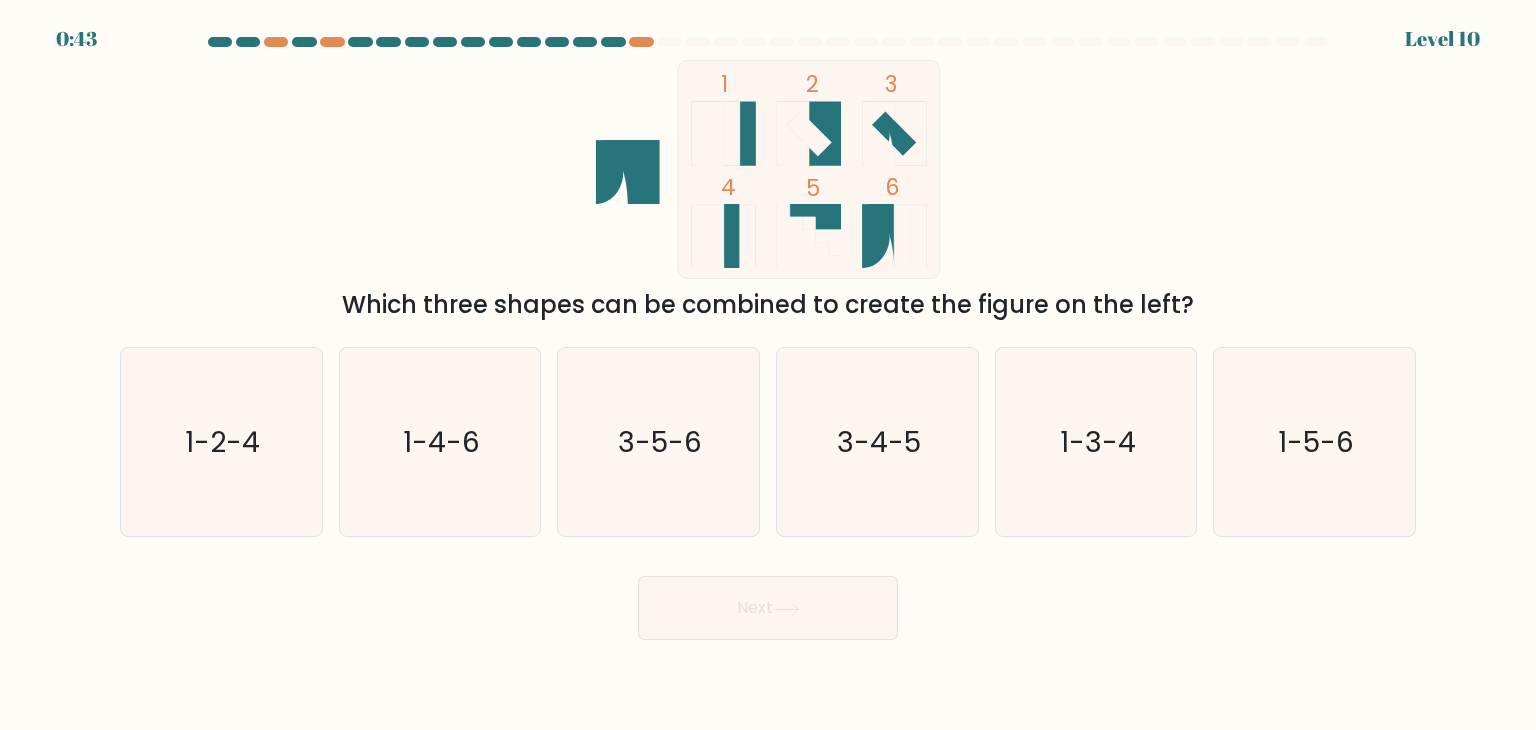scroll, scrollTop: 0, scrollLeft: 0, axis: both 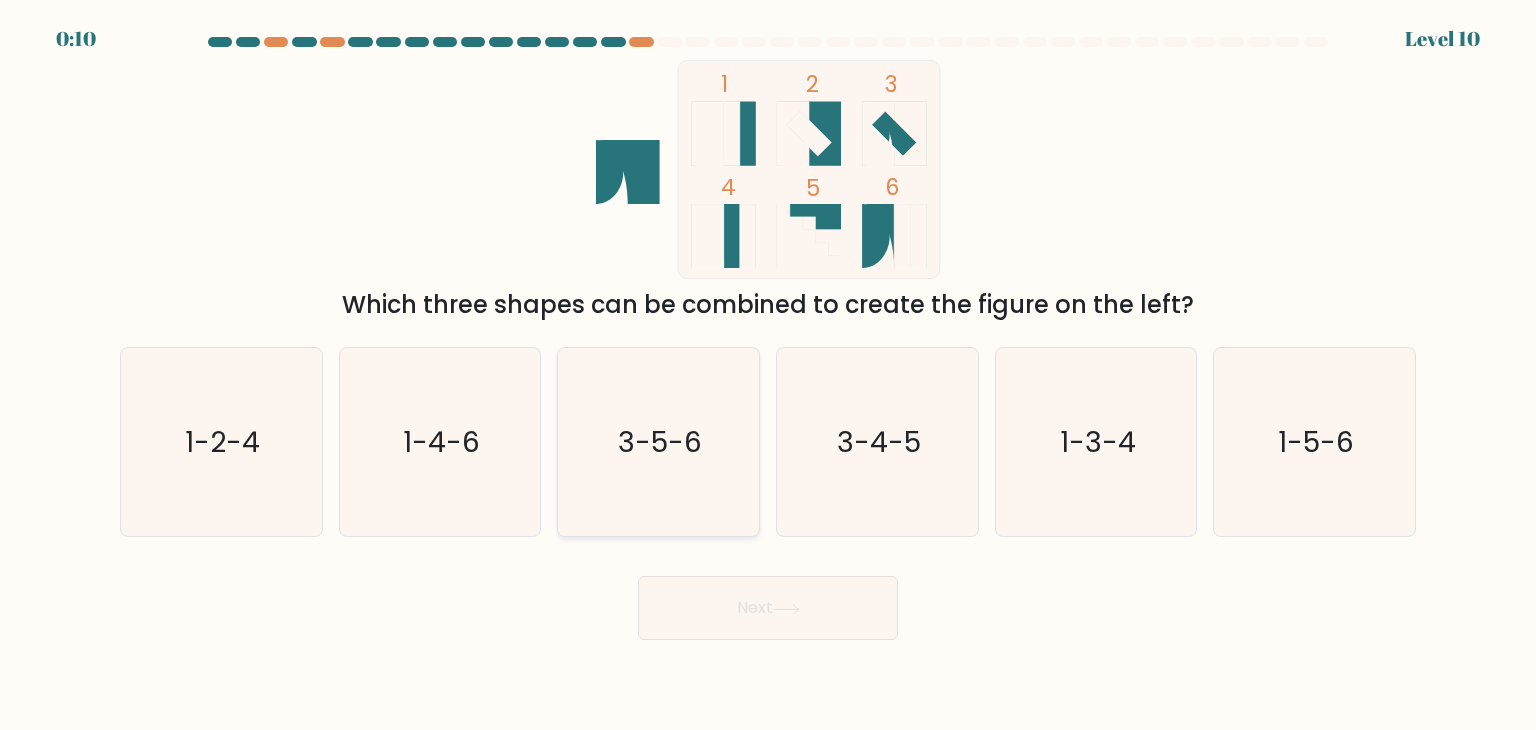 click on "3-5-6" 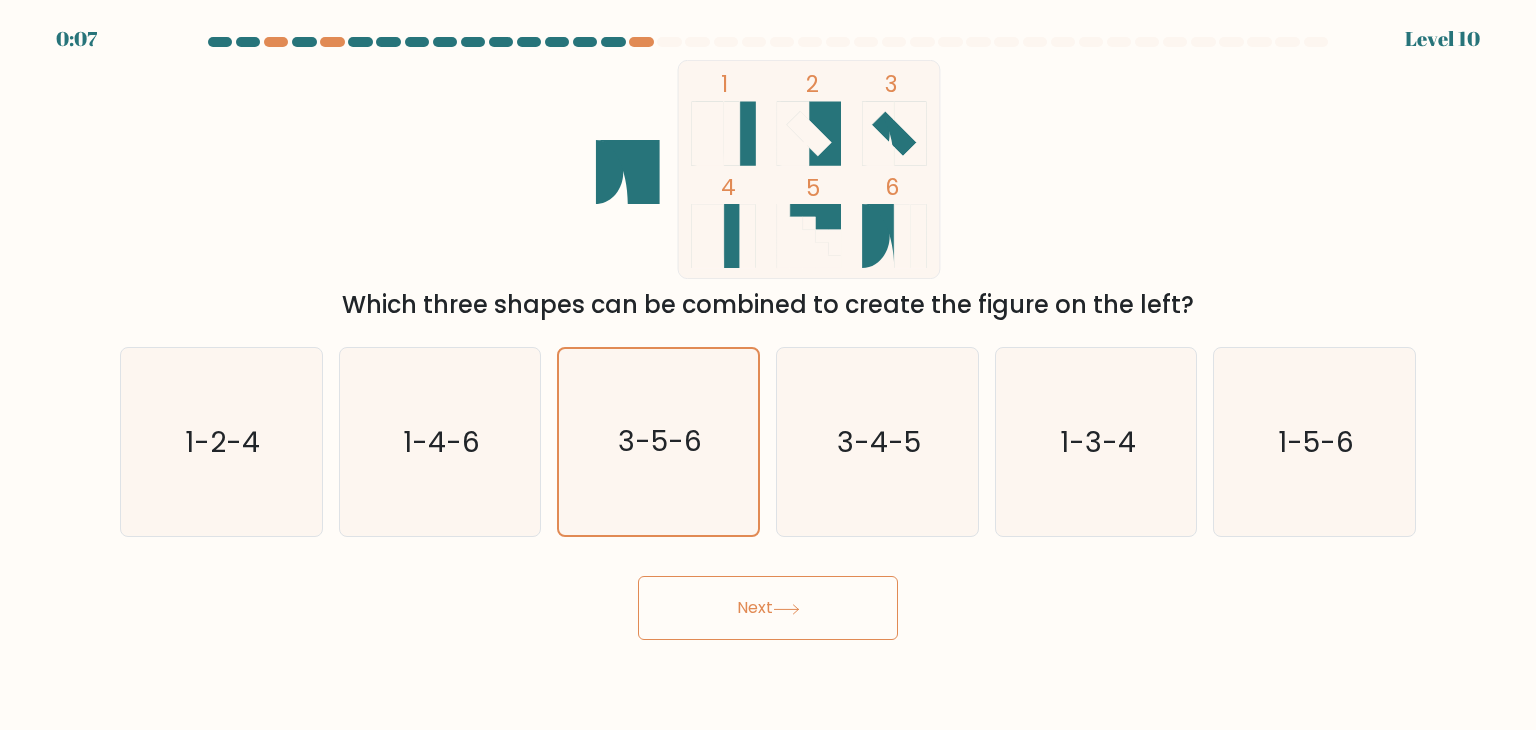 click on "Next" at bounding box center [768, 608] 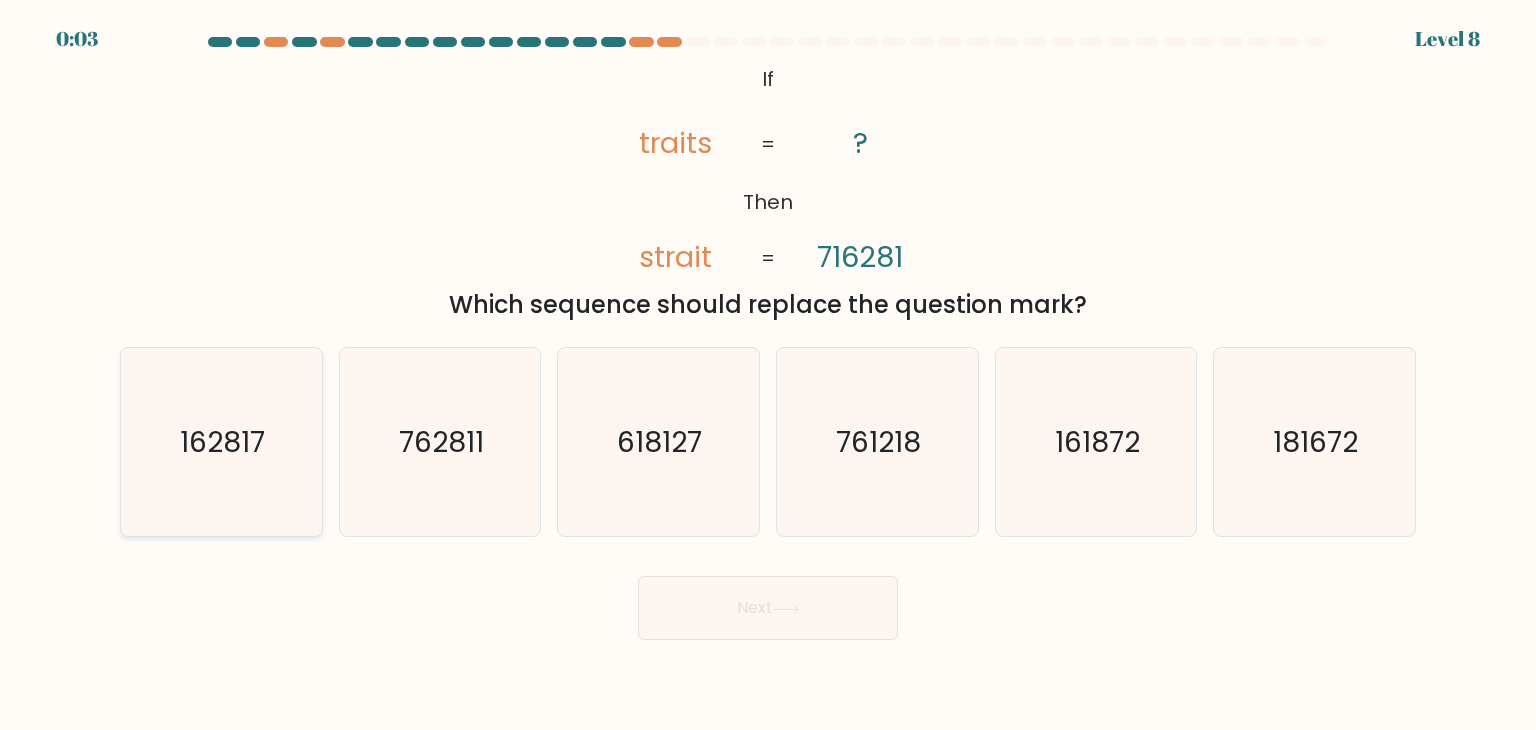 click on "162817" 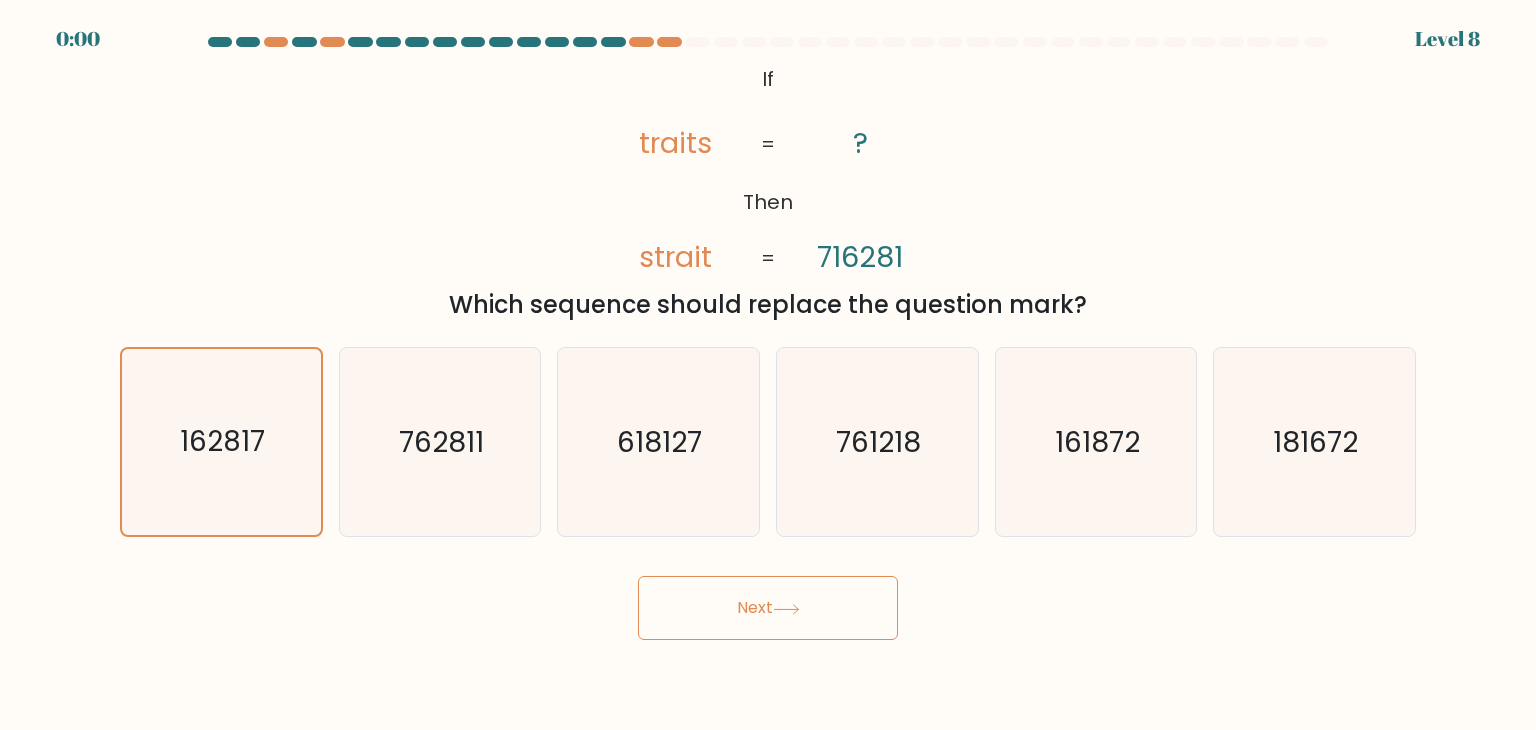 click on "Next" at bounding box center [768, 608] 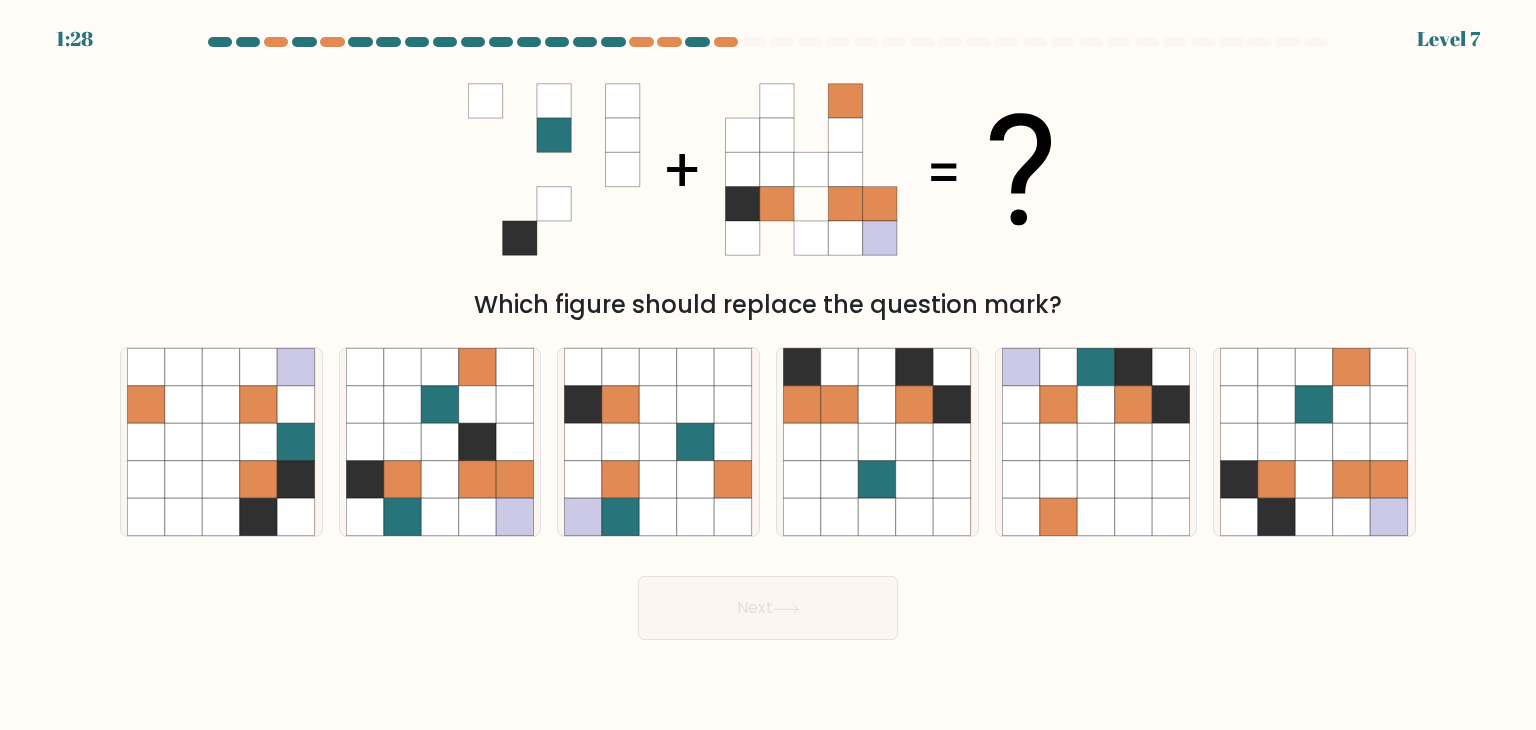 scroll, scrollTop: 0, scrollLeft: 0, axis: both 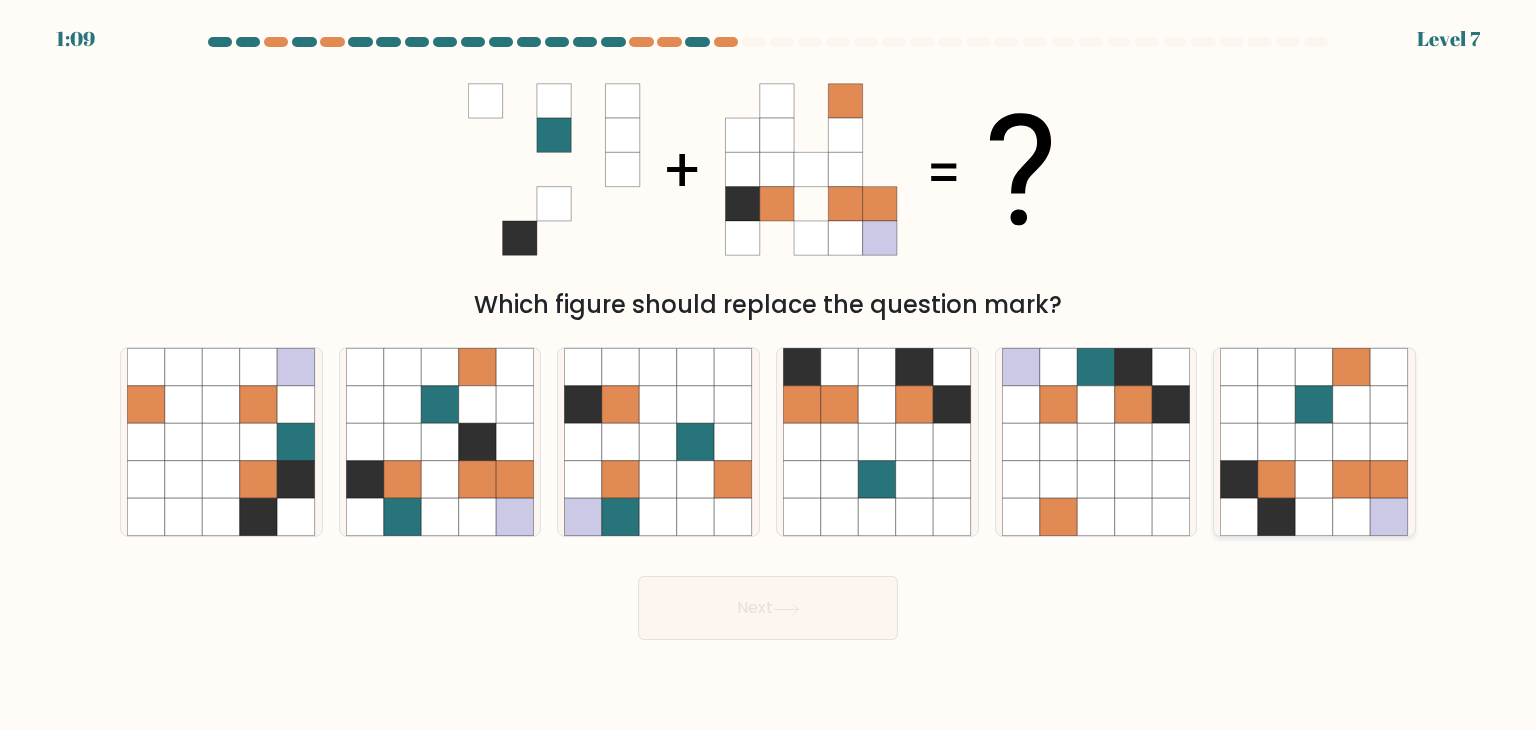 click 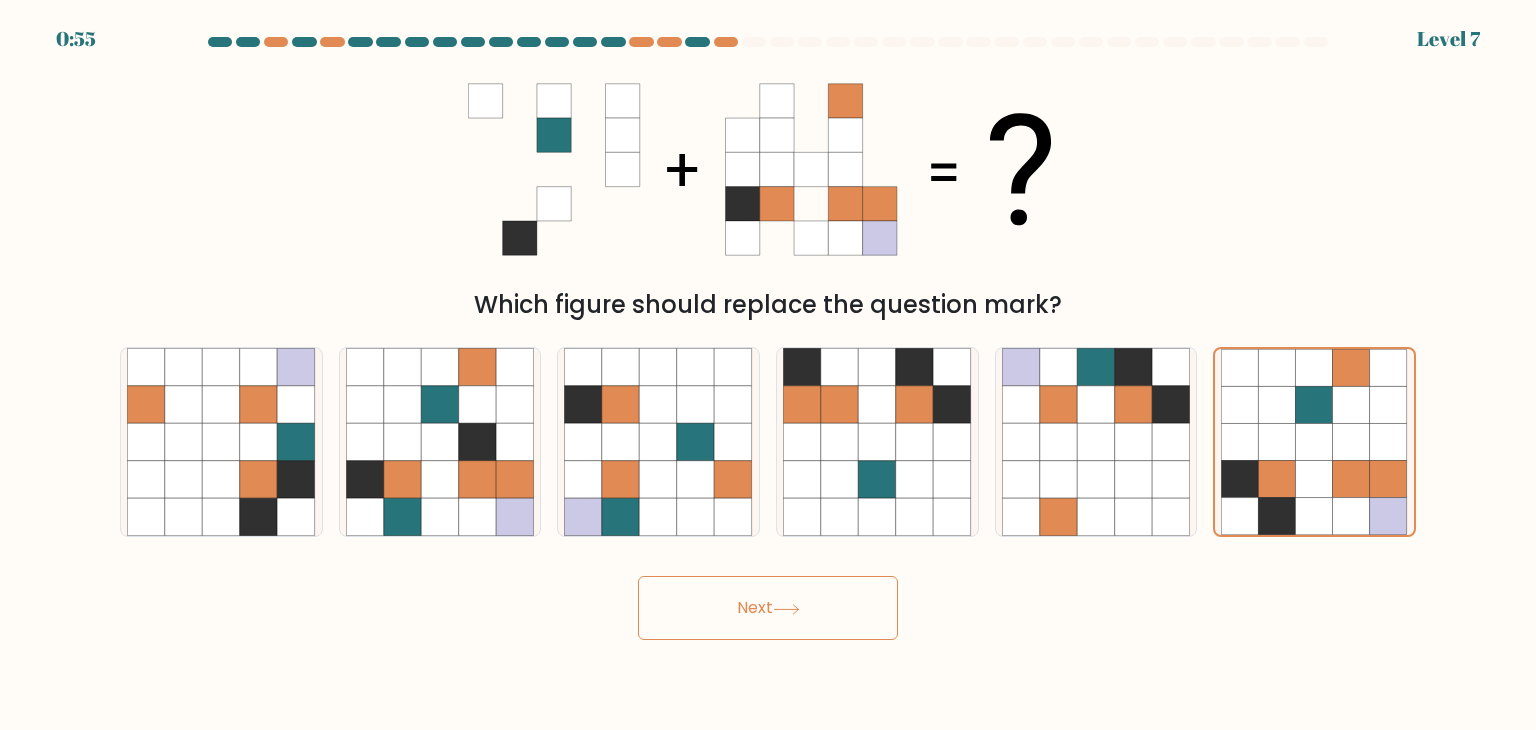 click on "Next" at bounding box center (768, 608) 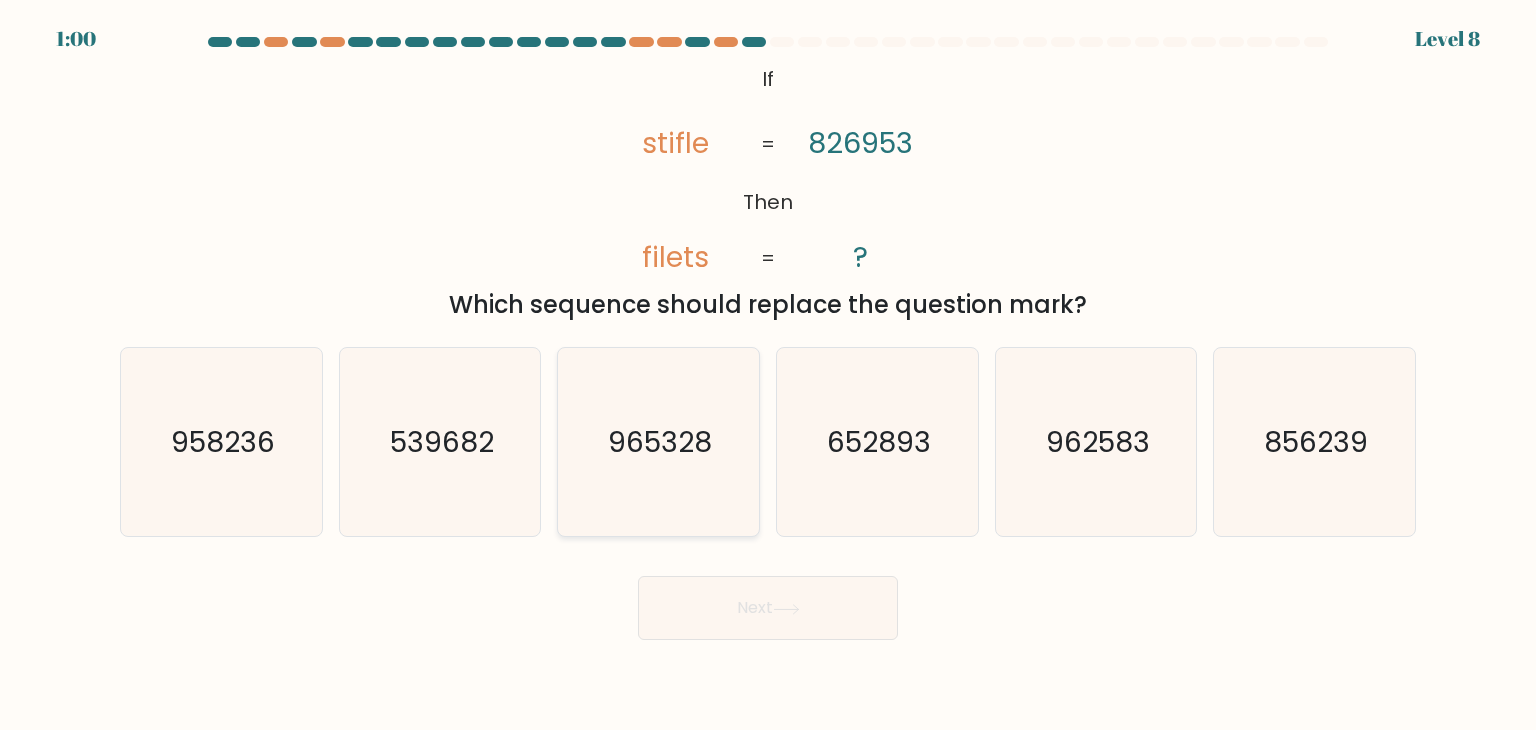 click on "965328" 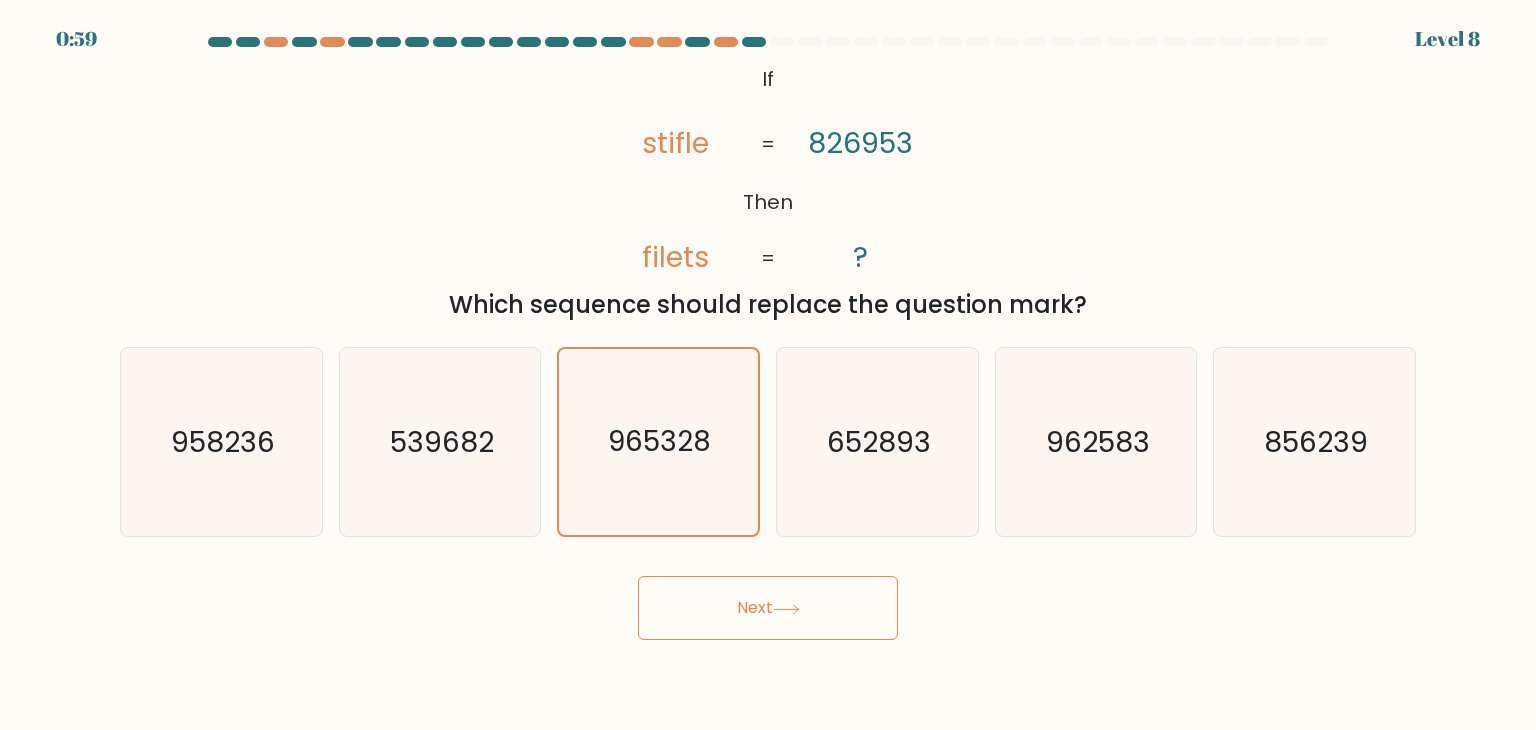 click on "Next" at bounding box center (768, 608) 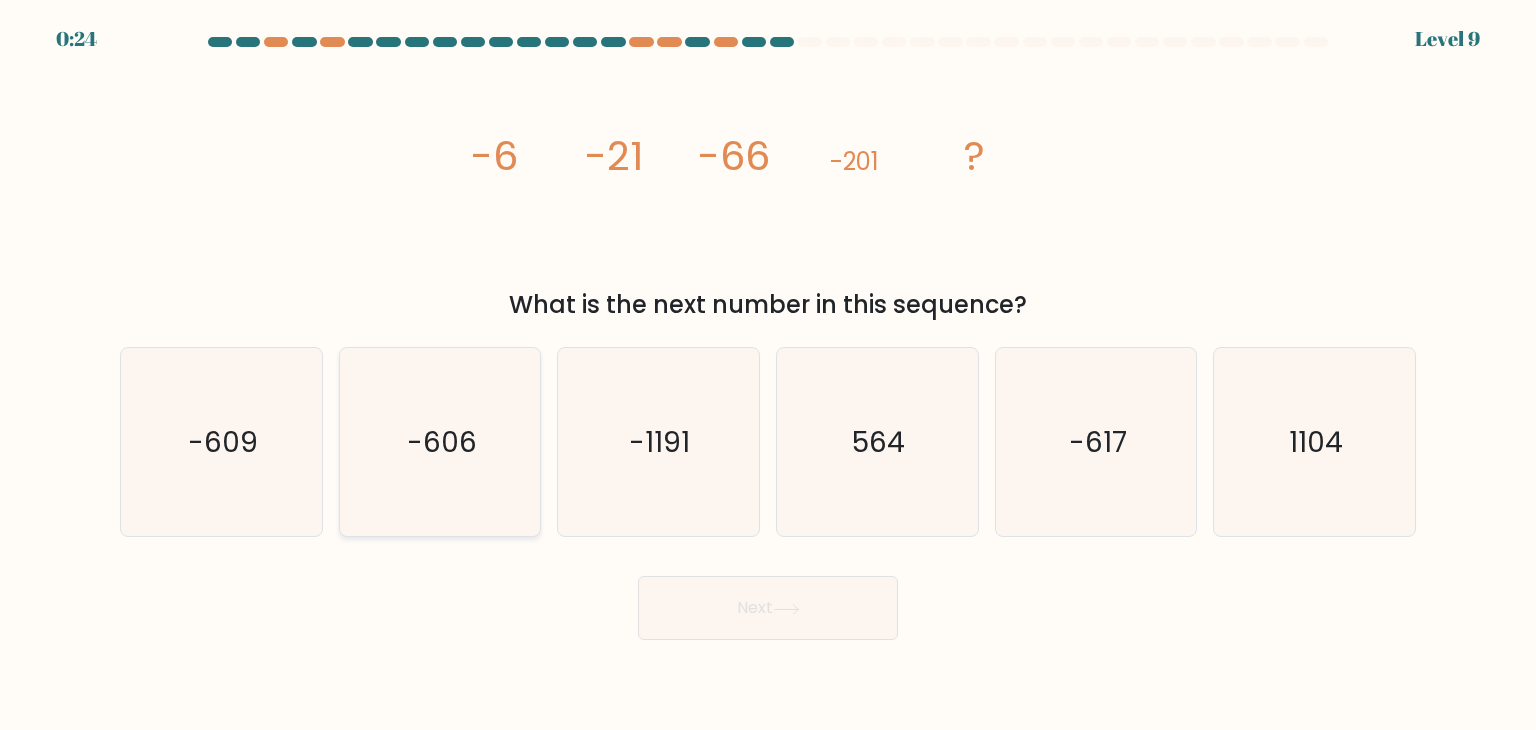 click on "-606" 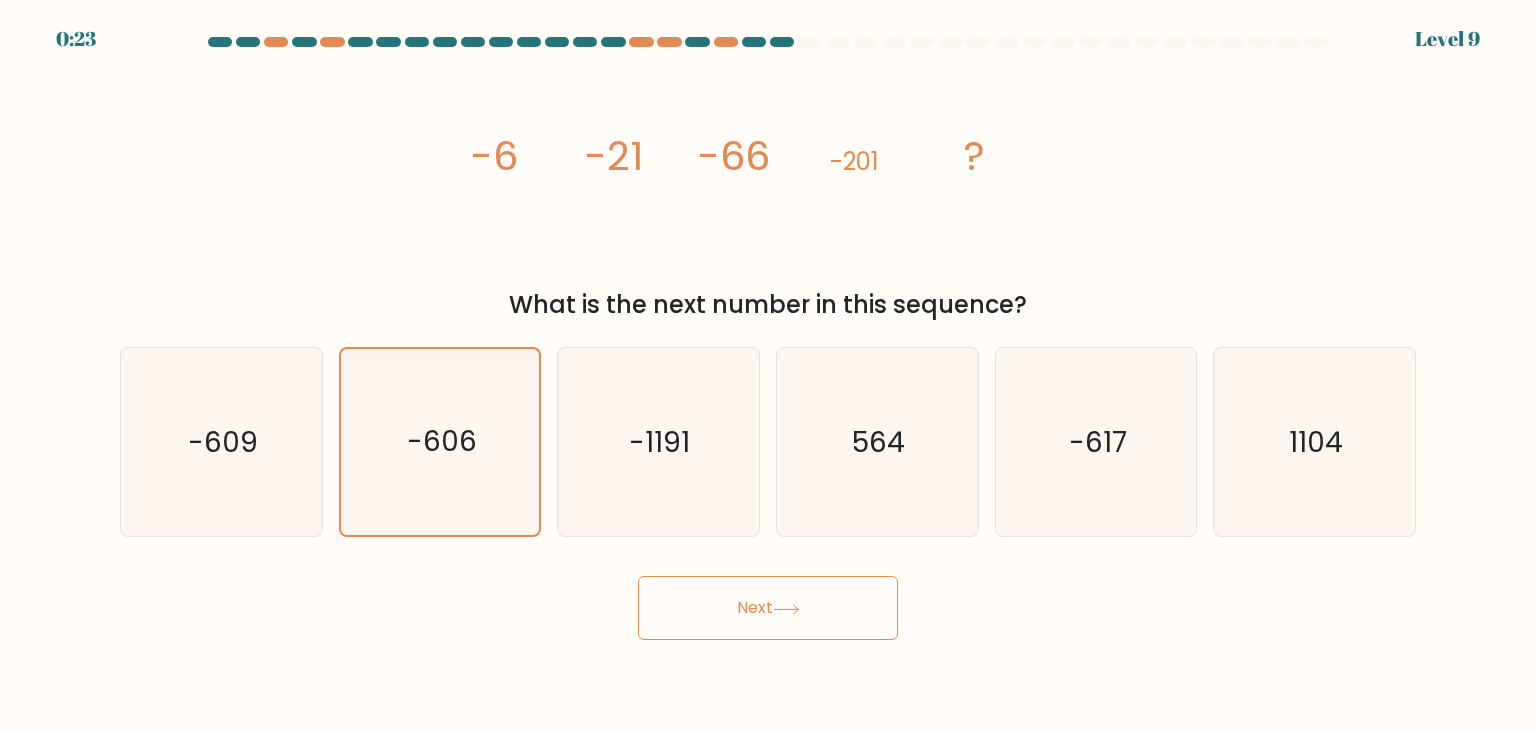 click on "Next" at bounding box center [768, 608] 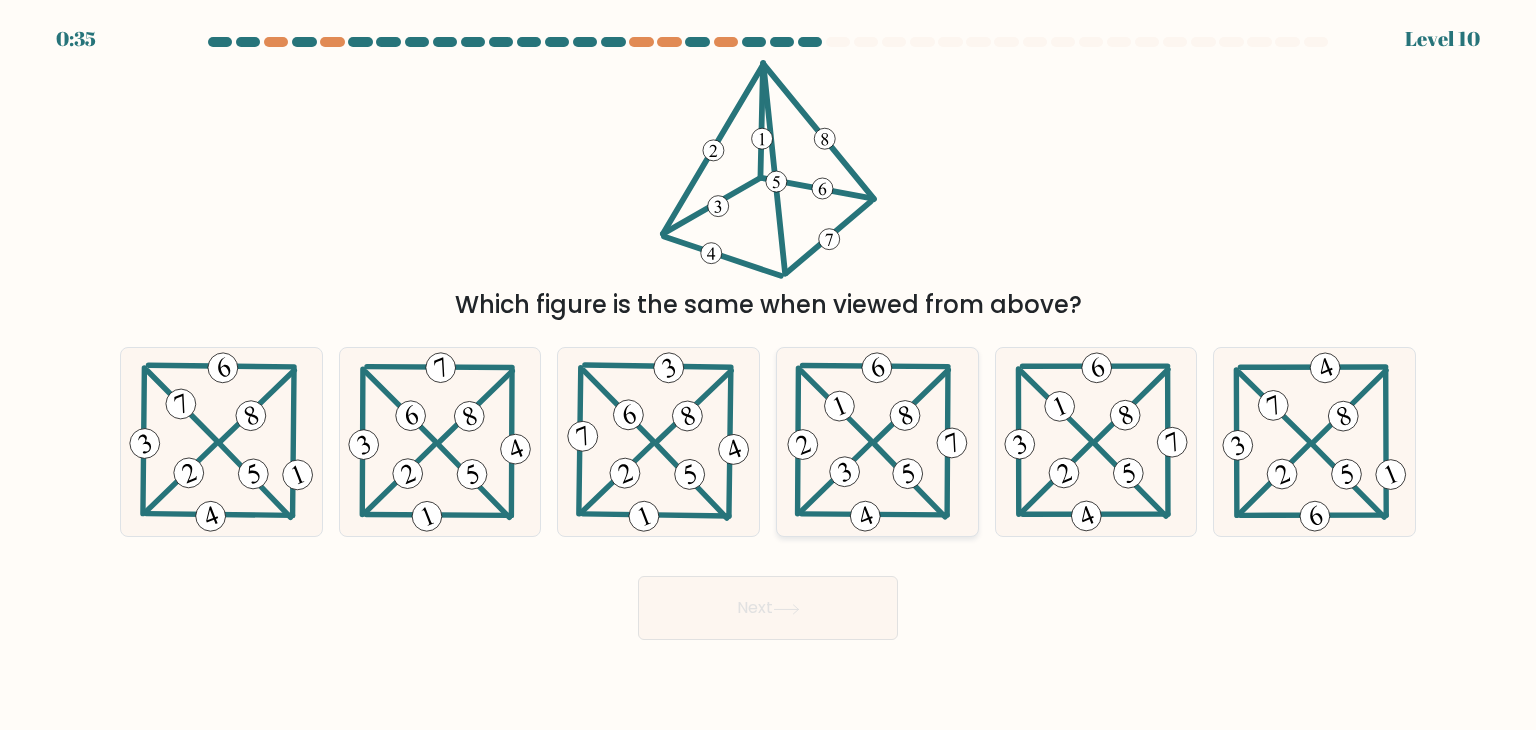 click 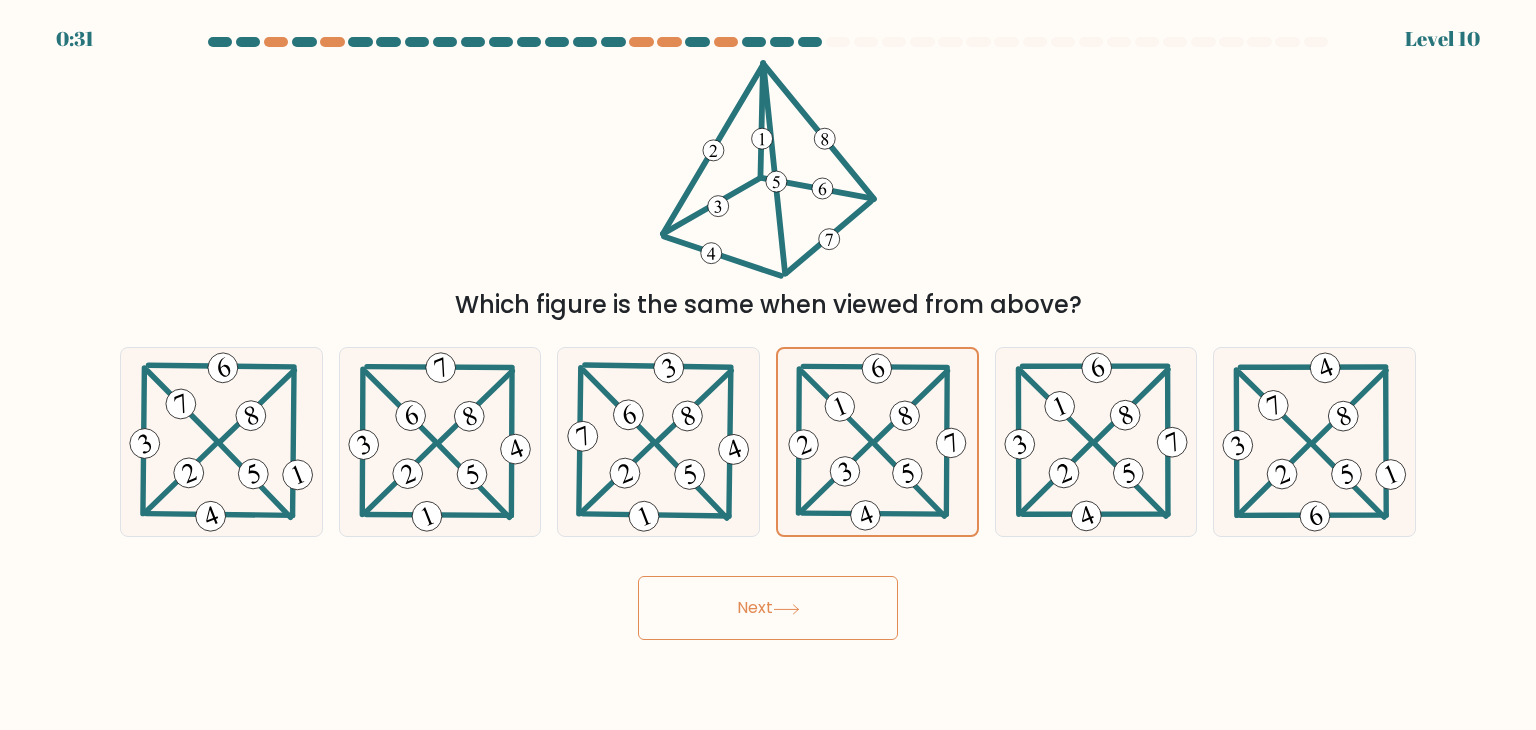 click on "Which figure is the same when viewed from above?" at bounding box center [768, 191] 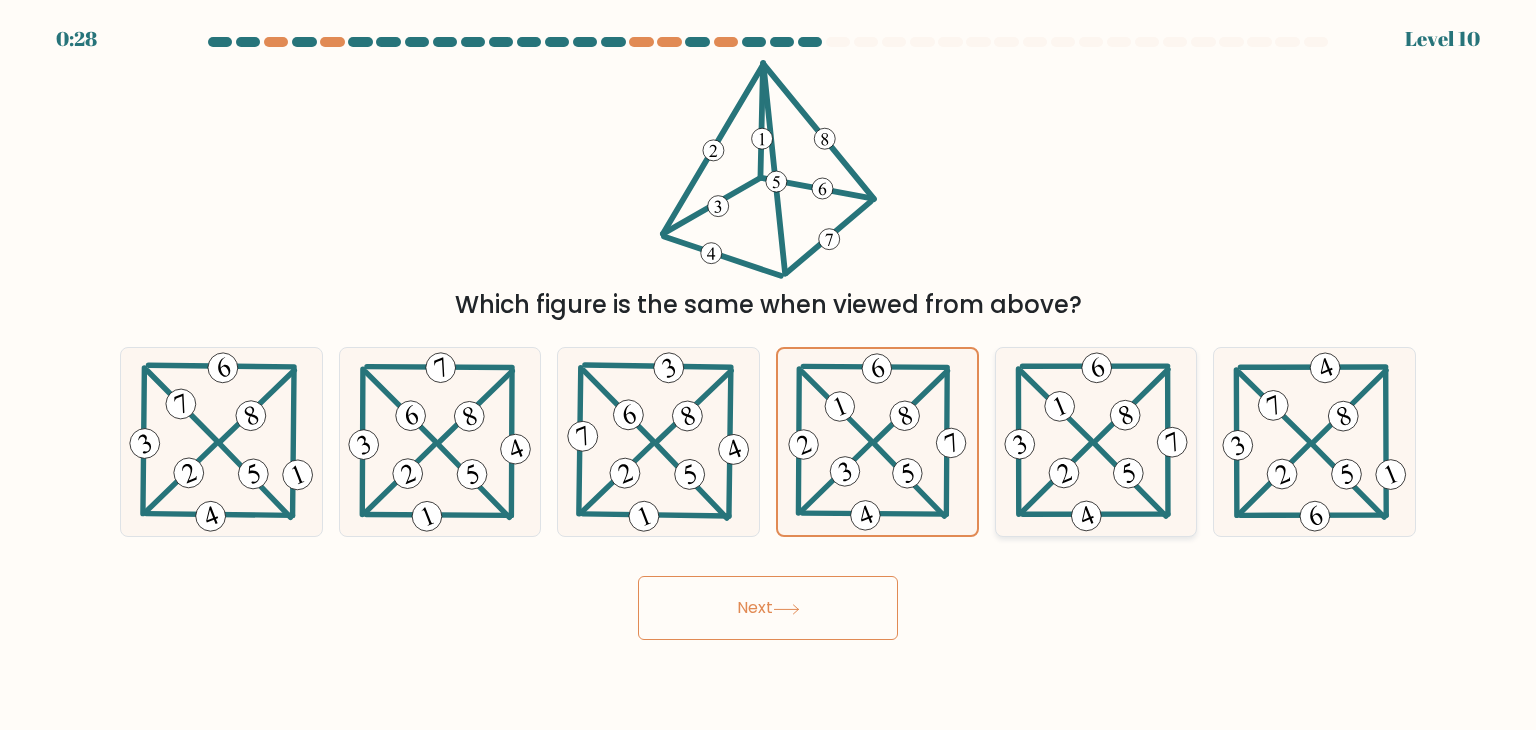 click 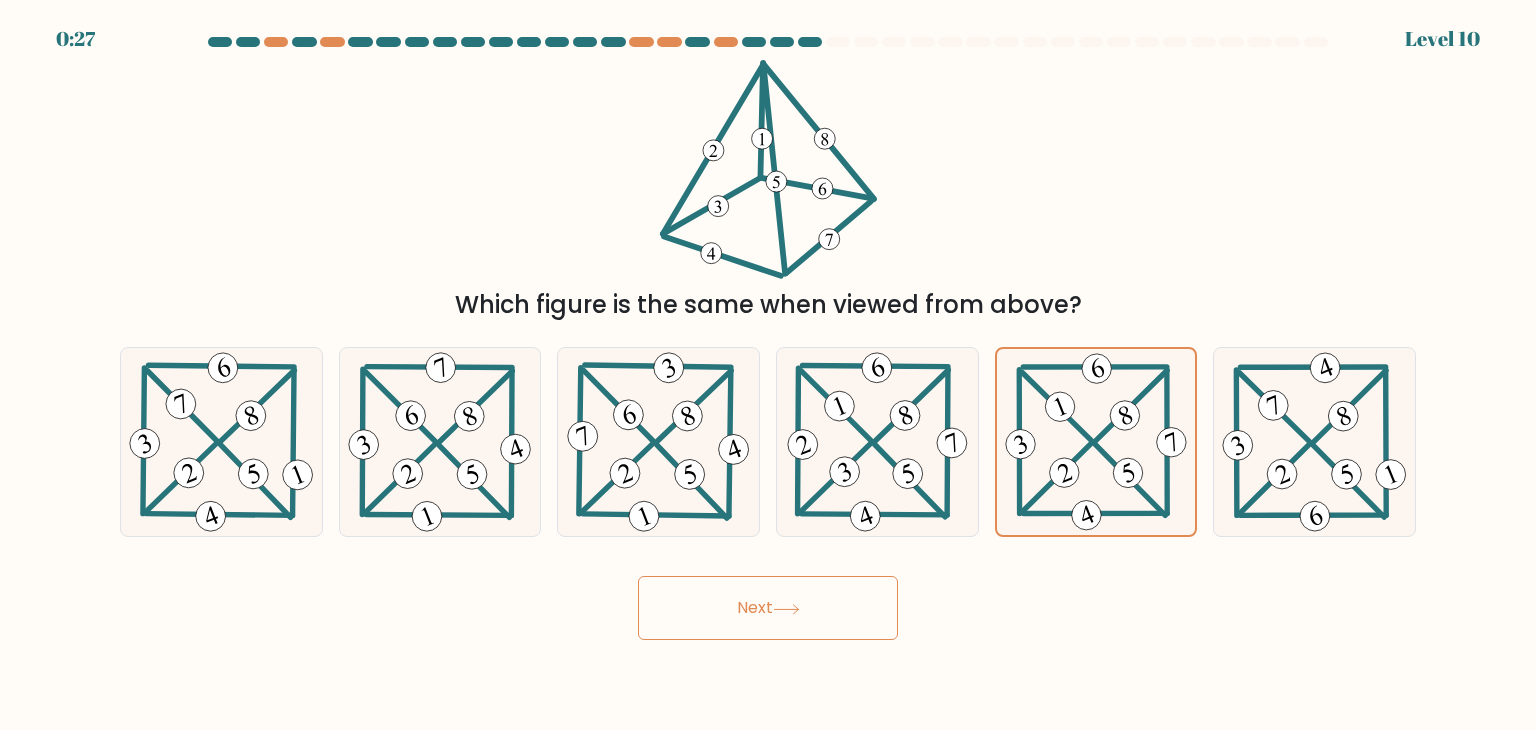 click on "Next" at bounding box center (768, 608) 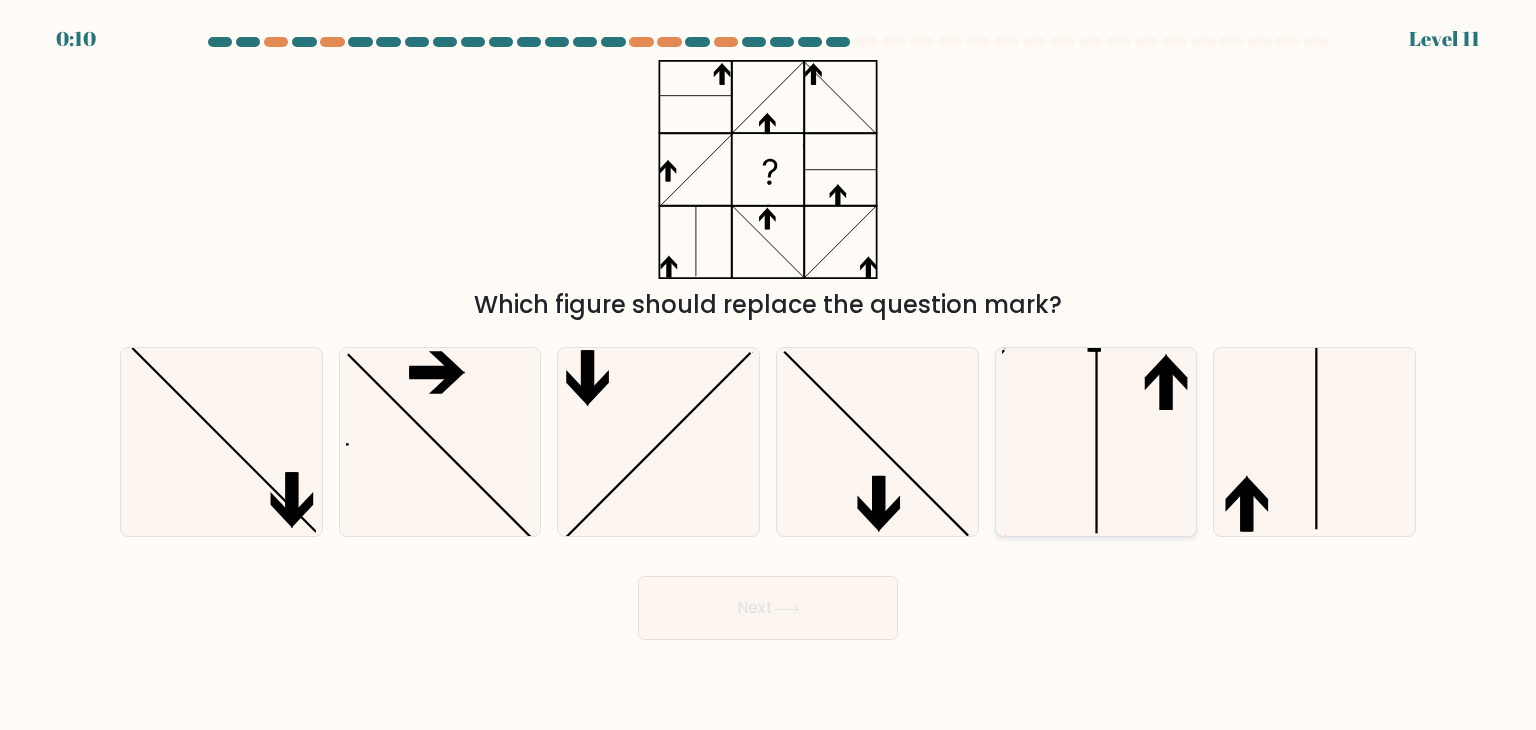 click 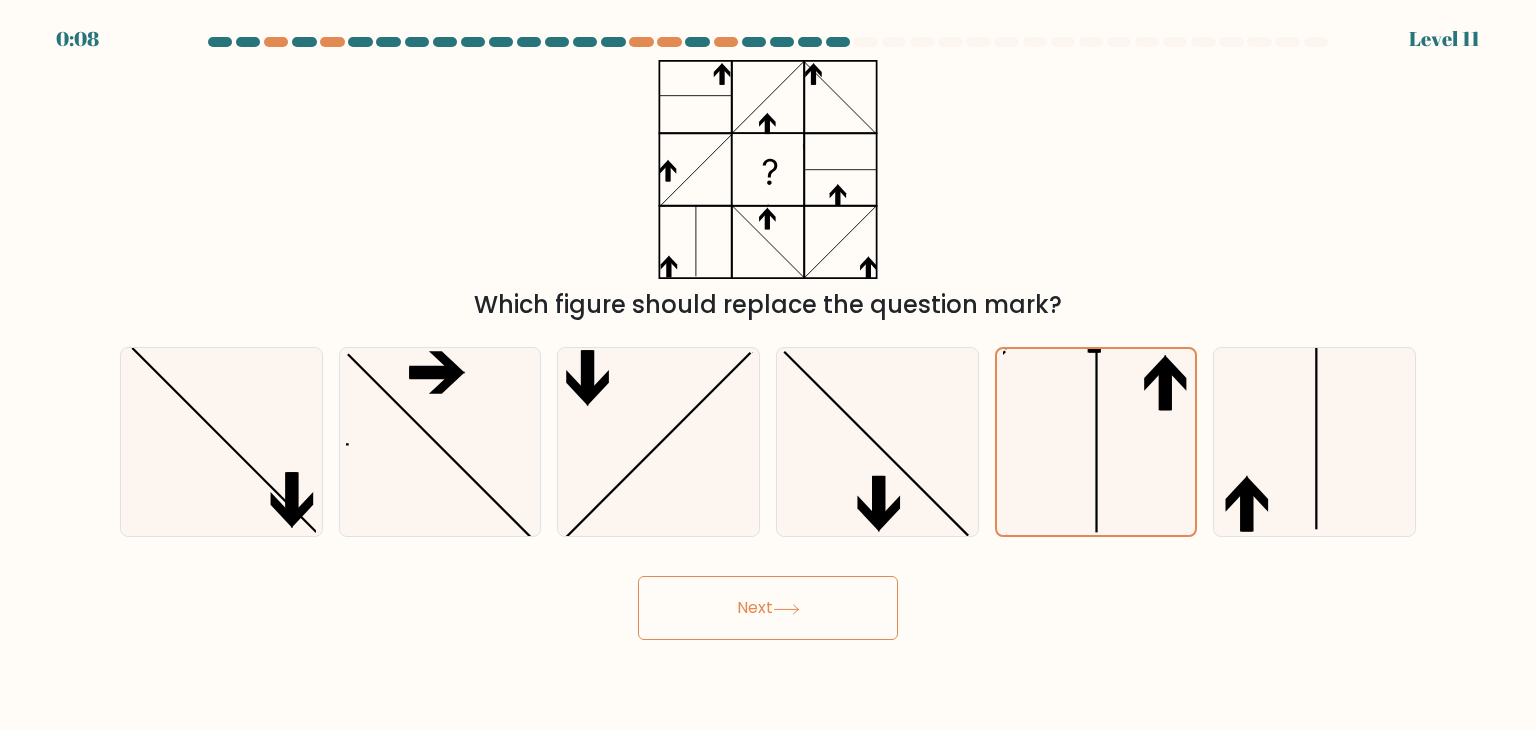 click on "Next" at bounding box center (768, 608) 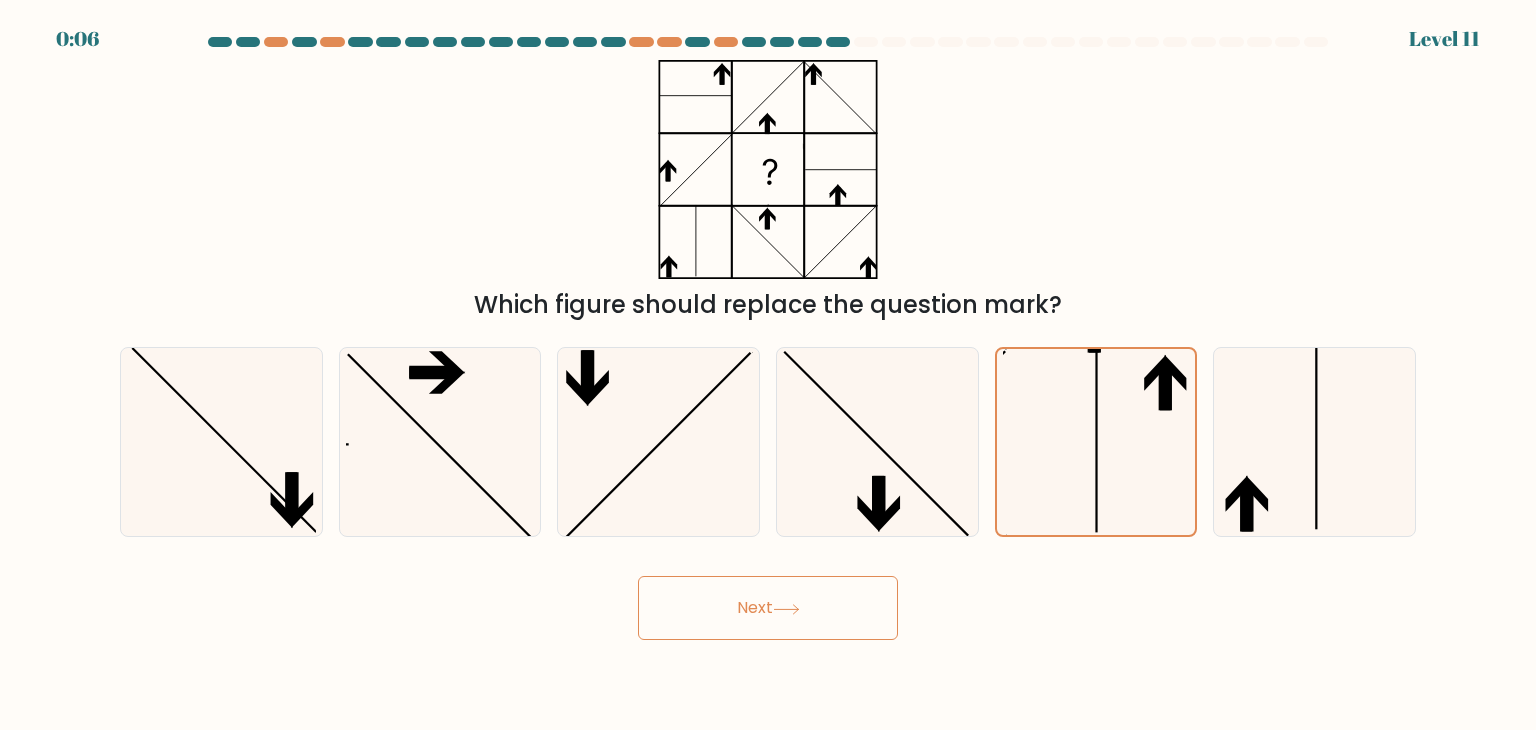 click on "Next" at bounding box center [768, 608] 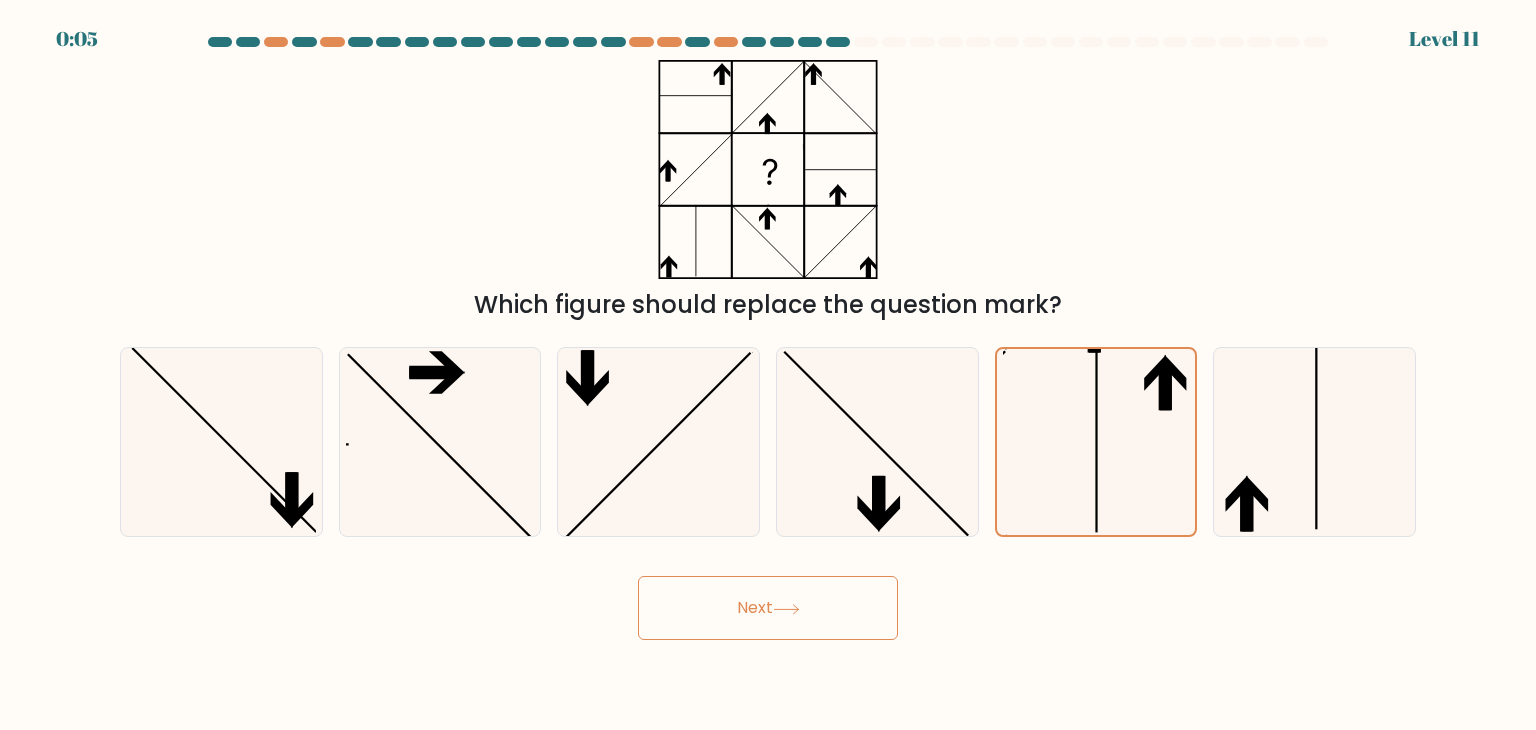 click 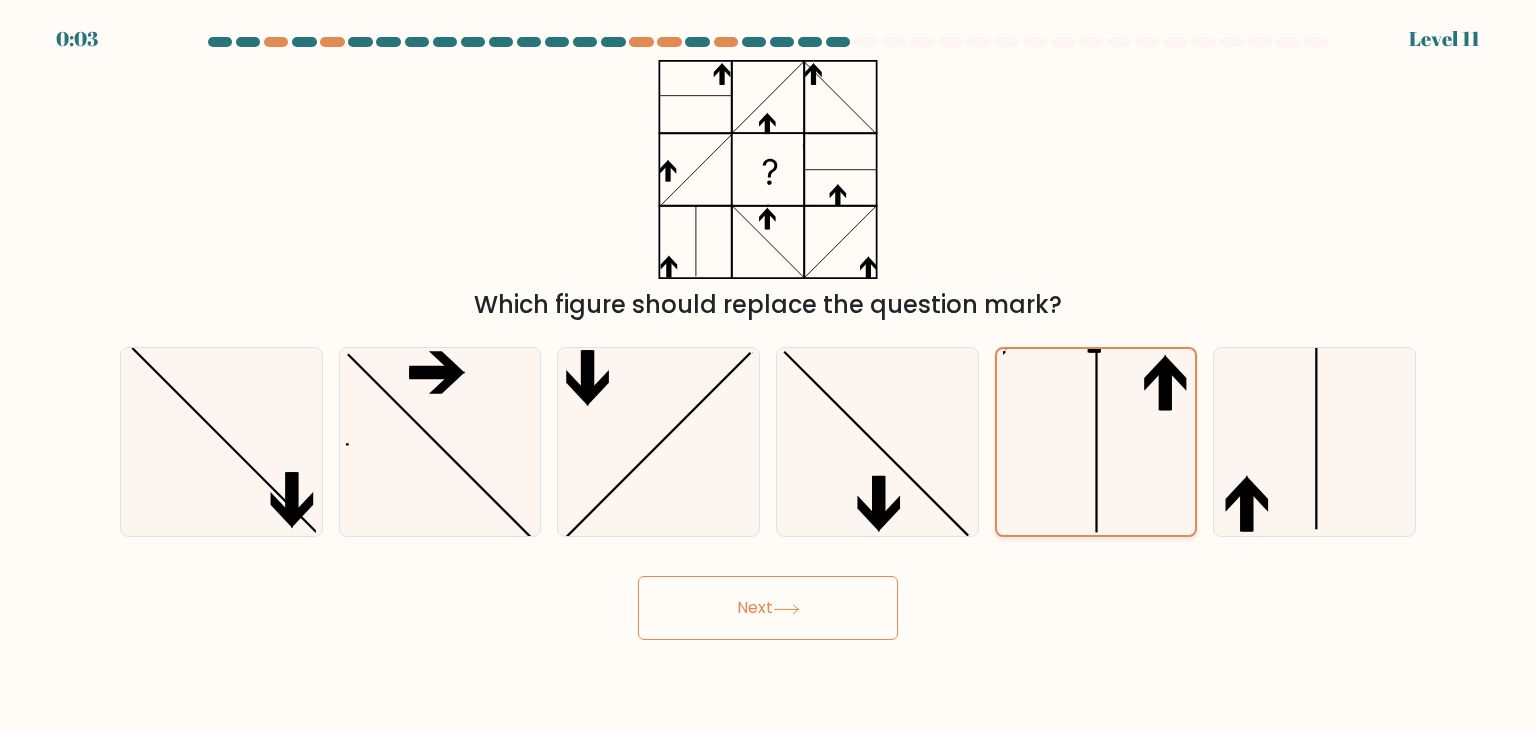 click 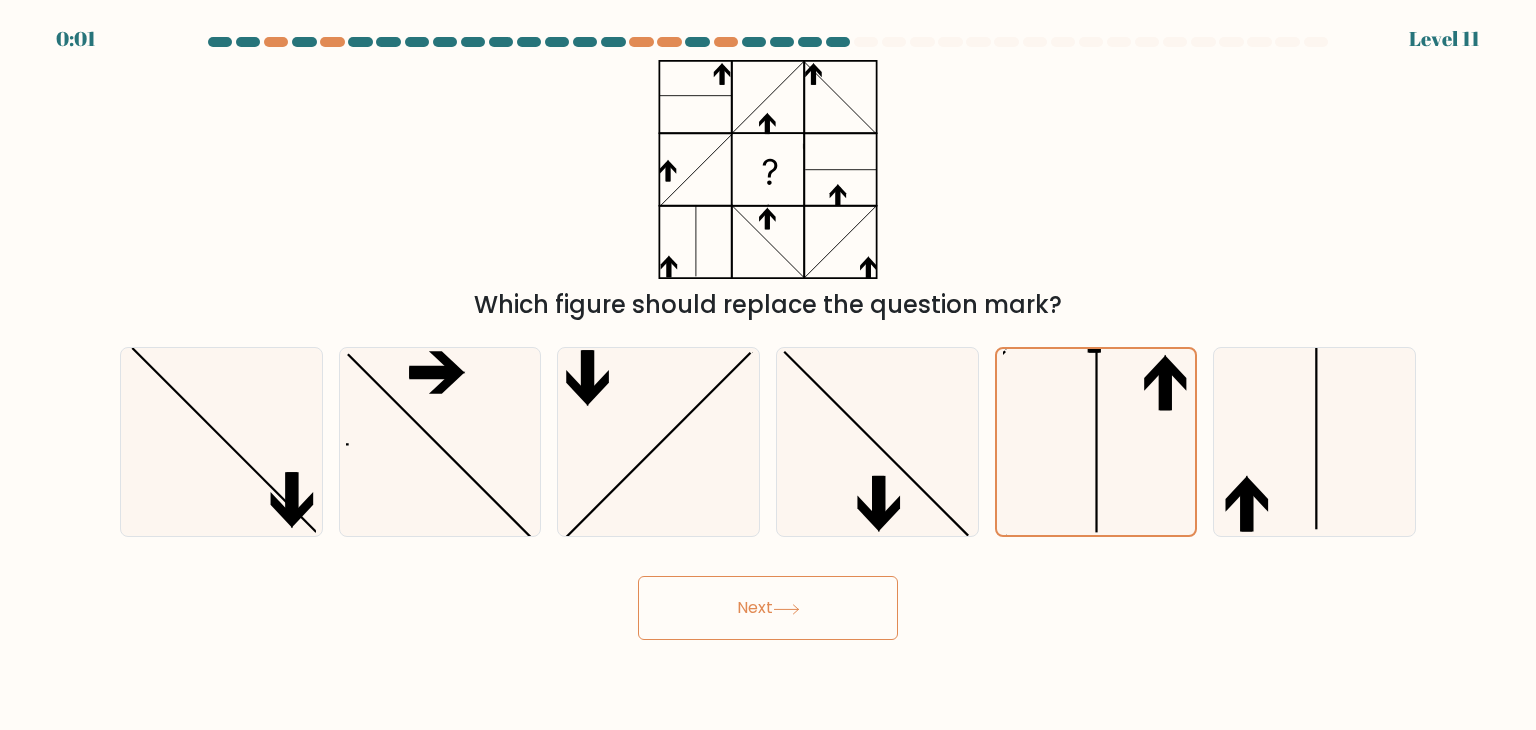 click on "Next" at bounding box center (768, 608) 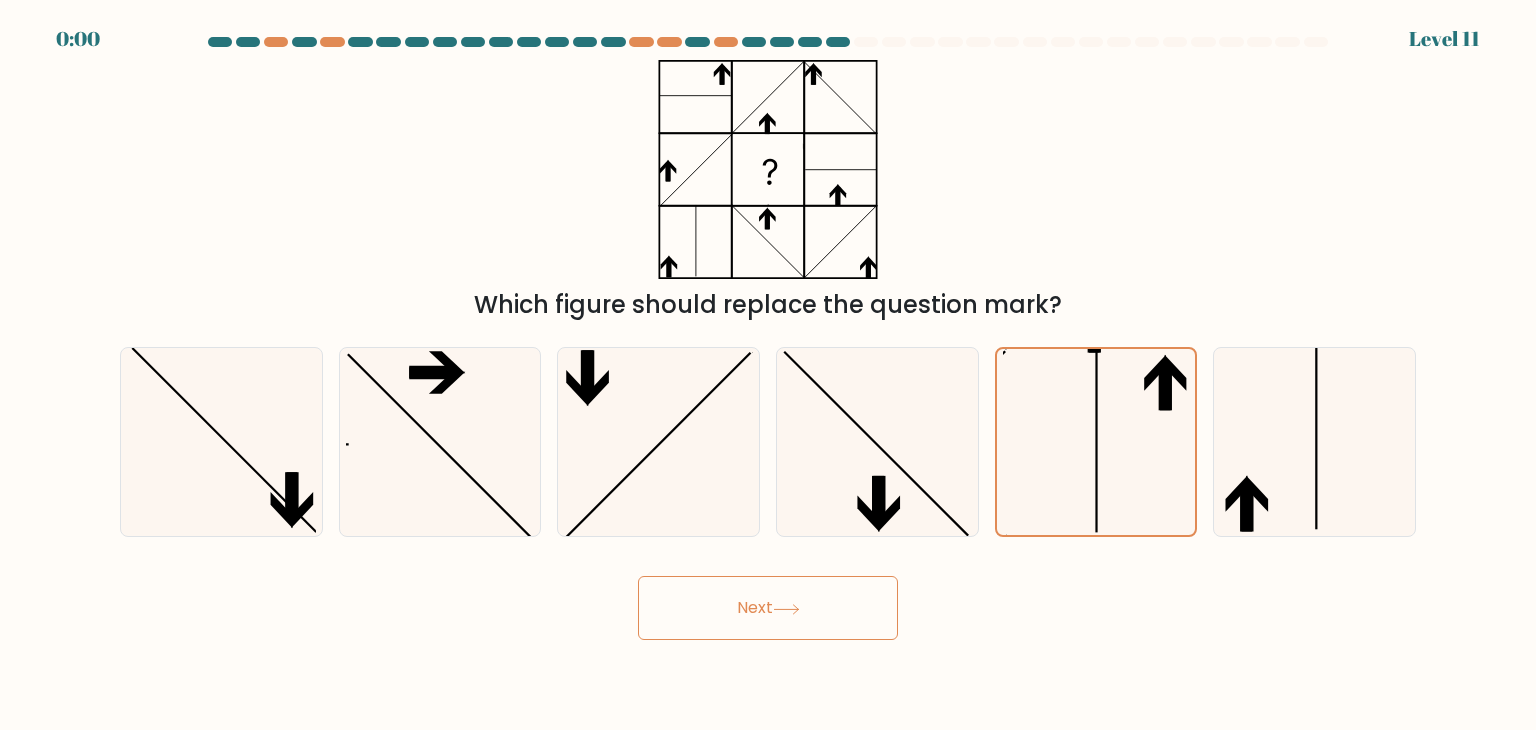 click on "Next" at bounding box center [768, 608] 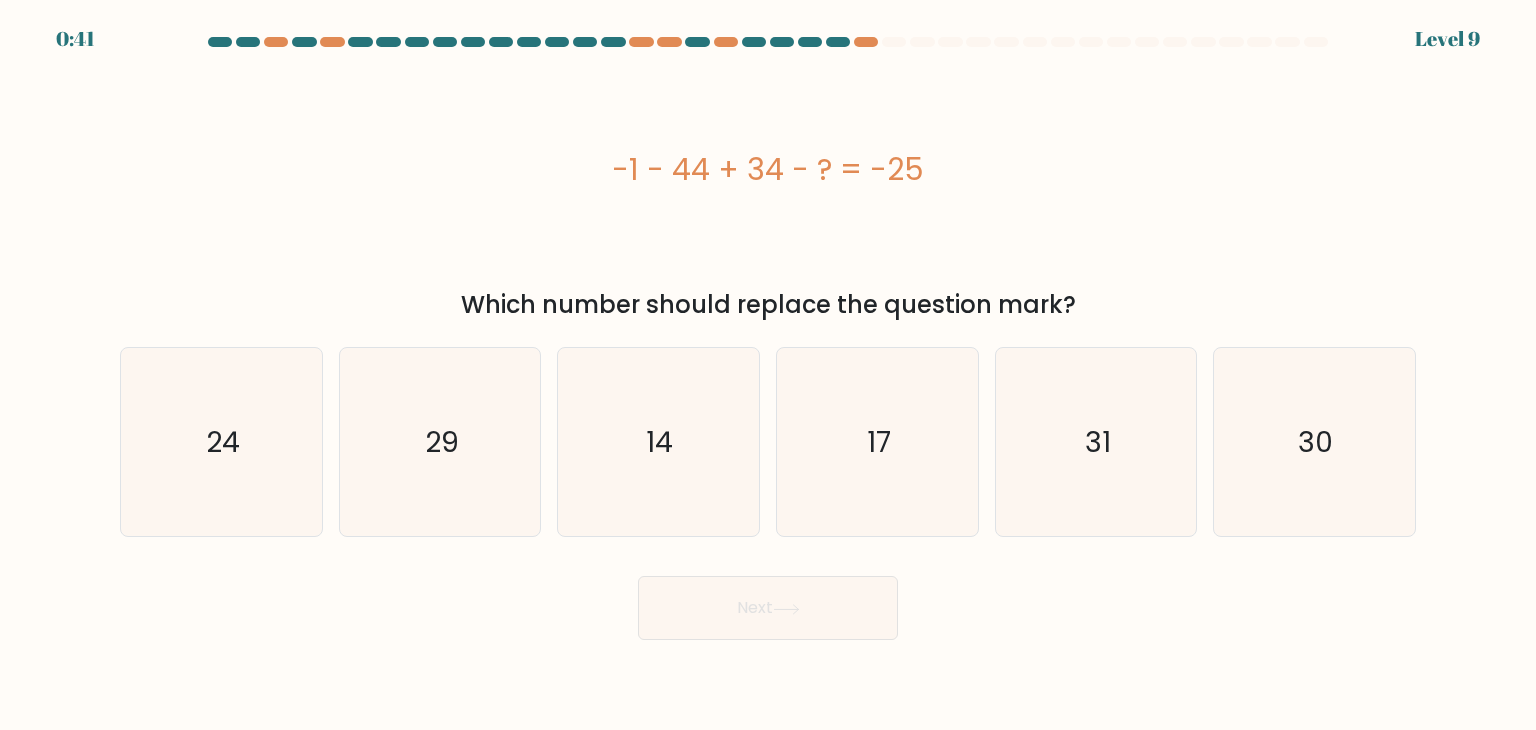 scroll, scrollTop: 0, scrollLeft: 0, axis: both 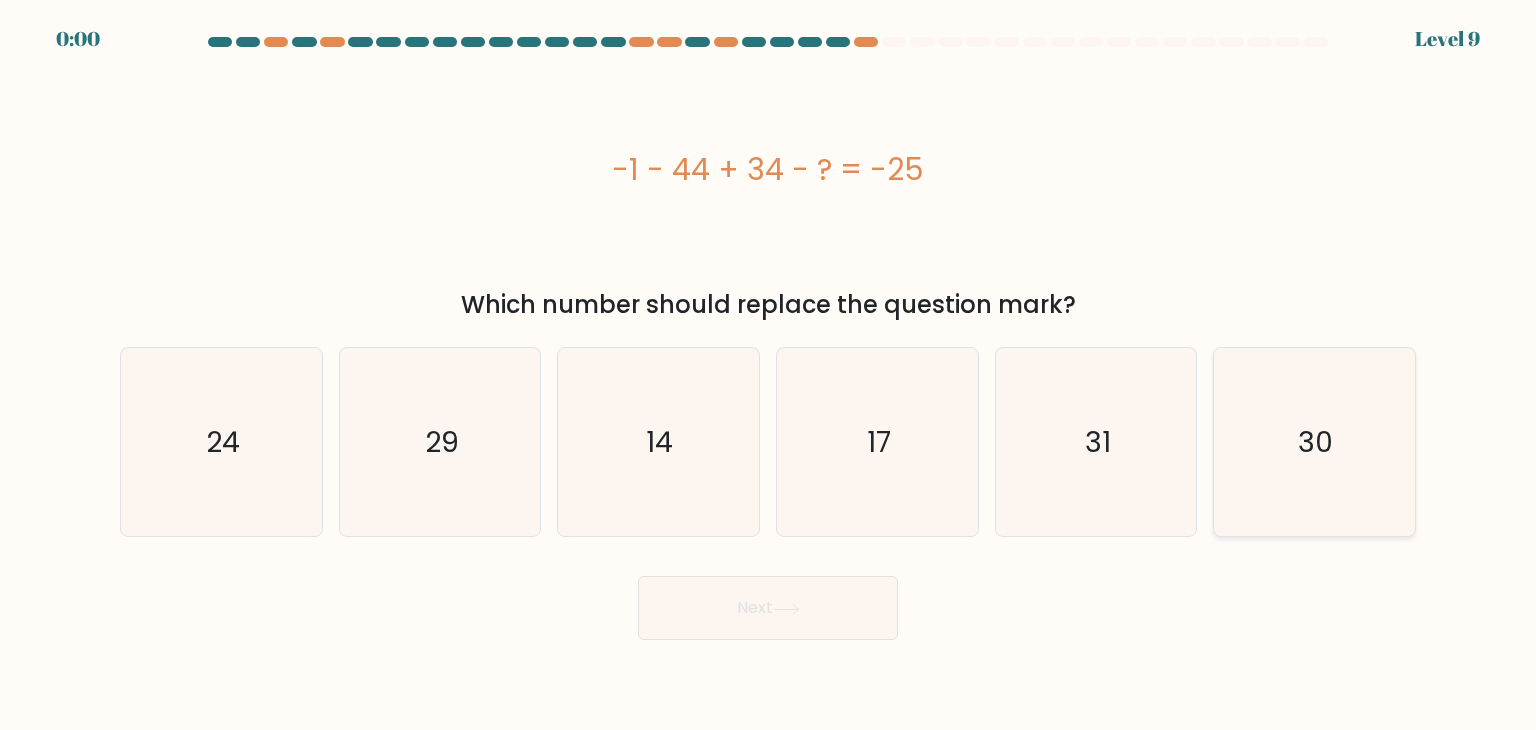 click on "30" 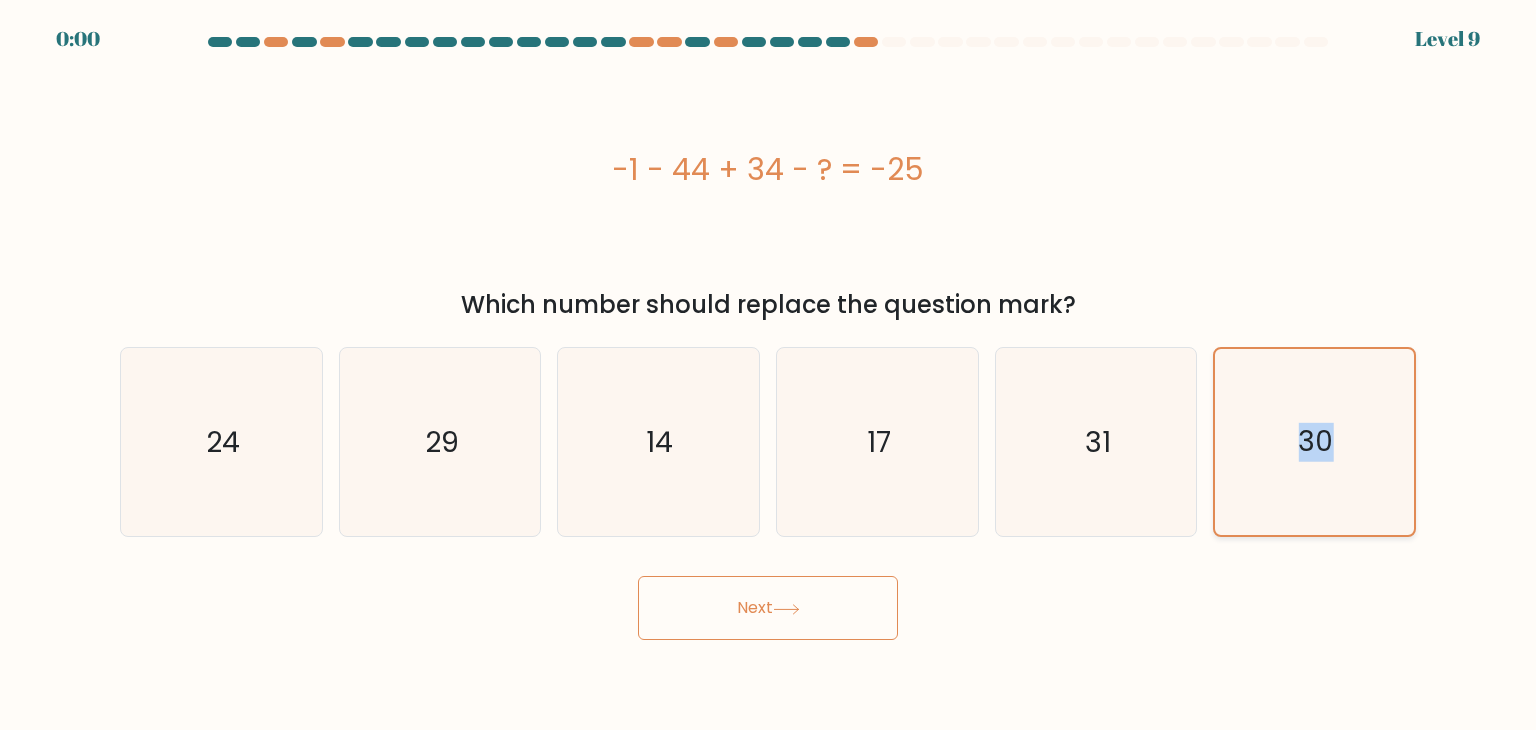 click on "30" 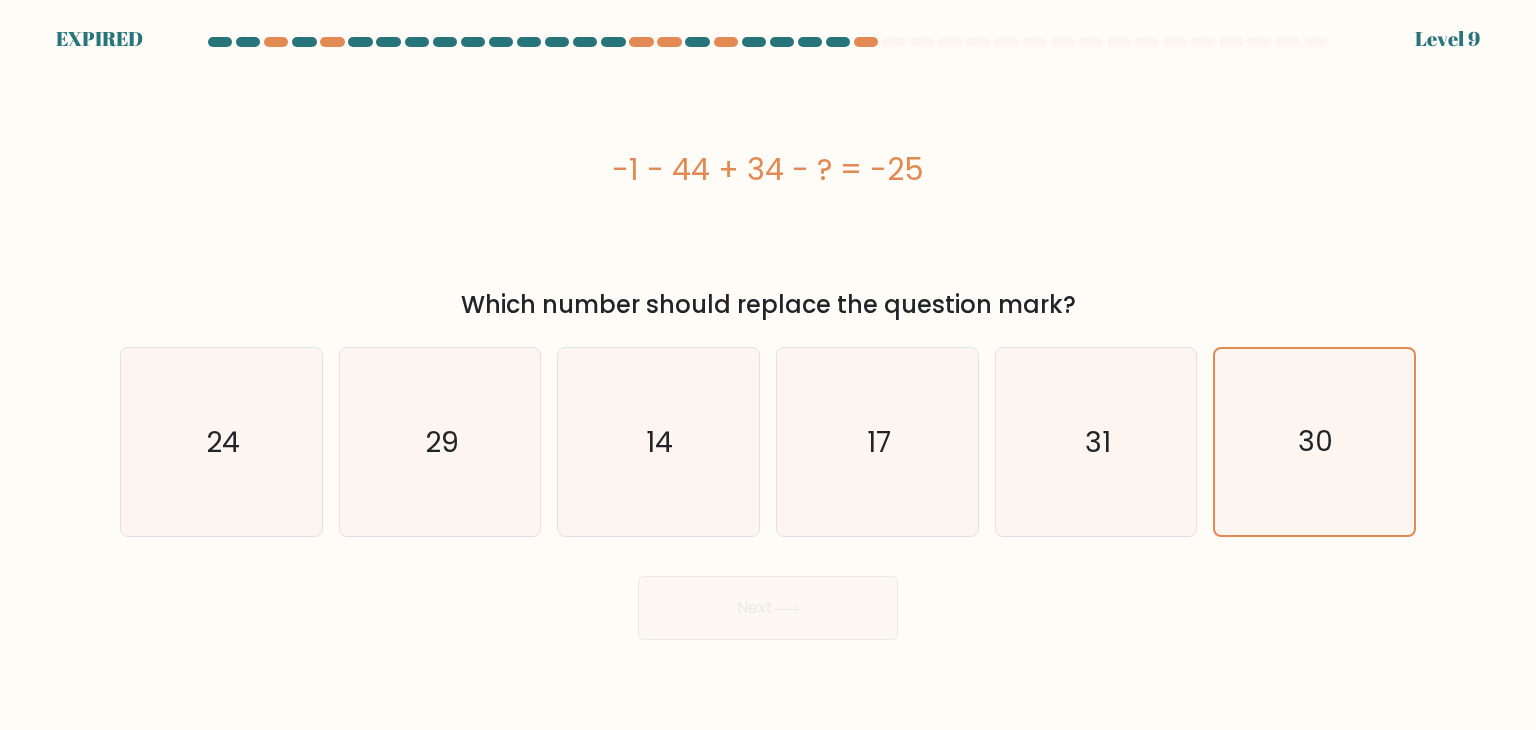 click on "Next" at bounding box center [768, 600] 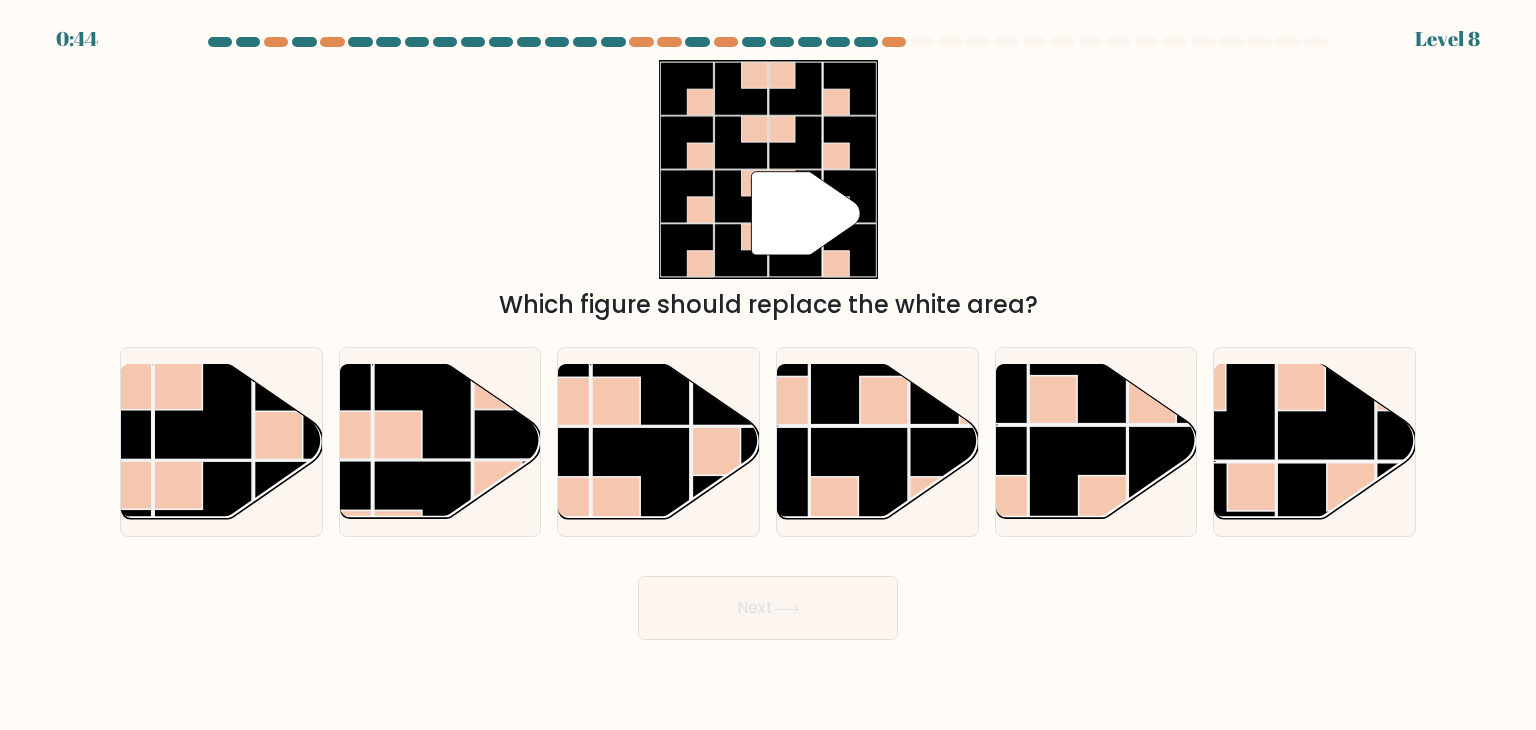 scroll, scrollTop: 0, scrollLeft: 0, axis: both 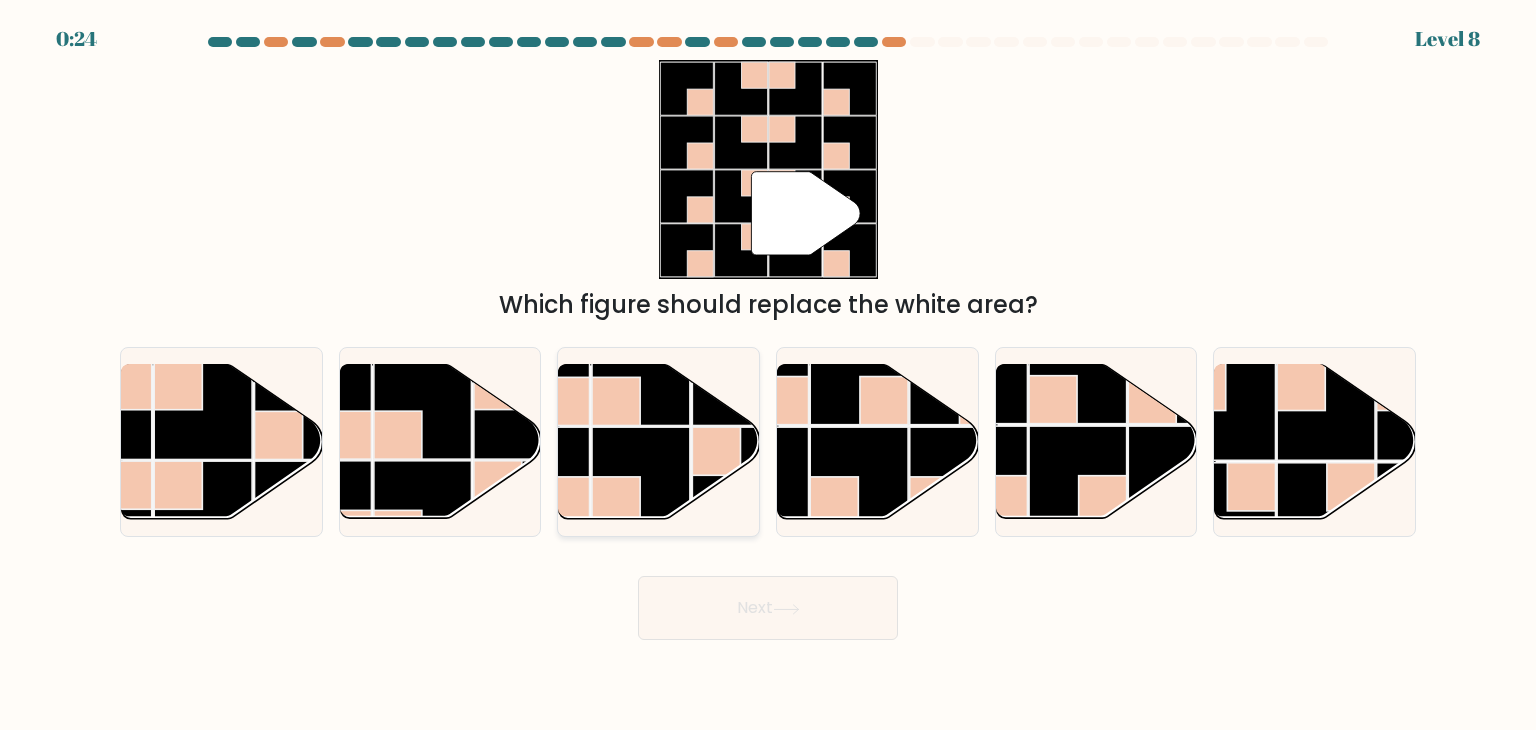 click 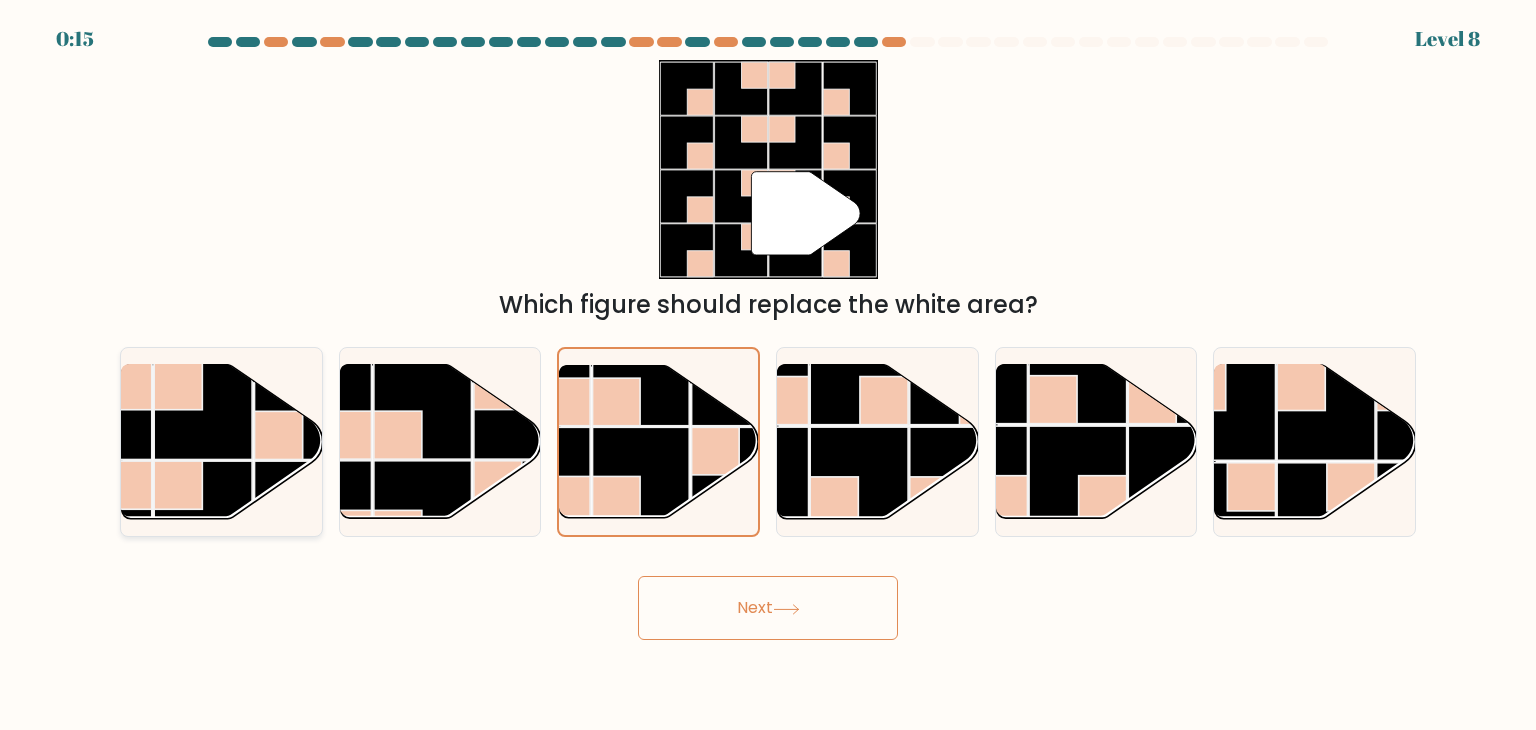 click 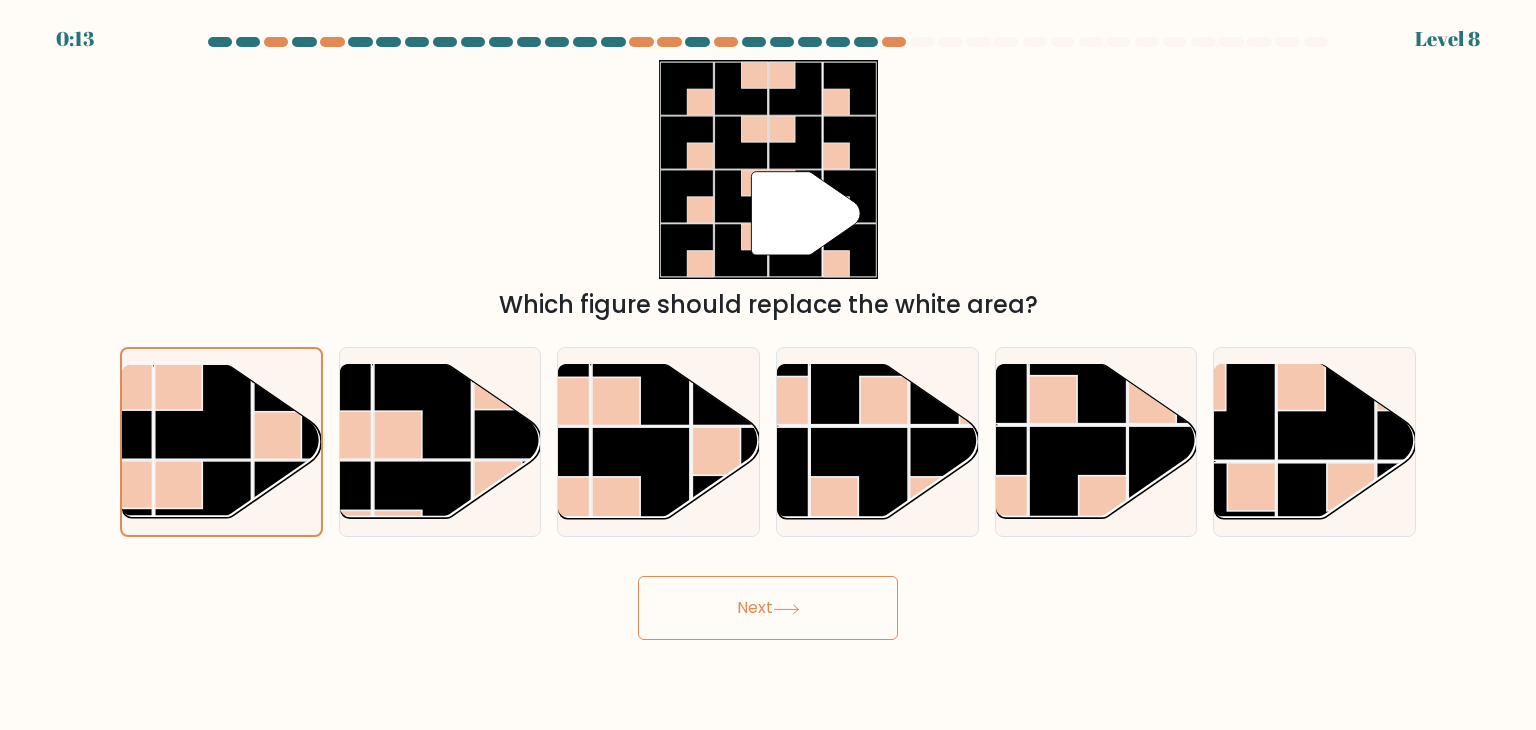click on "Next" at bounding box center [768, 608] 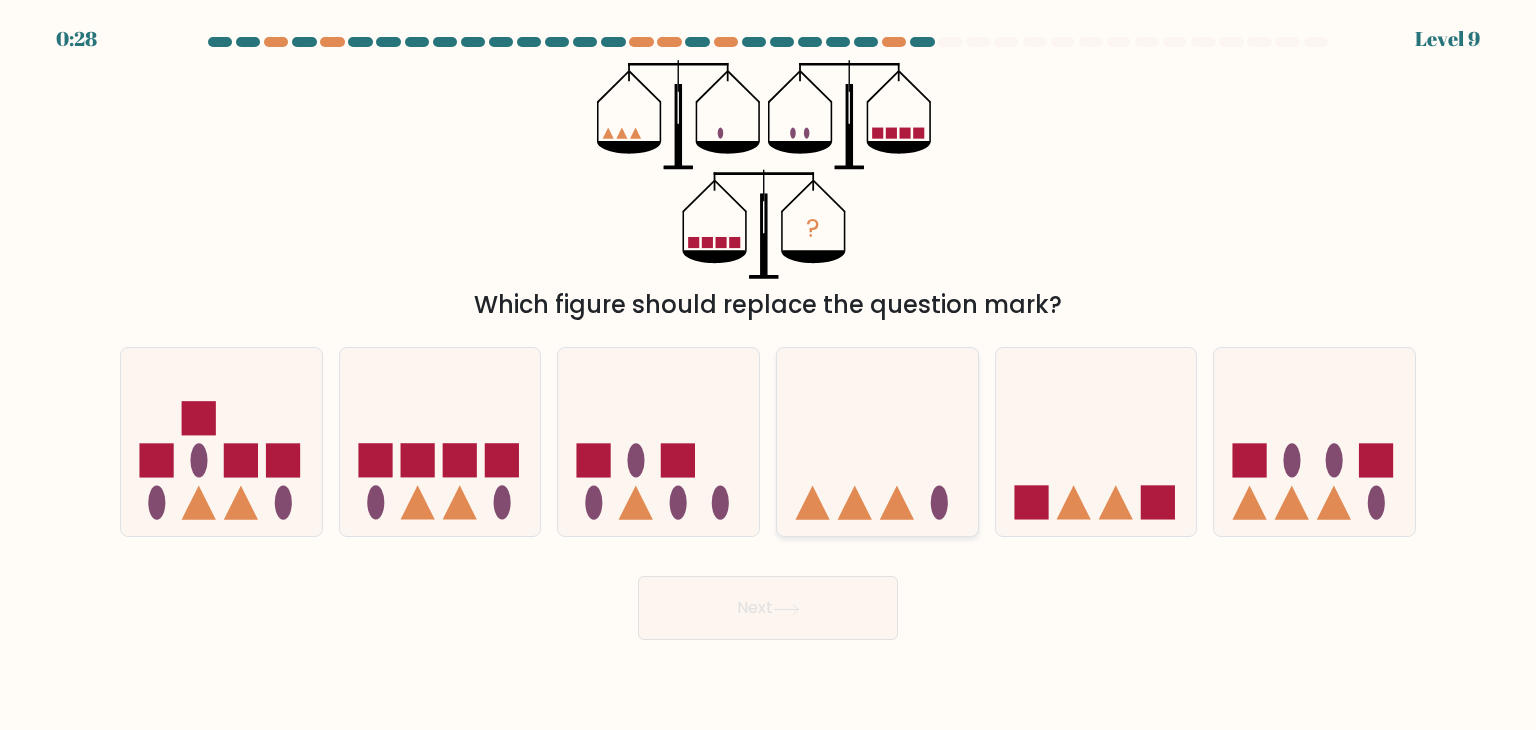 click 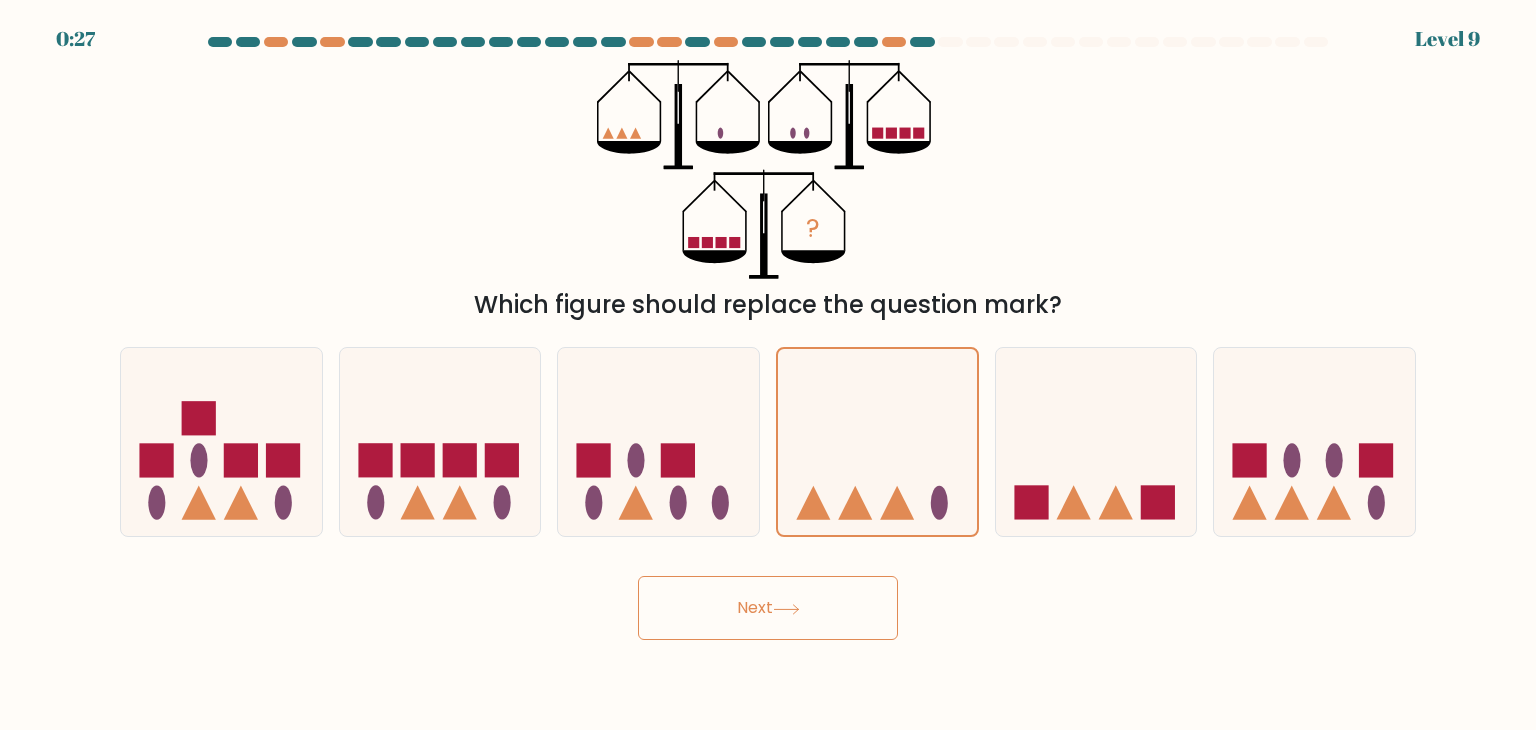 click 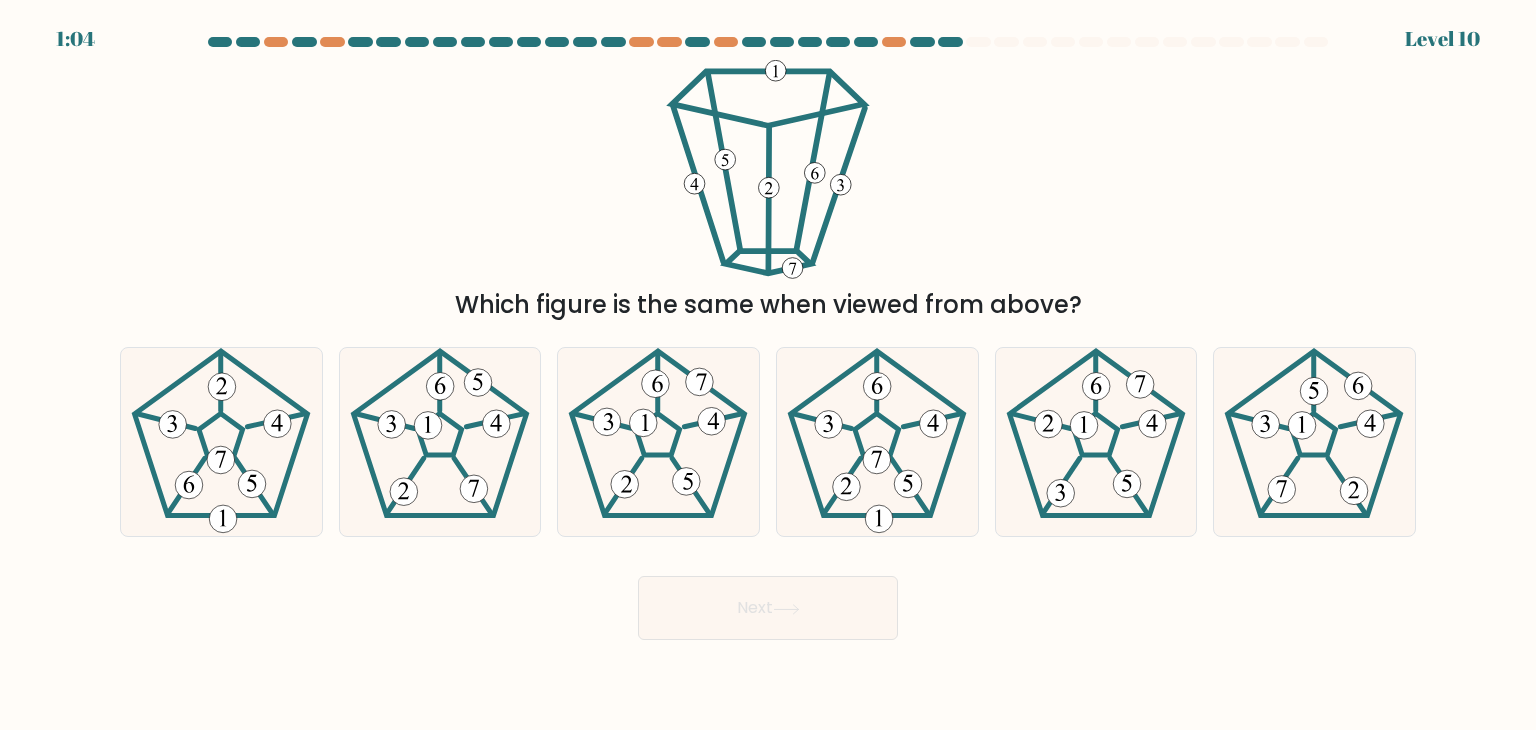 click on "Which figure is the same when viewed from above?" at bounding box center (768, 191) 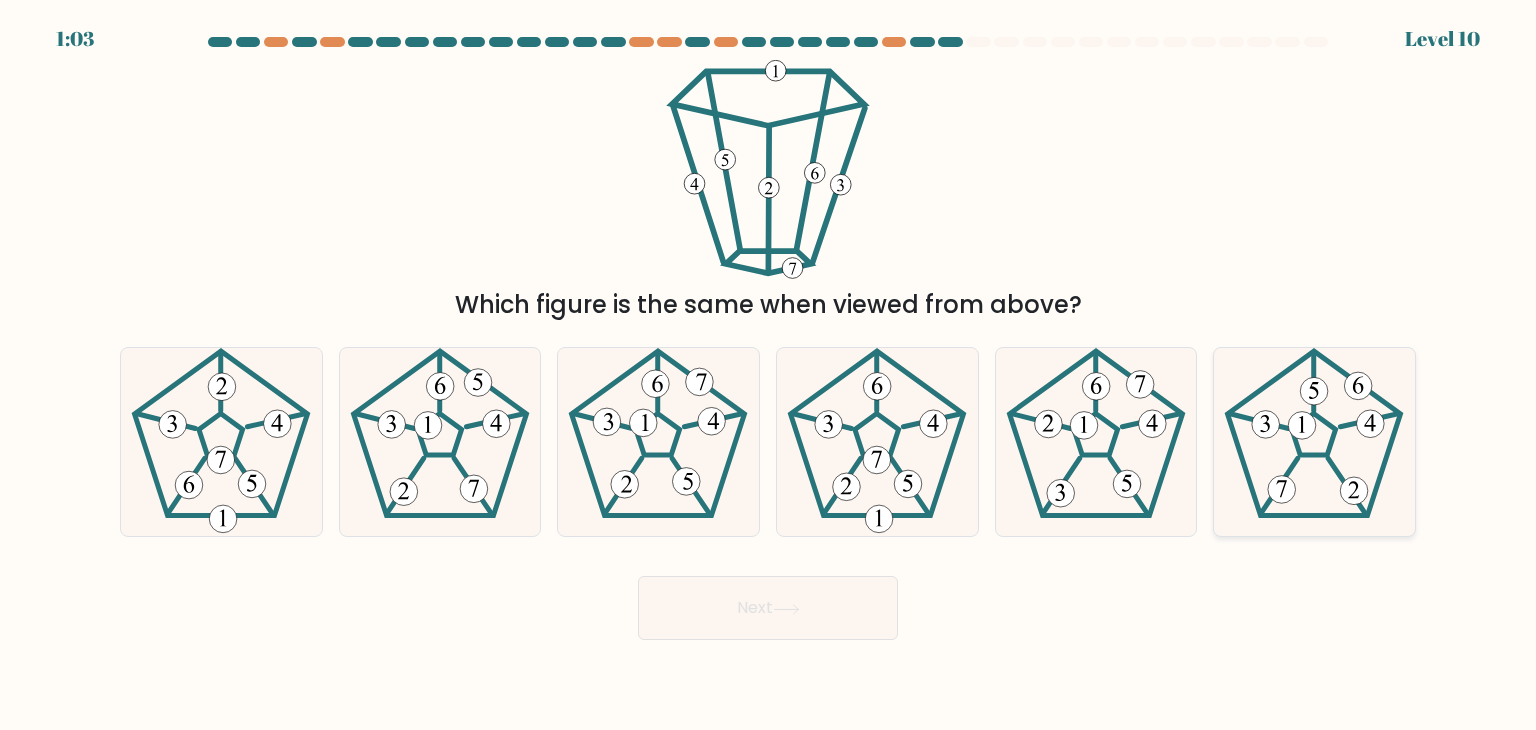 click 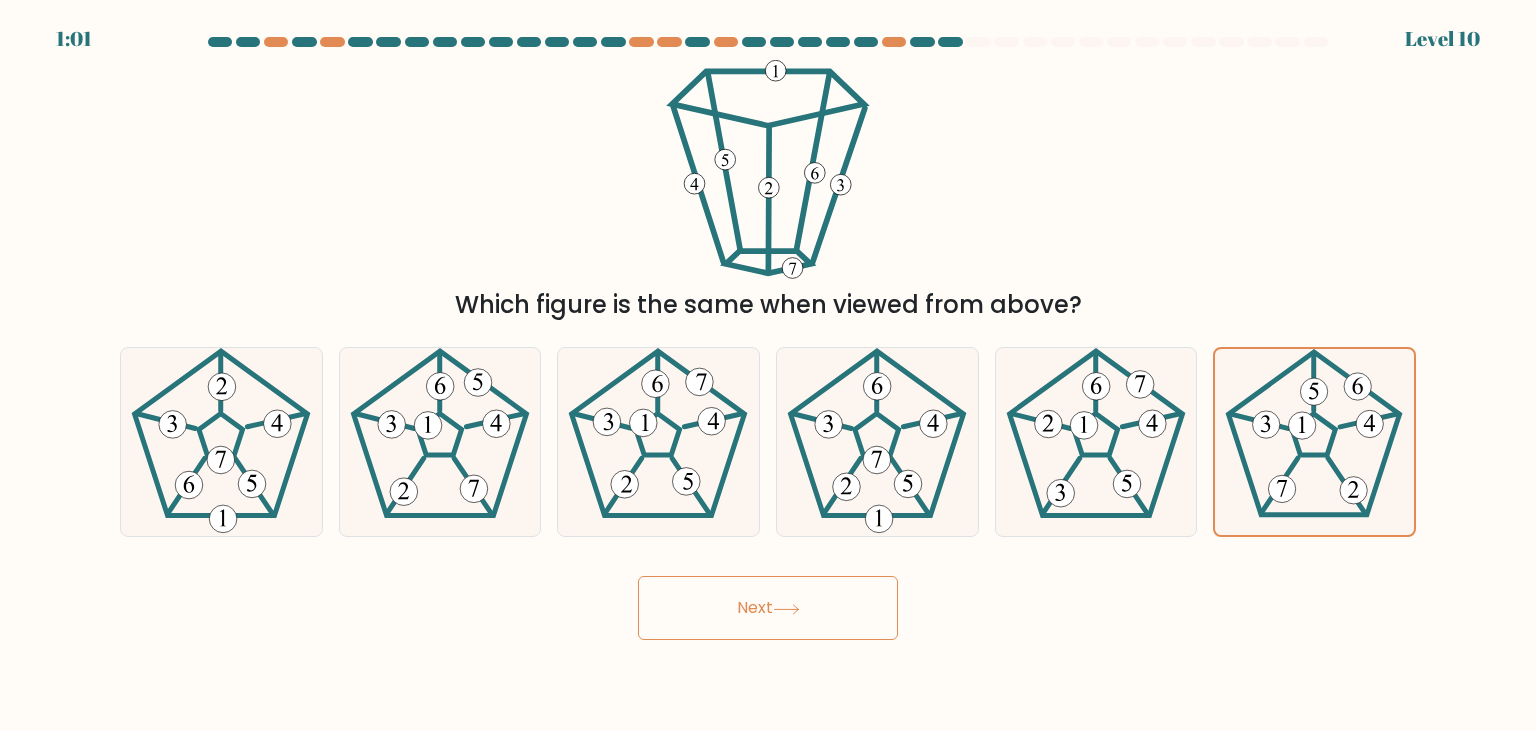 click on "Next" at bounding box center (768, 608) 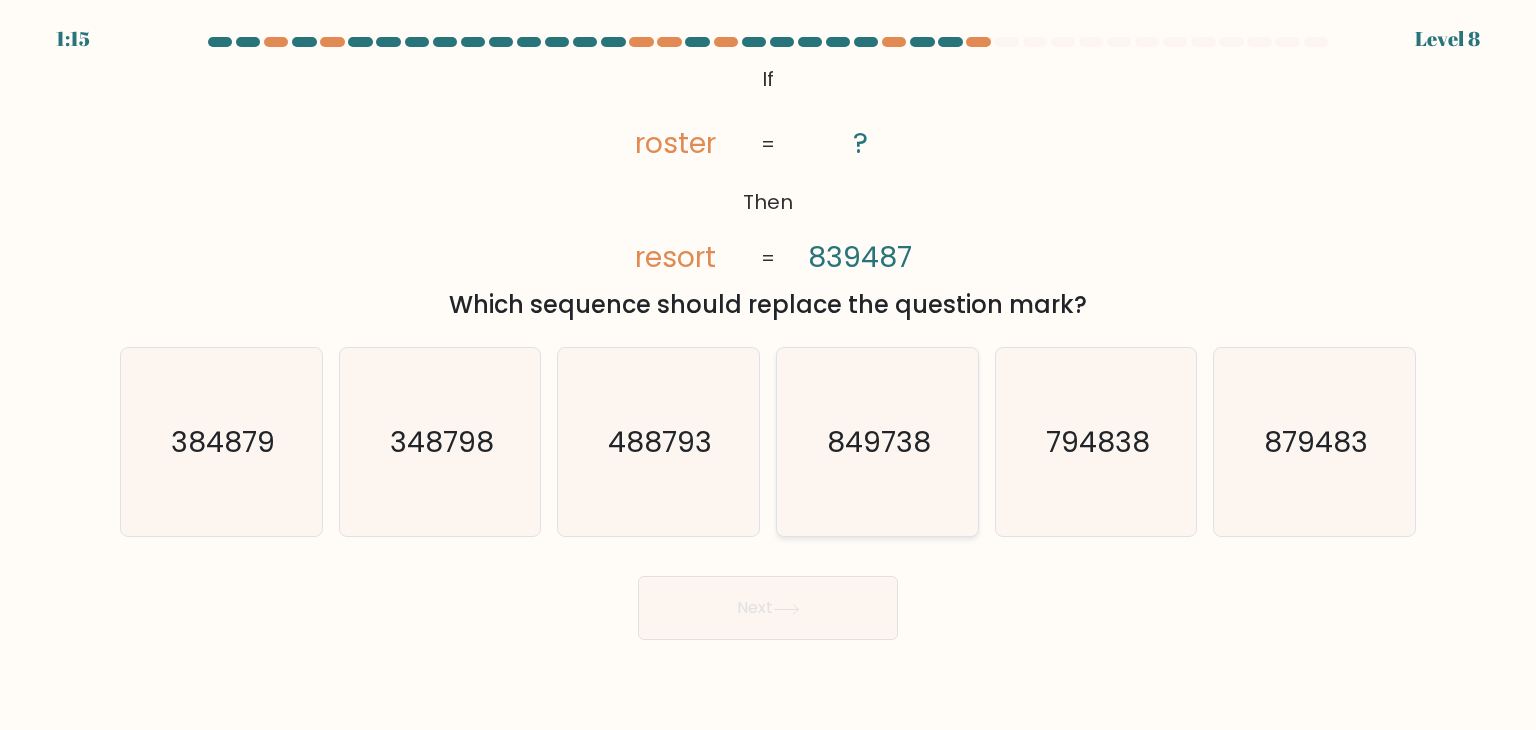 click on "849738" 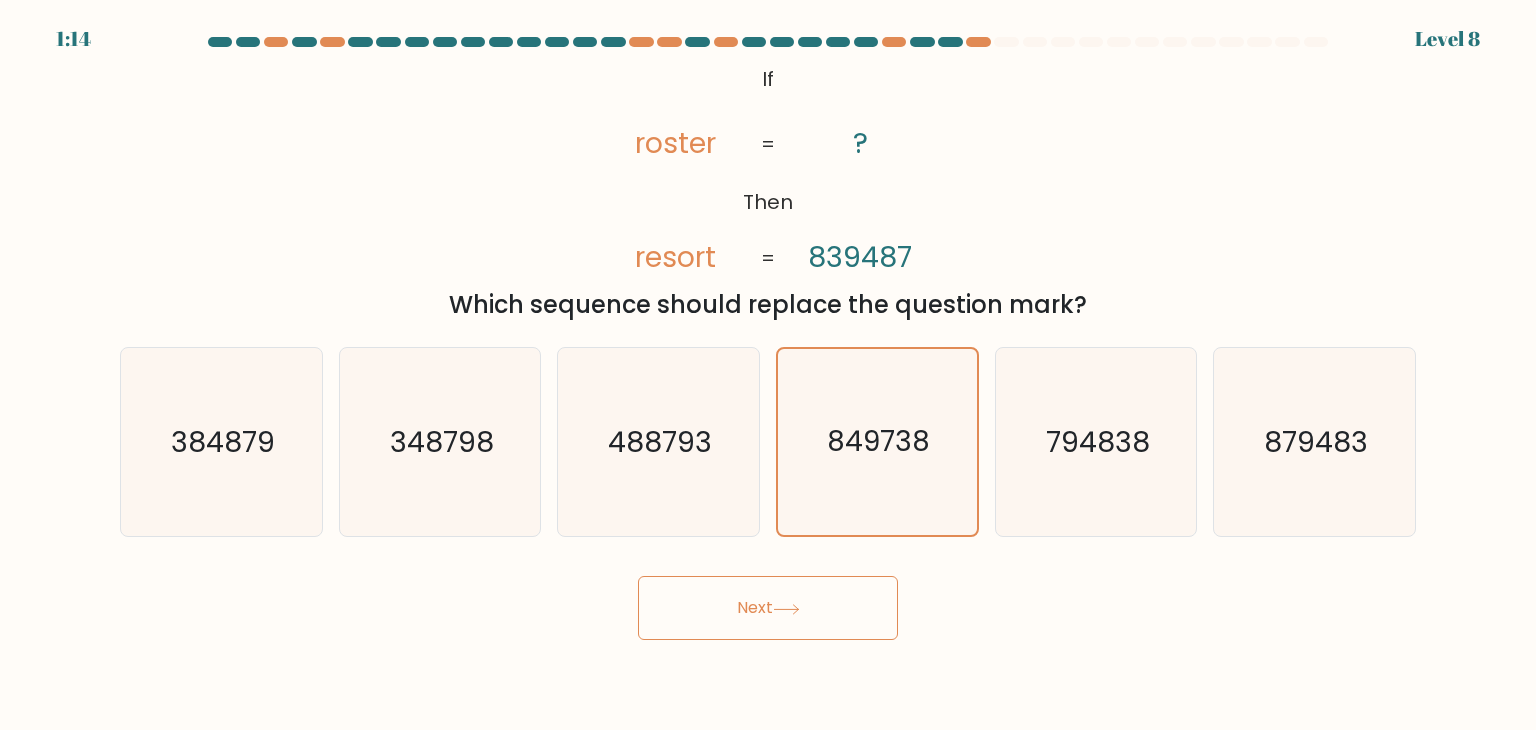 click 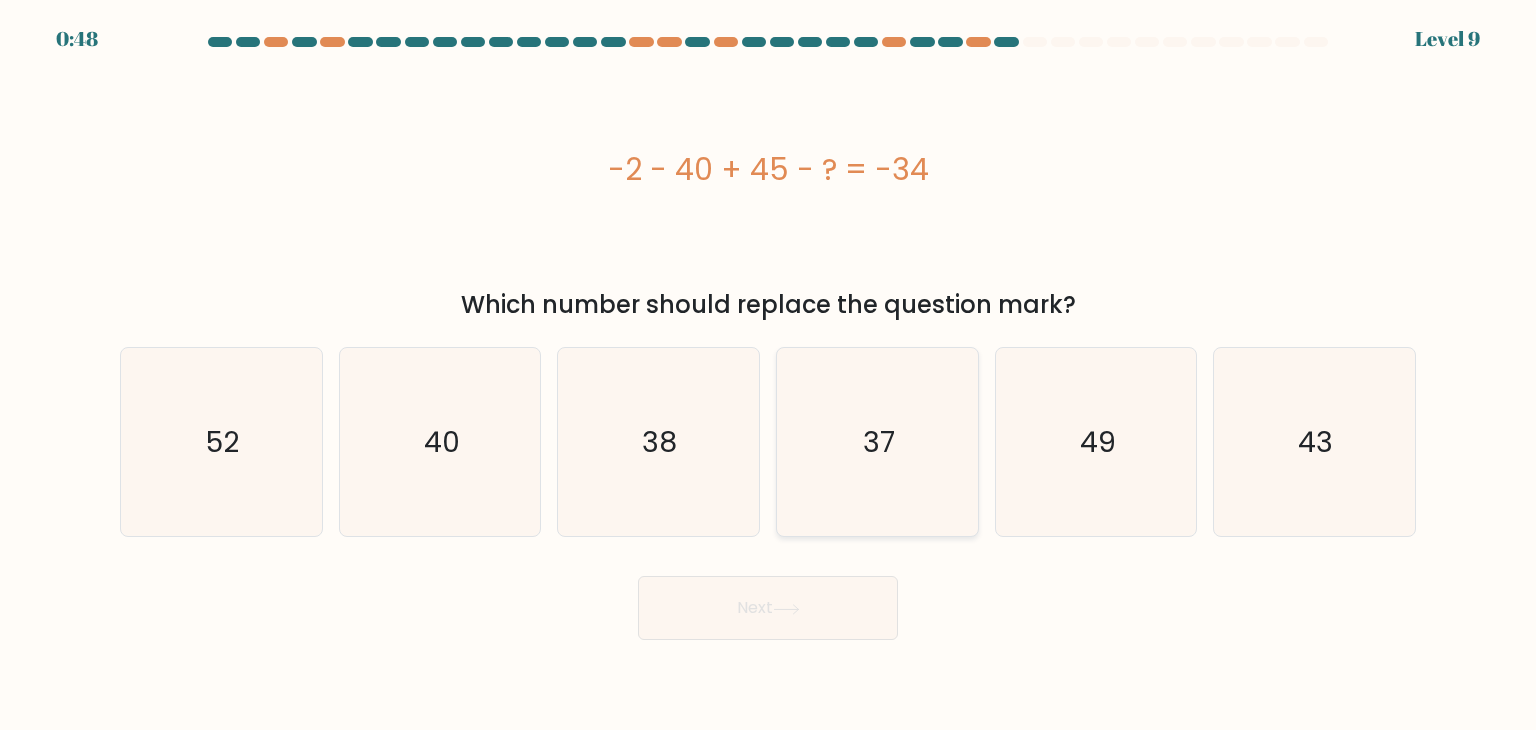 click on "37" 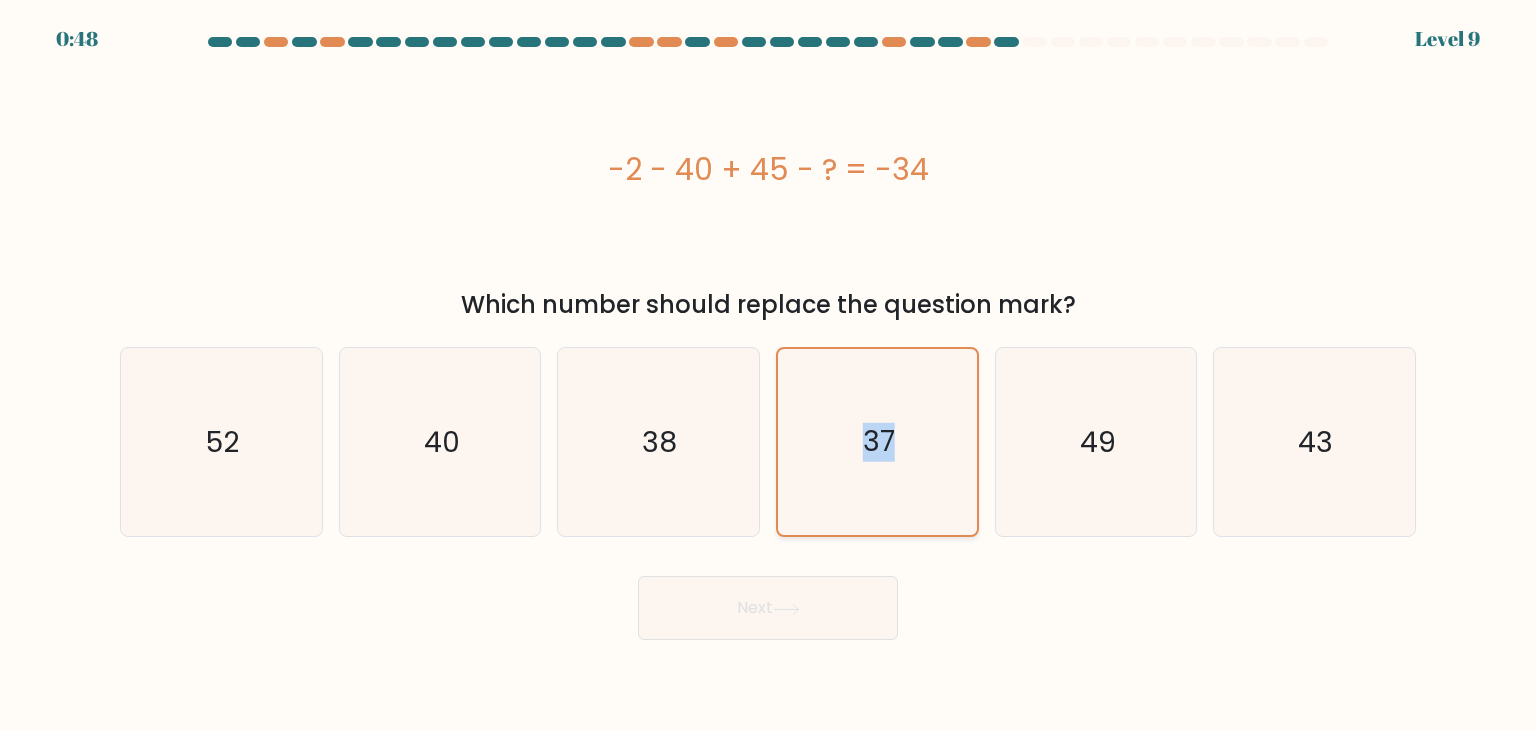 click on "37" 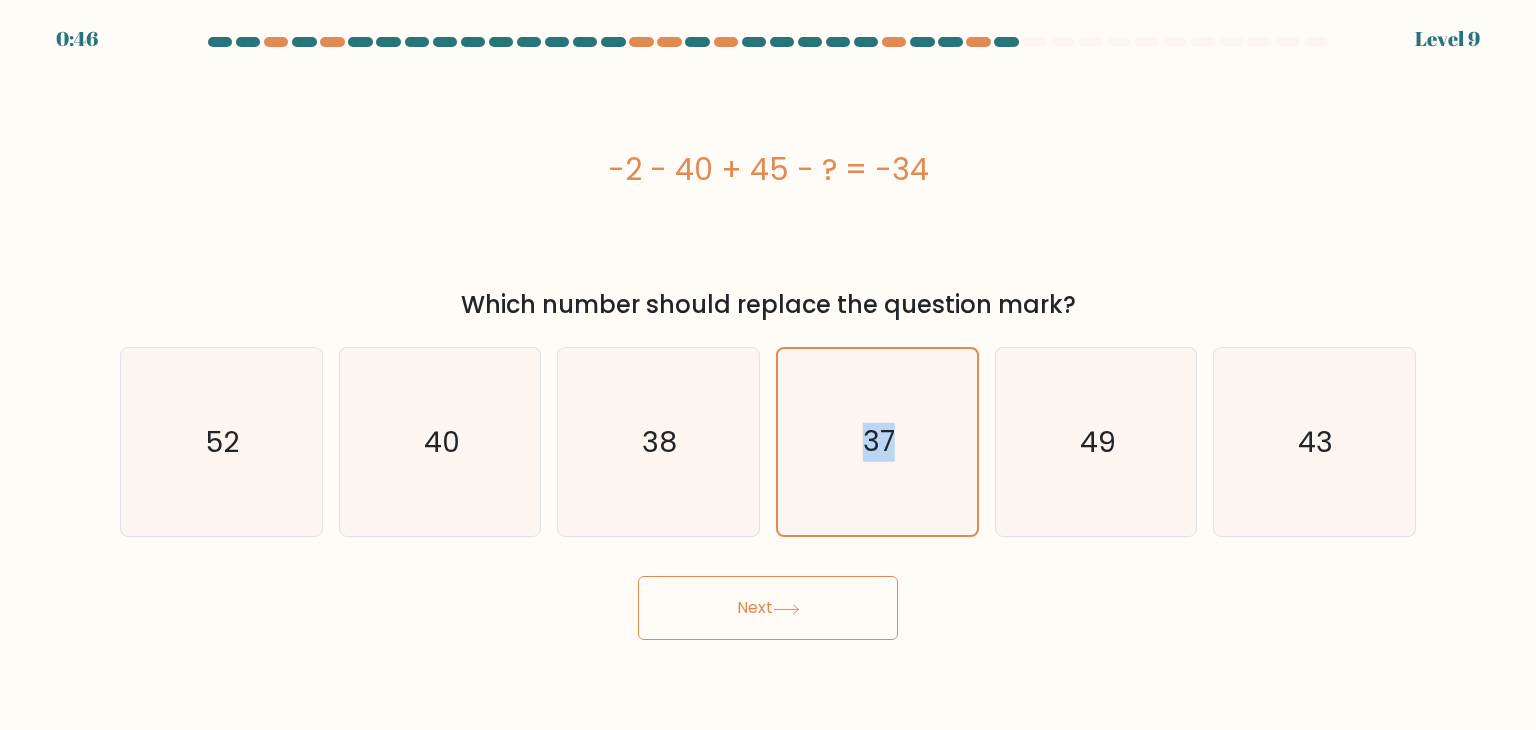 click on "Next" at bounding box center [768, 608] 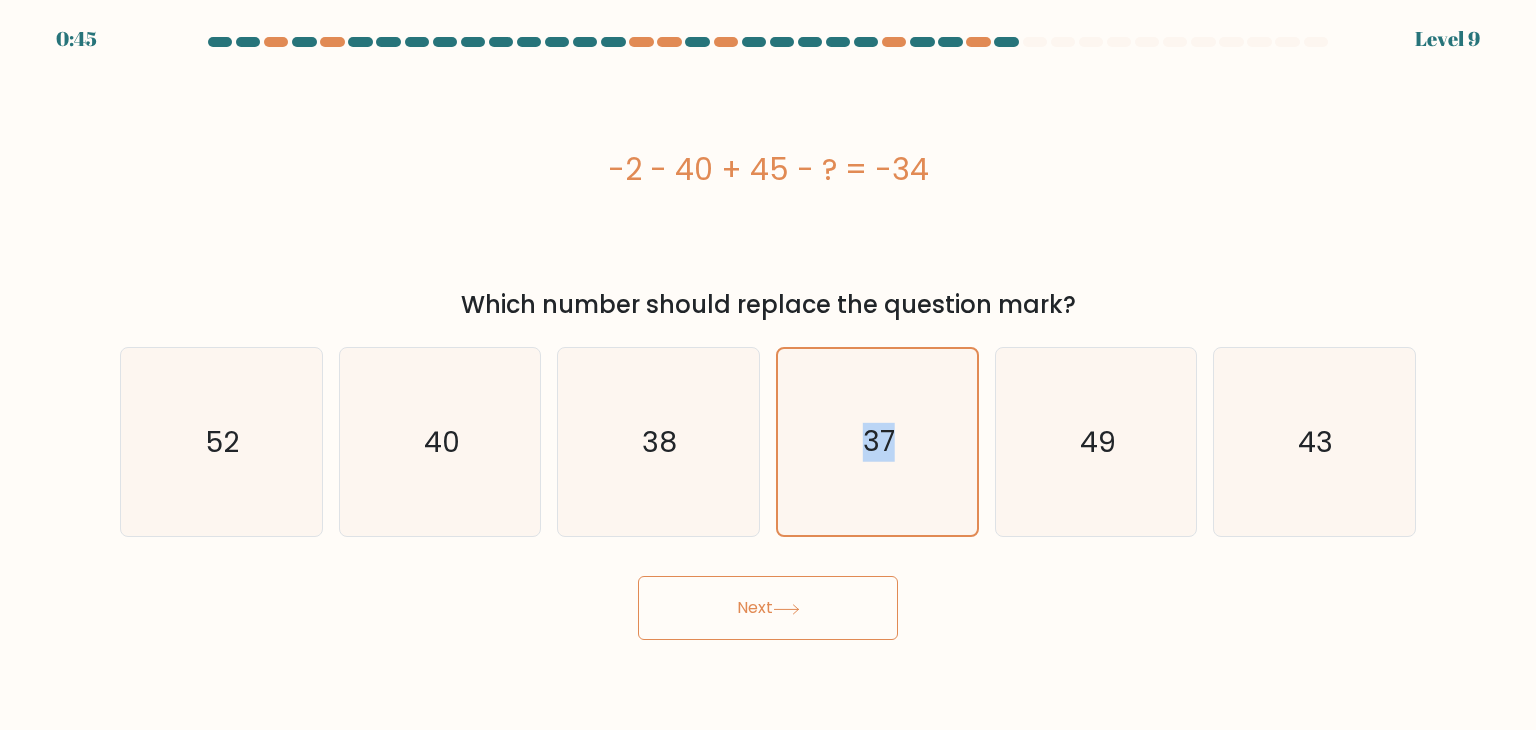 click on "Next" at bounding box center (768, 608) 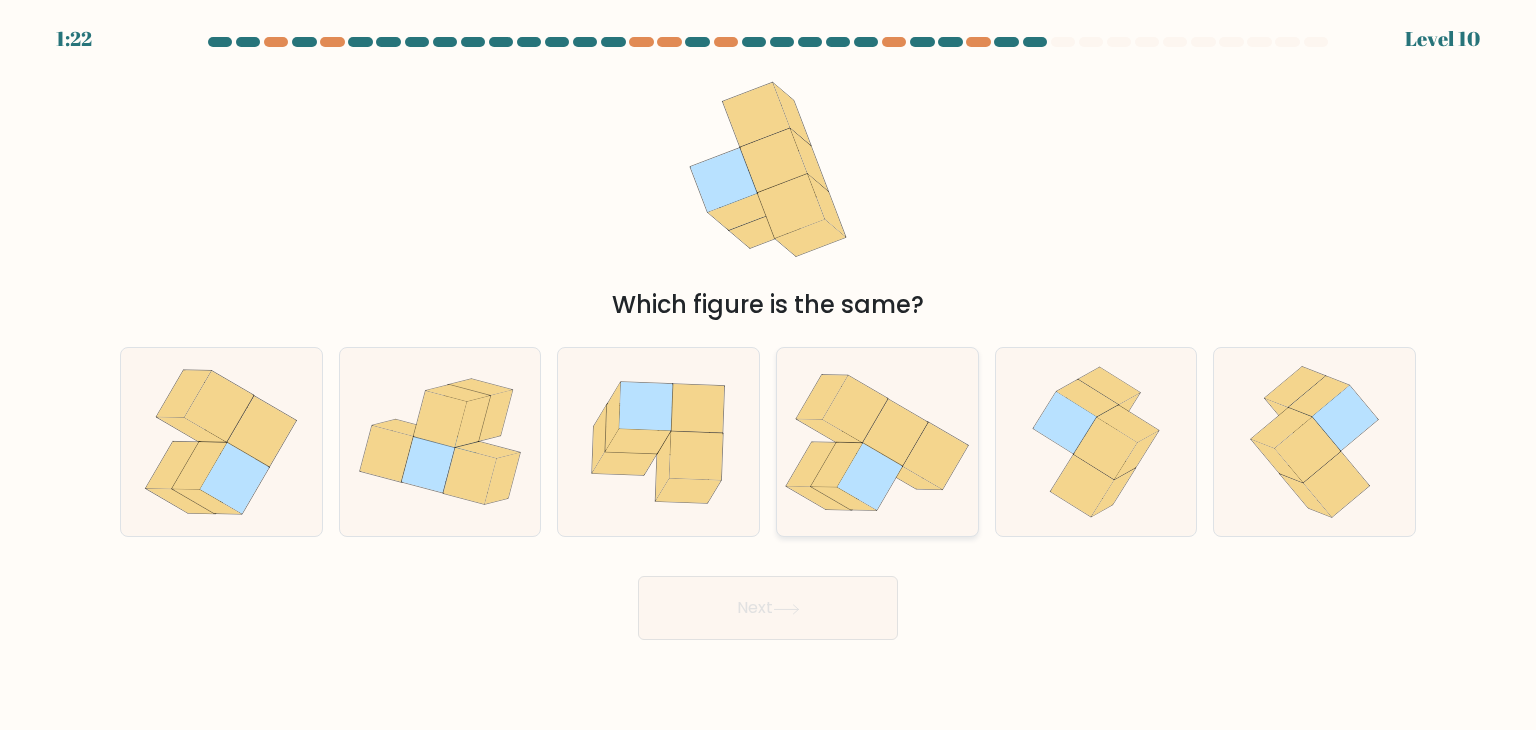 click 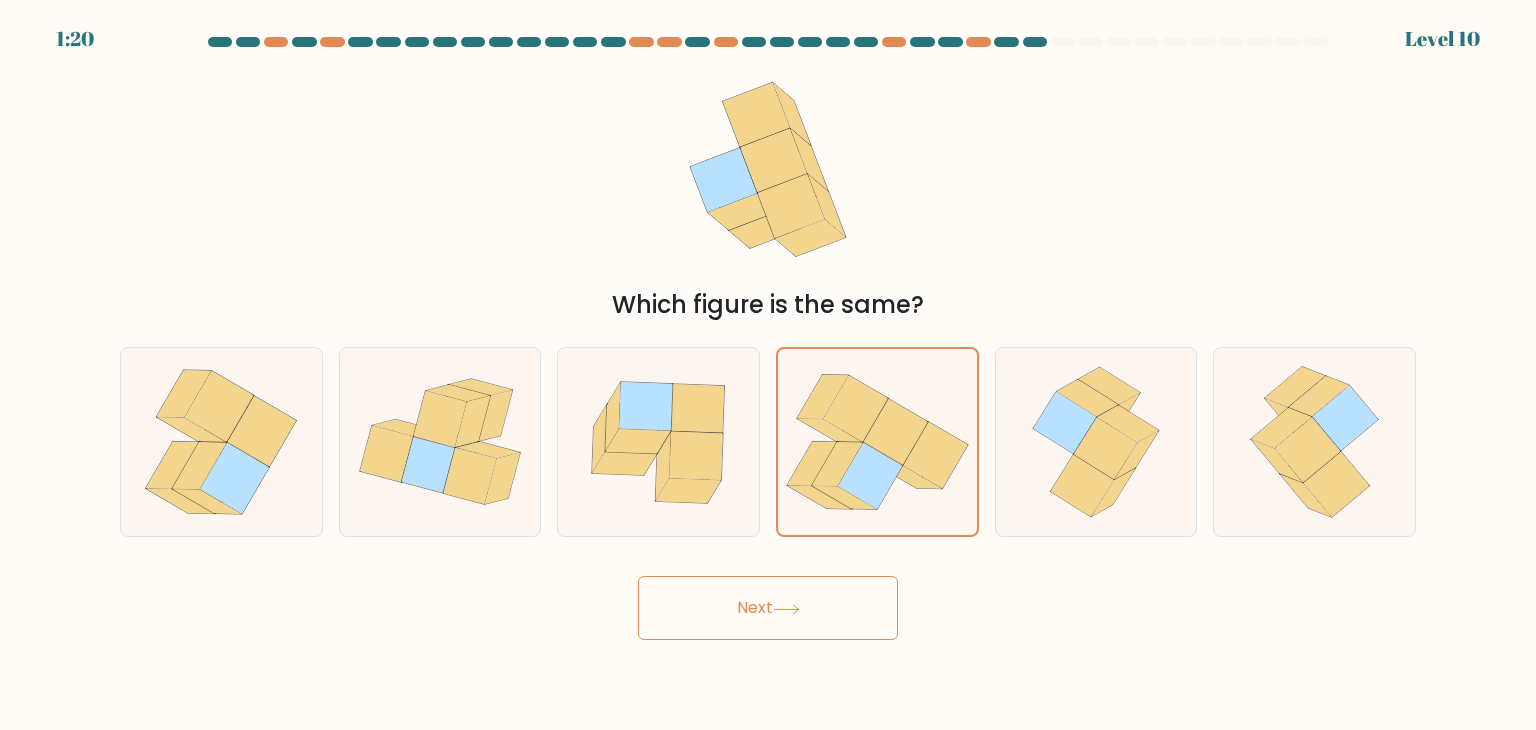 click on "Next" at bounding box center [768, 608] 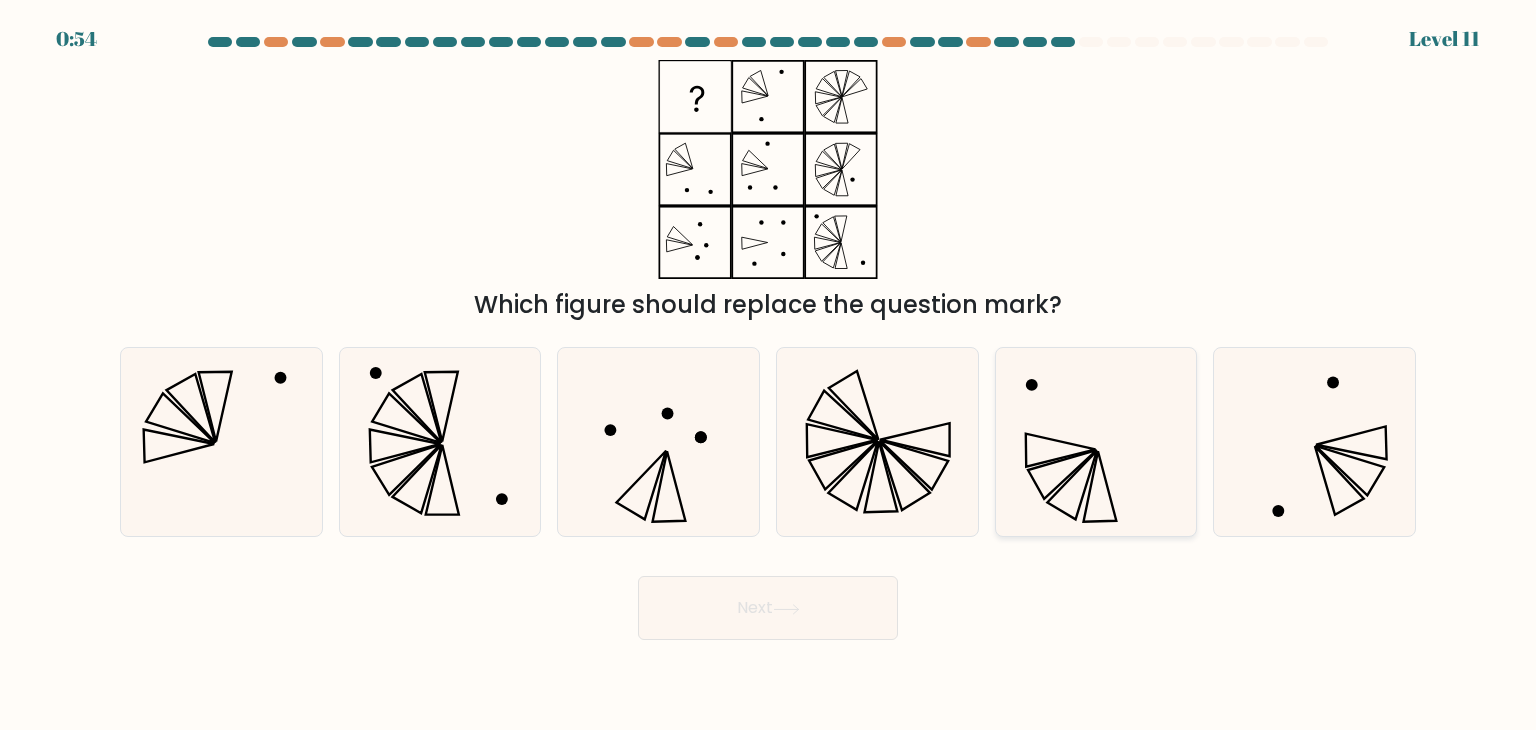 click 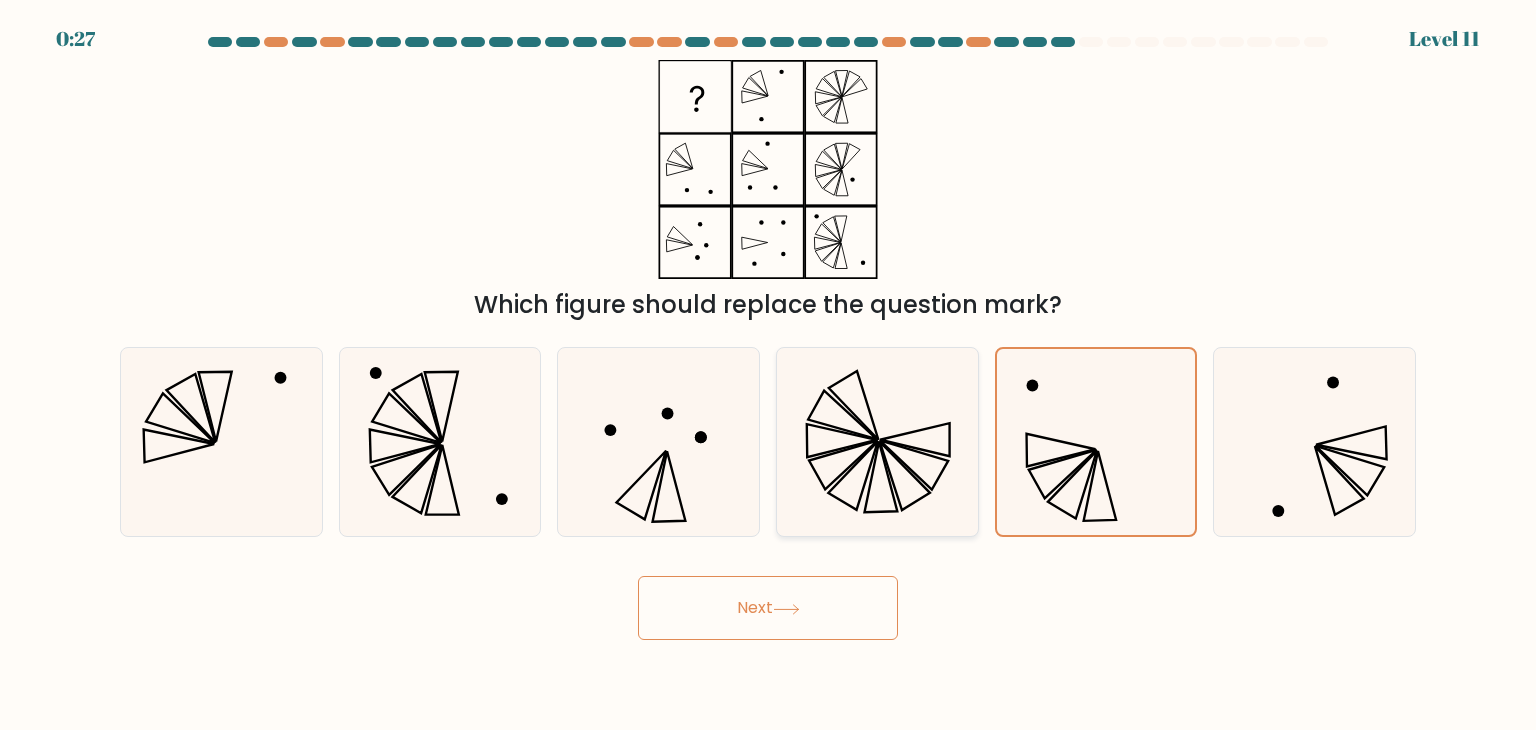 click 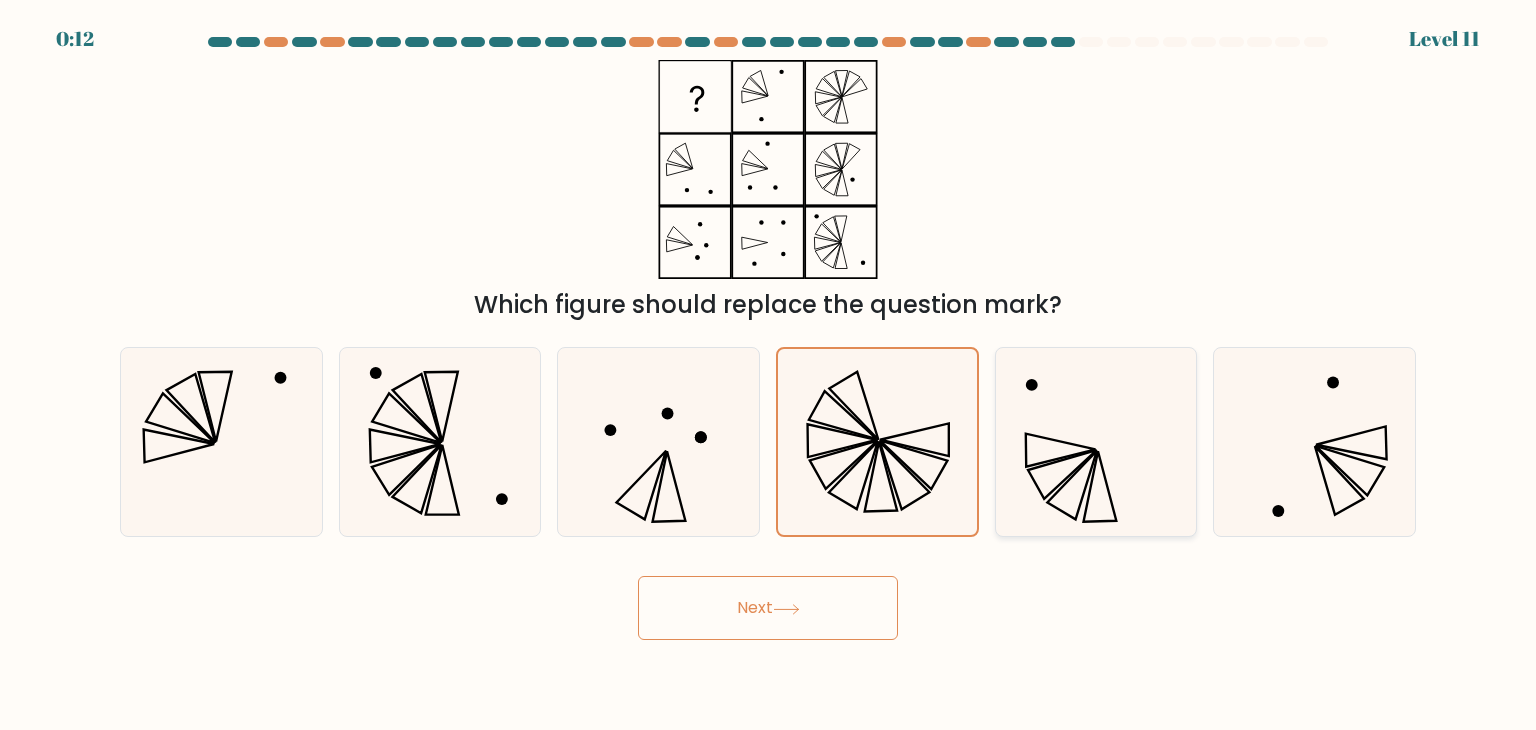 click 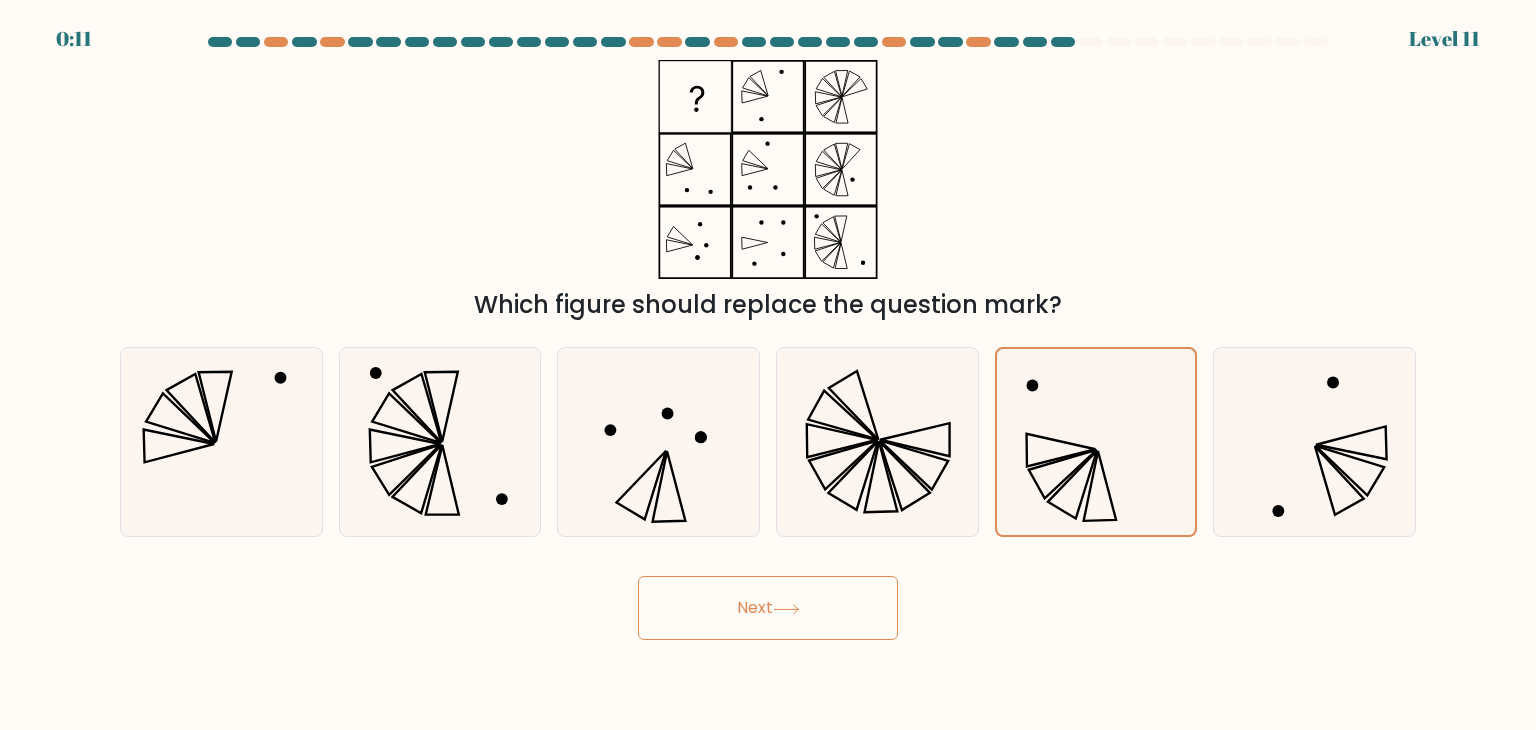 click on "Next" at bounding box center [768, 608] 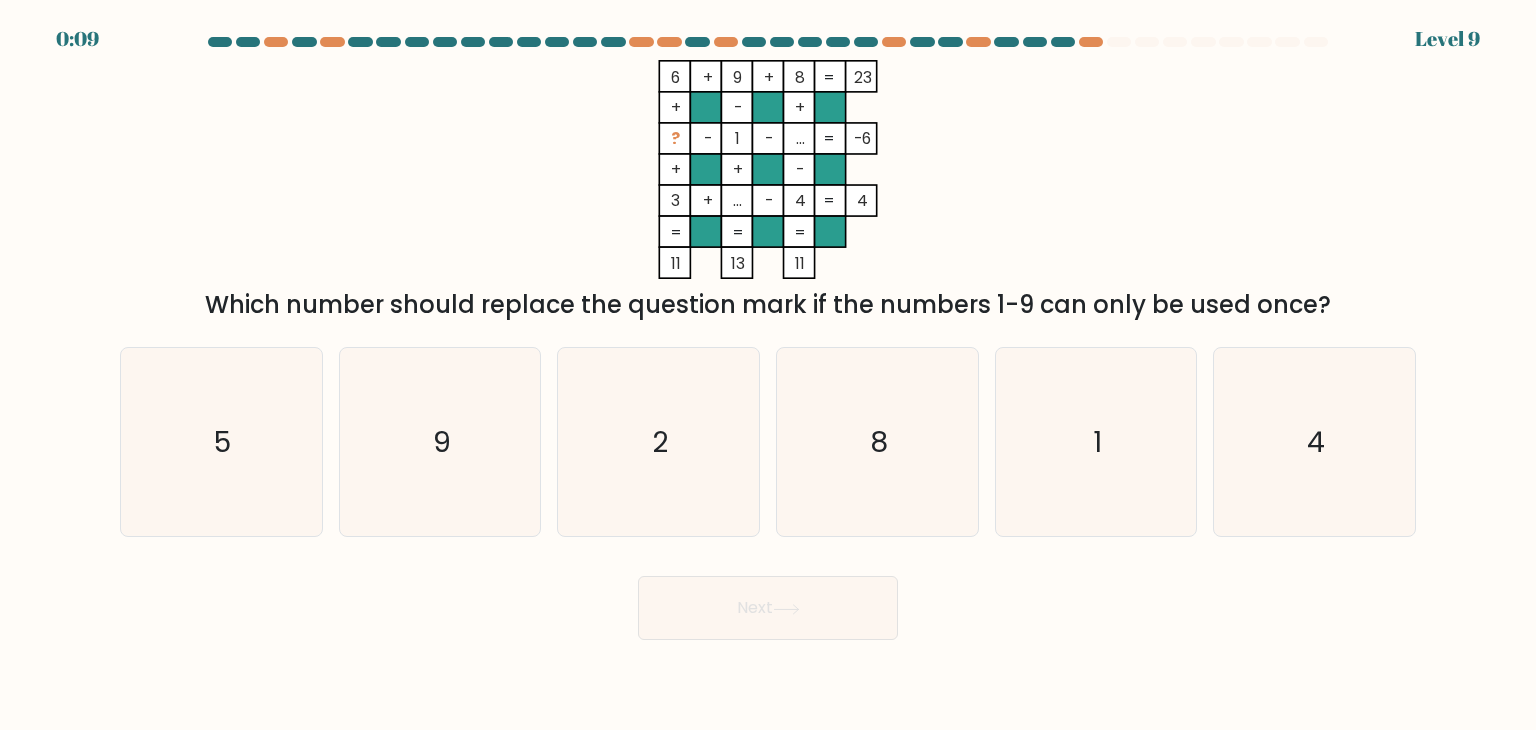 click on "Next" at bounding box center (768, 608) 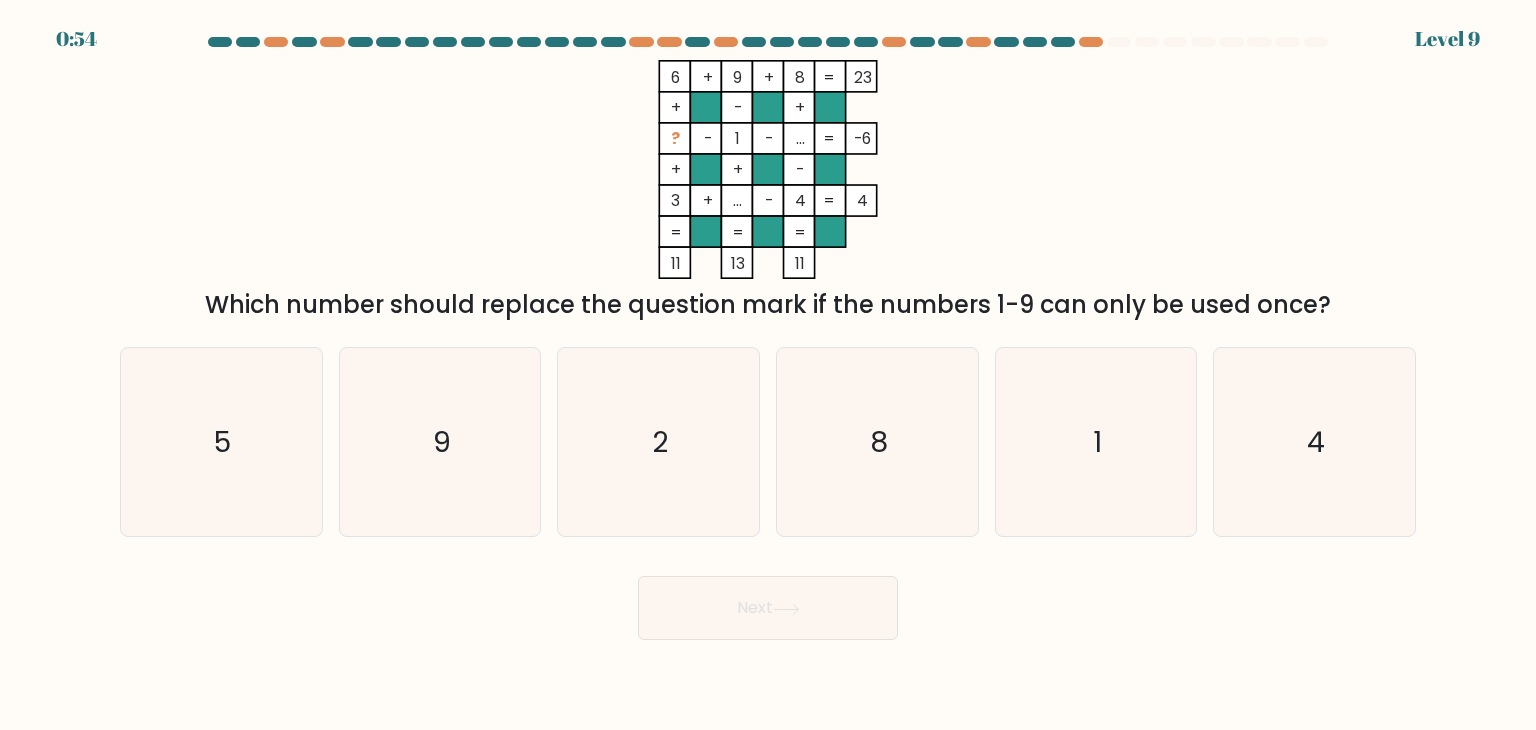 click on "Next" at bounding box center (768, 608) 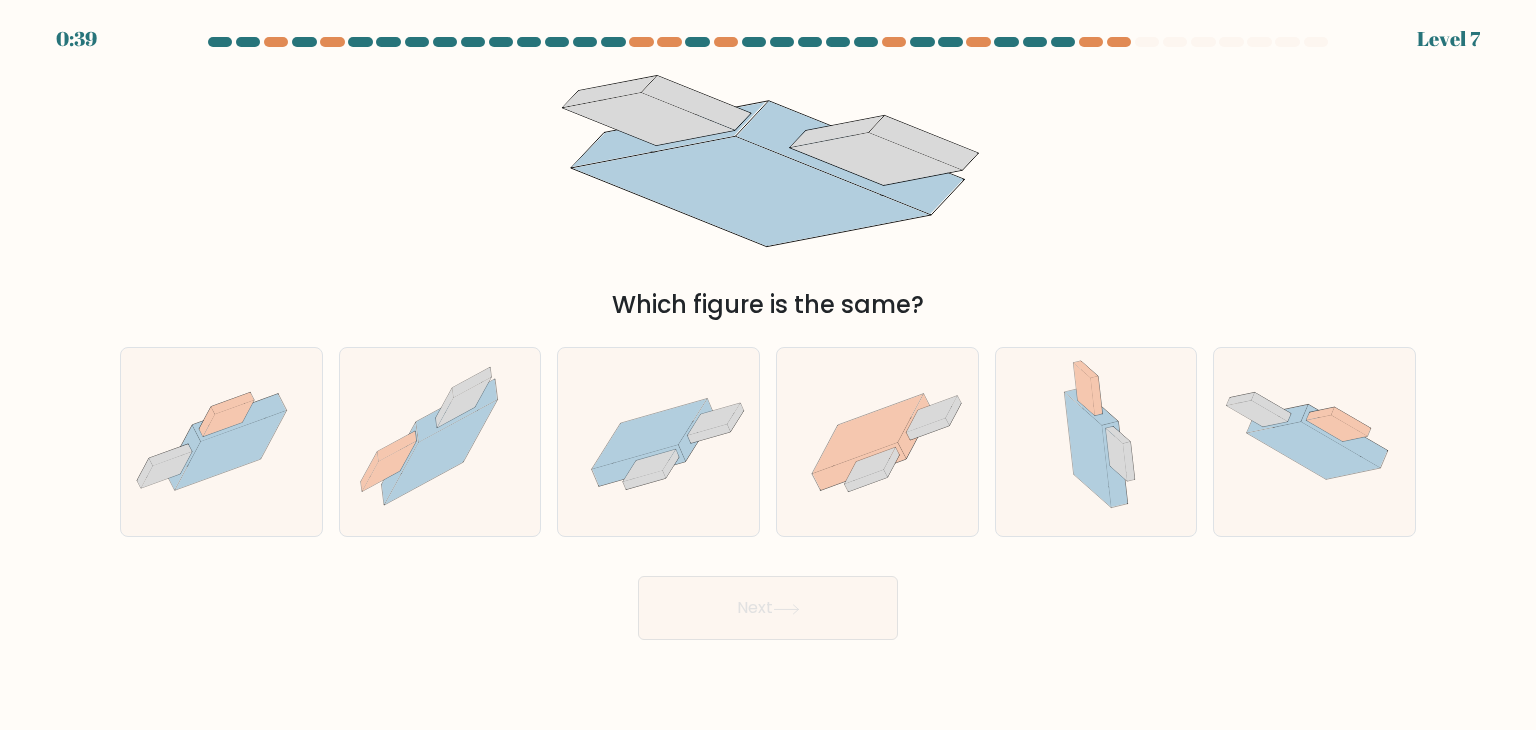 scroll, scrollTop: 0, scrollLeft: 0, axis: both 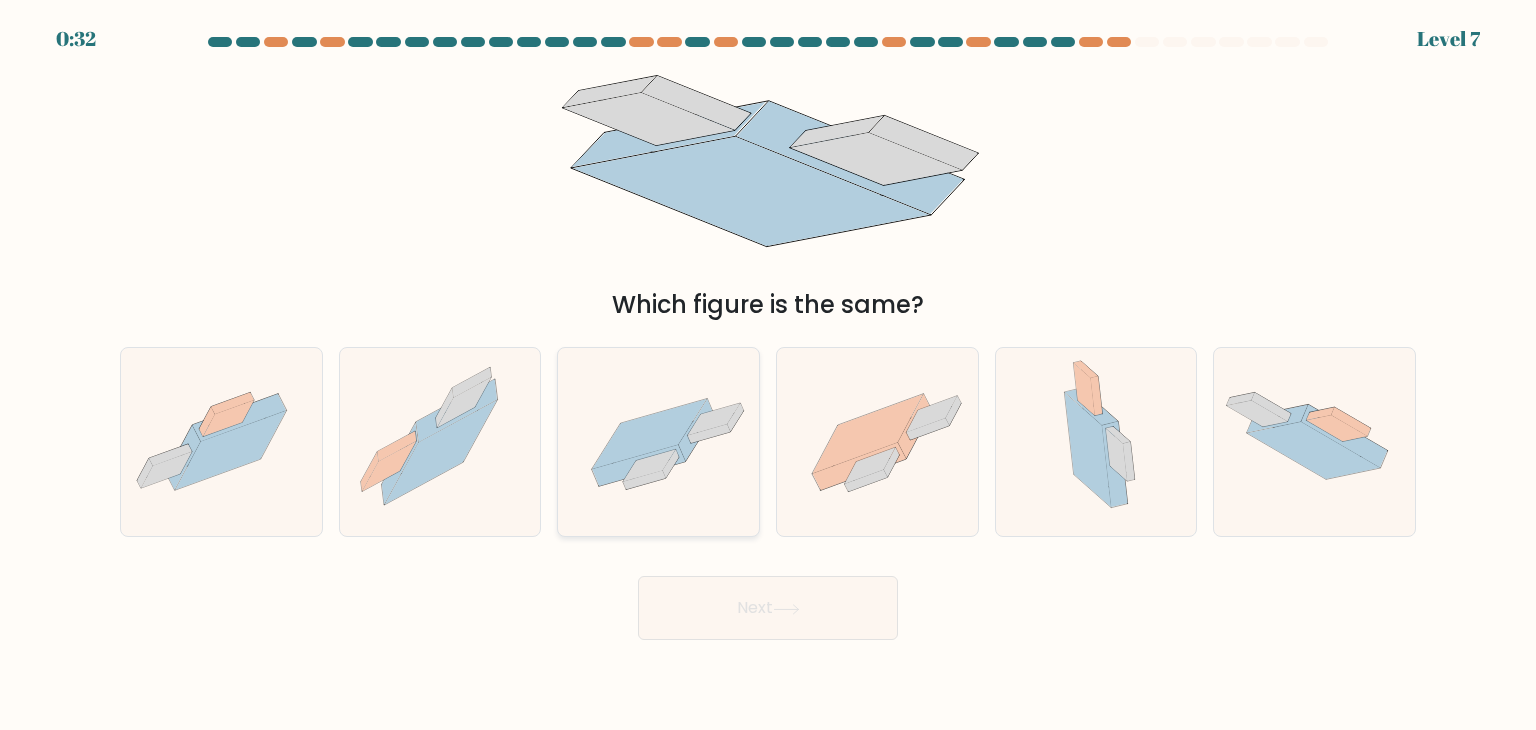 click 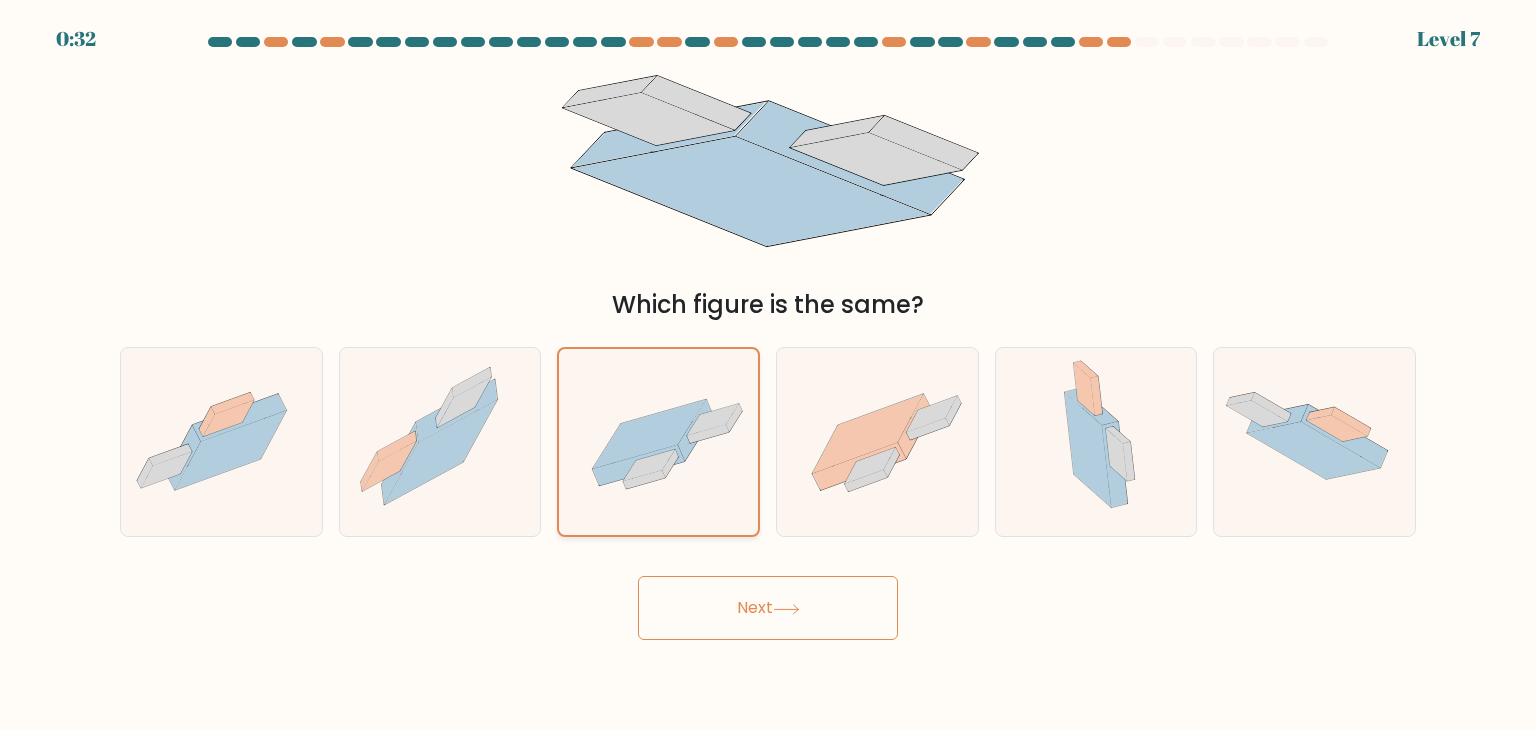 click 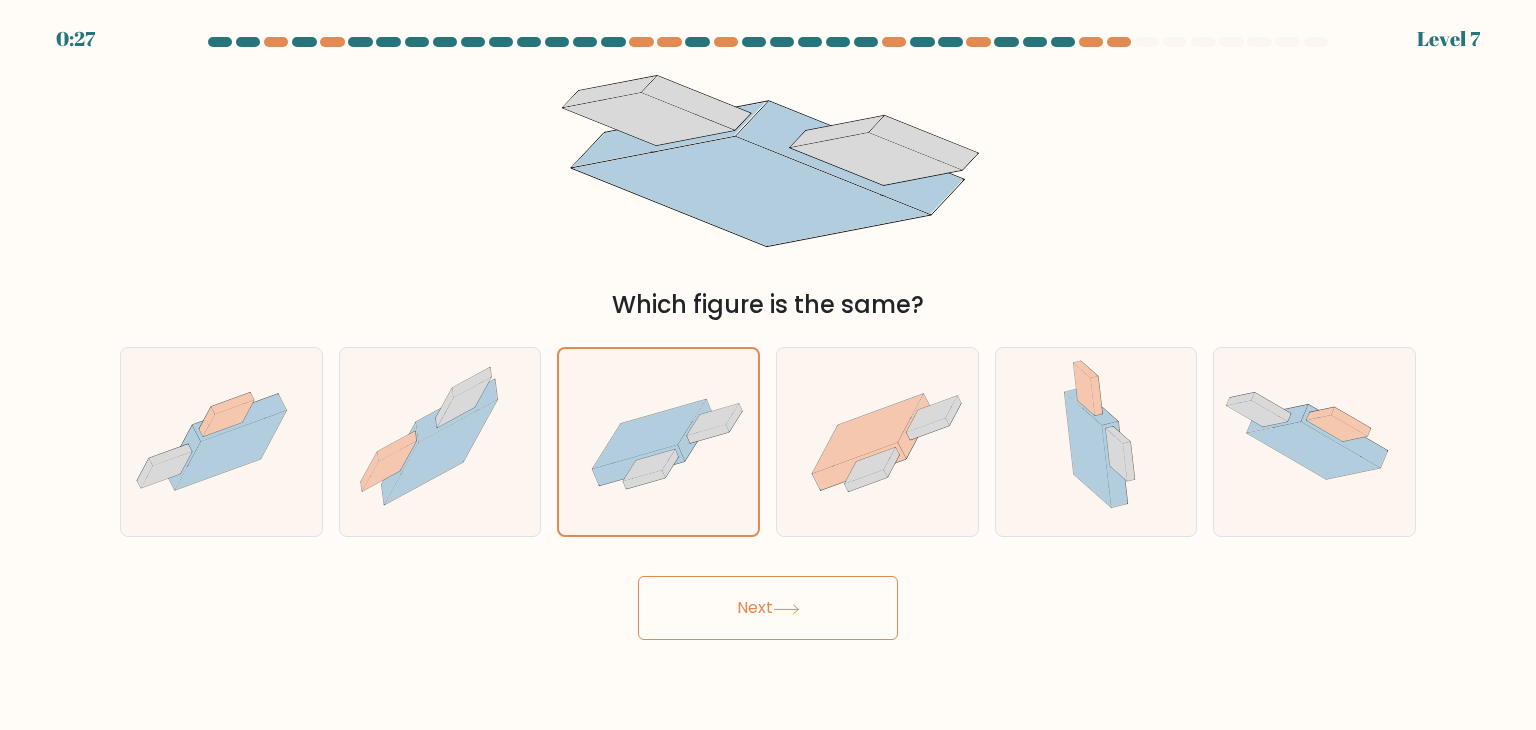 click on "Next" at bounding box center [768, 608] 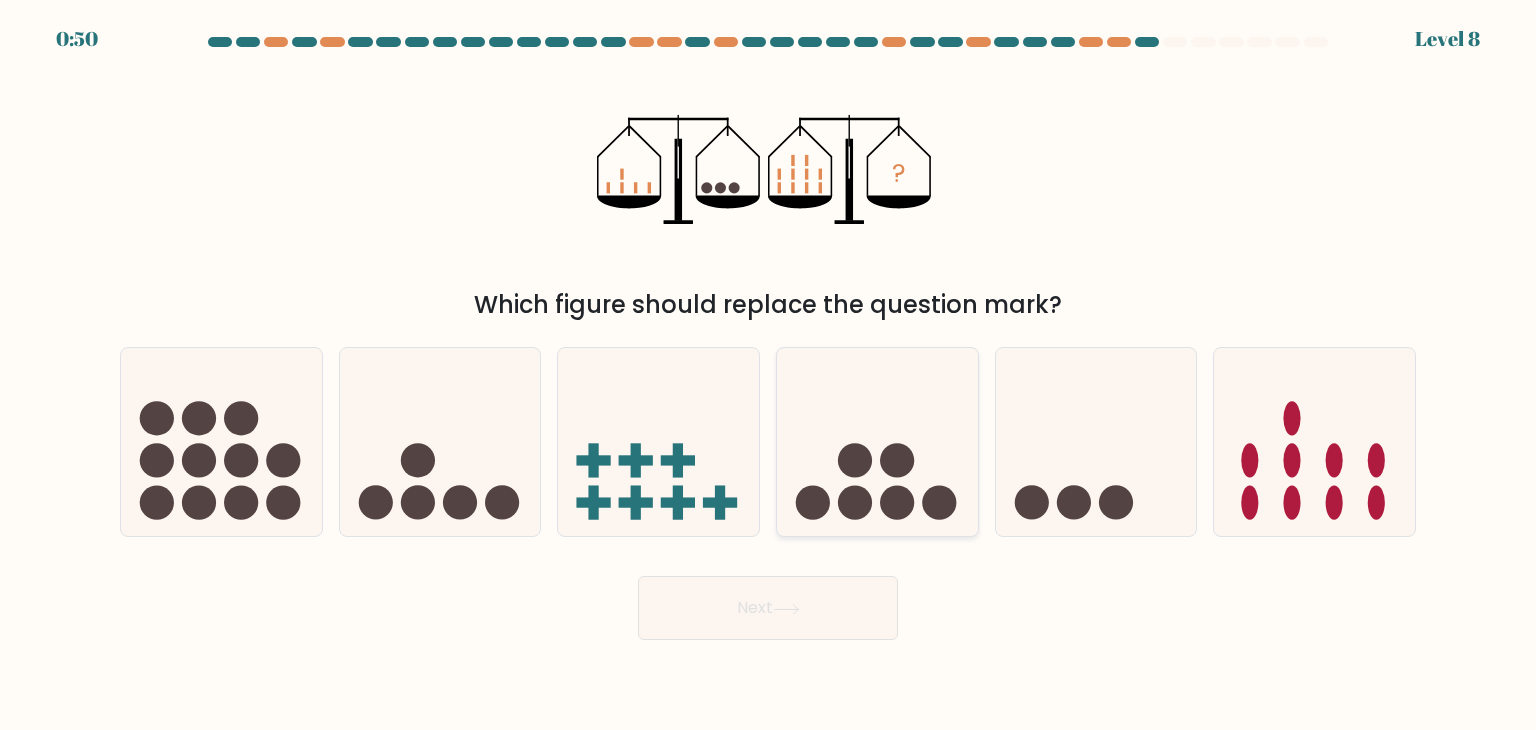 click 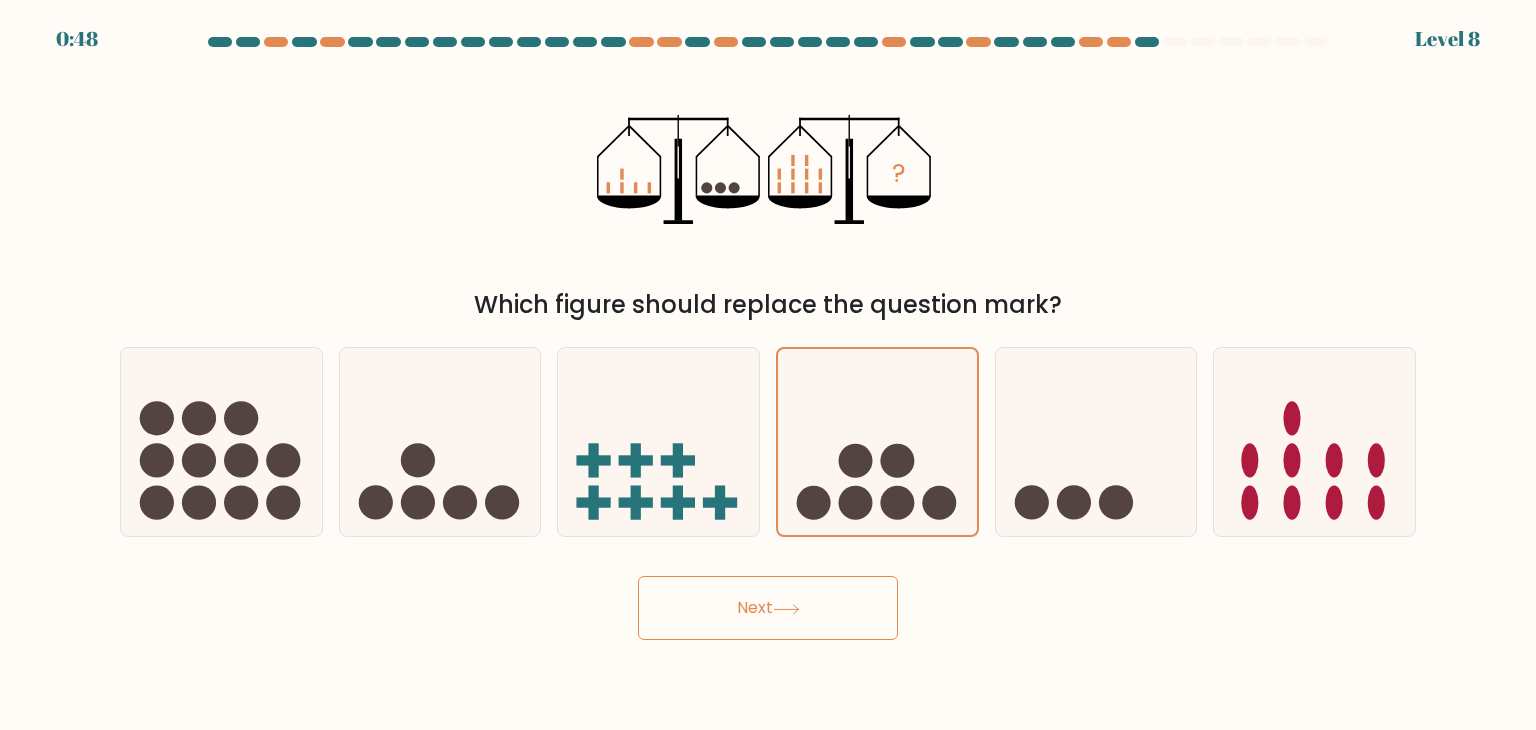 click on "Next" at bounding box center [768, 608] 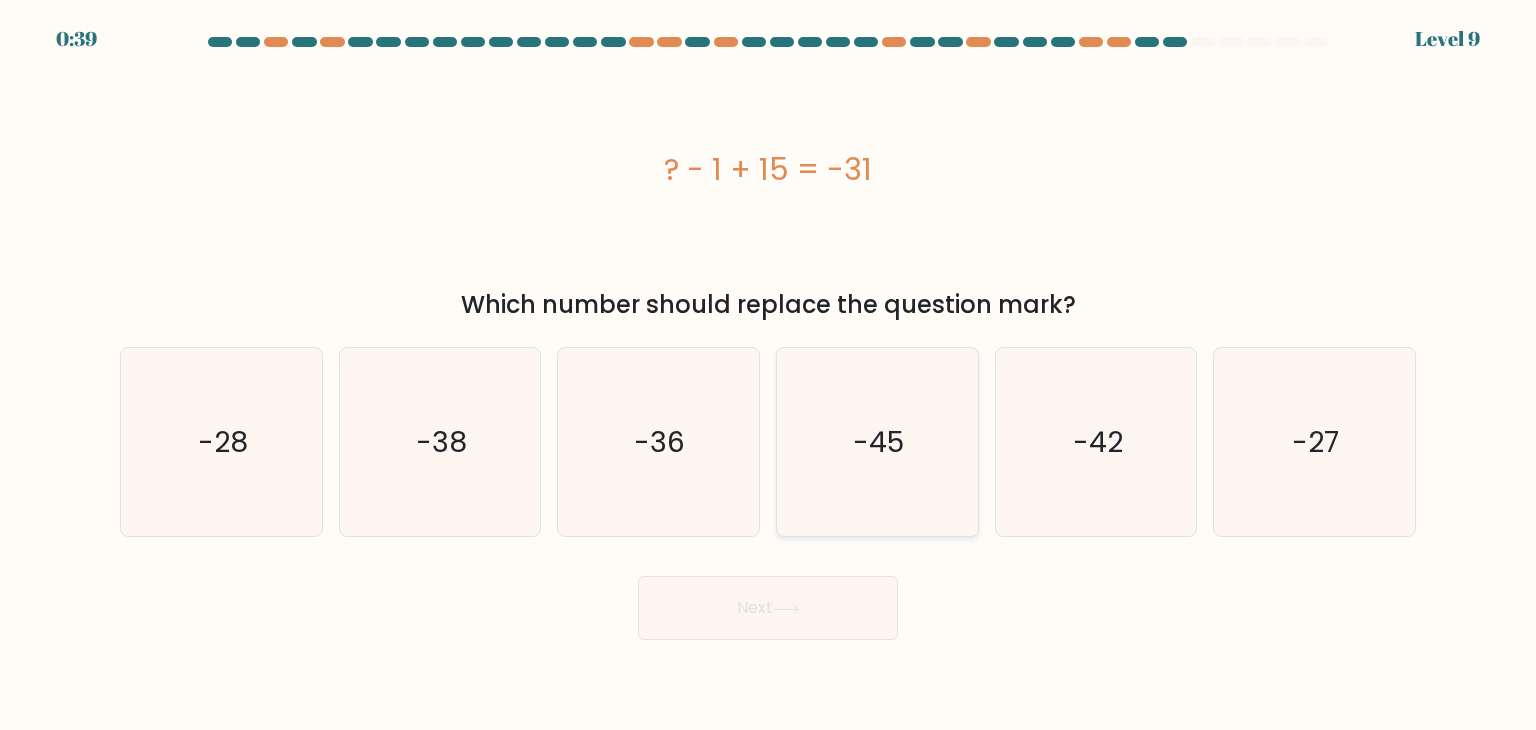click on "-45" 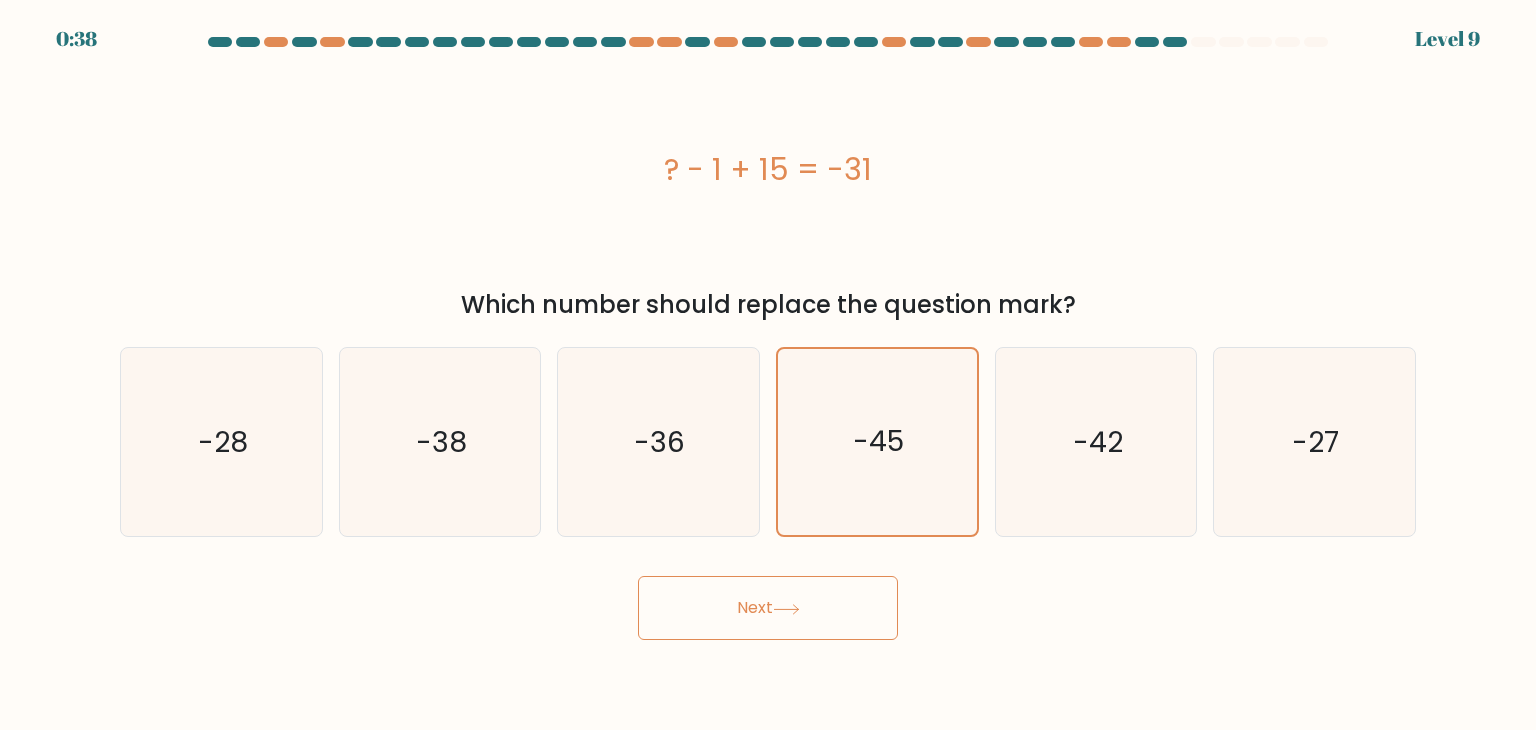 click on "Next" at bounding box center (768, 608) 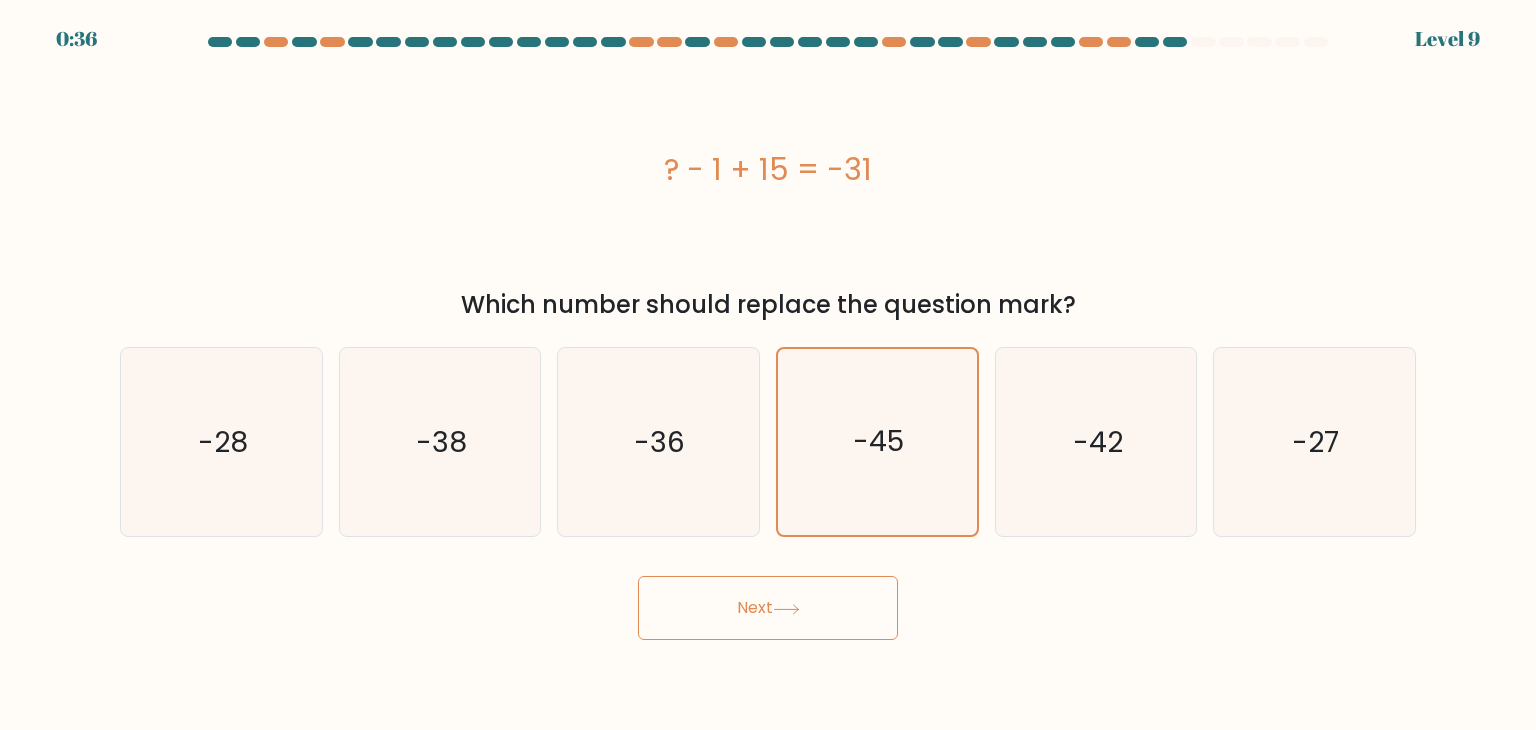 click on "Next" at bounding box center [768, 608] 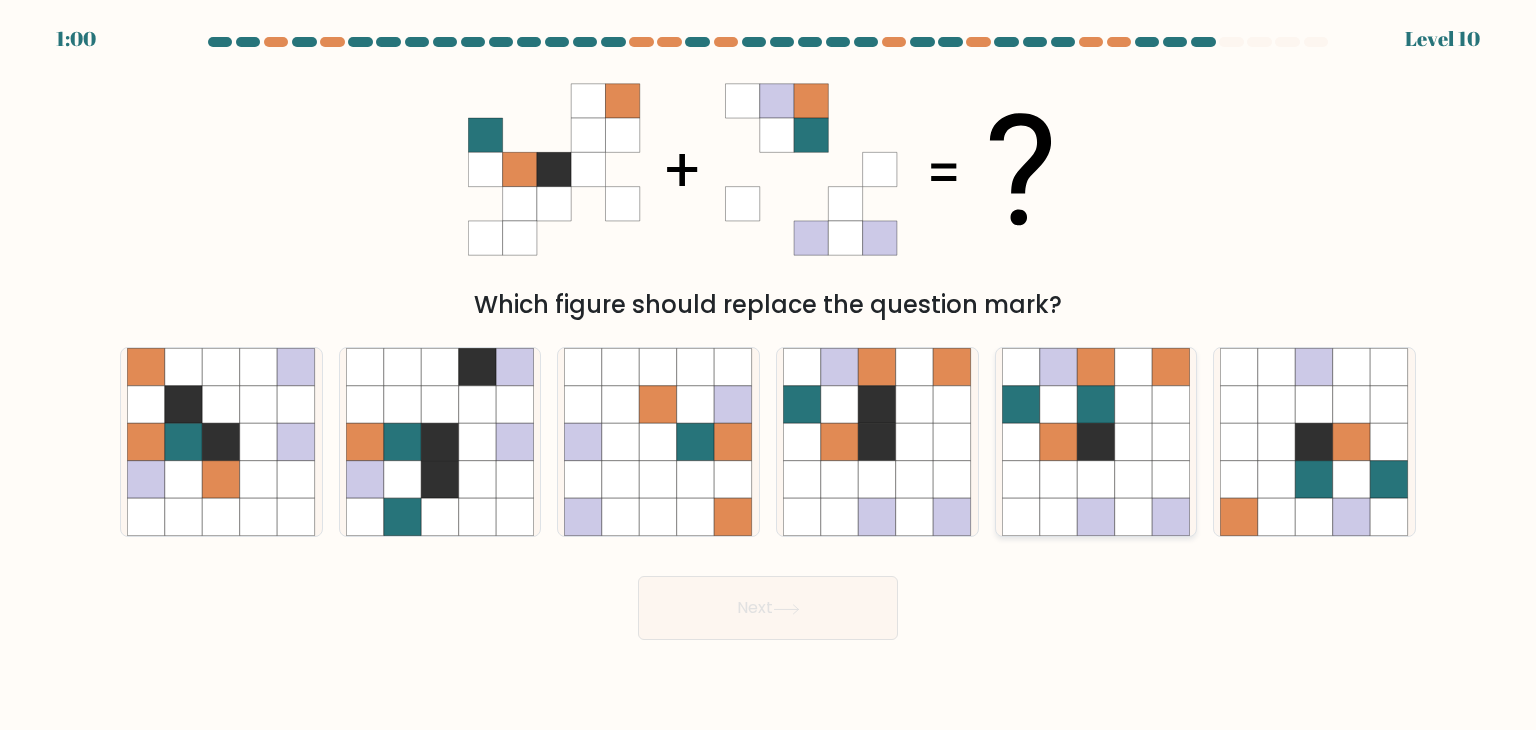 click 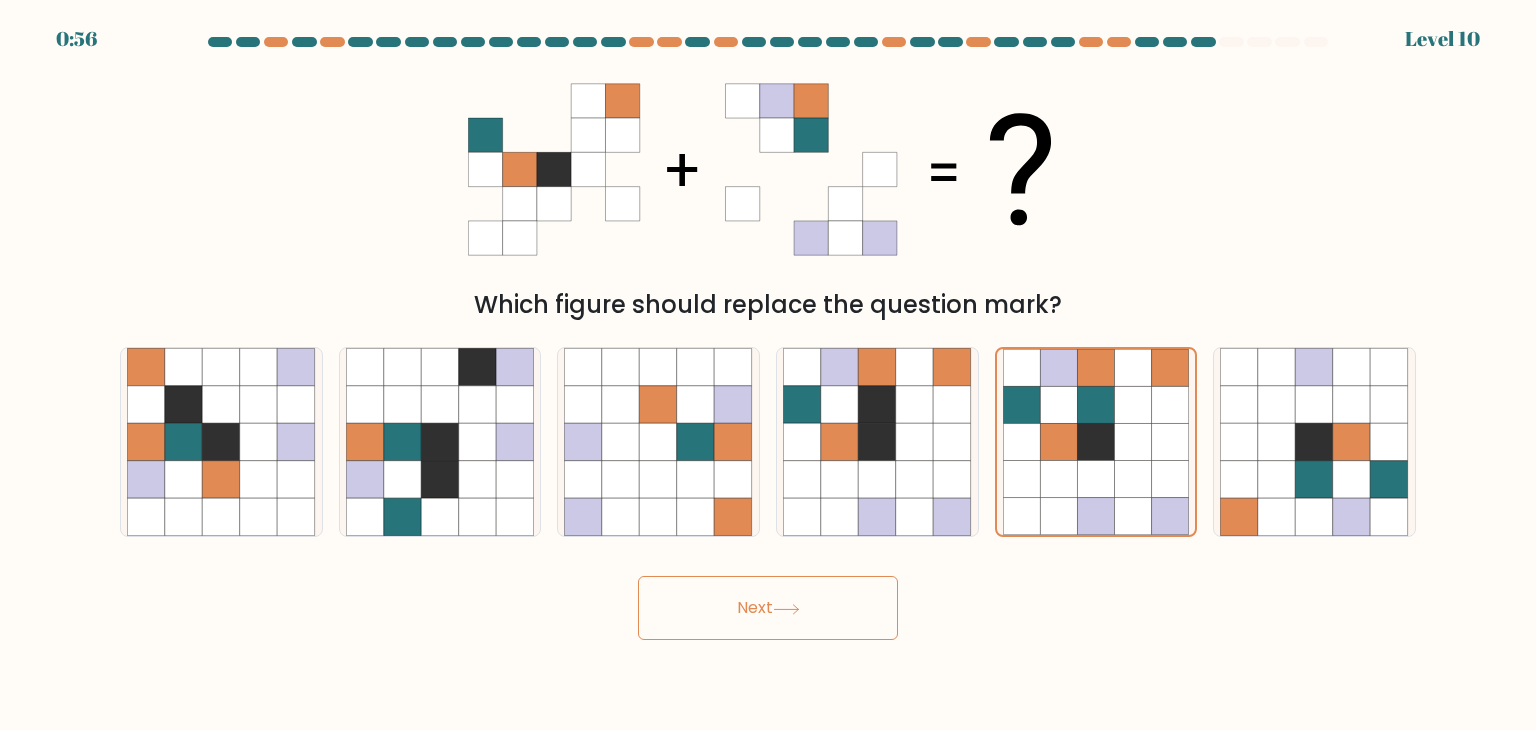 click on "Next" at bounding box center [768, 608] 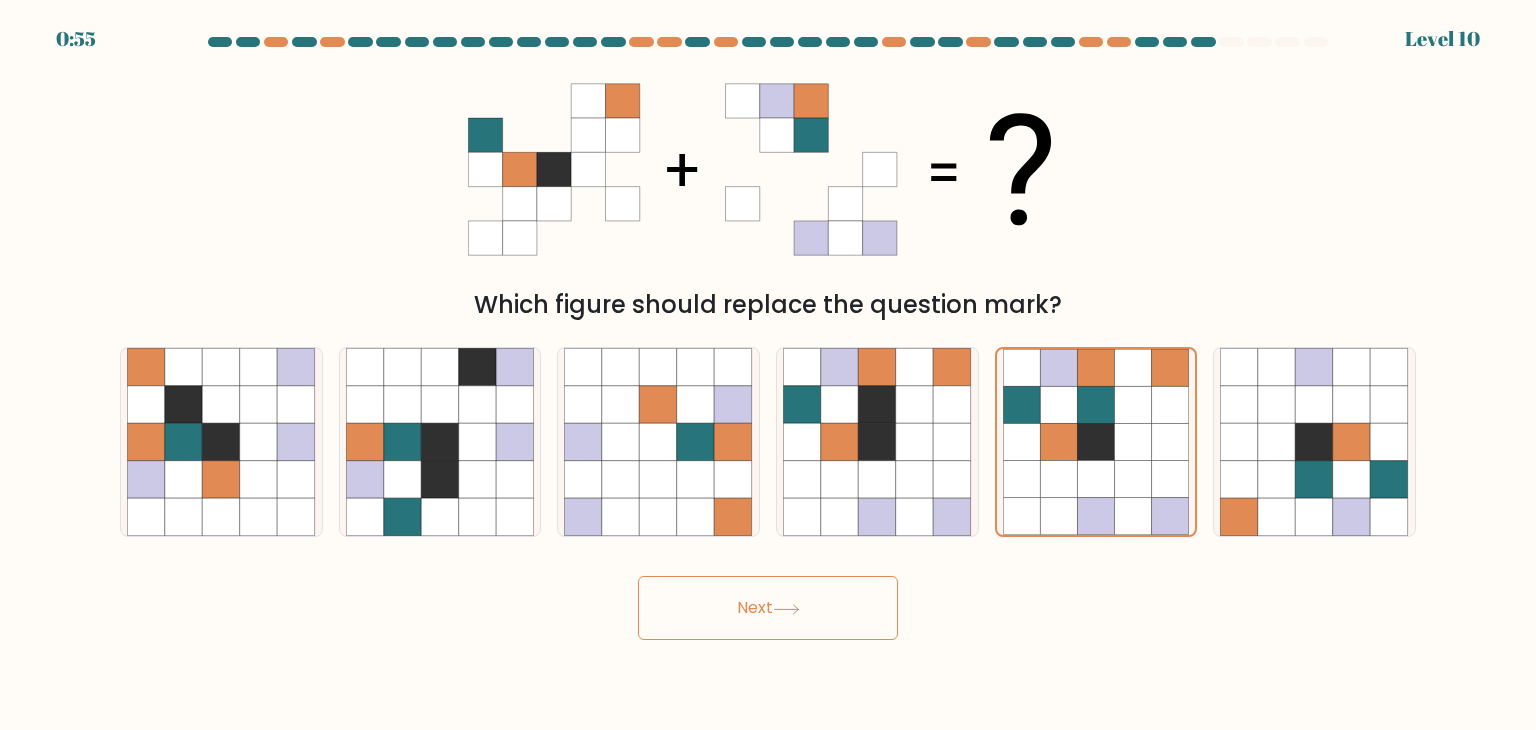 click on "Next" at bounding box center [768, 608] 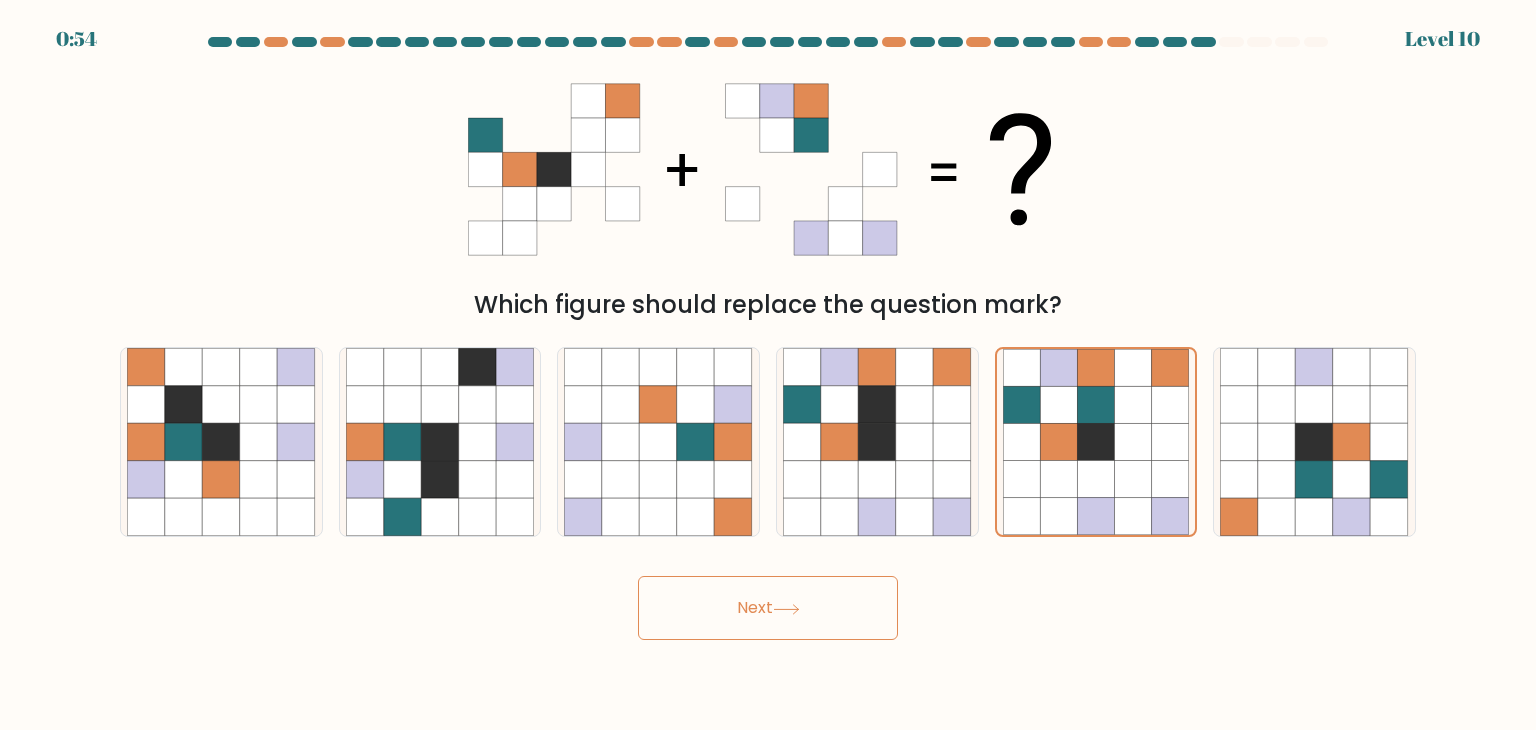 click on "Next" at bounding box center (768, 608) 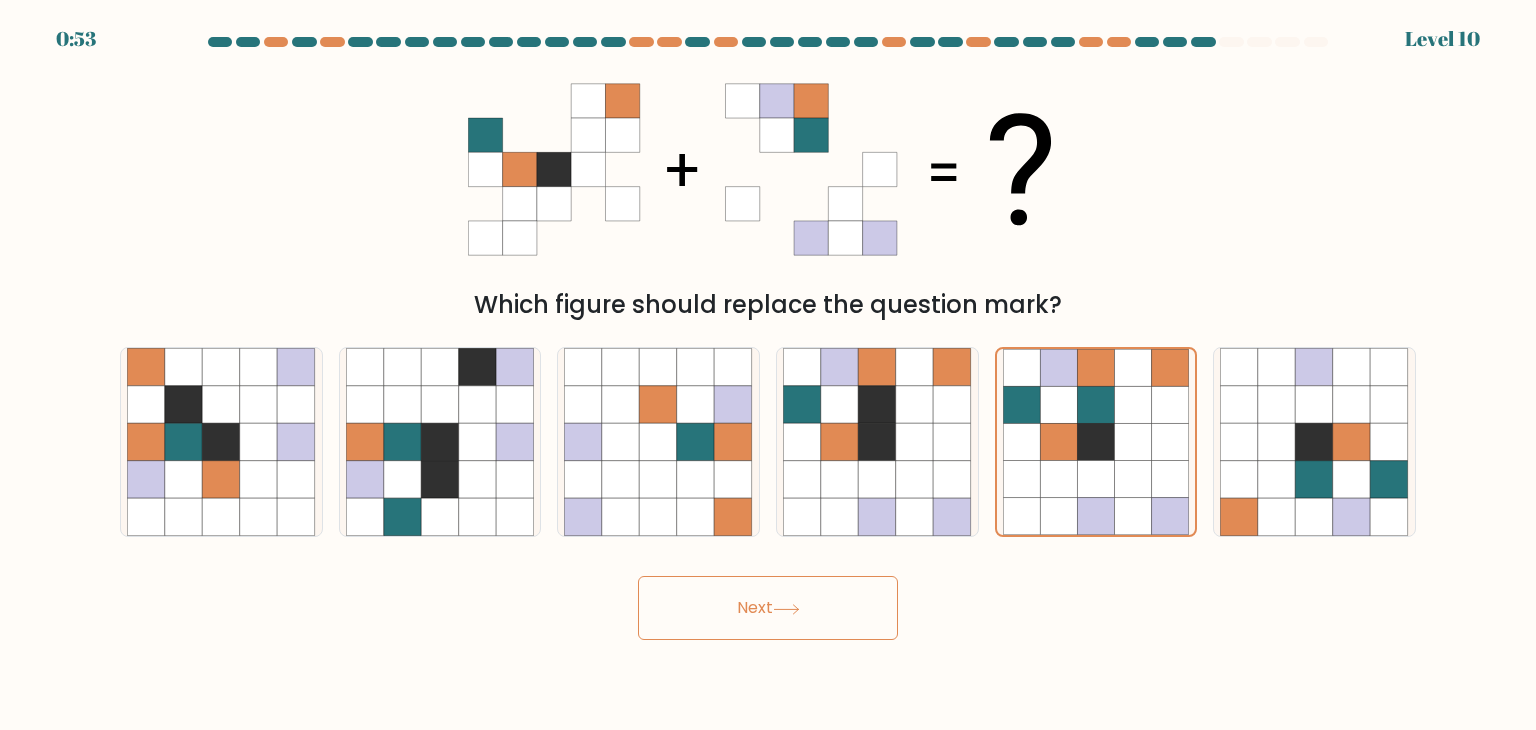 click on "Next" at bounding box center [768, 608] 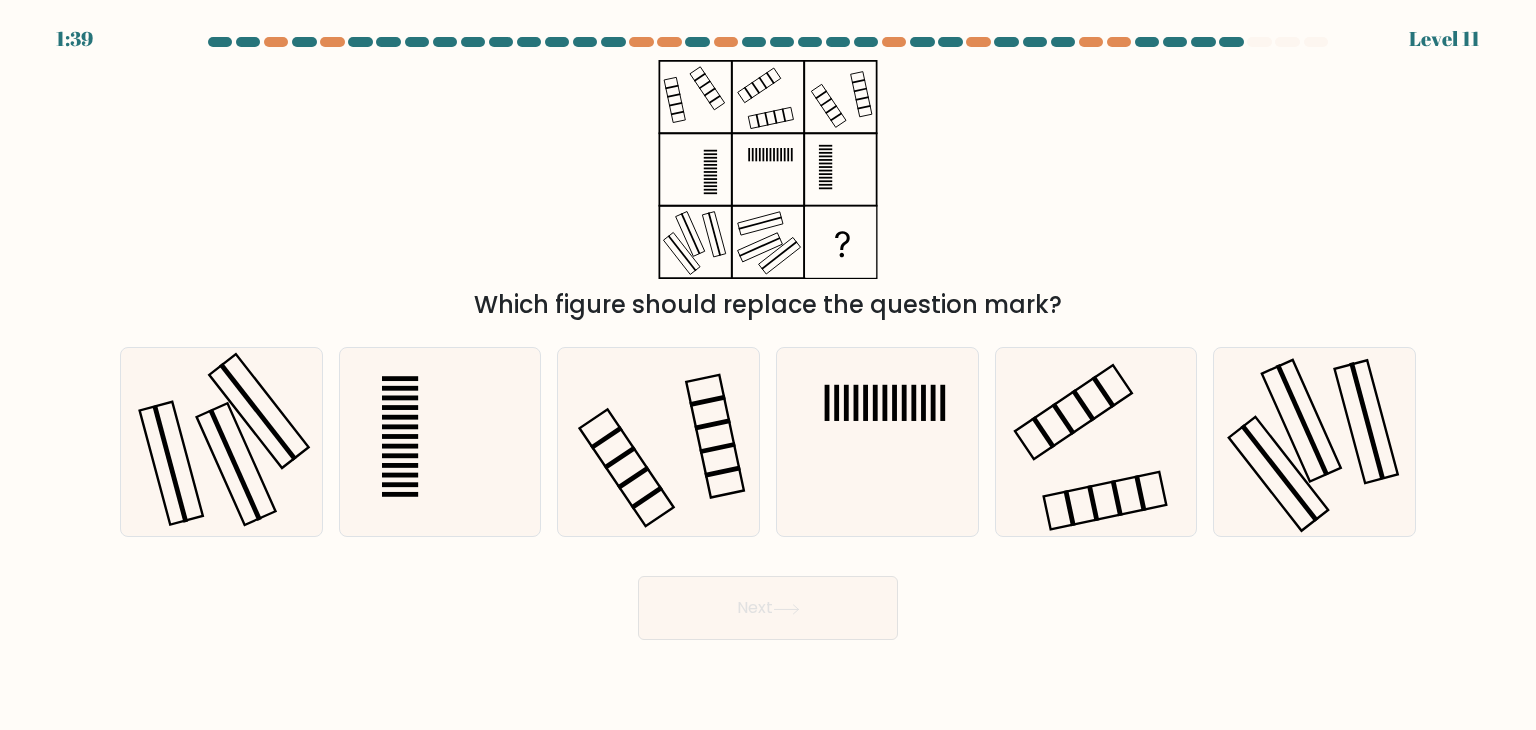 click on "Next" at bounding box center (768, 608) 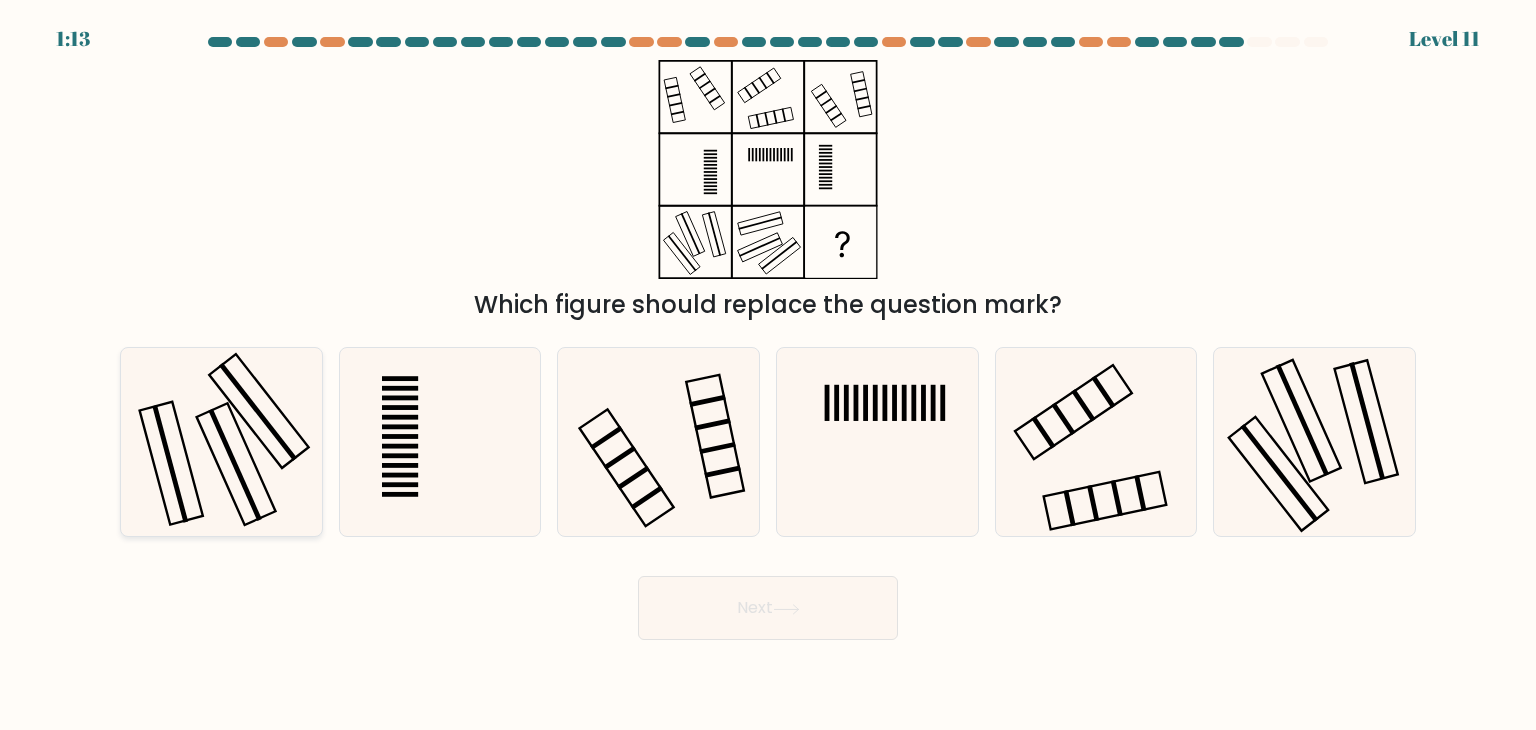 click 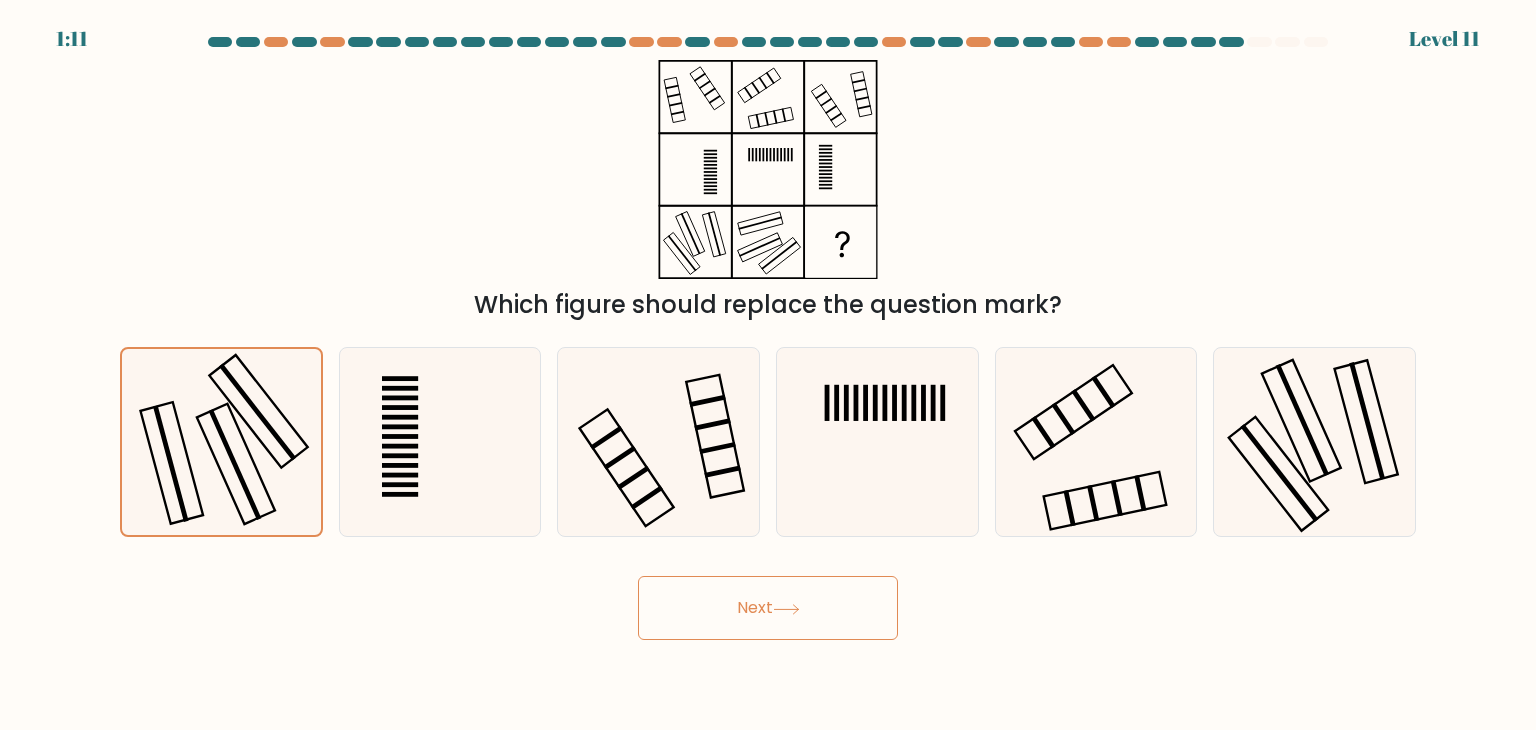 click on "Next" at bounding box center (768, 608) 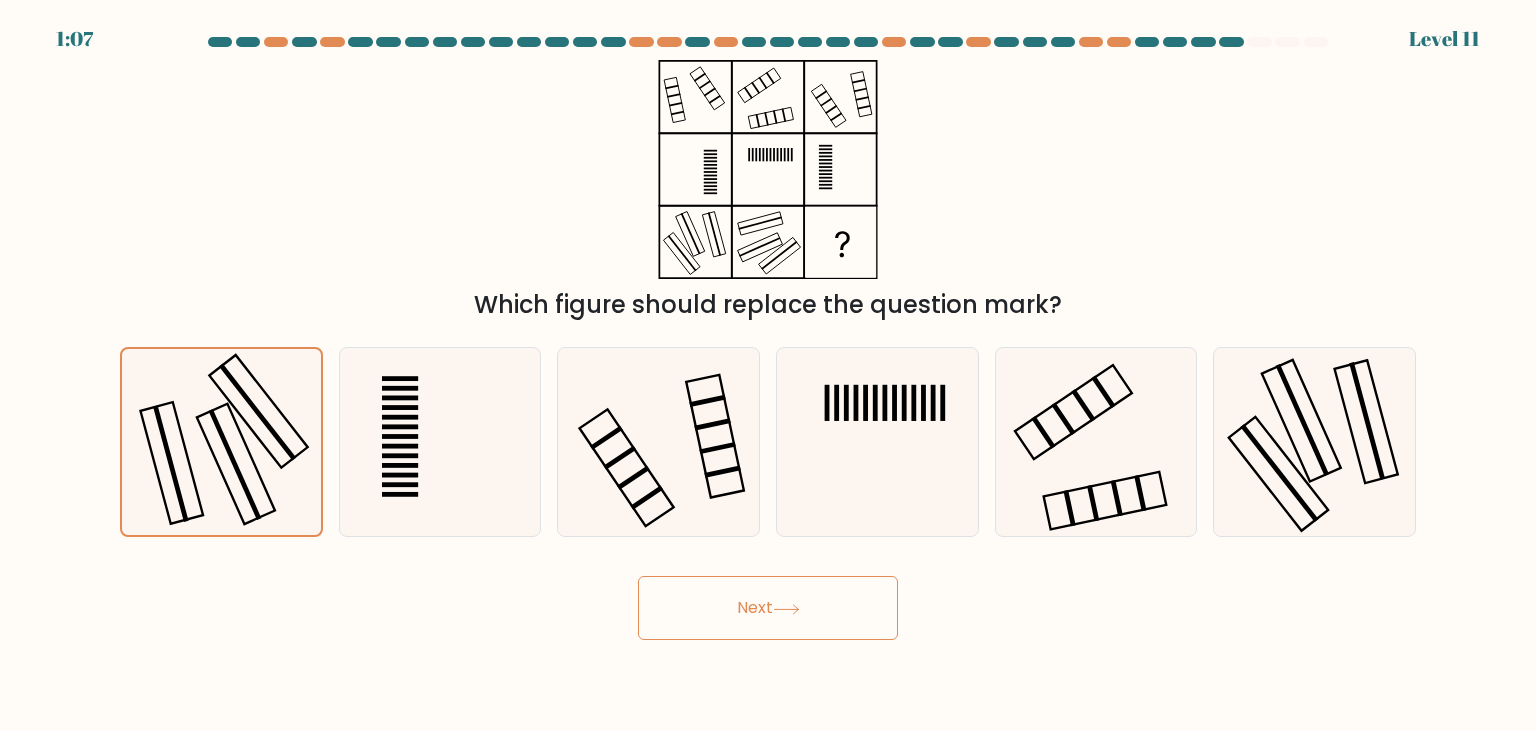 click on "Next" at bounding box center (768, 608) 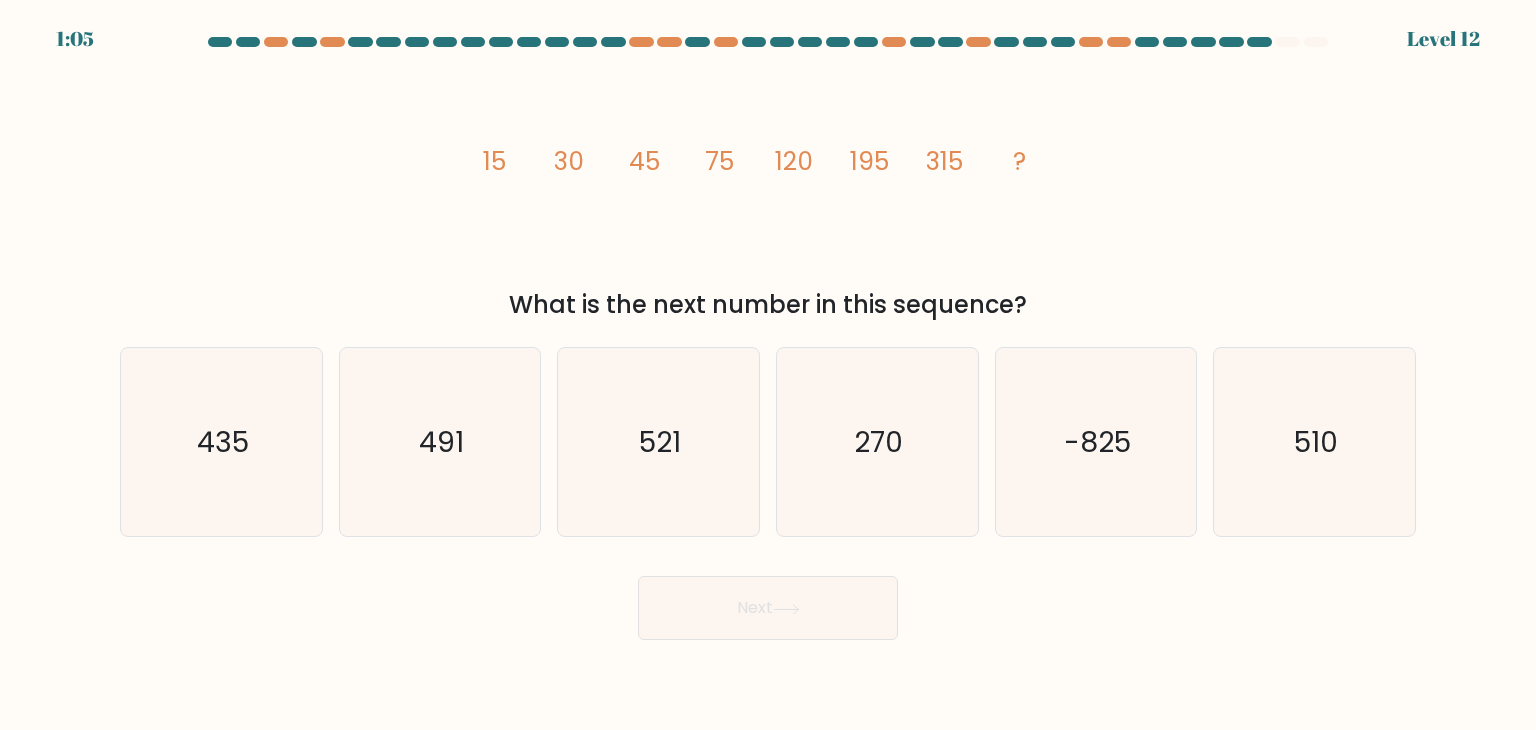 click 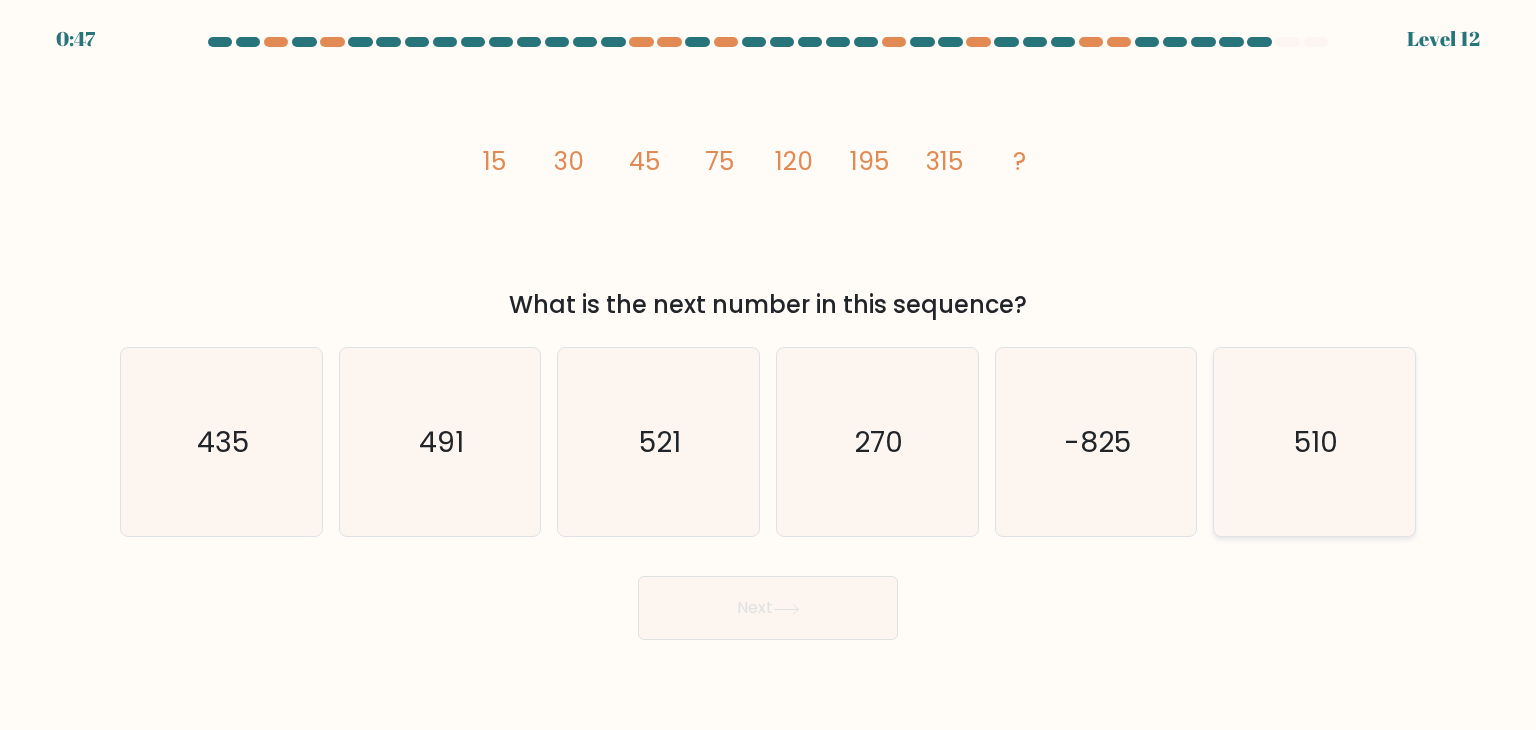 click on "510" 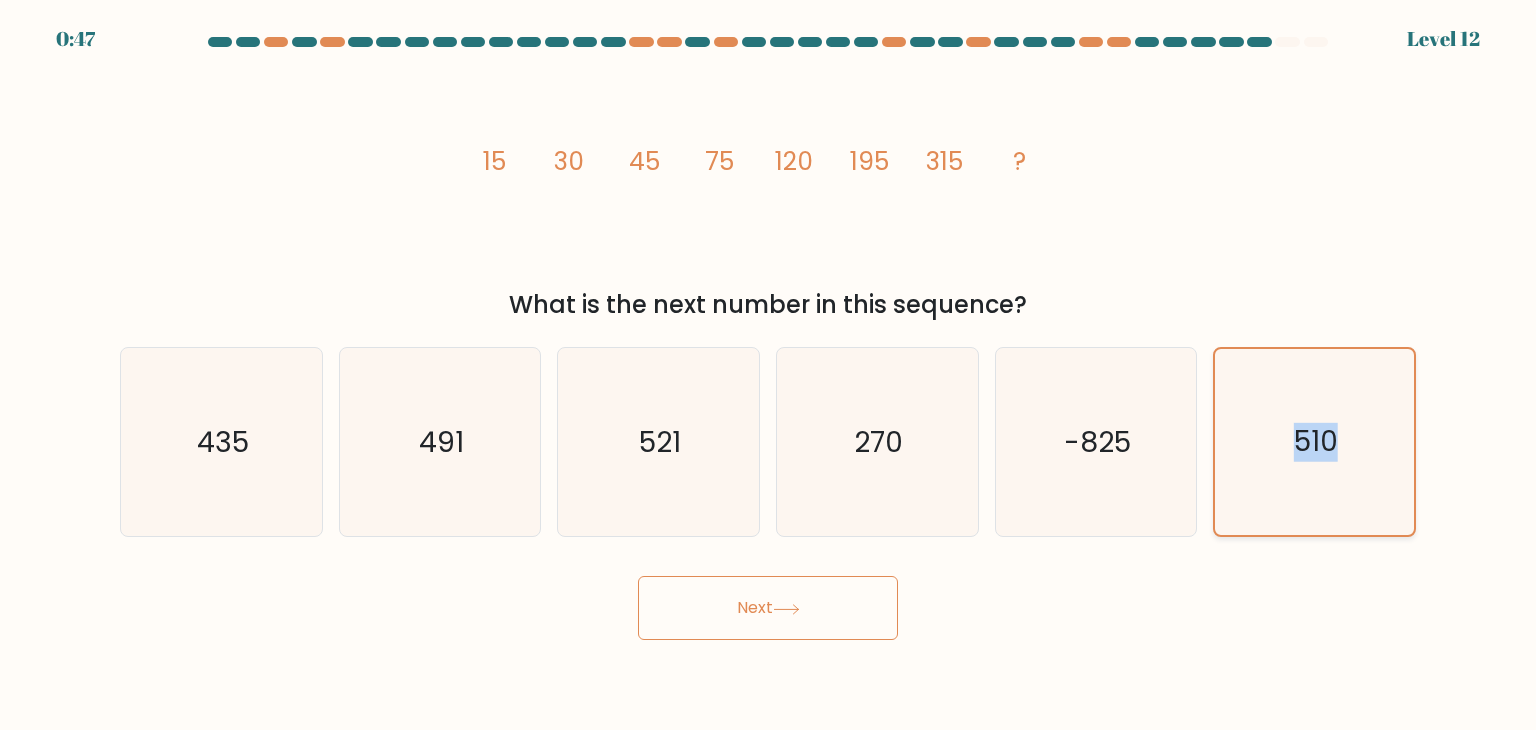 click on "510" 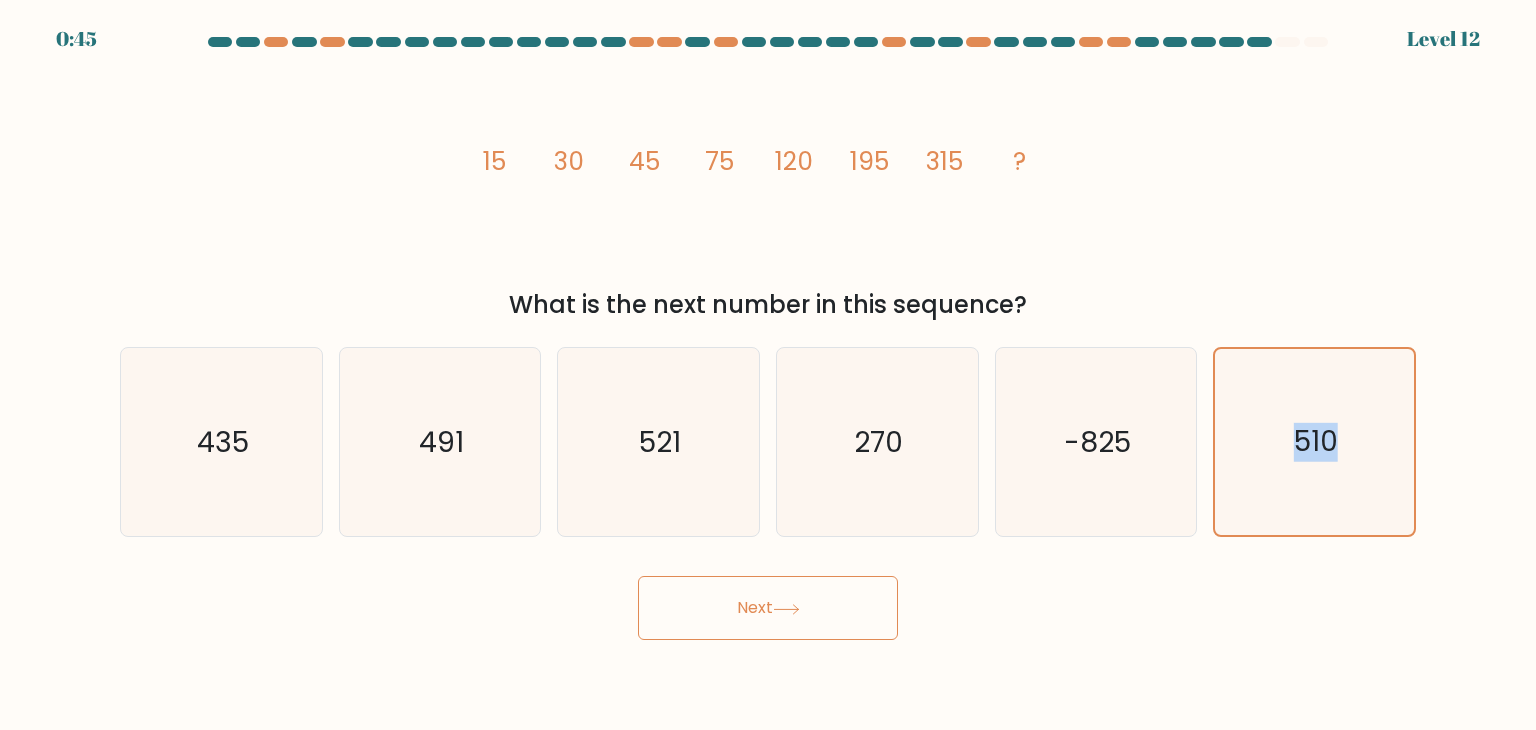 click on "Next" at bounding box center (768, 608) 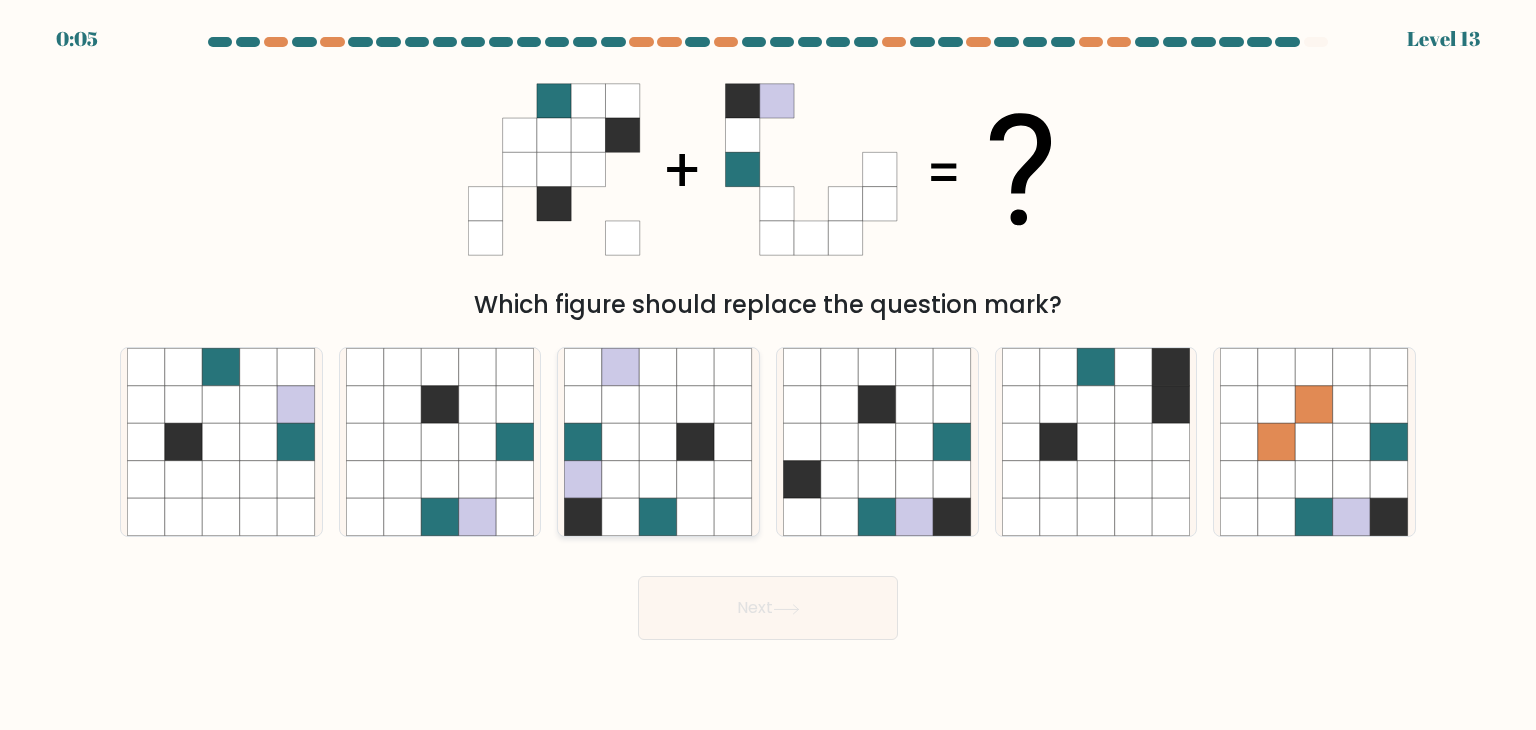 click 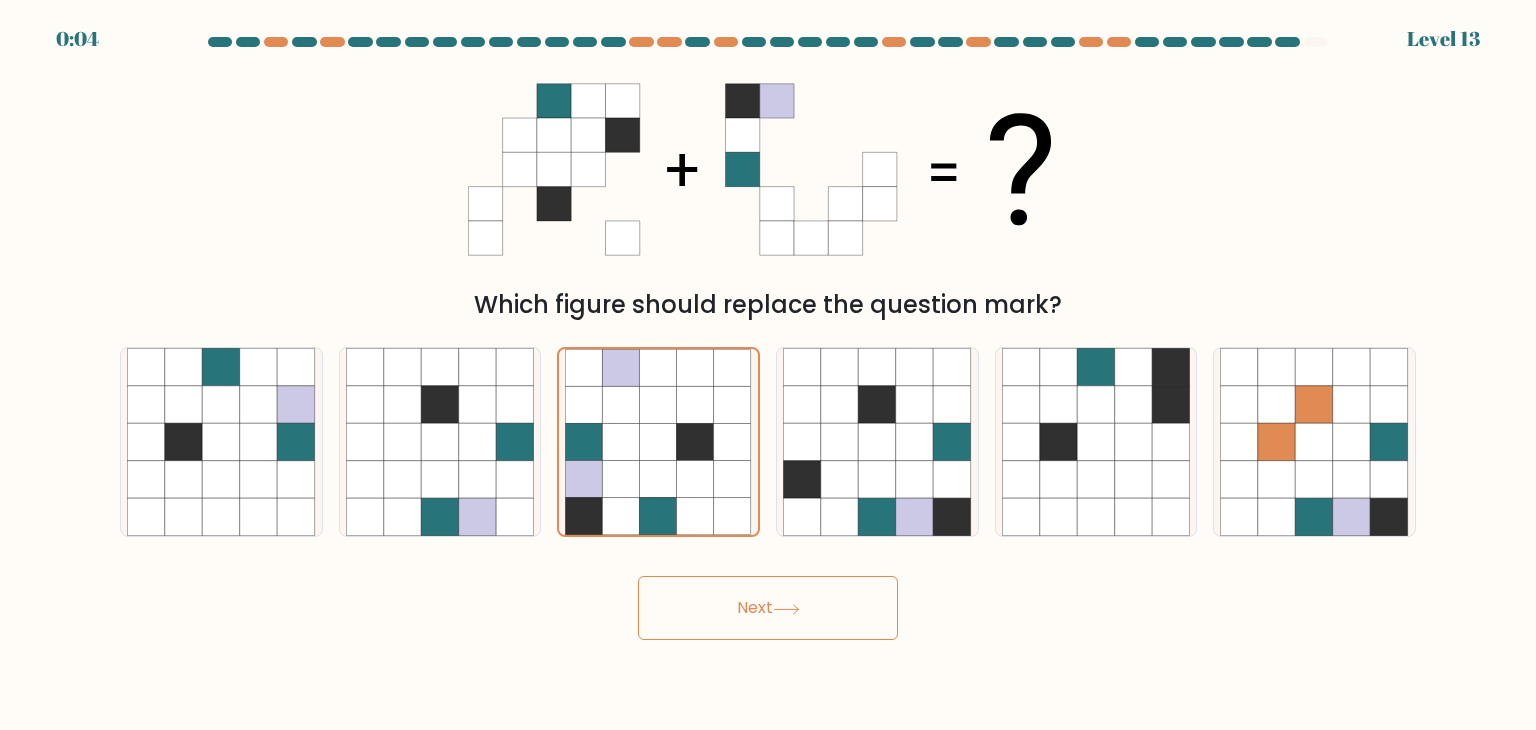 click on "Next" at bounding box center (768, 608) 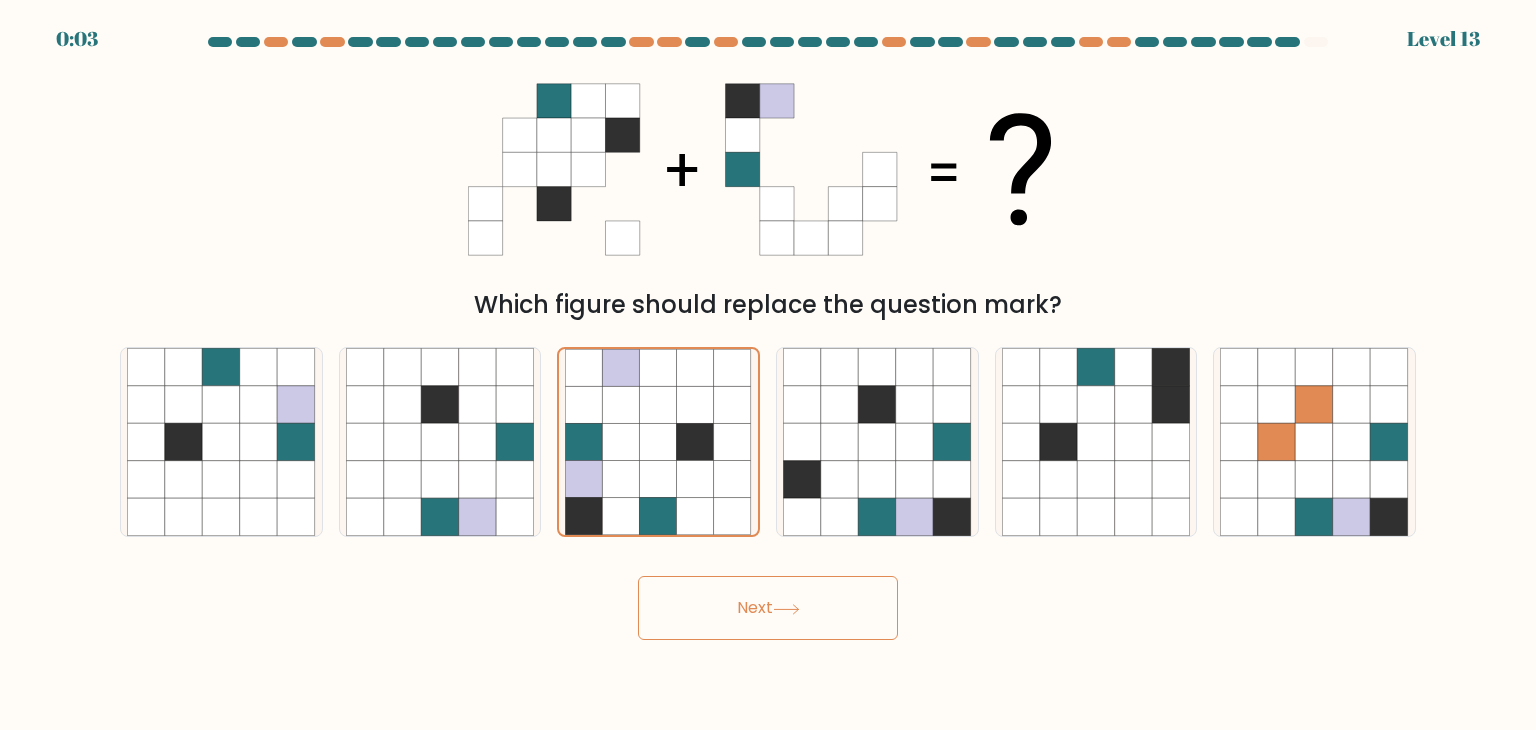 click on "Next" at bounding box center (768, 608) 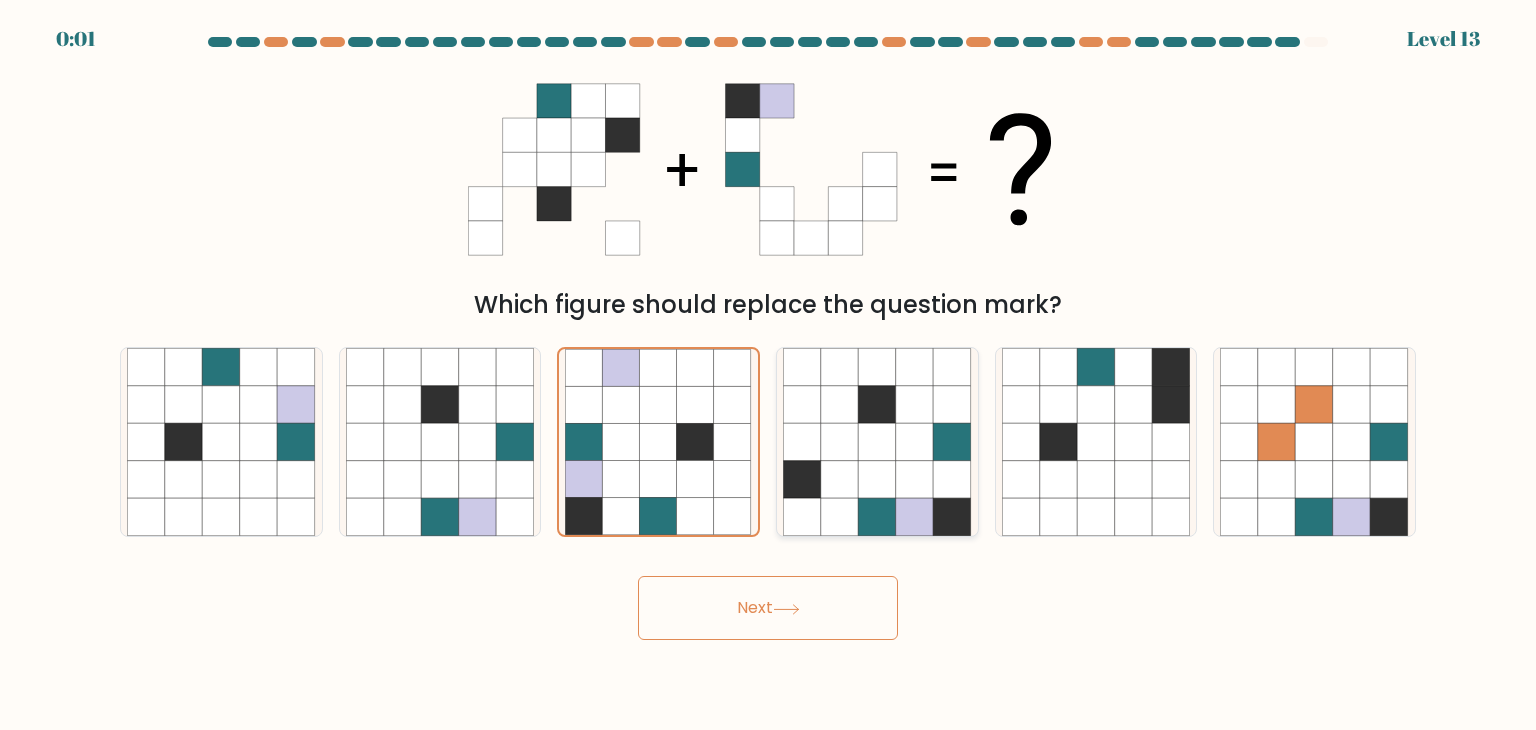 click 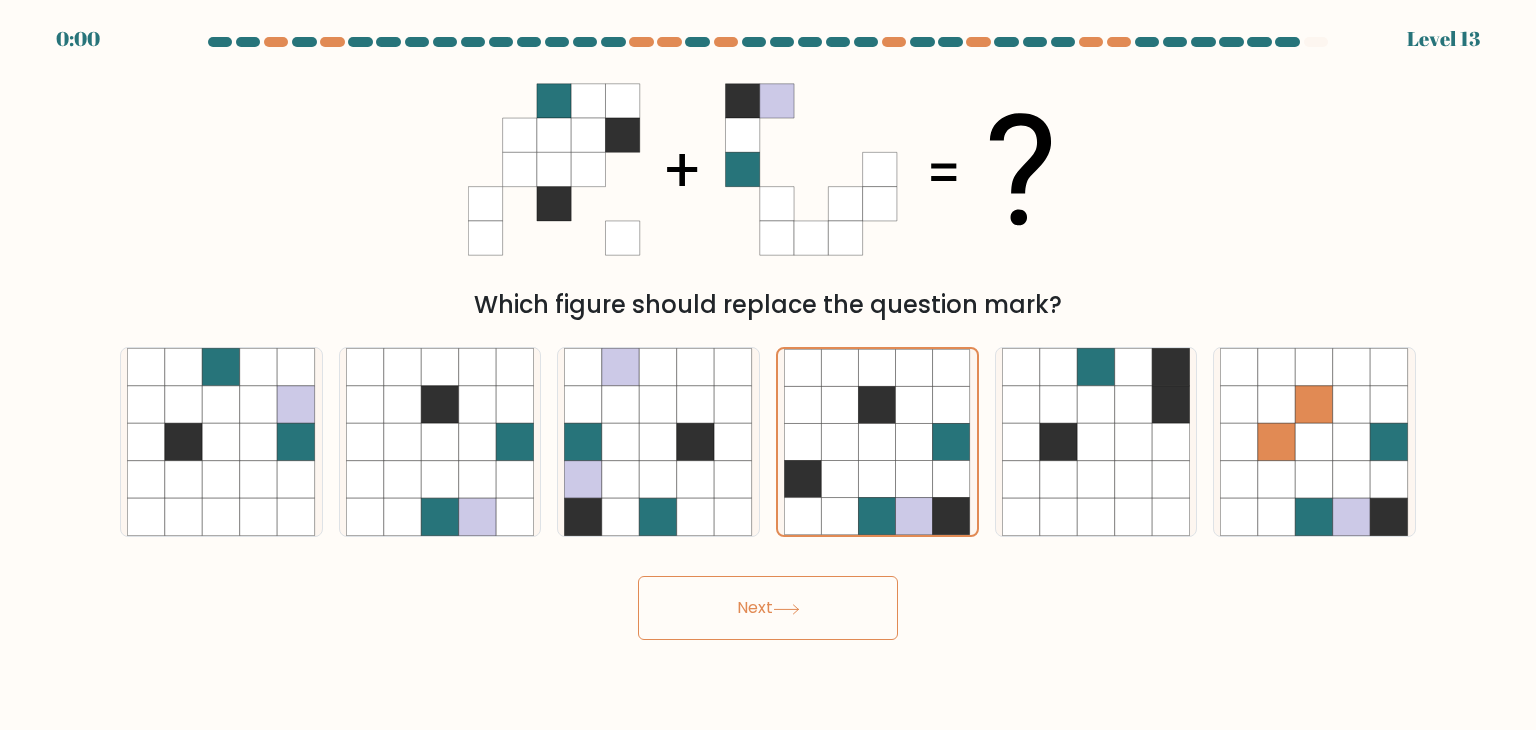 drag, startPoint x: 901, startPoint y: 485, endPoint x: 791, endPoint y: 653, distance: 200.80836 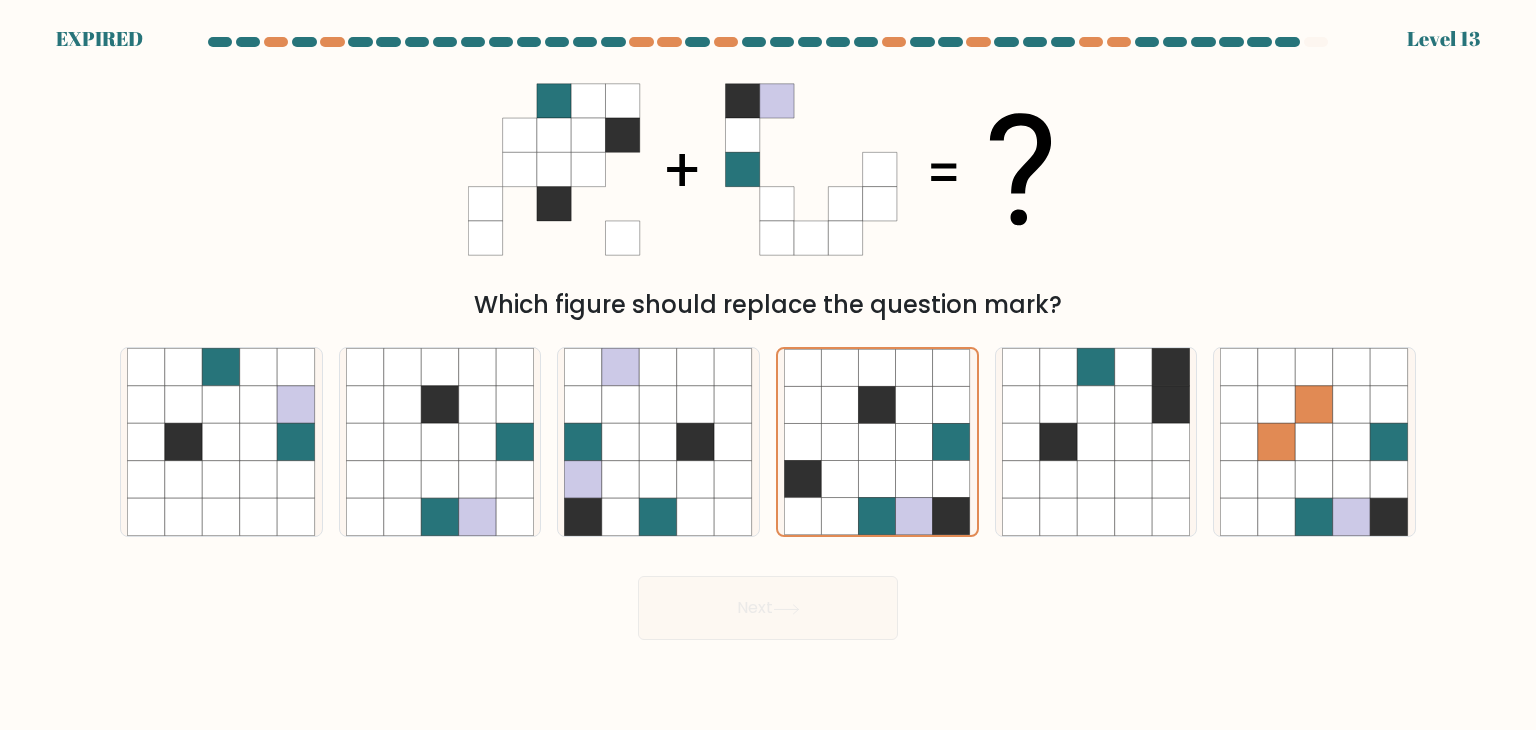 click on "Next" at bounding box center (768, 600) 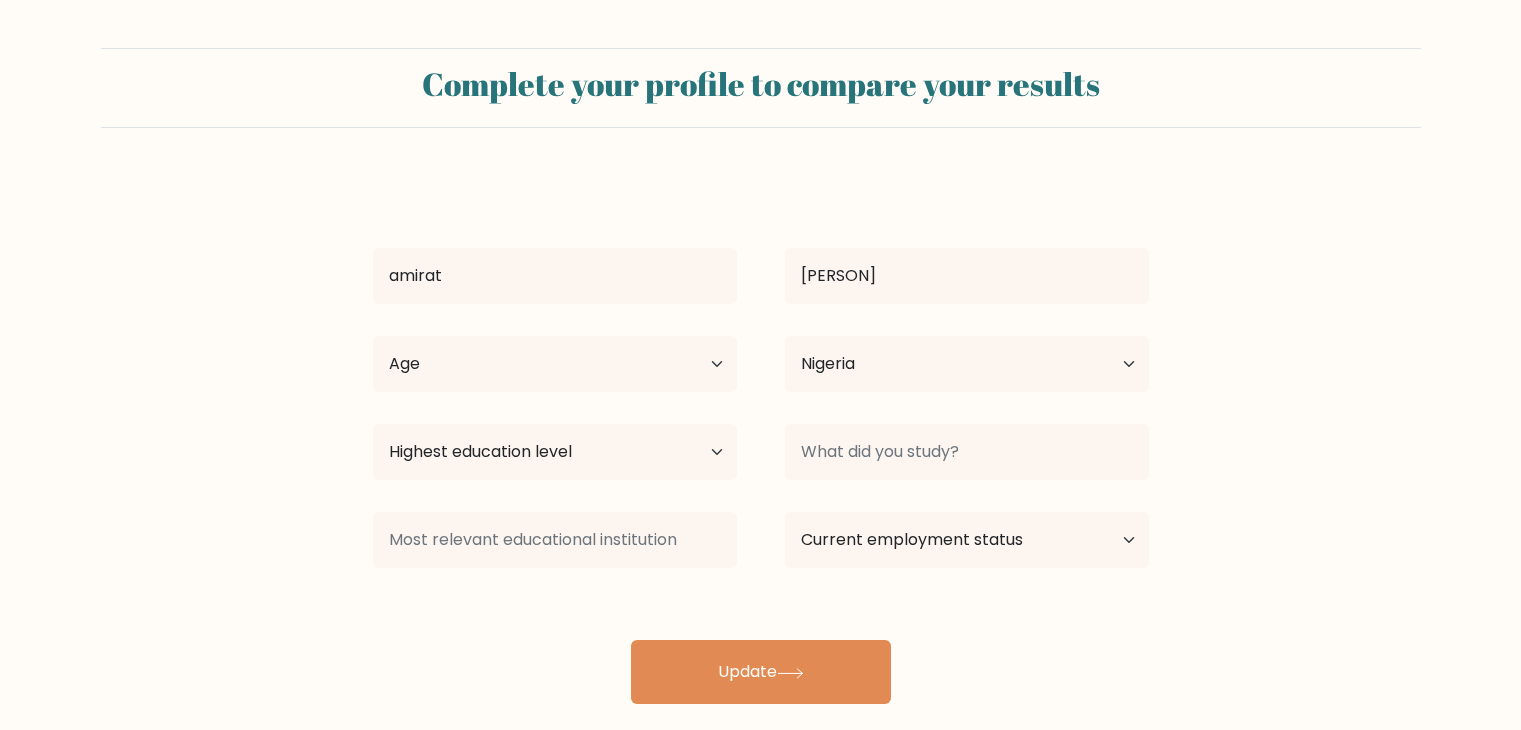 select on "NG" 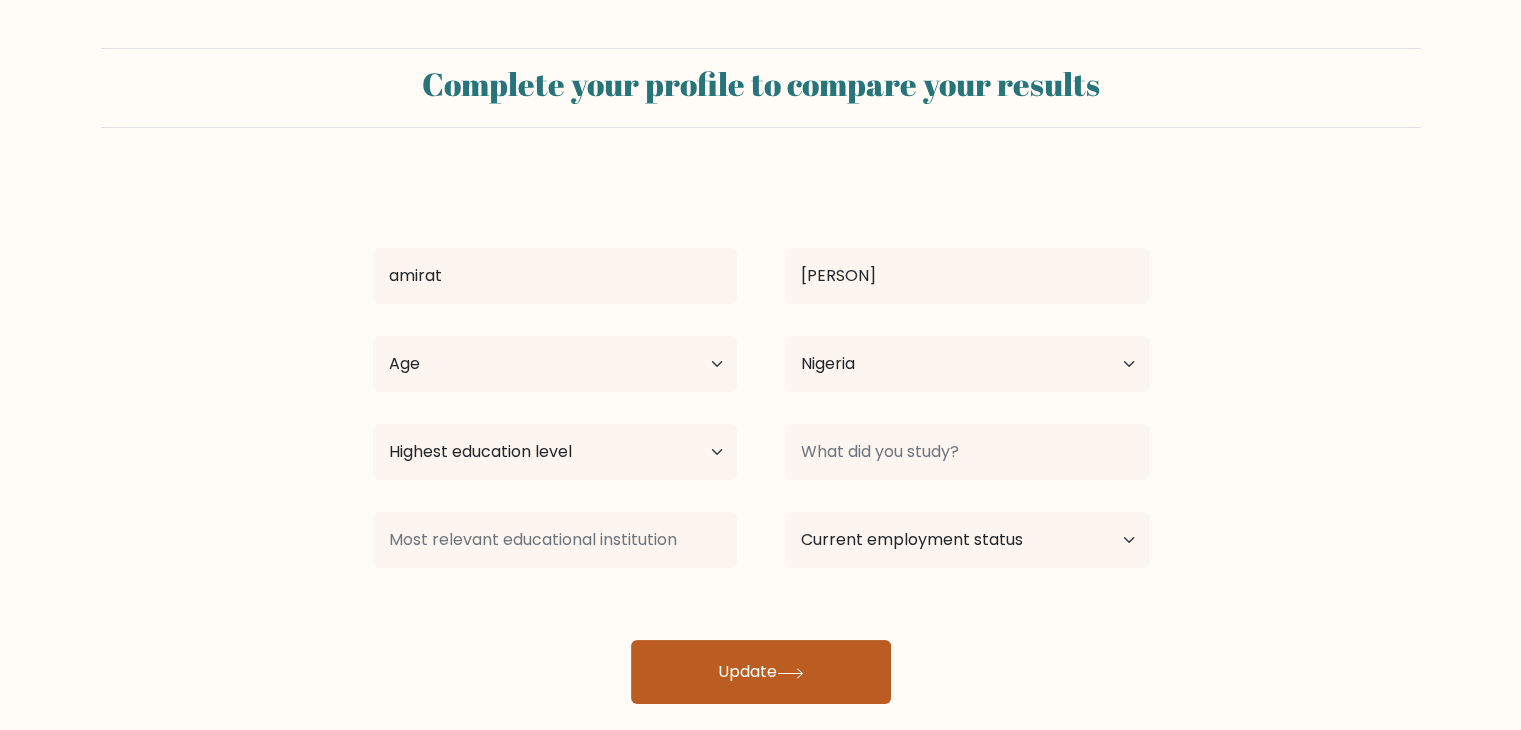 click on "Update" at bounding box center (761, 672) 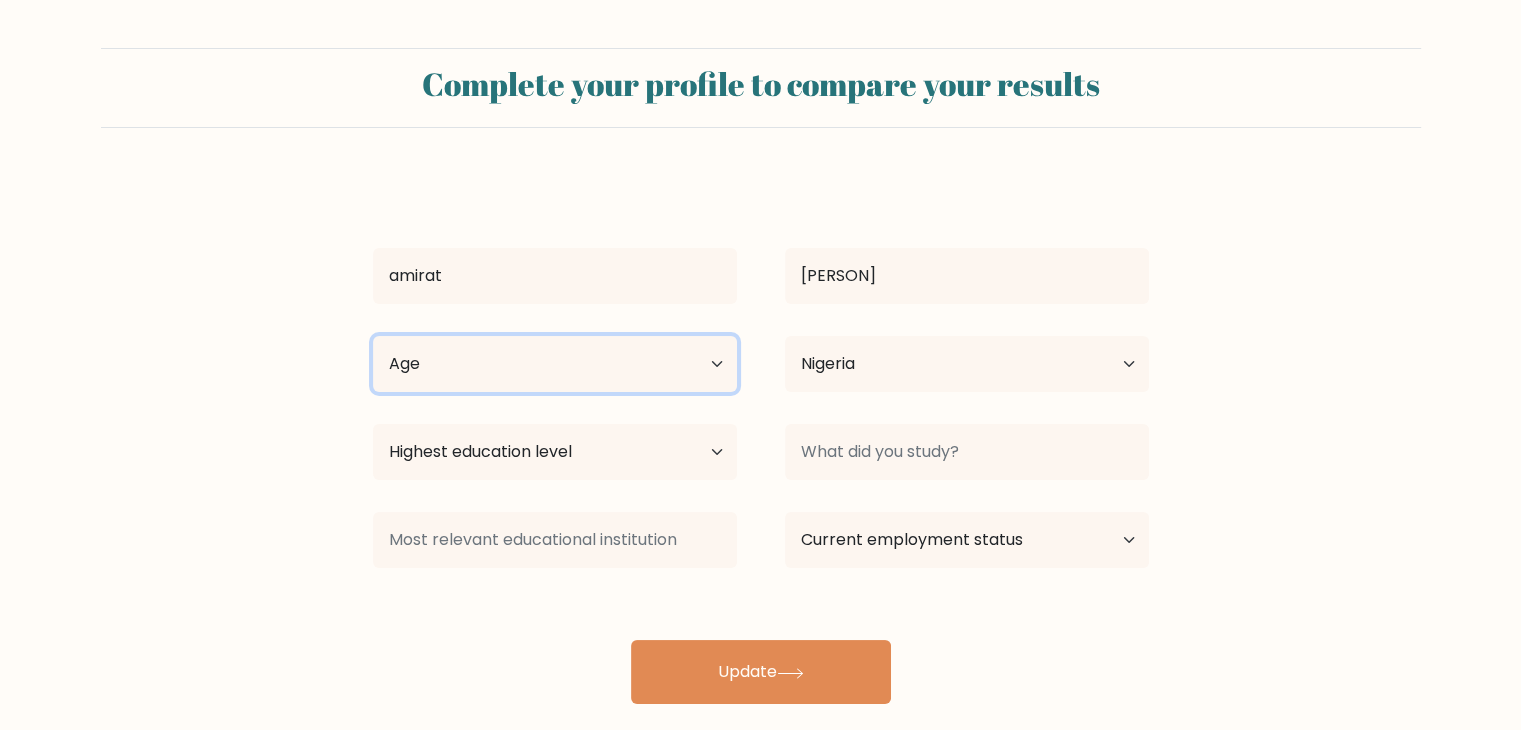 click on "Age
Under 18 years old
18-24 years old
25-34 years old
35-44 years old
45-54 years old
55-64 years old
65 years old and above" at bounding box center (555, 364) 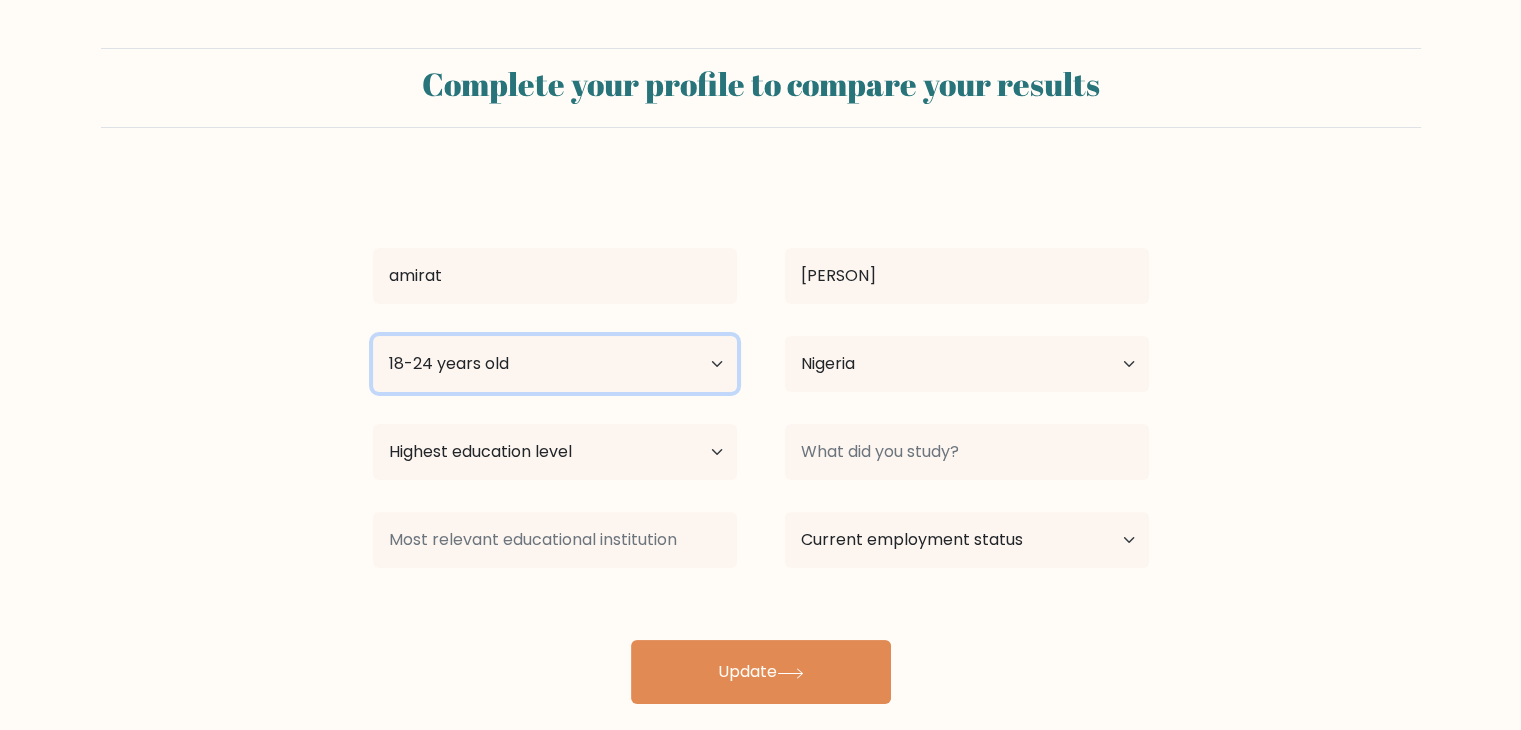 click on "Age
Under 18 years old
18-24 years old
25-34 years old
35-44 years old
45-54 years old
55-64 years old
65 years old and above" at bounding box center [555, 364] 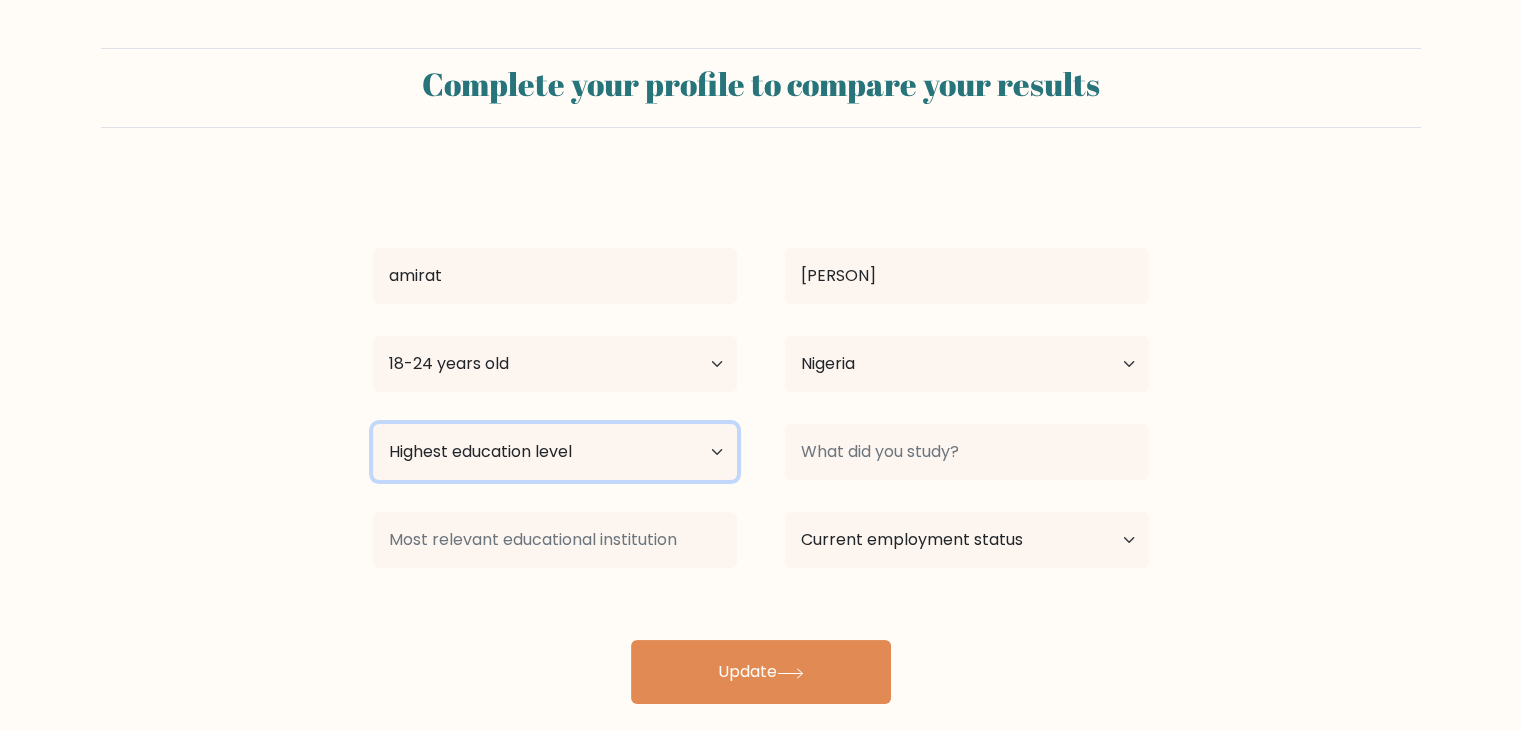 click on "Highest education level
No schooling
Primary
Lower Secondary
Upper Secondary
Occupation Specific
Bachelor's degree
Master's degree
Doctoral degree" at bounding box center (555, 452) 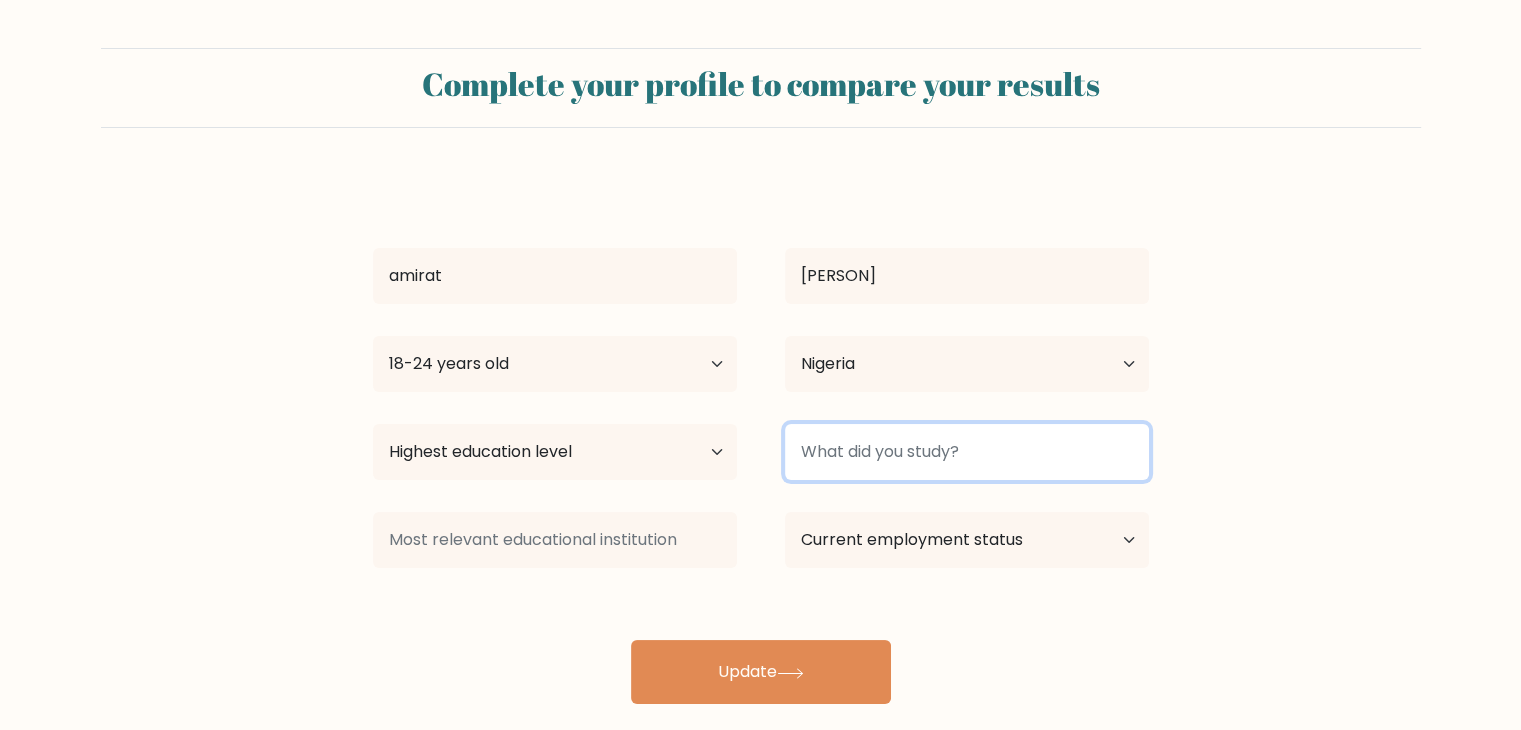 click at bounding box center [967, 452] 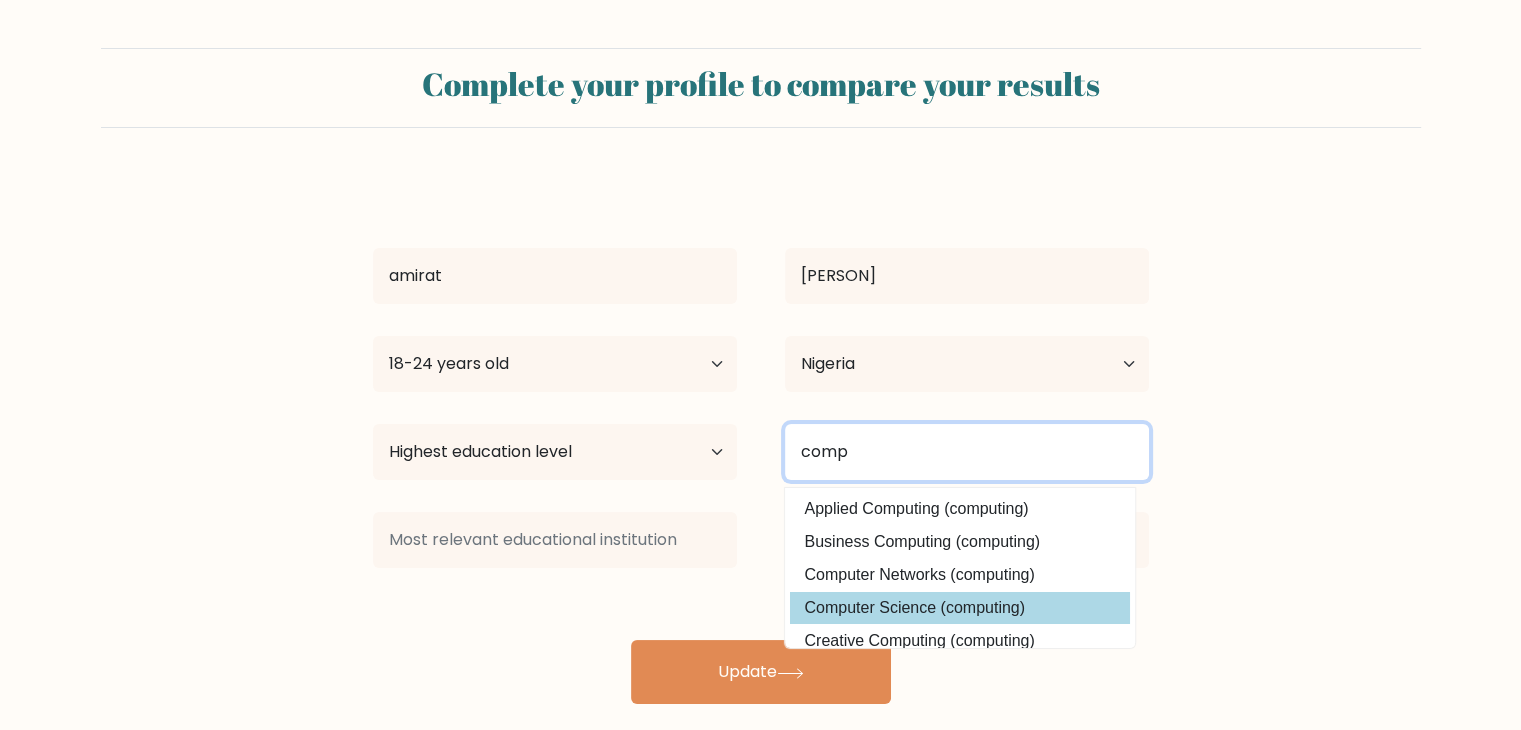 type on "comp" 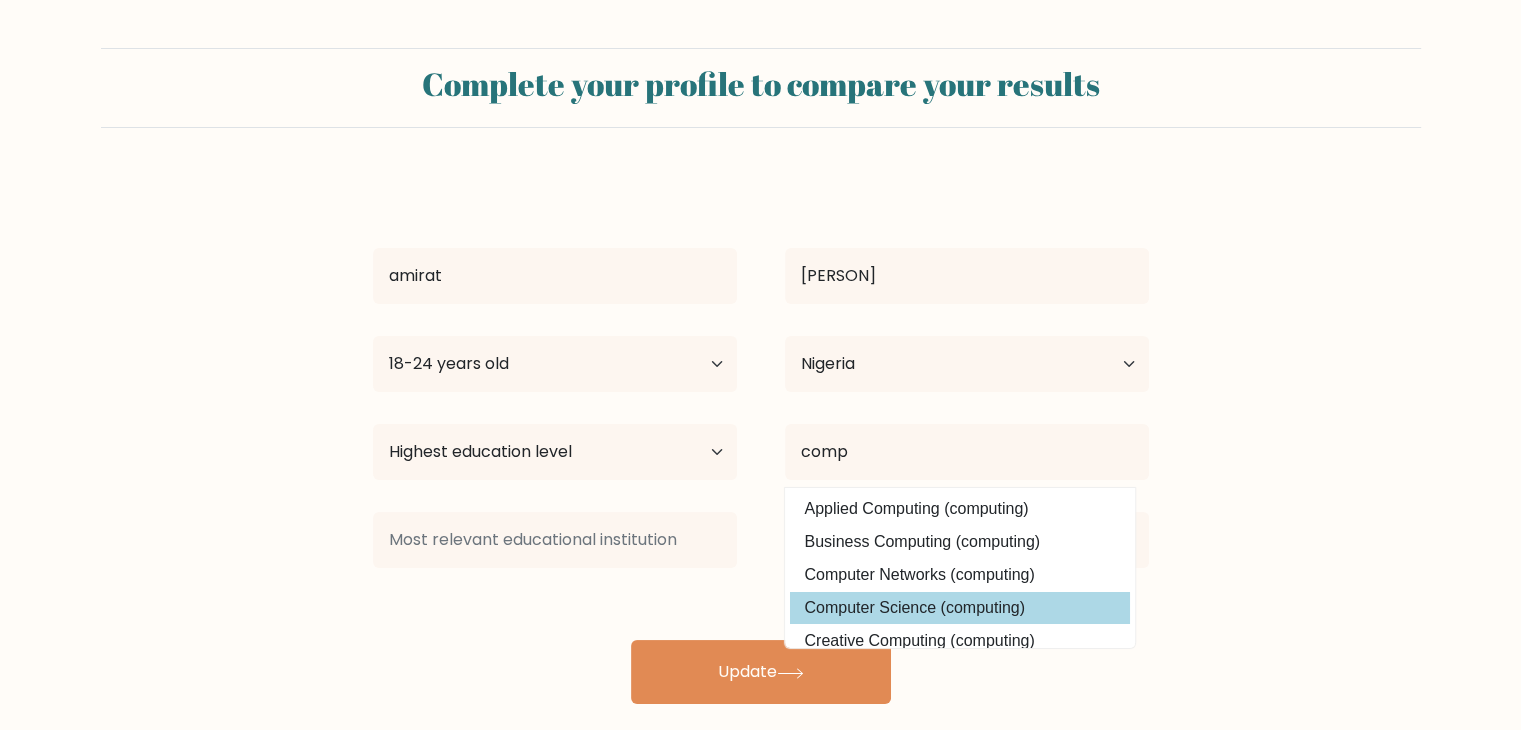 click on "amirat
[PERSON]
Age
Under 18 years old
18-24 years old
25-34 years old
35-44 years old
45-54 years old
55-64 years old
65 years old and above
Country
Afghanistan
Albania
Algeria
American Samoa
Andorra
Angola
Anguilla
Antarctica
Antigua and Barbuda
Argentina
Armenia
Aruba
Australia
Austria
Azerbaijan
Bahamas
Bahrain
Bangladesh
Barbados
Belarus
Belgium
Belize
Benin
Bermuda
Bhutan
Chad" at bounding box center (761, 440) 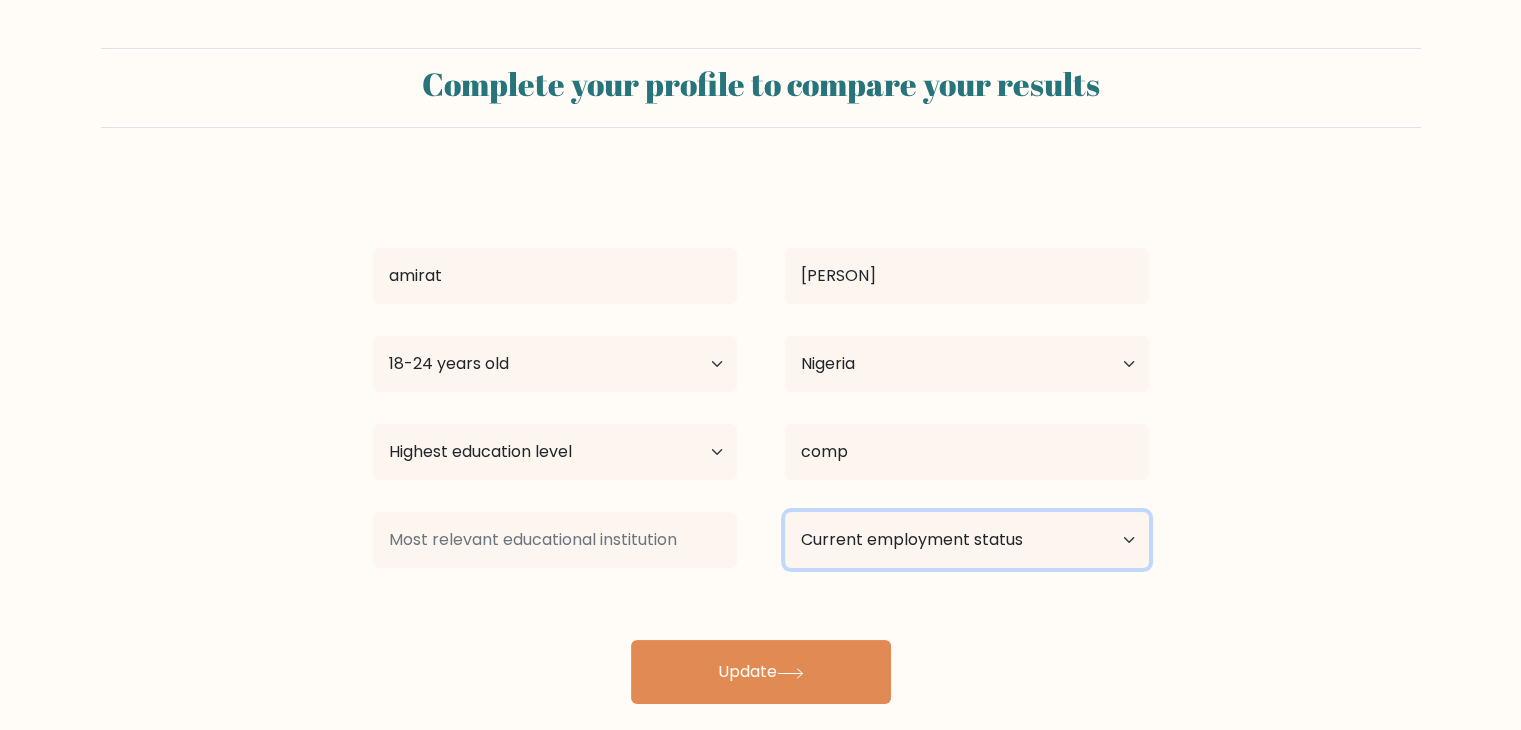 click on "Current employment status
Employed
Student
Retired
Other / prefer not to answer" at bounding box center (967, 540) 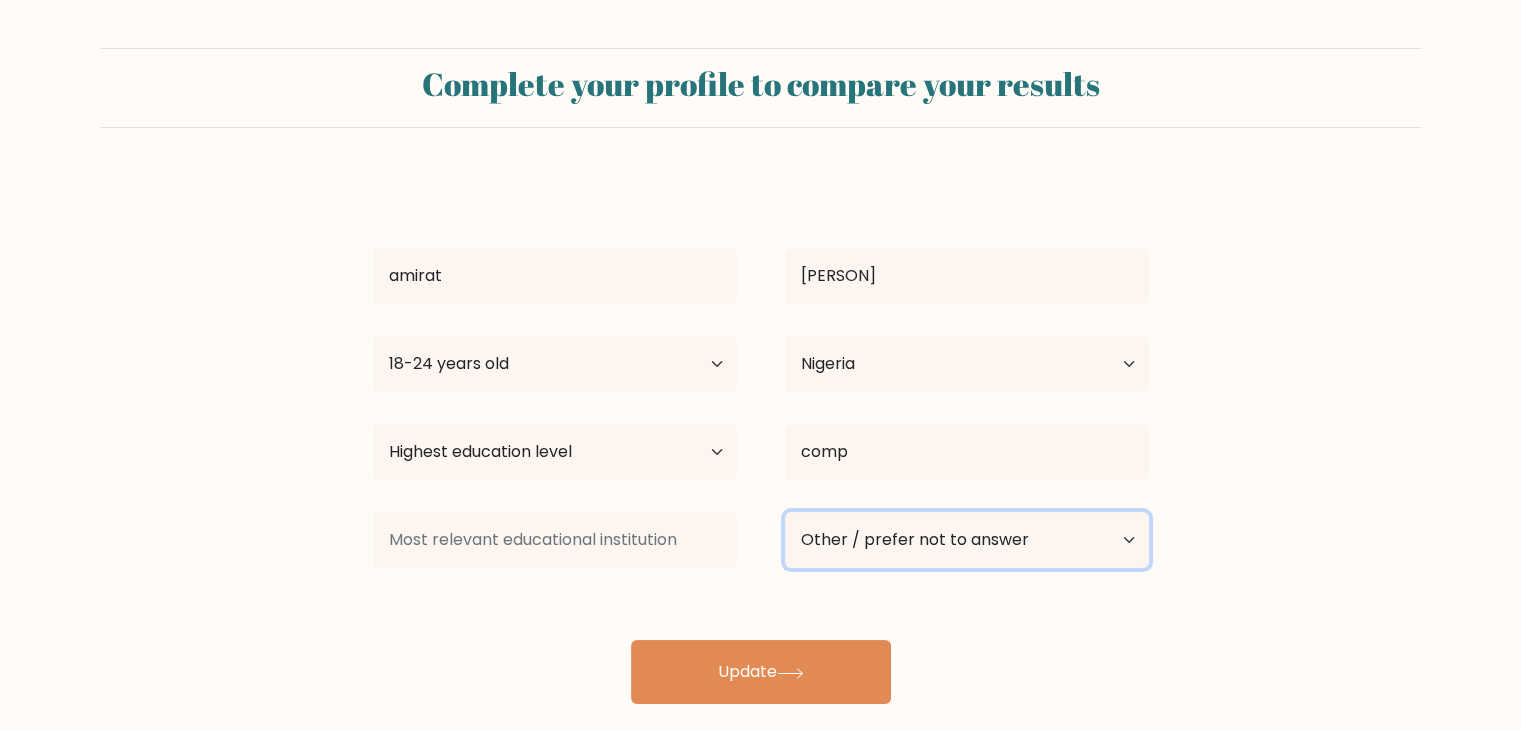 click on "Current employment status
Employed
Student
Retired
Other / prefer not to answer" at bounding box center [967, 540] 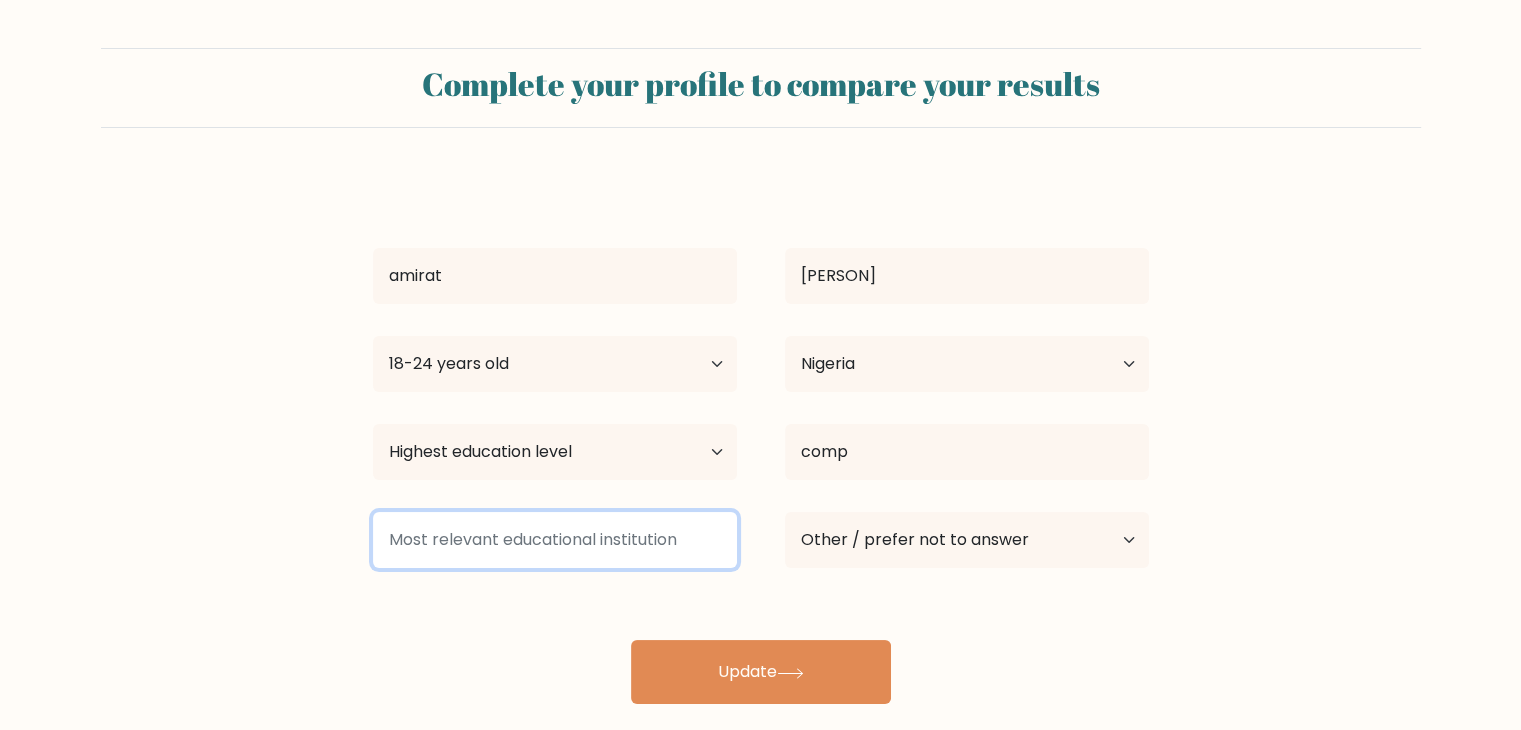 click at bounding box center [555, 540] 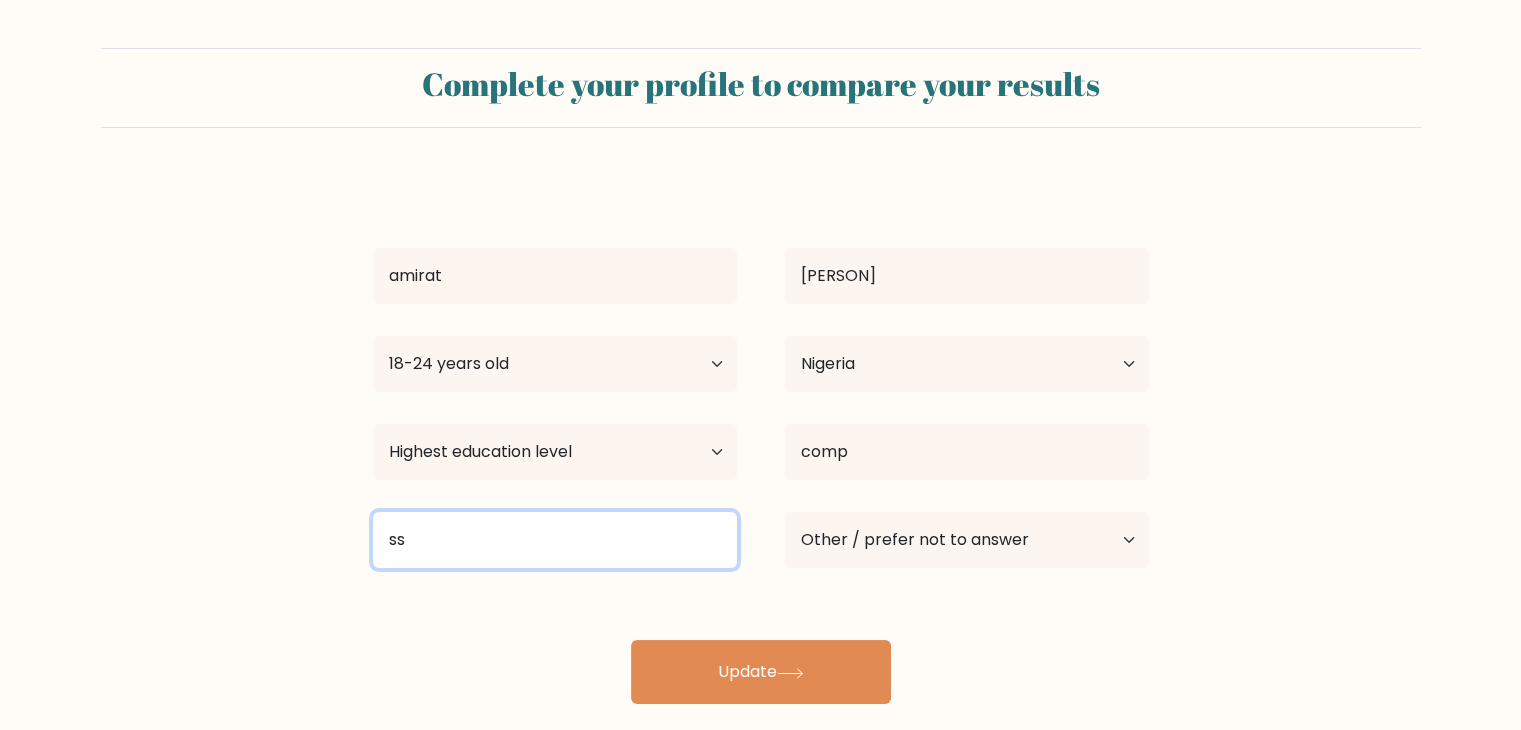 type on "s" 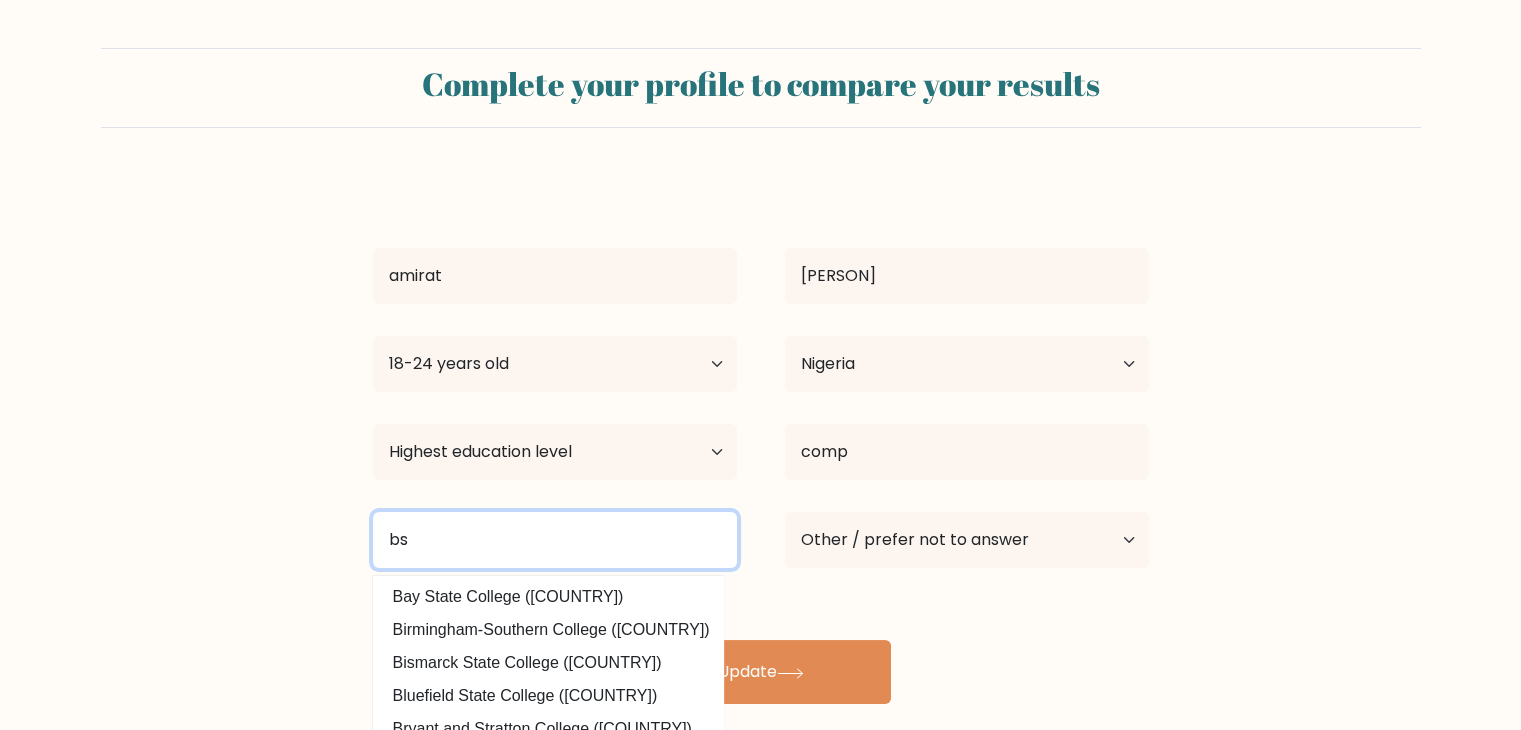 type on "b" 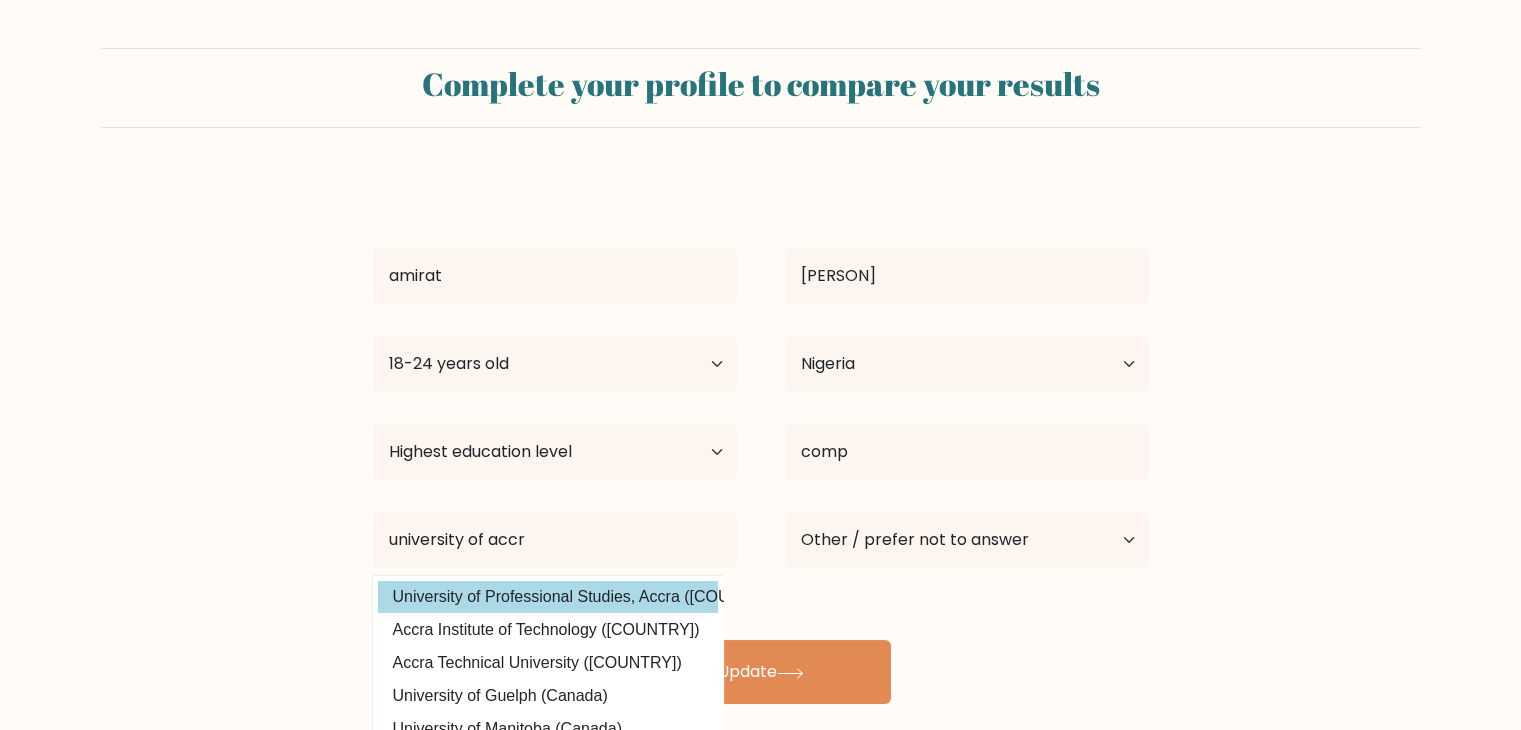 click on "amirat
[PERSON]
Age
Under 18 years old
18-24 years old
25-34 years old
35-44 years old
45-54 years old
55-64 years old
65 years old and above
Country
Afghanistan
Albania
Algeria
American Samoa
Andorra
Angola
Anguilla
Antarctica
Antigua and Barbuda
Argentina
Armenia
Aruba
Australia
Austria
Azerbaijan
Bahamas
Bahrain
Bangladesh
Barbados
Belarus
Belgium
Belize
Benin
Bermuda
Bhutan
Chad" at bounding box center (761, 440) 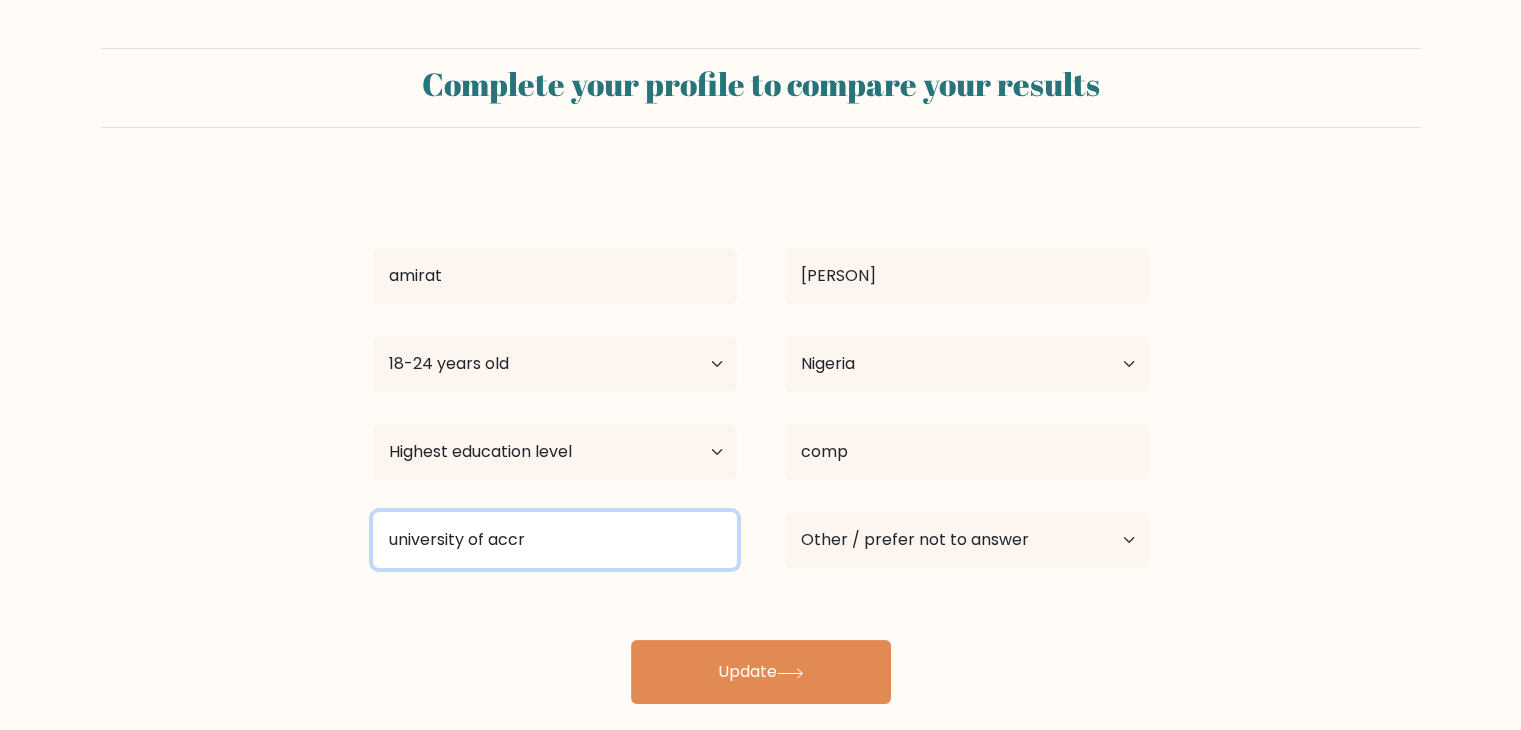 click on "university of accr" at bounding box center [555, 540] 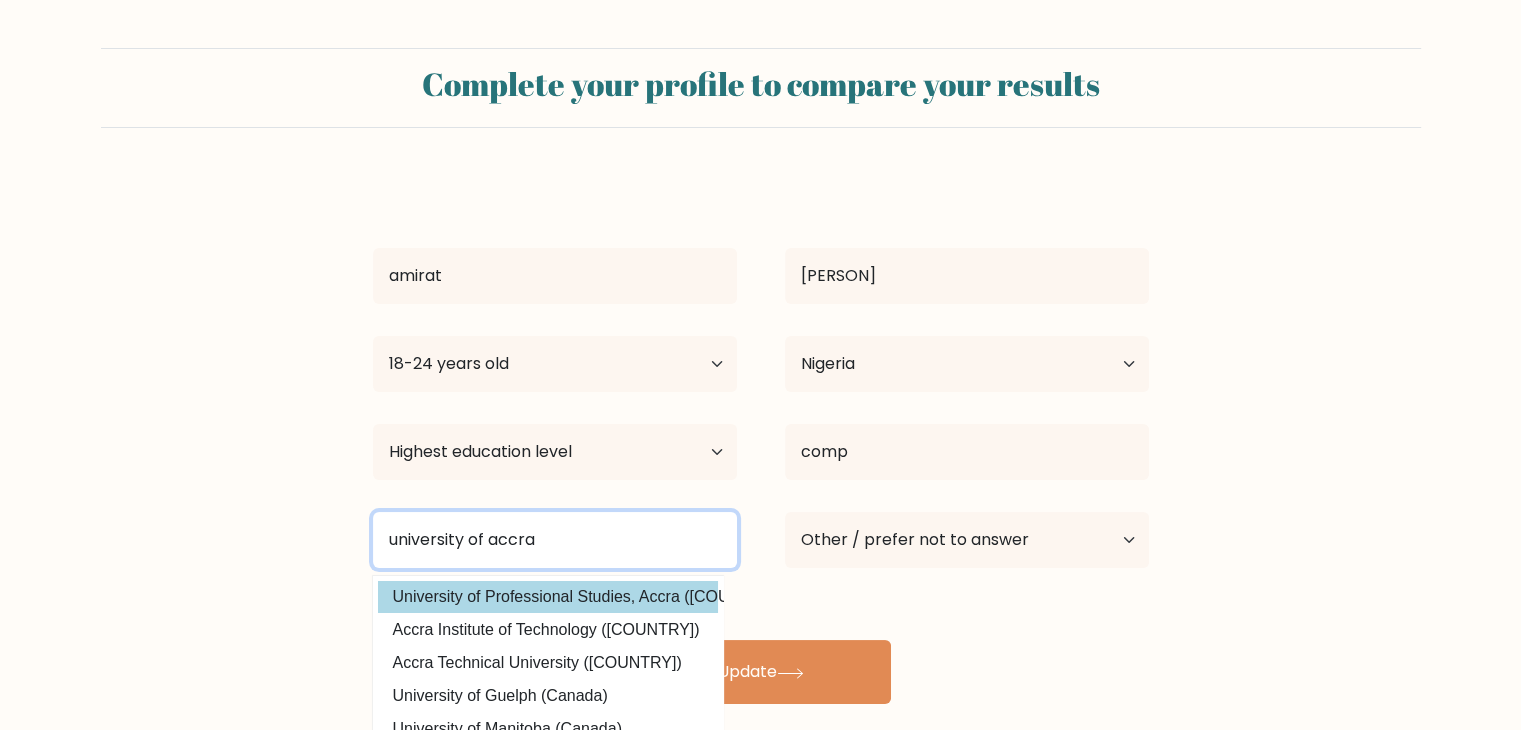 type on "university of accra" 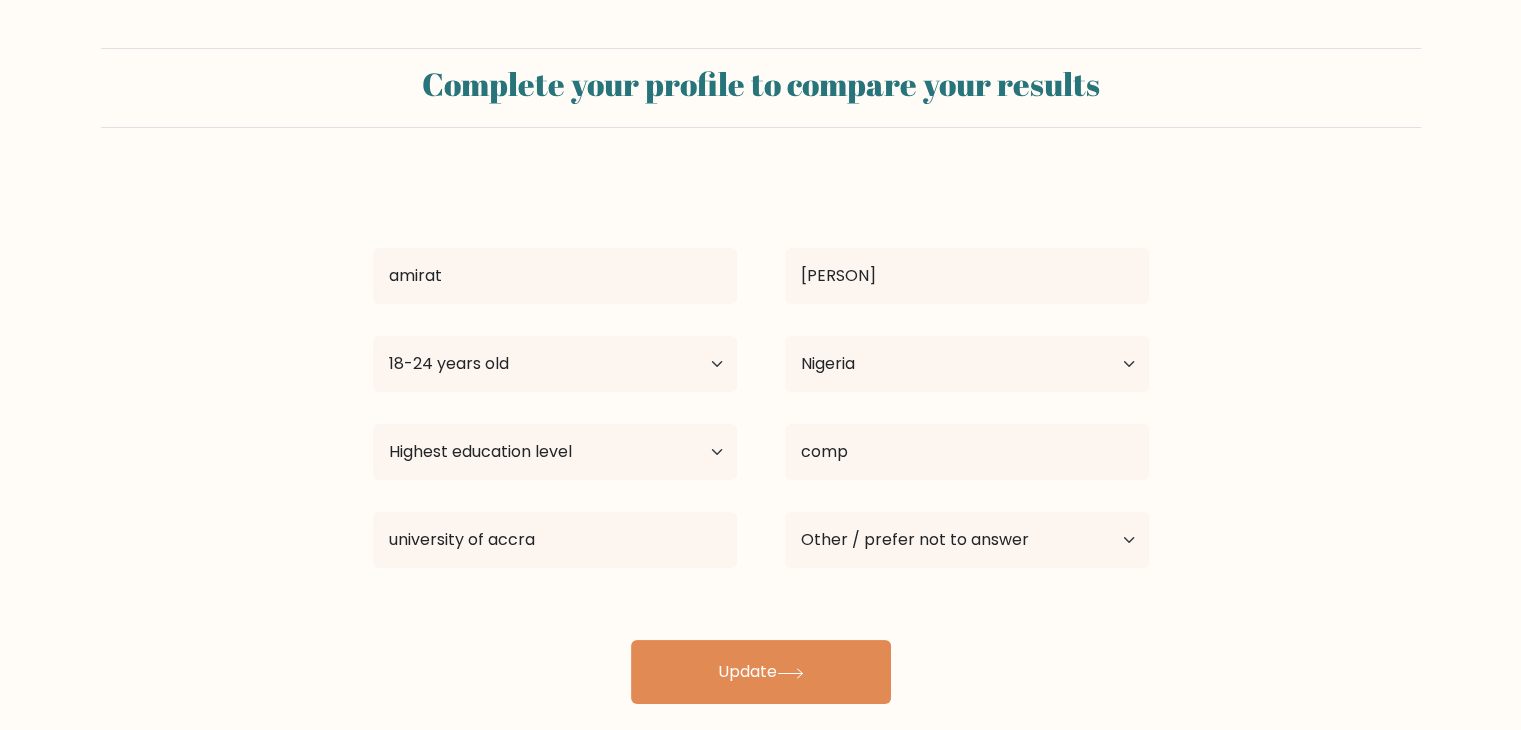 click on "amirat
[PERSON]
Age
Under 18 years old
18-24 years old
25-34 years old
35-44 years old
45-54 years old
55-64 years old
65 years old and above
Country
Afghanistan
Albania
Algeria
American Samoa
Andorra
Angola
Anguilla
Antarctica
Antigua and Barbuda
Argentina
Armenia
Aruba
Australia
Austria
Azerbaijan
Bahamas
Bahrain
Bangladesh
Barbados
Belarus
Belgium
Belize
Benin
Bermuda
Bhutan
Chad" at bounding box center [761, 440] 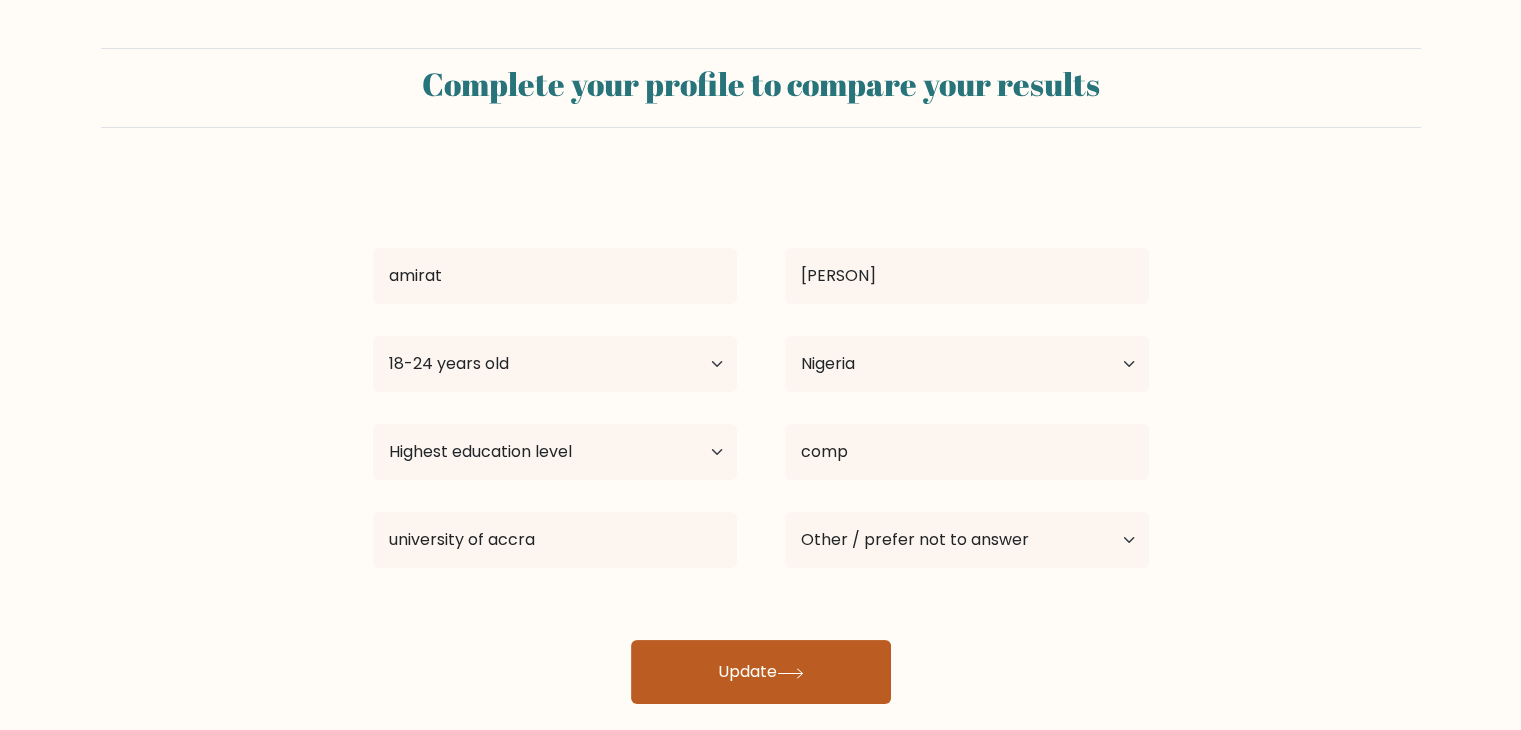 click on "Update" at bounding box center (761, 672) 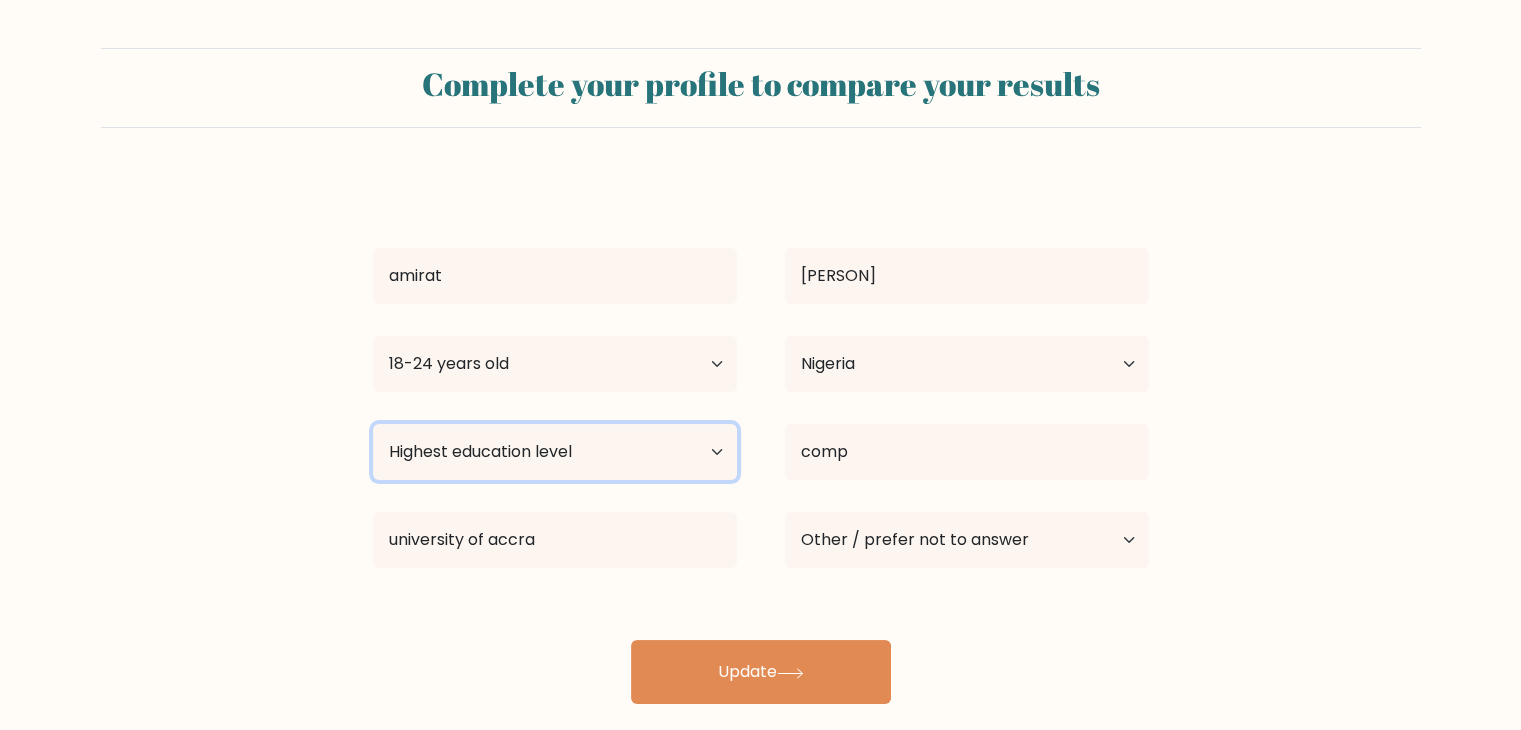 click on "Highest education level
No schooling
Primary
Lower Secondary
Upper Secondary
Occupation Specific
Bachelor's degree
Master's degree
Doctoral degree" at bounding box center [555, 452] 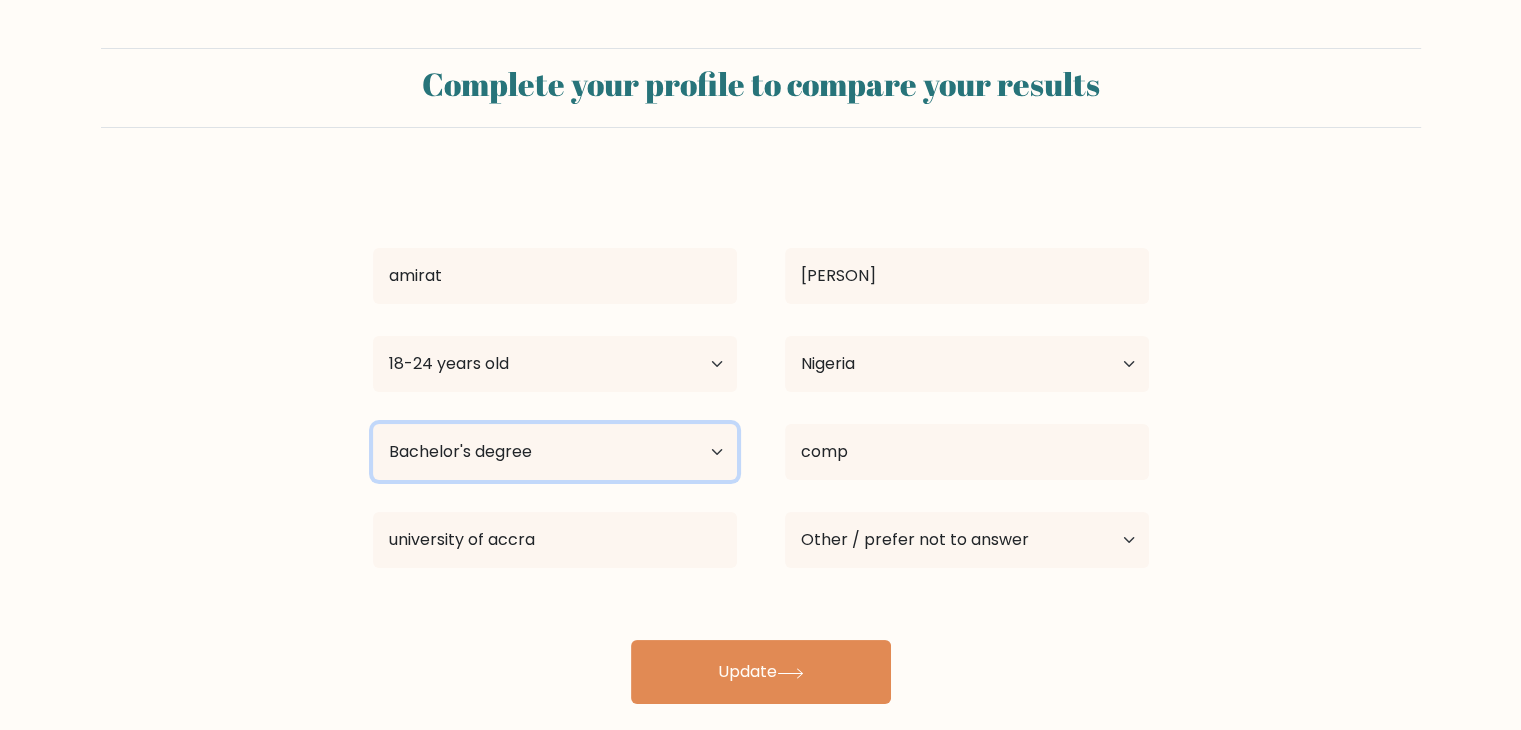 click on "Highest education level
No schooling
Primary
Lower Secondary
Upper Secondary
Occupation Specific
Bachelor's degree
Master's degree
Doctoral degree" at bounding box center (555, 452) 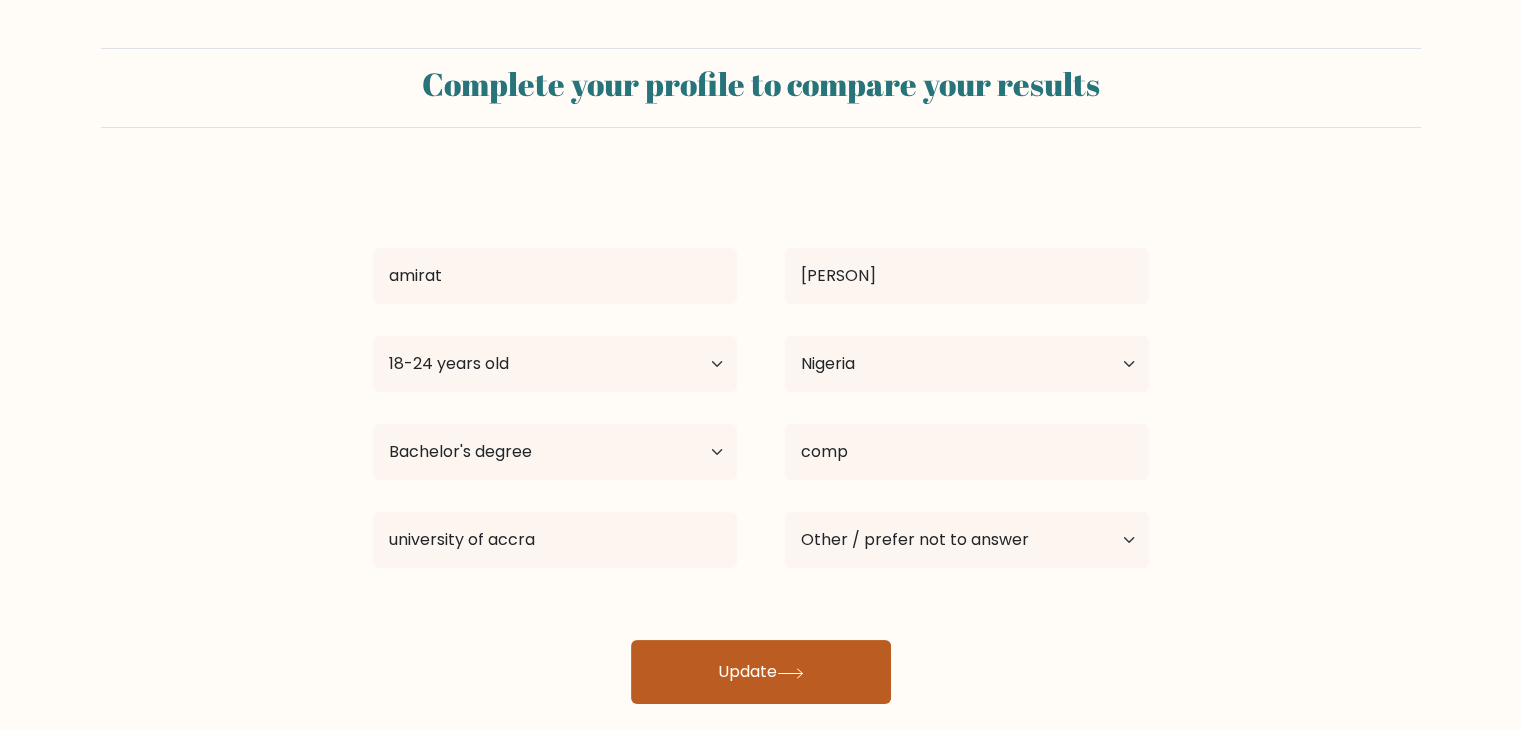 click on "Update" at bounding box center (761, 672) 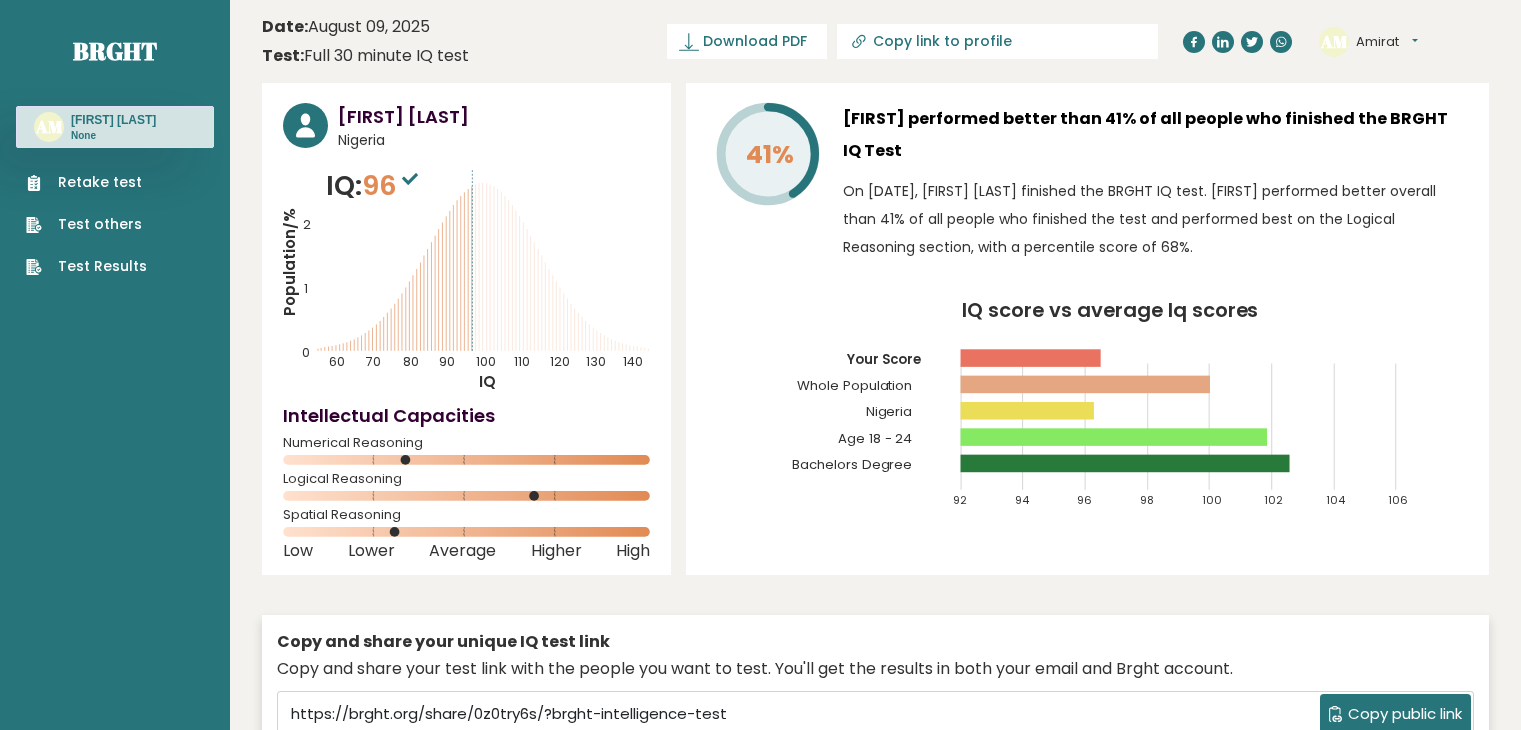 scroll, scrollTop: 0, scrollLeft: 0, axis: both 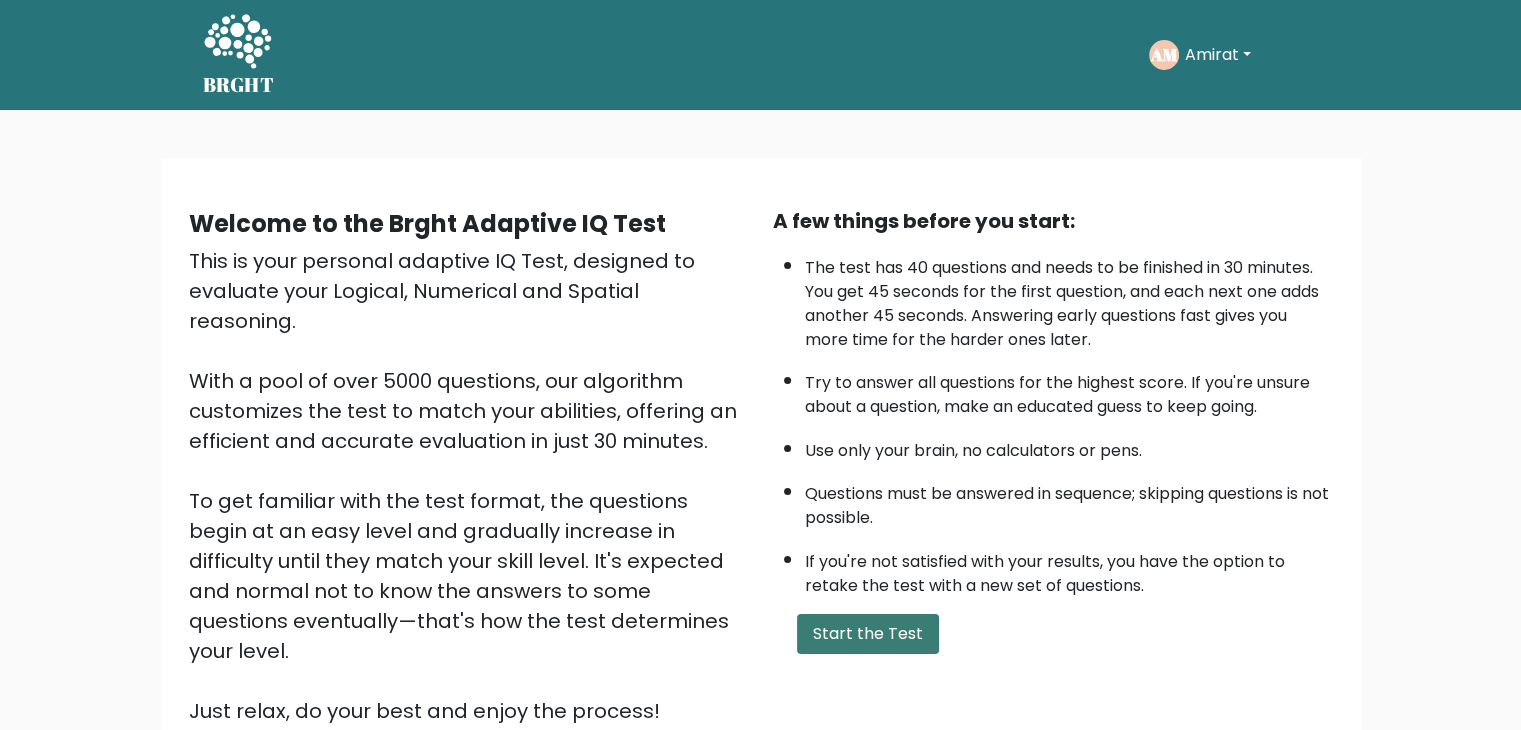 click on "Start the Test" at bounding box center [868, 634] 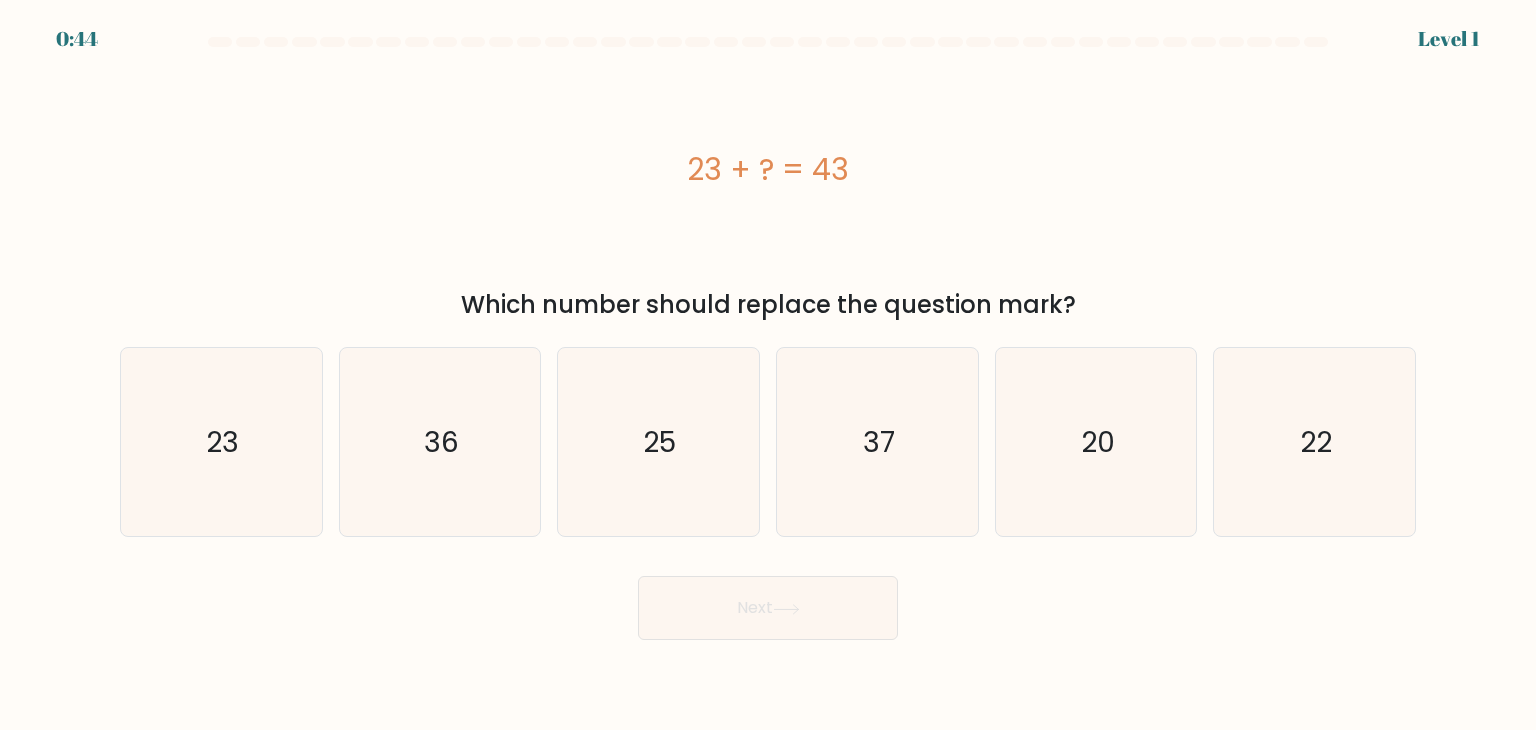 scroll, scrollTop: 0, scrollLeft: 0, axis: both 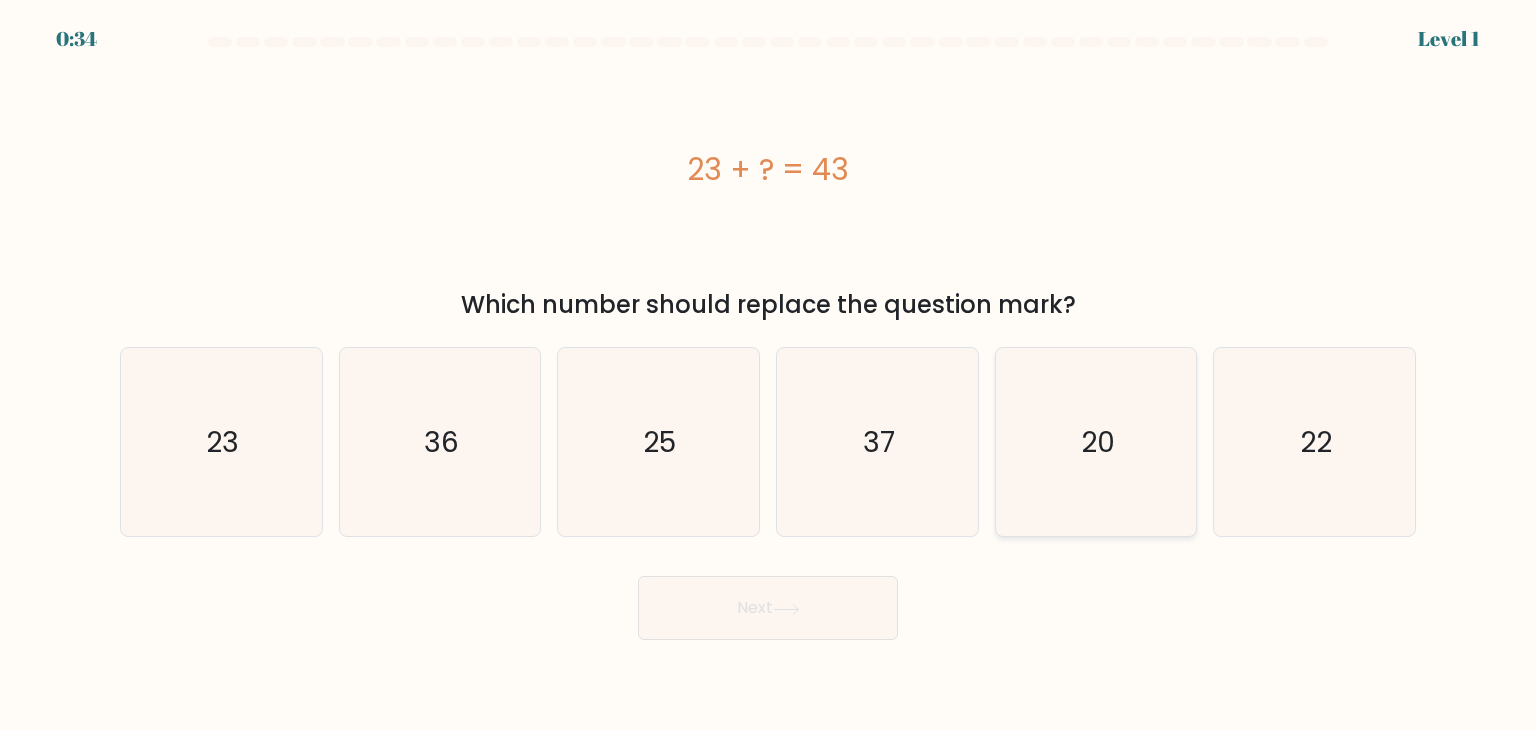 click on "20" 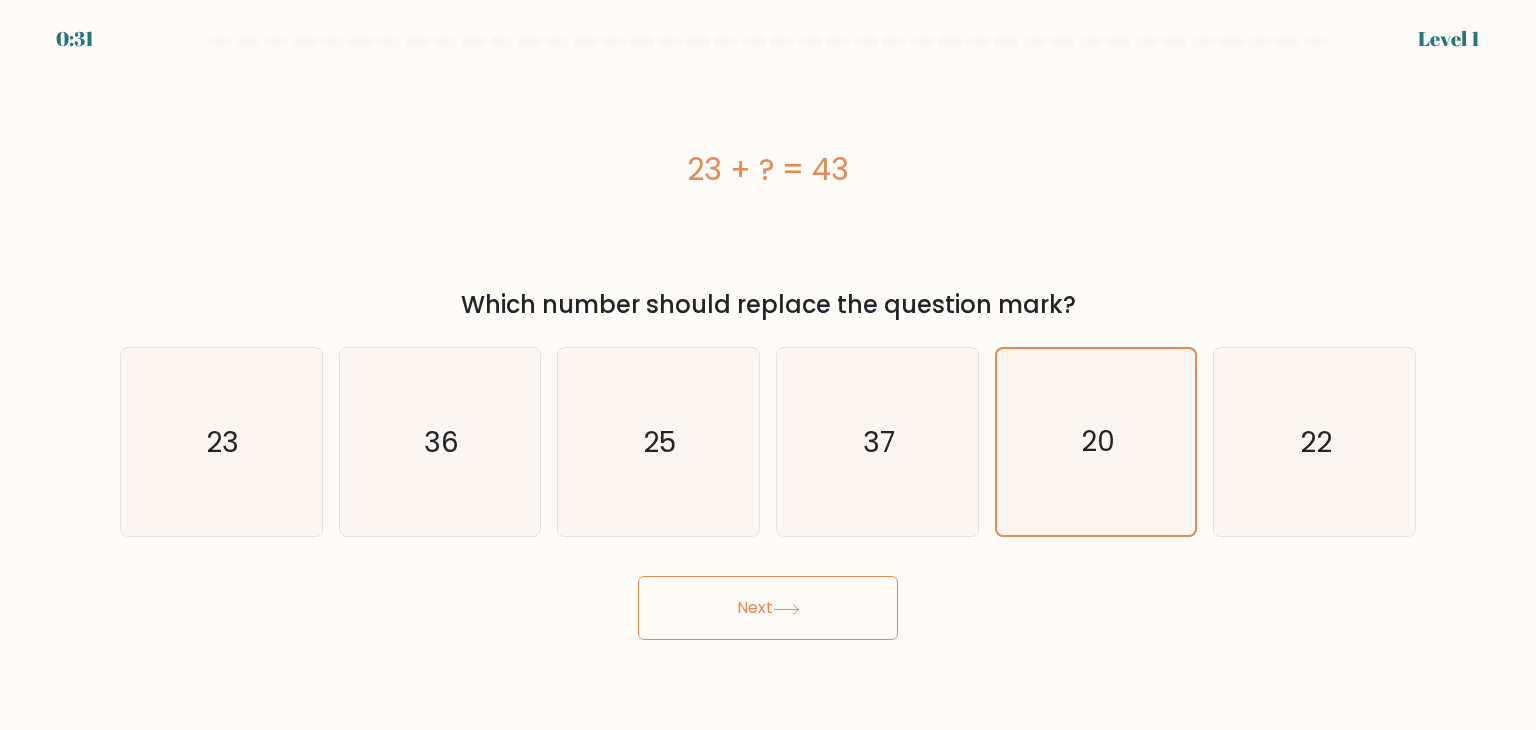 click on "Next" at bounding box center [768, 608] 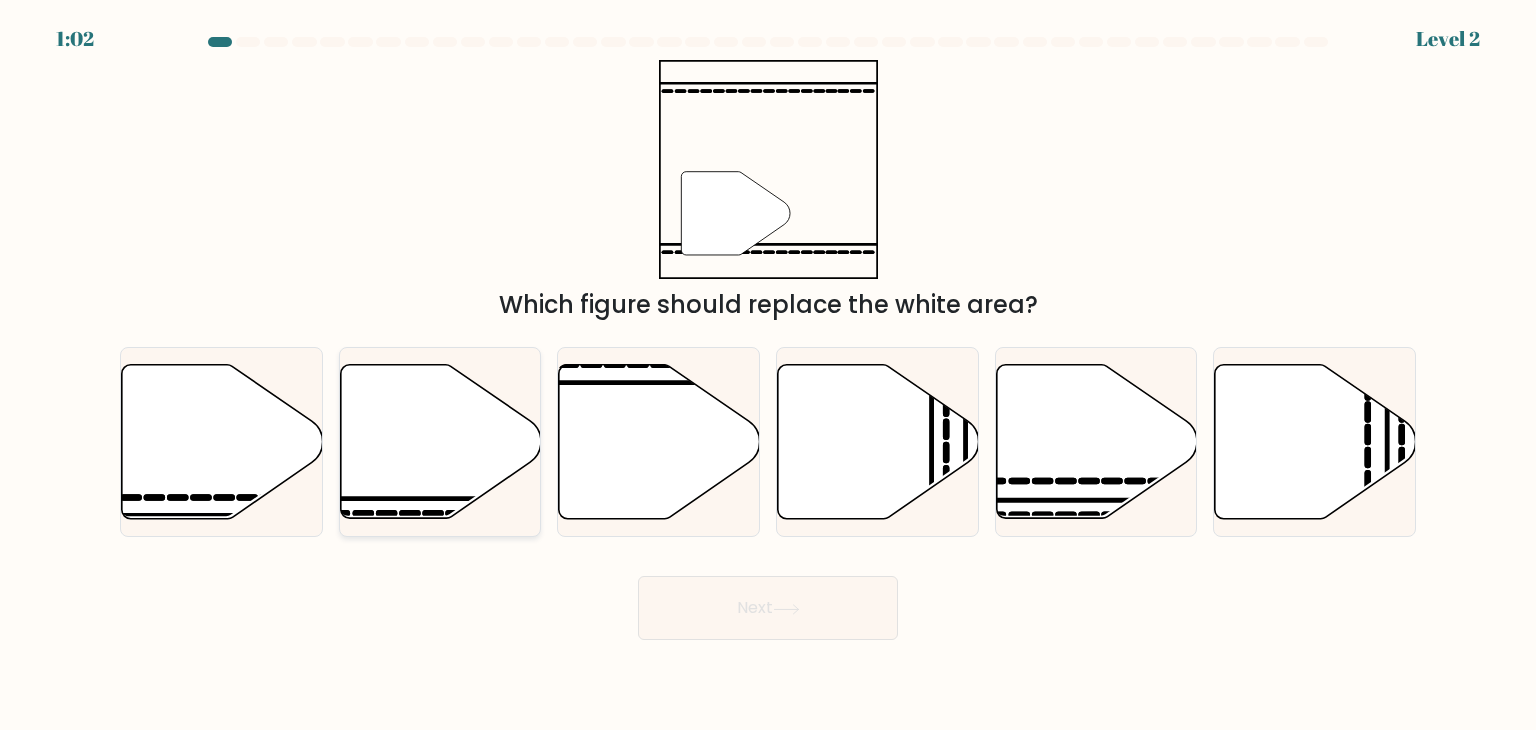 click 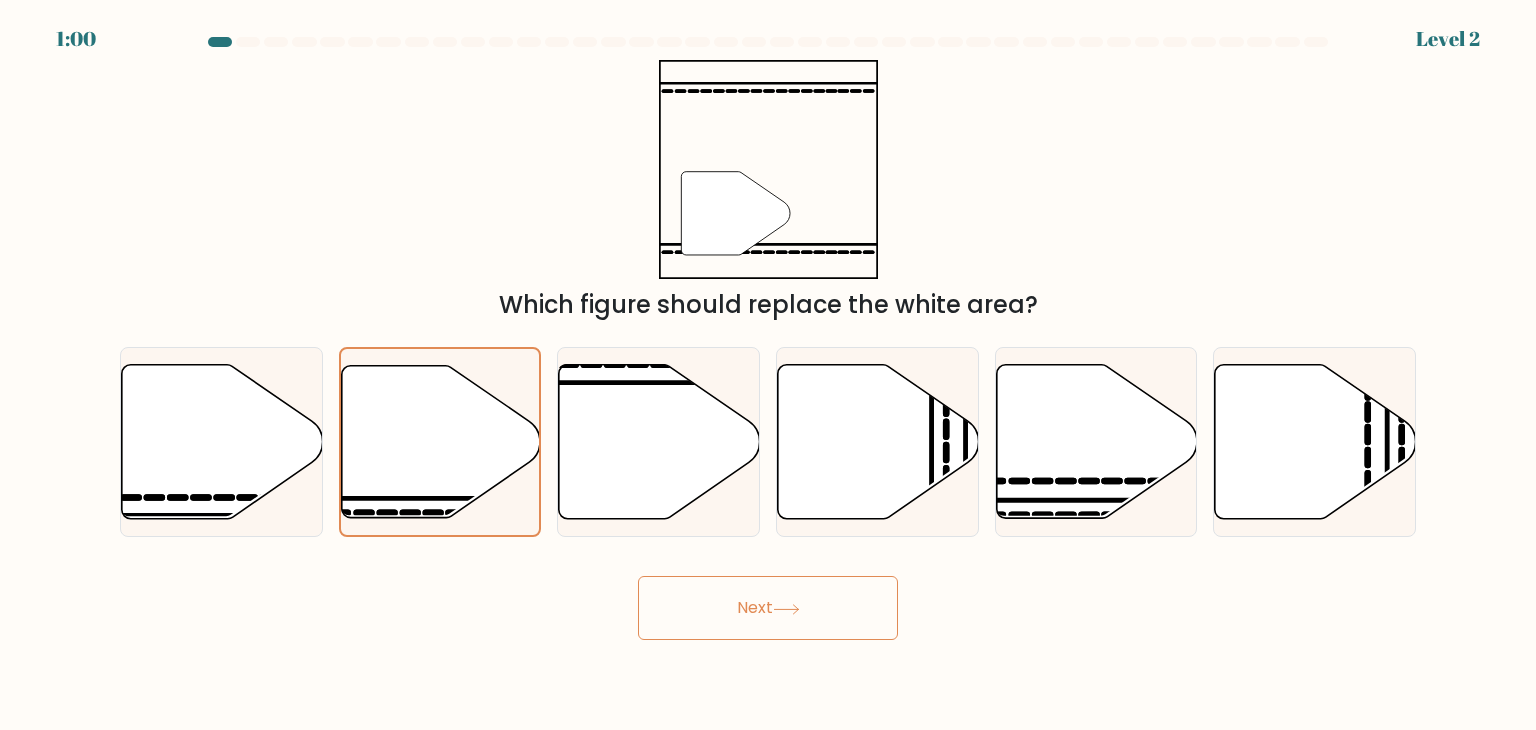 click on "Next" at bounding box center (768, 608) 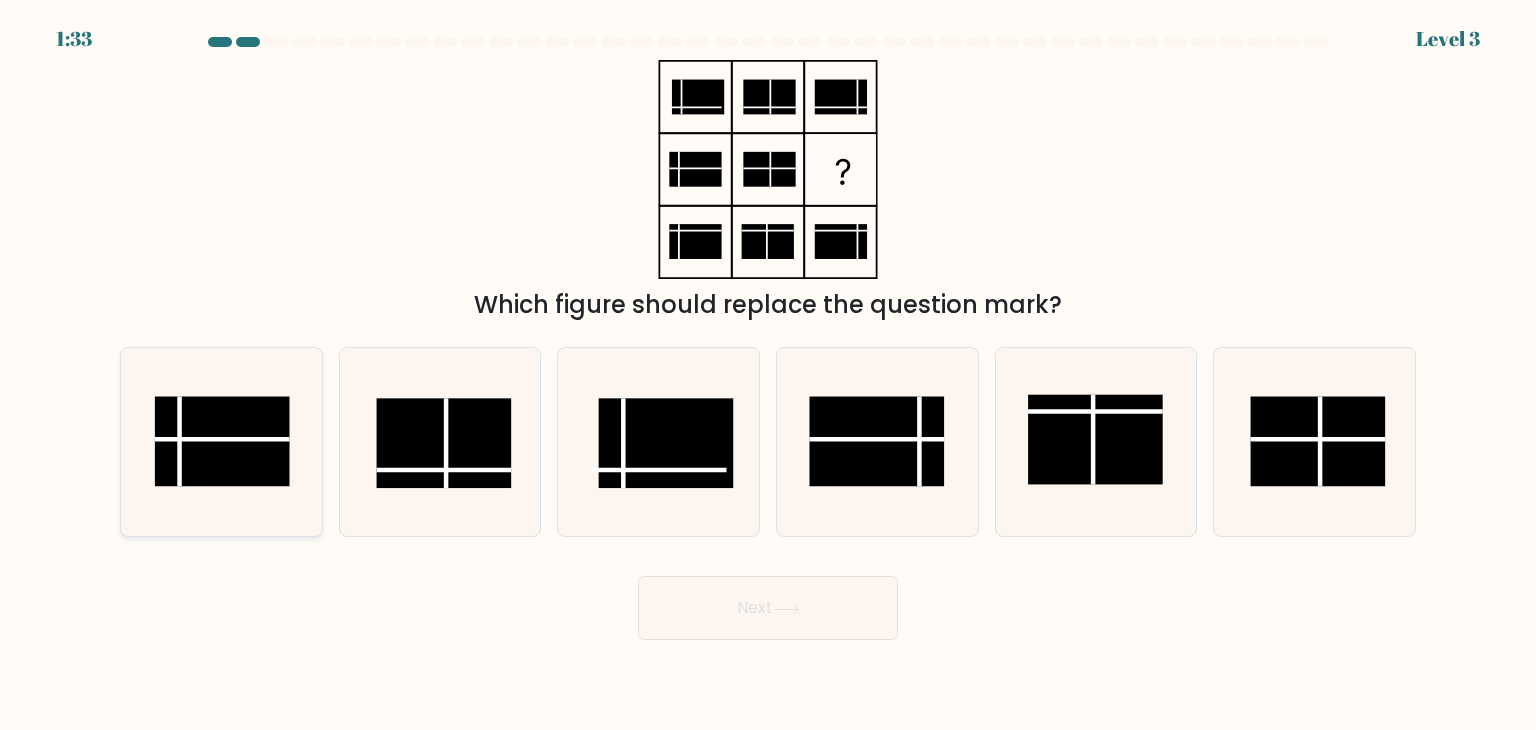 click 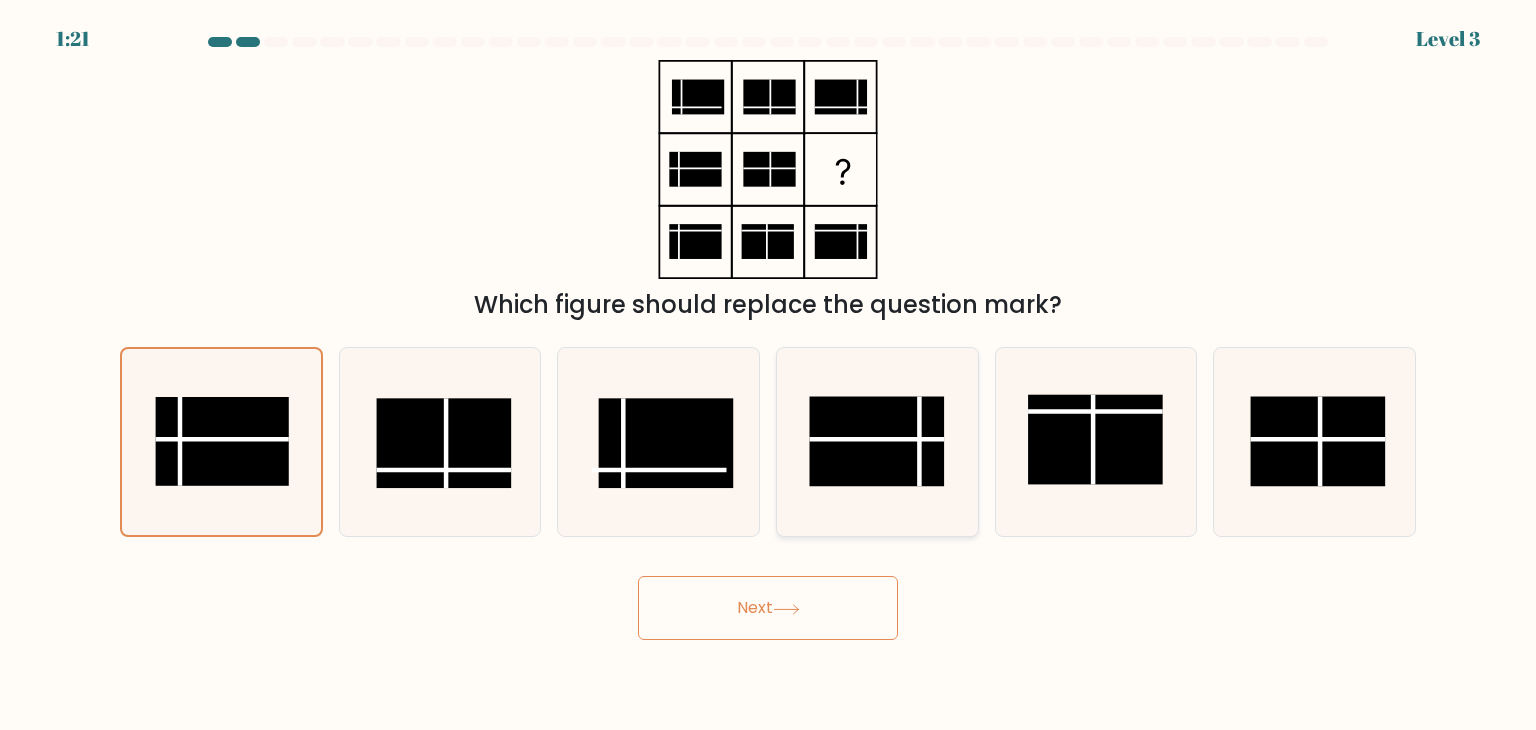 click 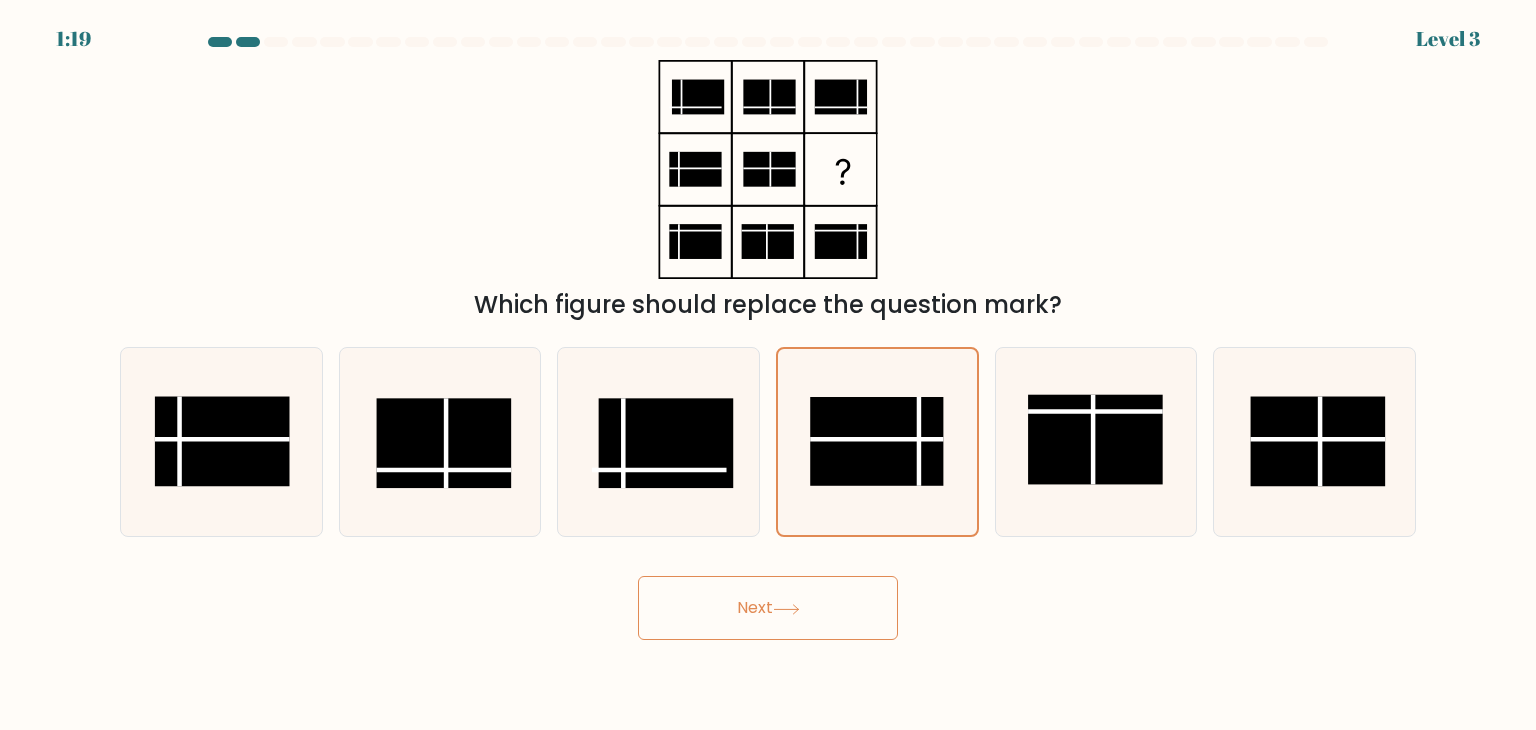 click on "Next" at bounding box center [768, 608] 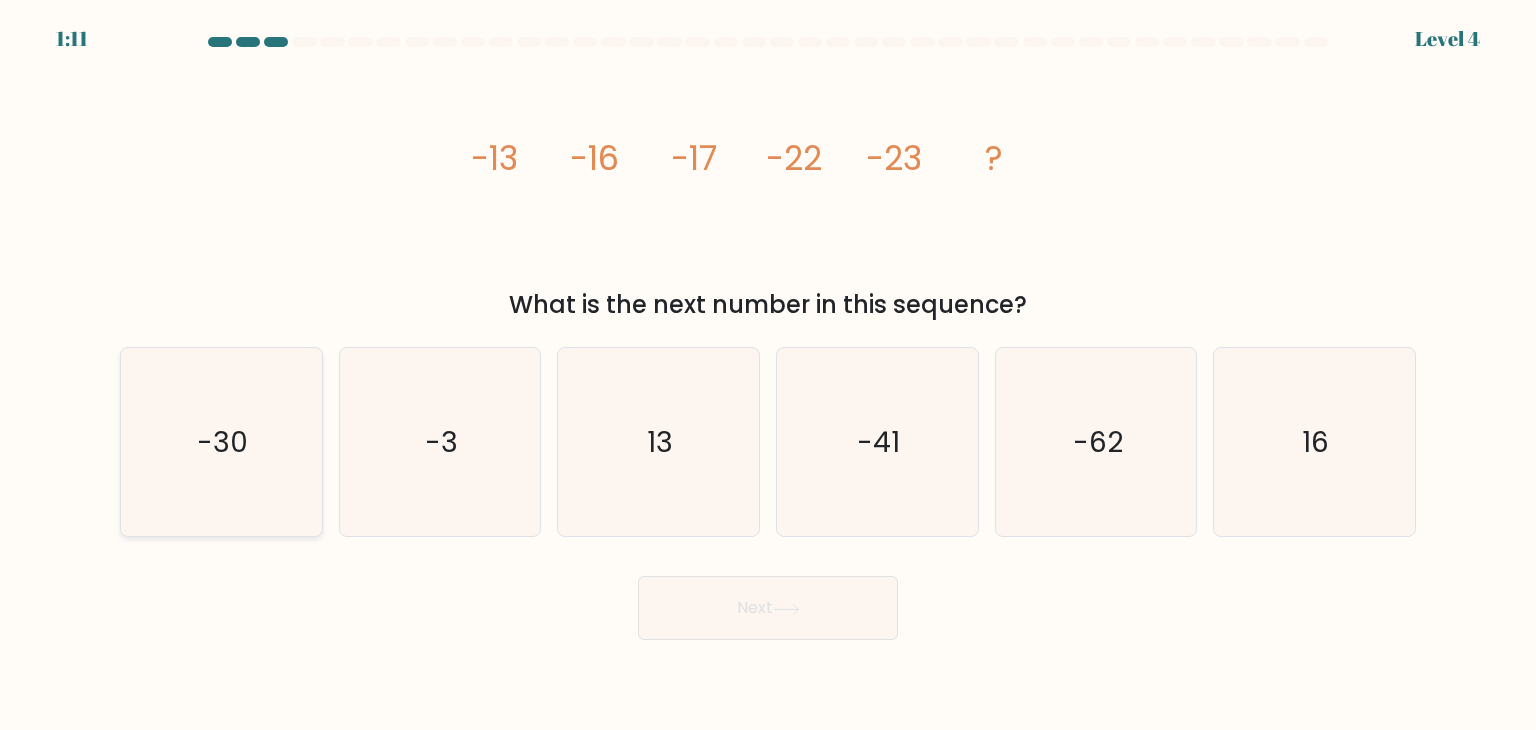 click on "-30" 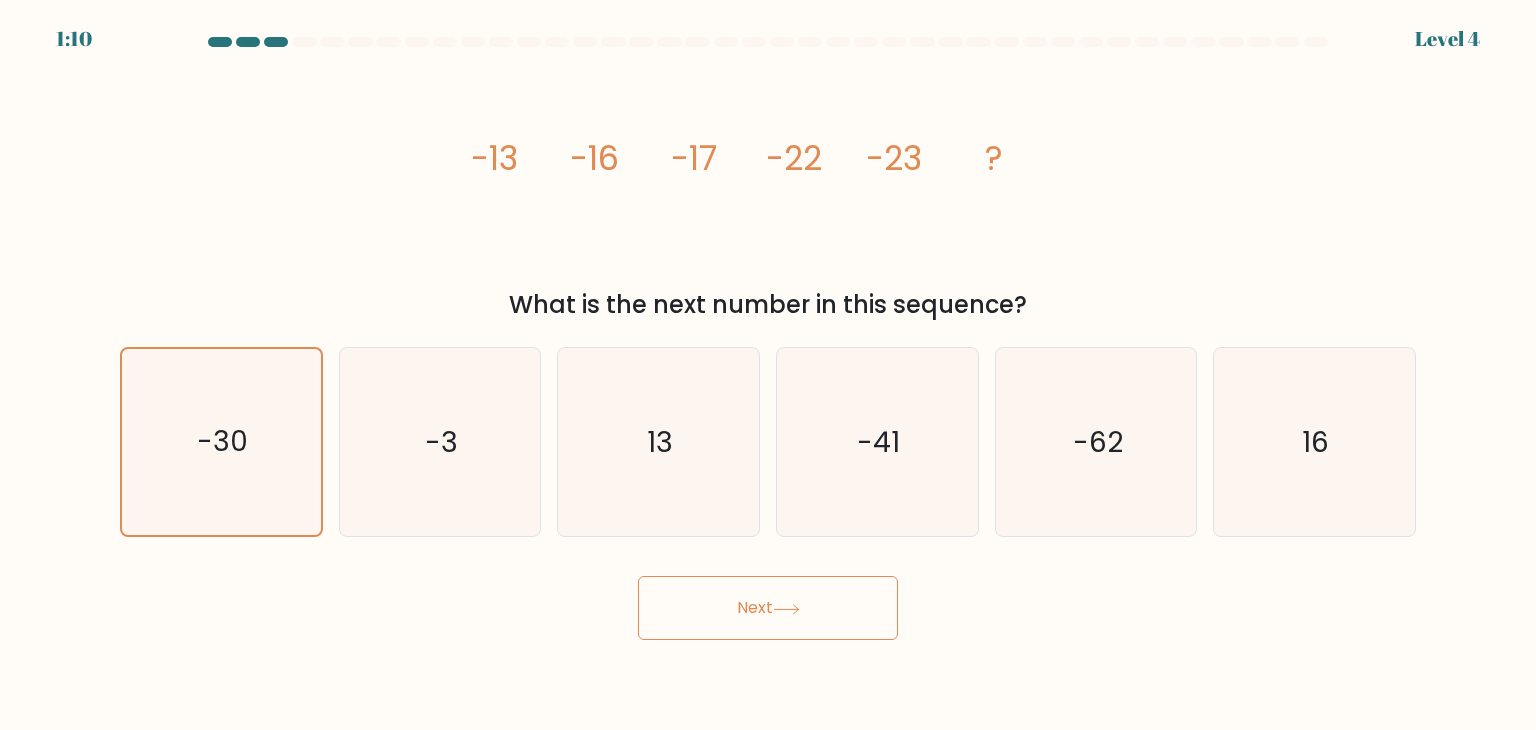 click on "Next" at bounding box center (768, 608) 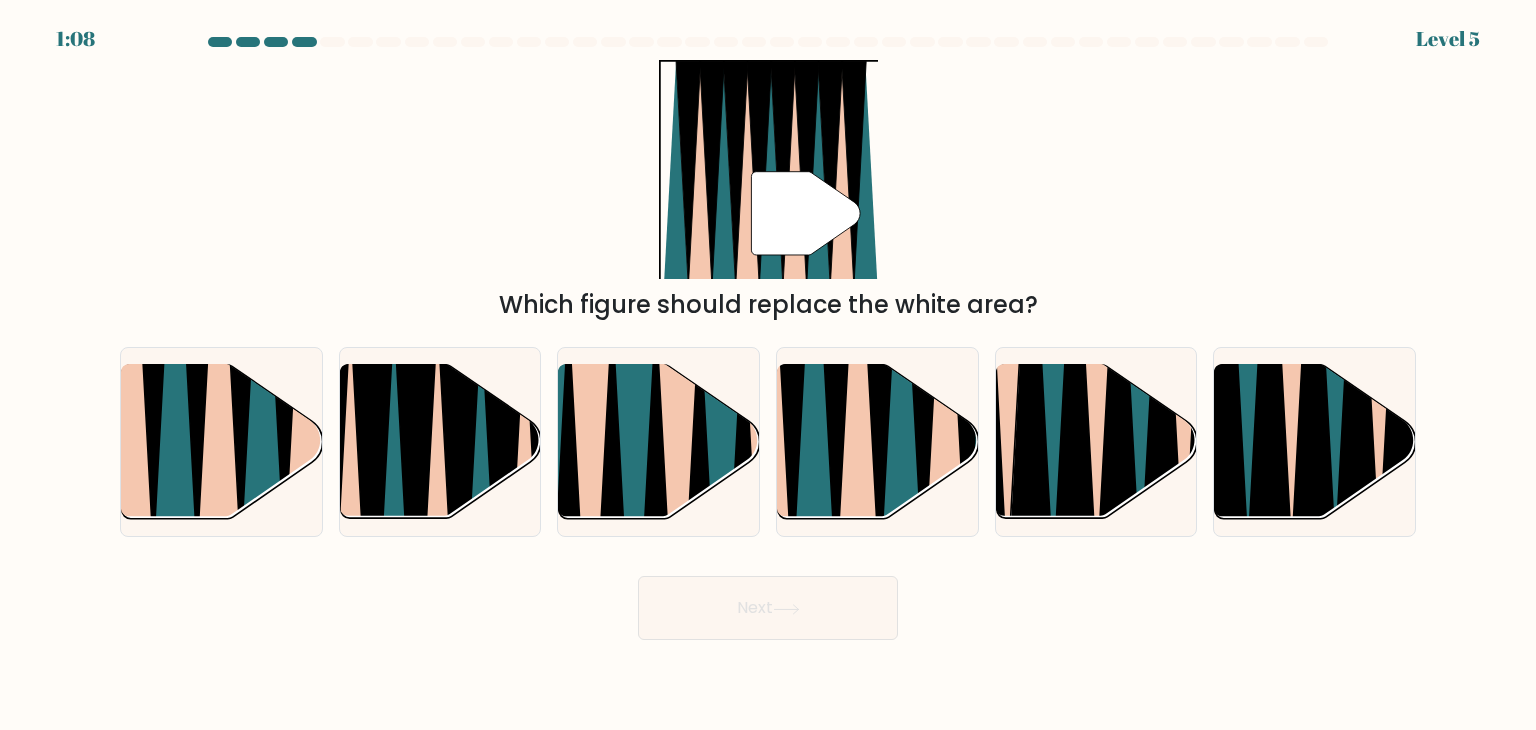 click on "Next" at bounding box center [768, 608] 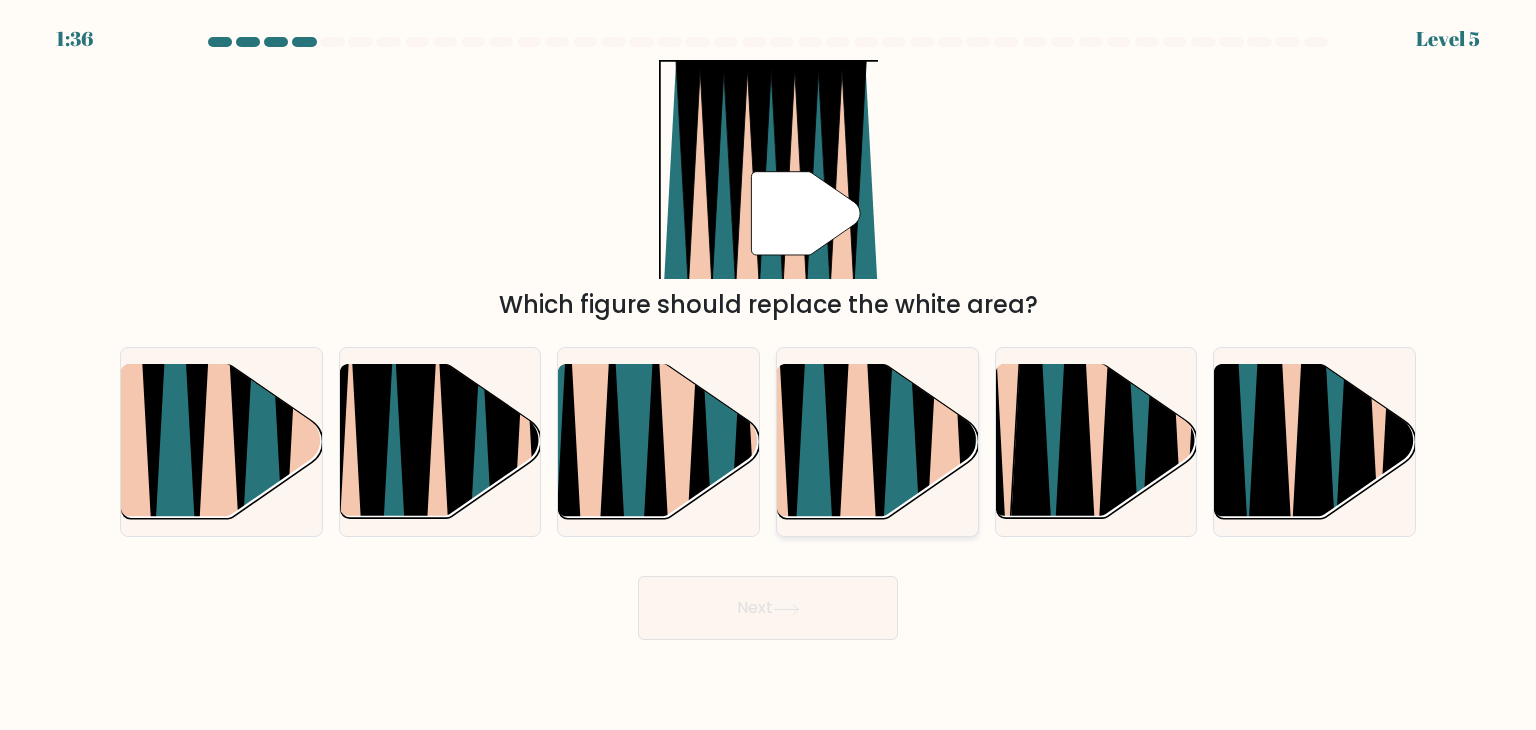 click 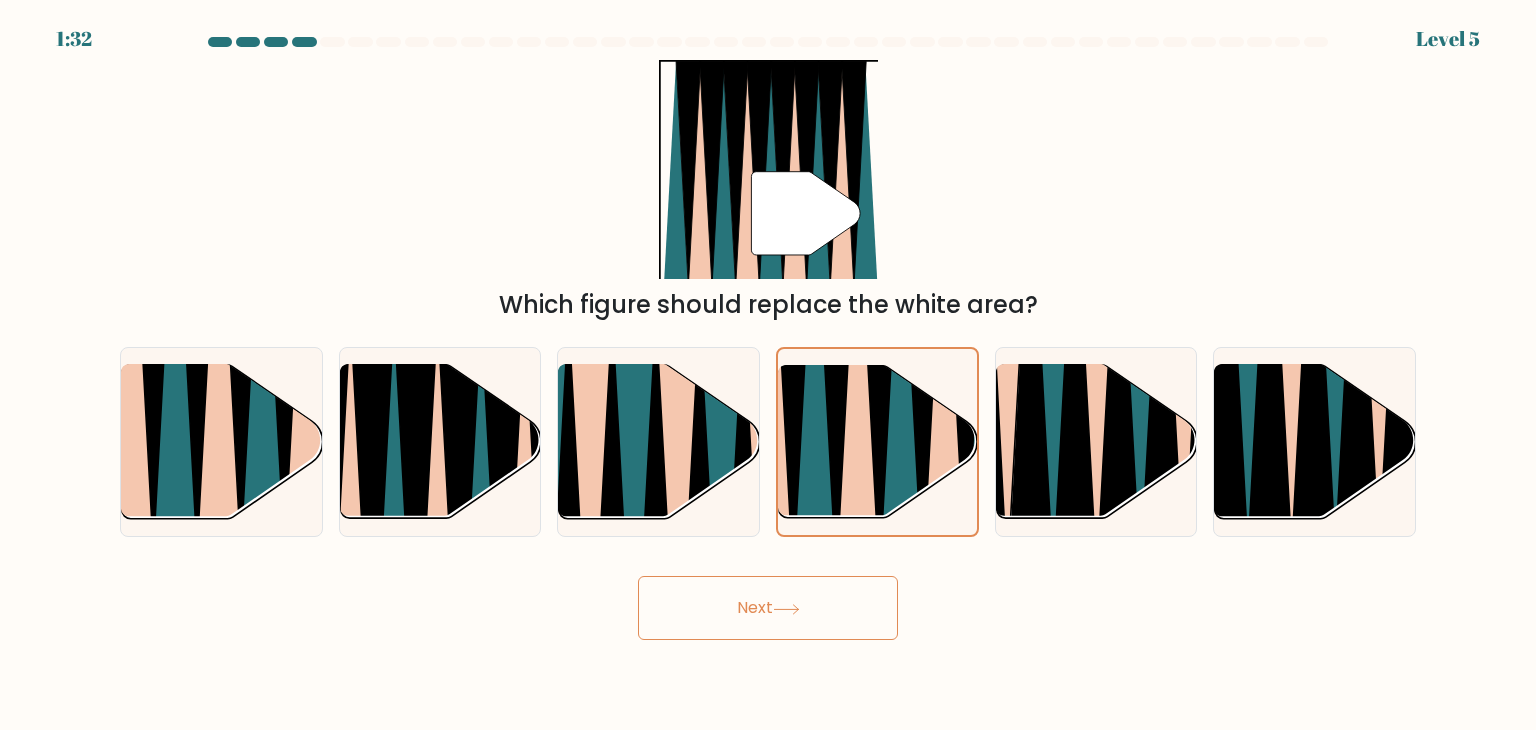 click on "Next" at bounding box center [768, 608] 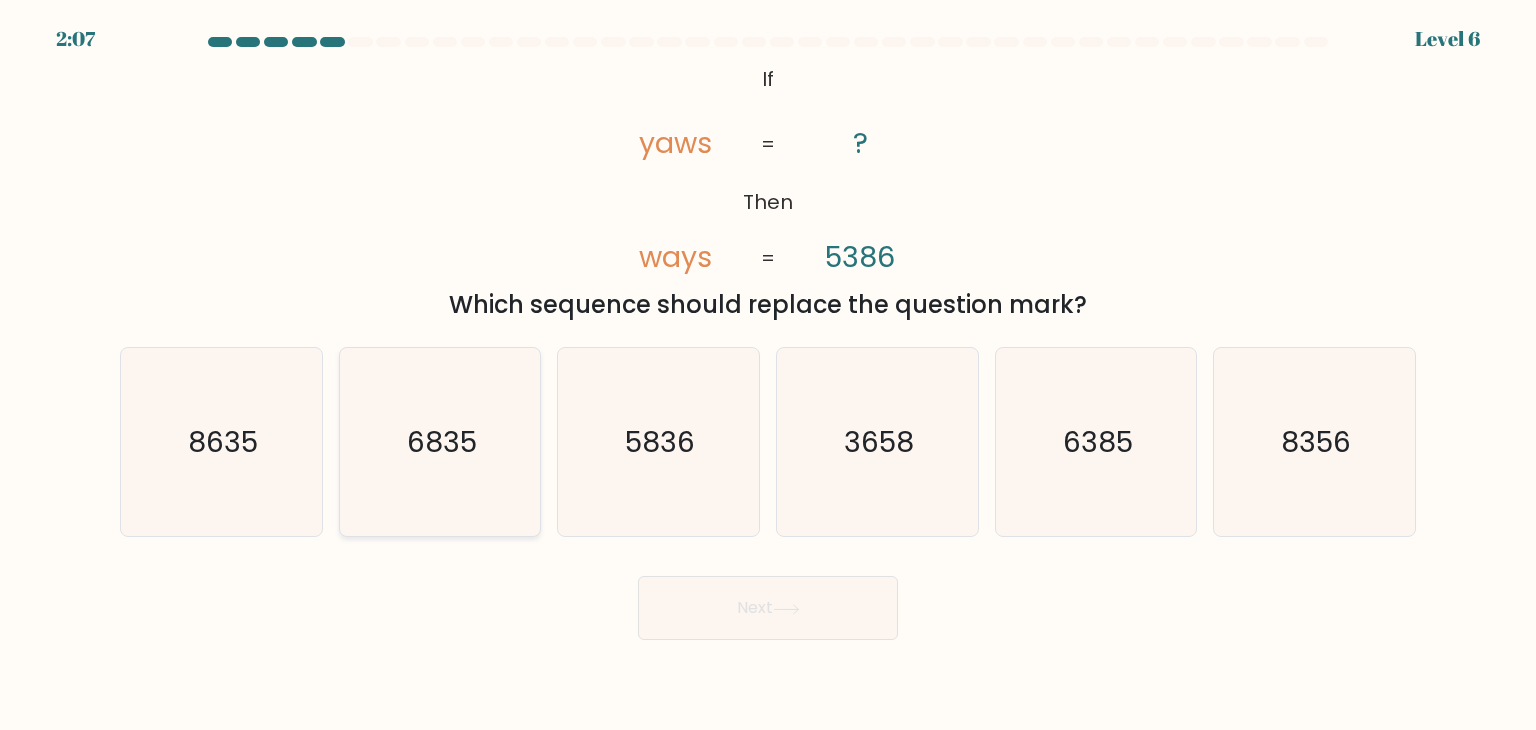 click on "6835" 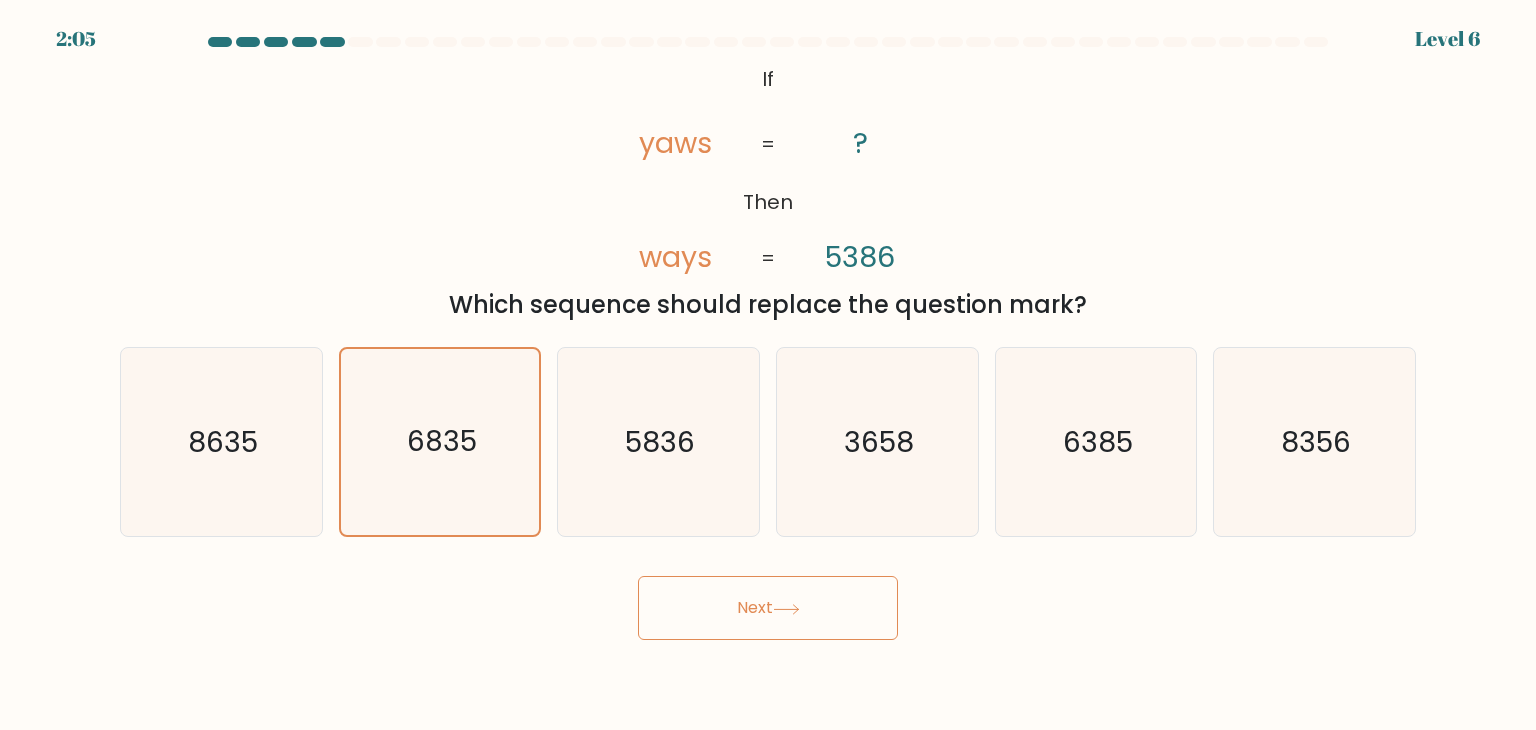 click on "Next" at bounding box center [768, 608] 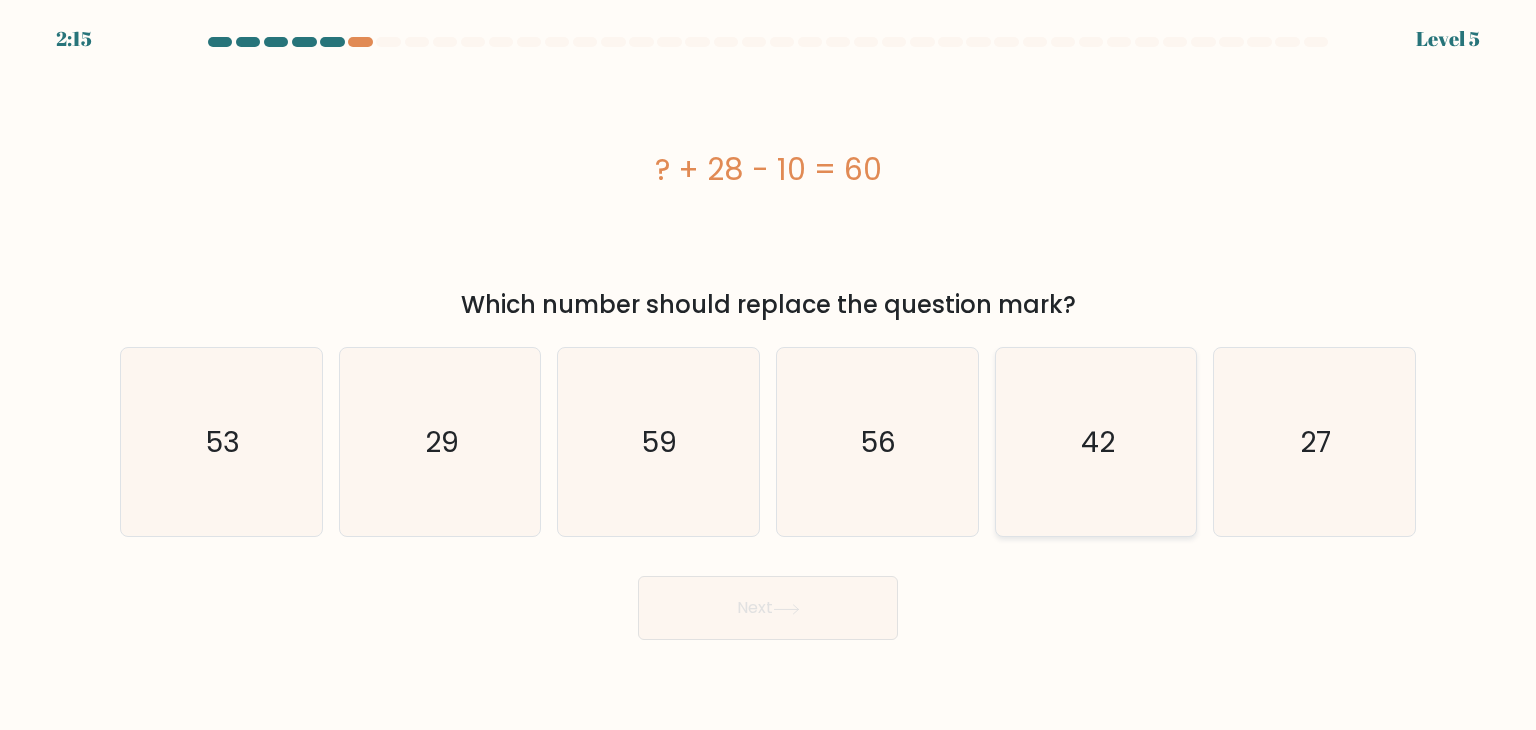 click on "42" 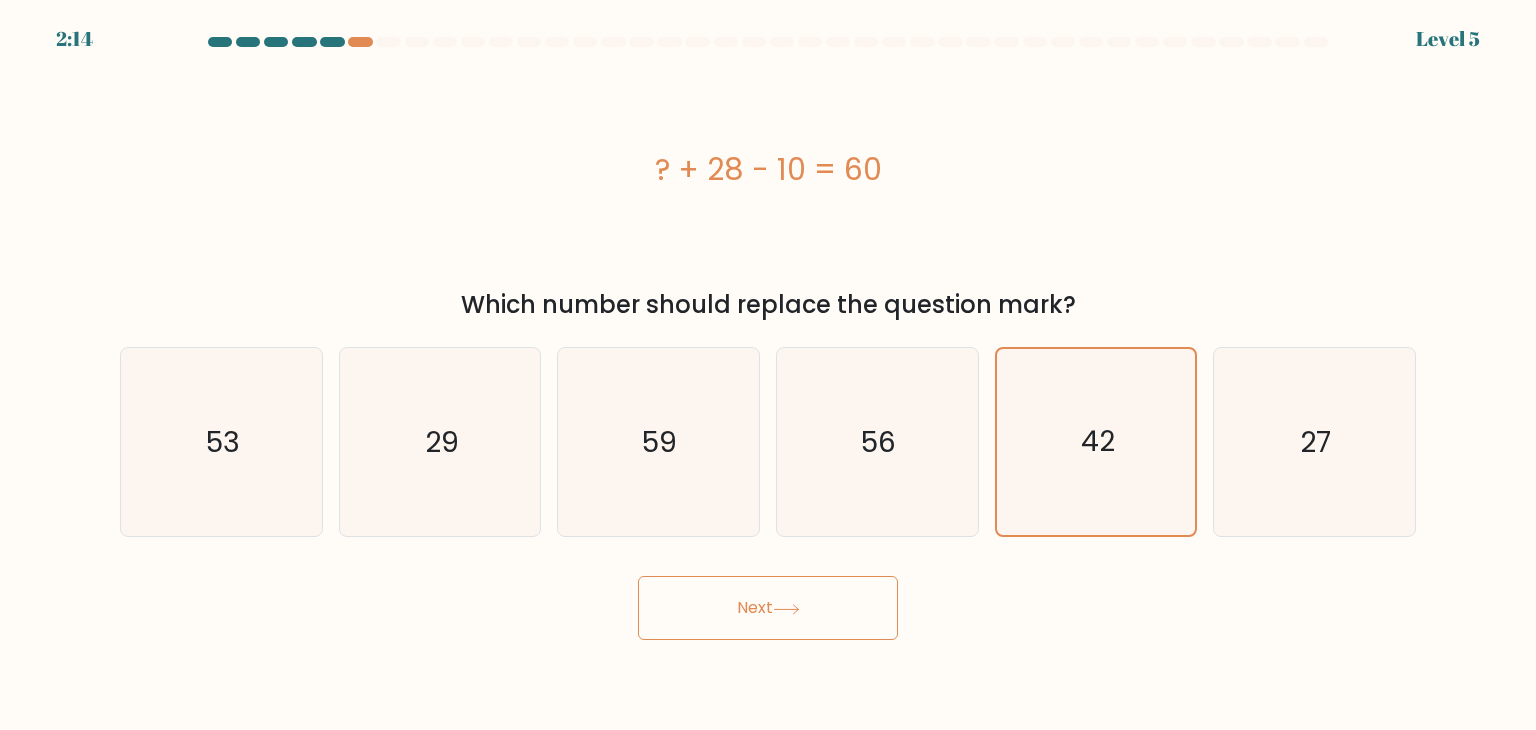 click 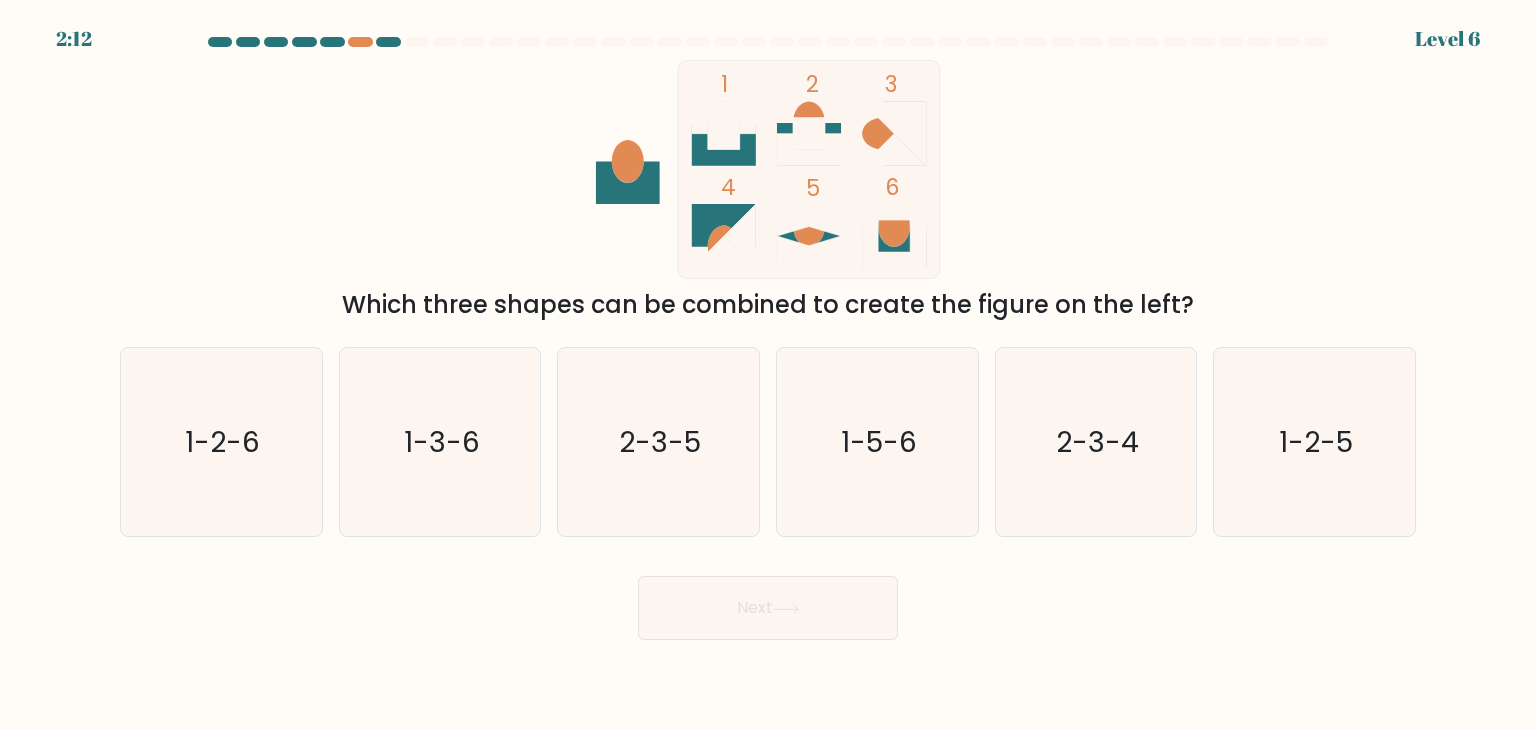 click 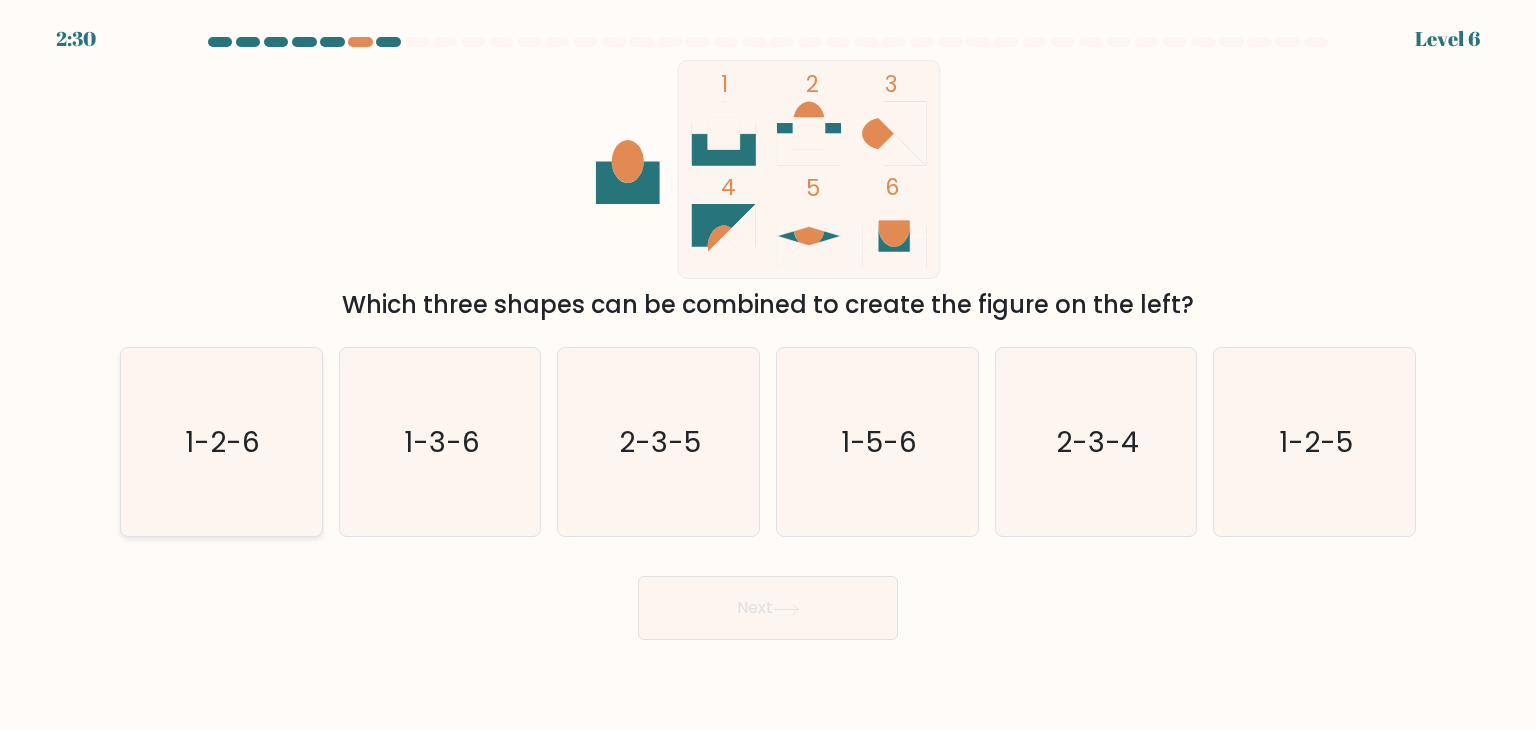 click on "1-2-6" 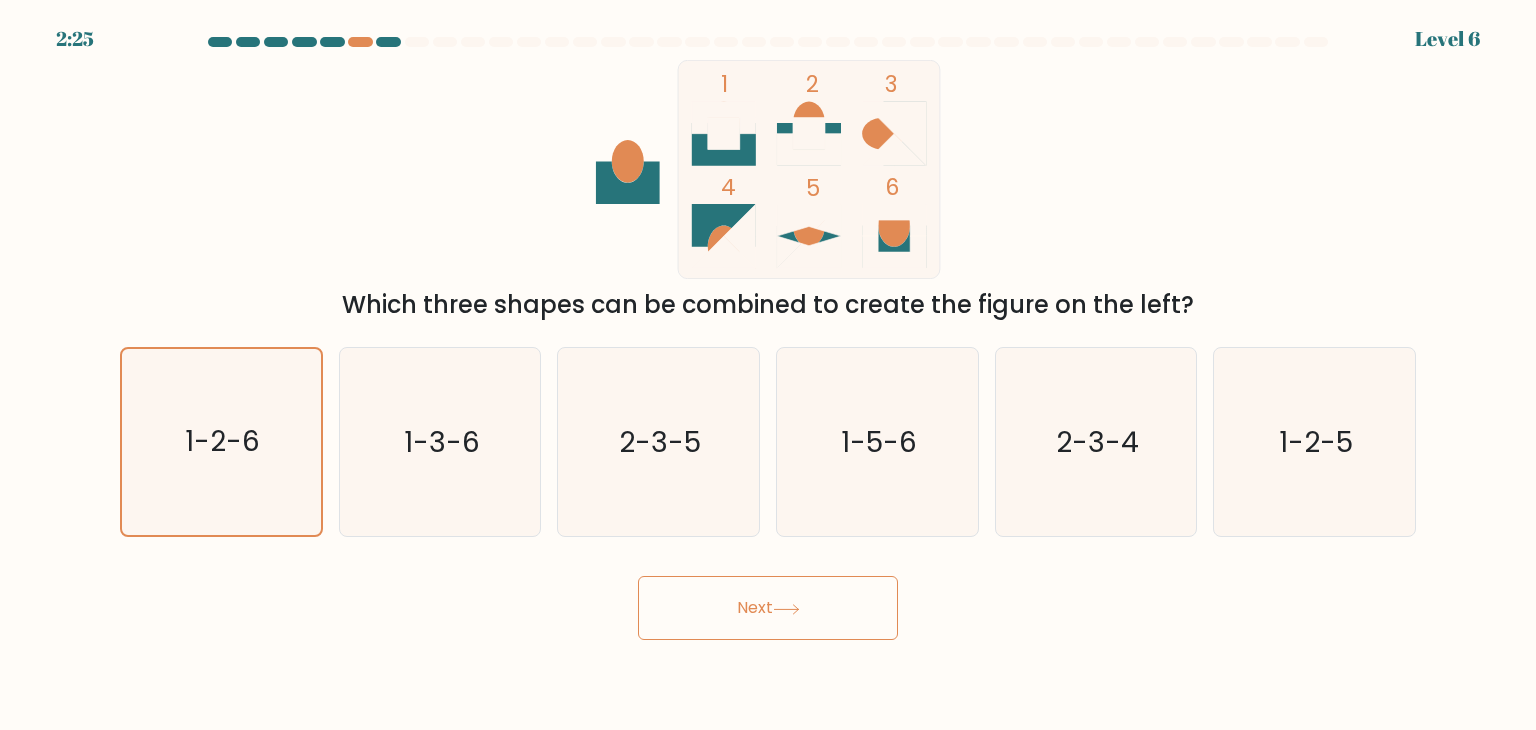 click on "Next" at bounding box center [768, 608] 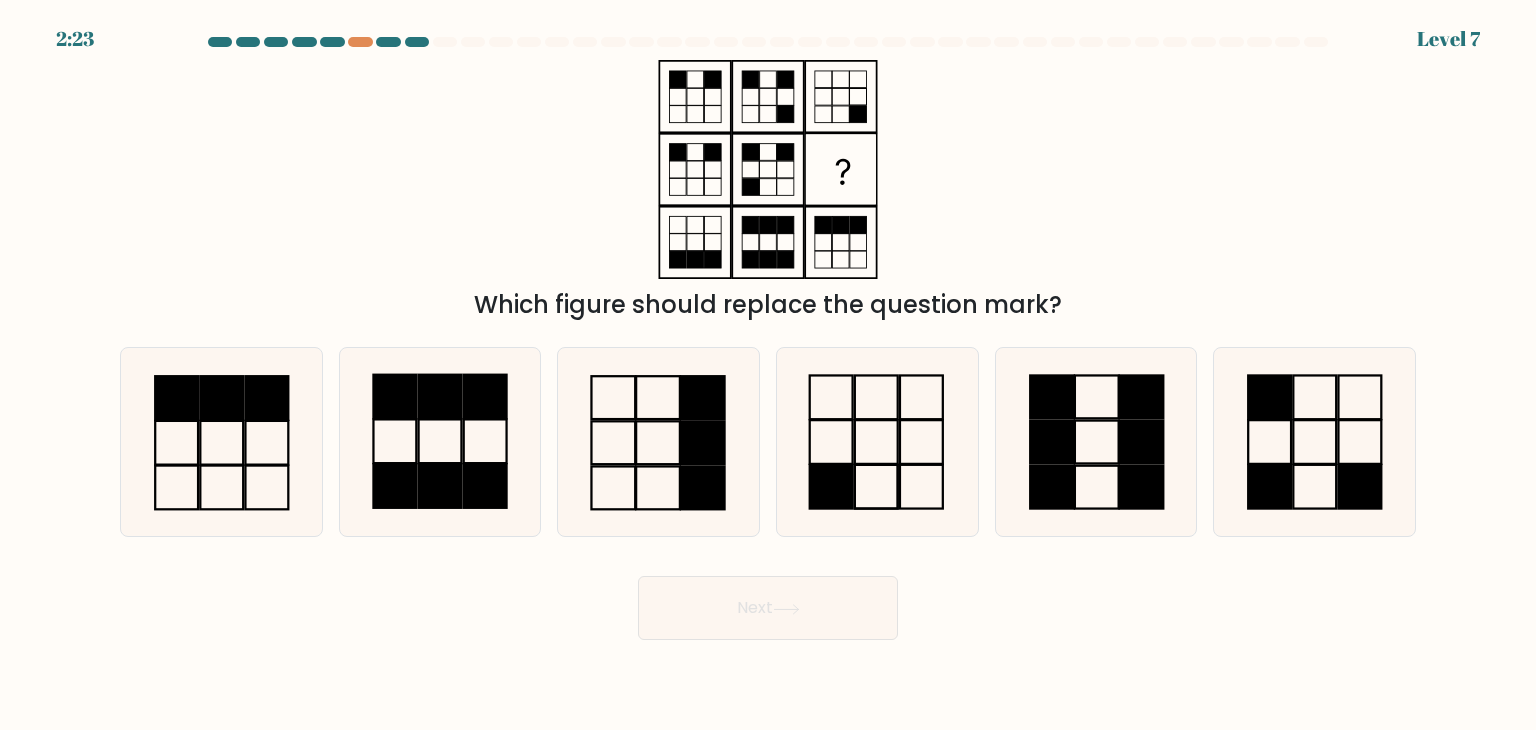 click 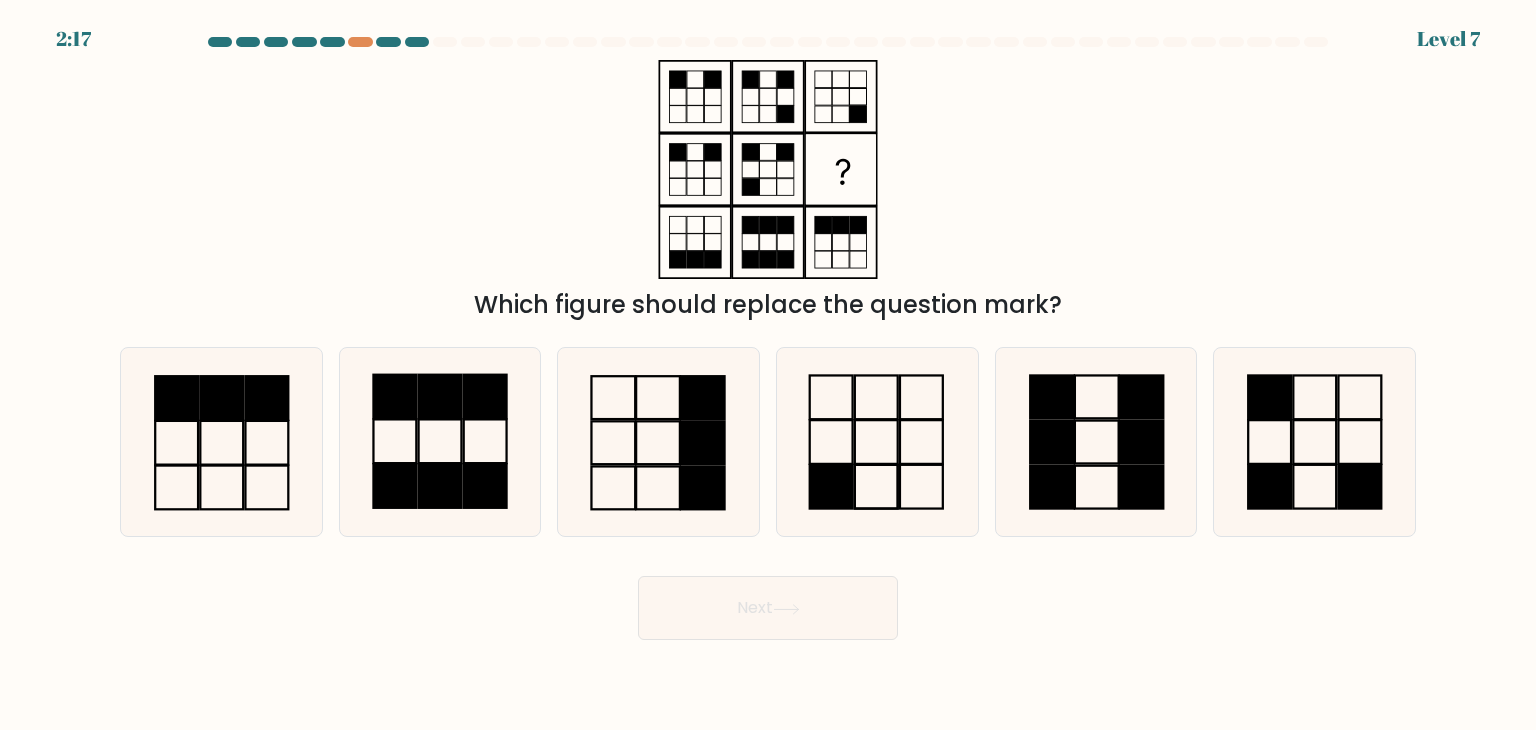 click on "Next" at bounding box center (768, 600) 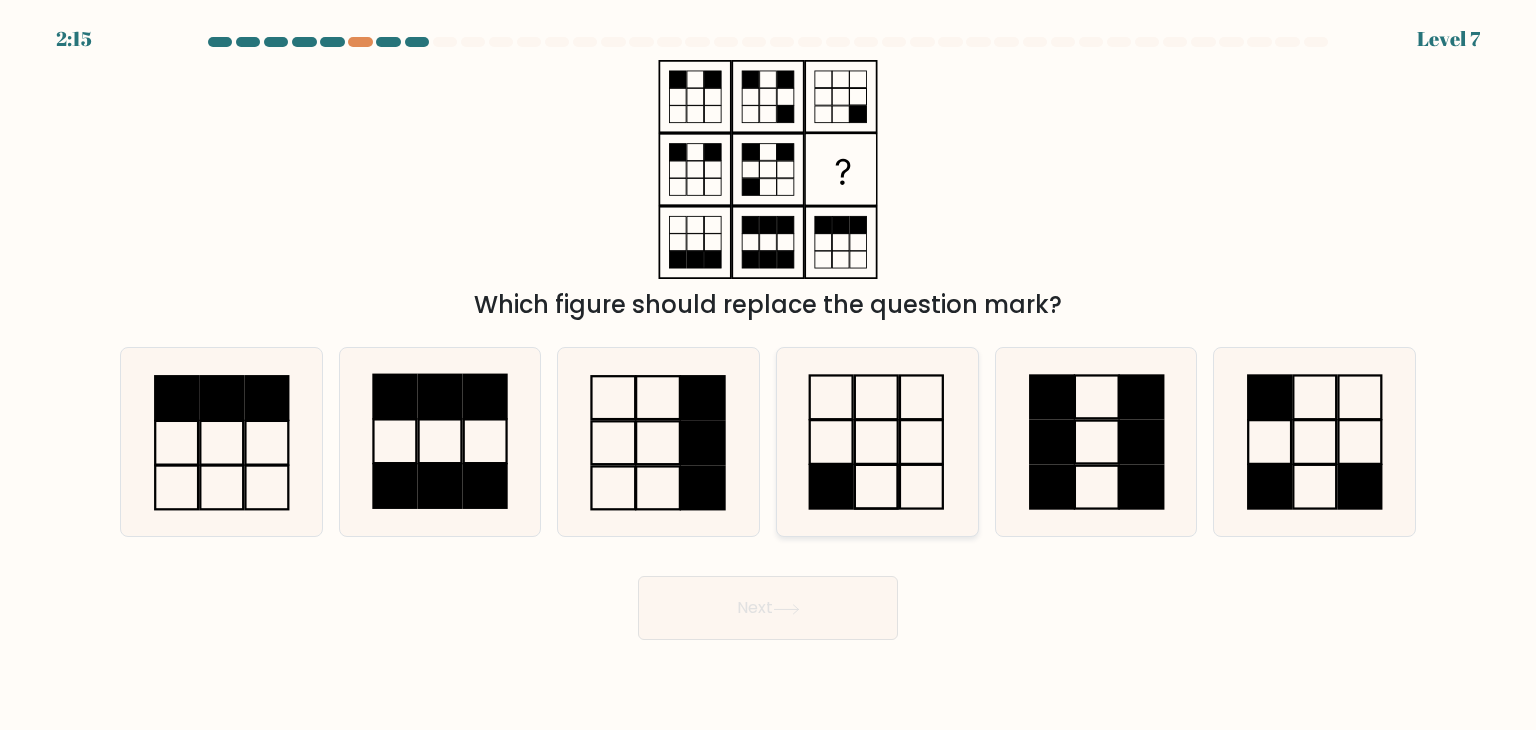 click 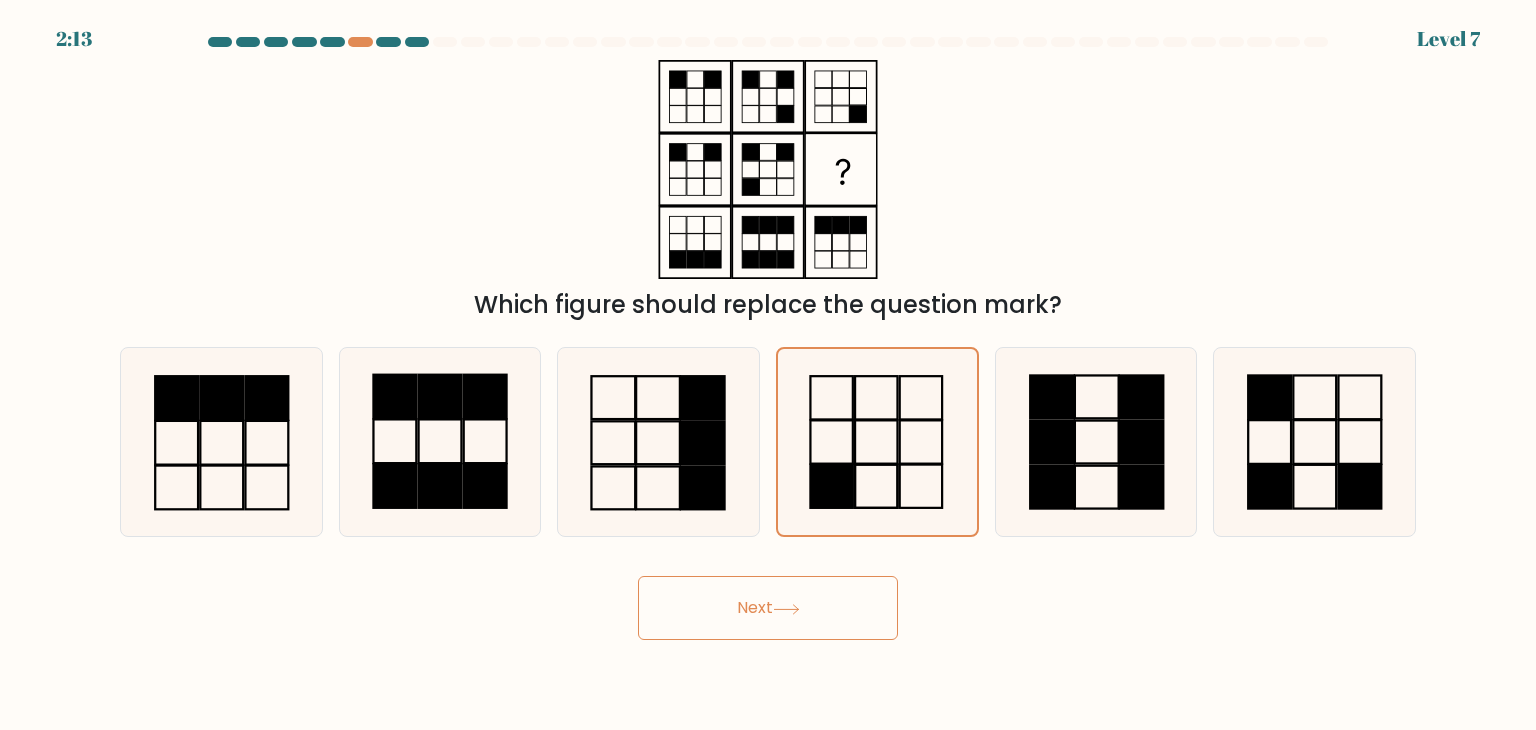click on "Next" at bounding box center [768, 608] 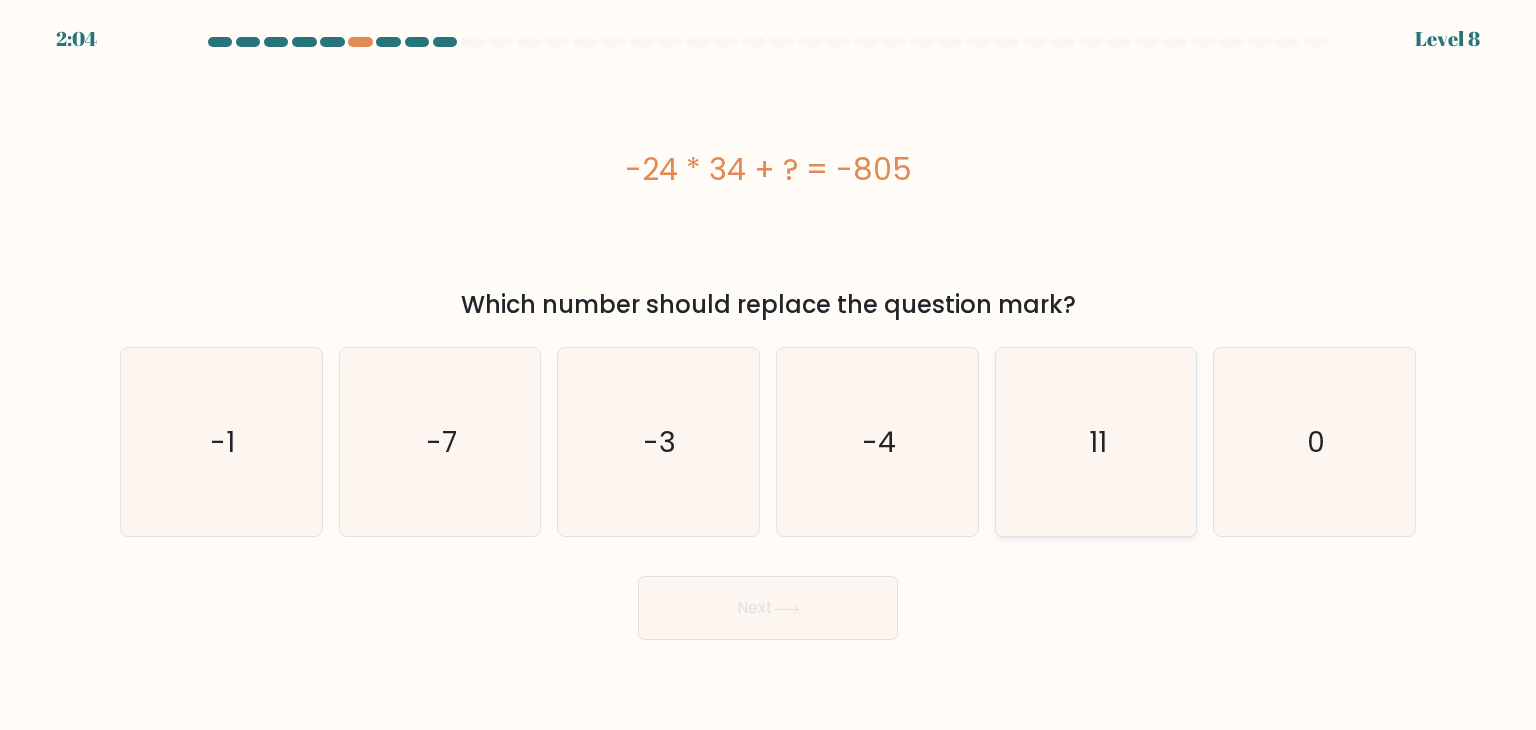 click on "11" 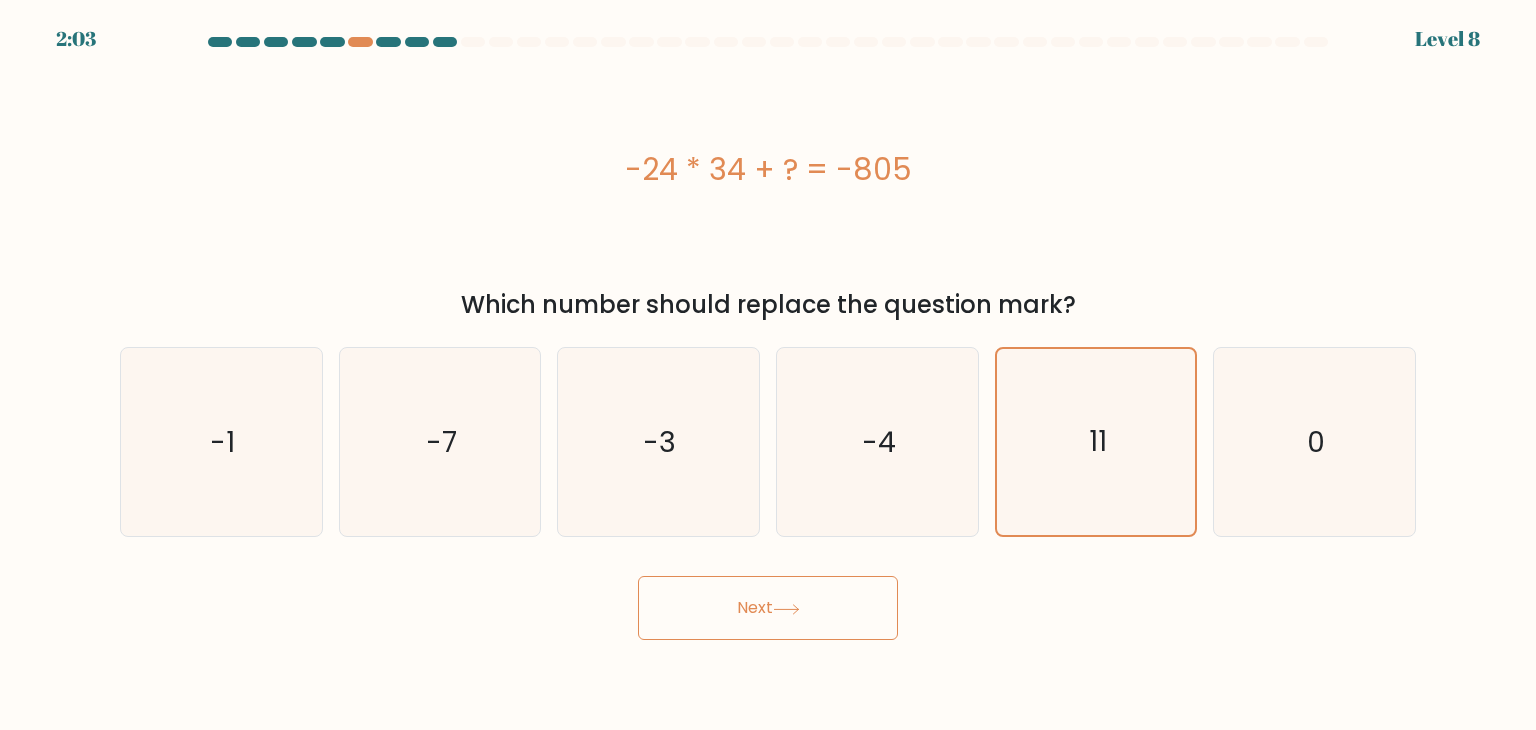 click 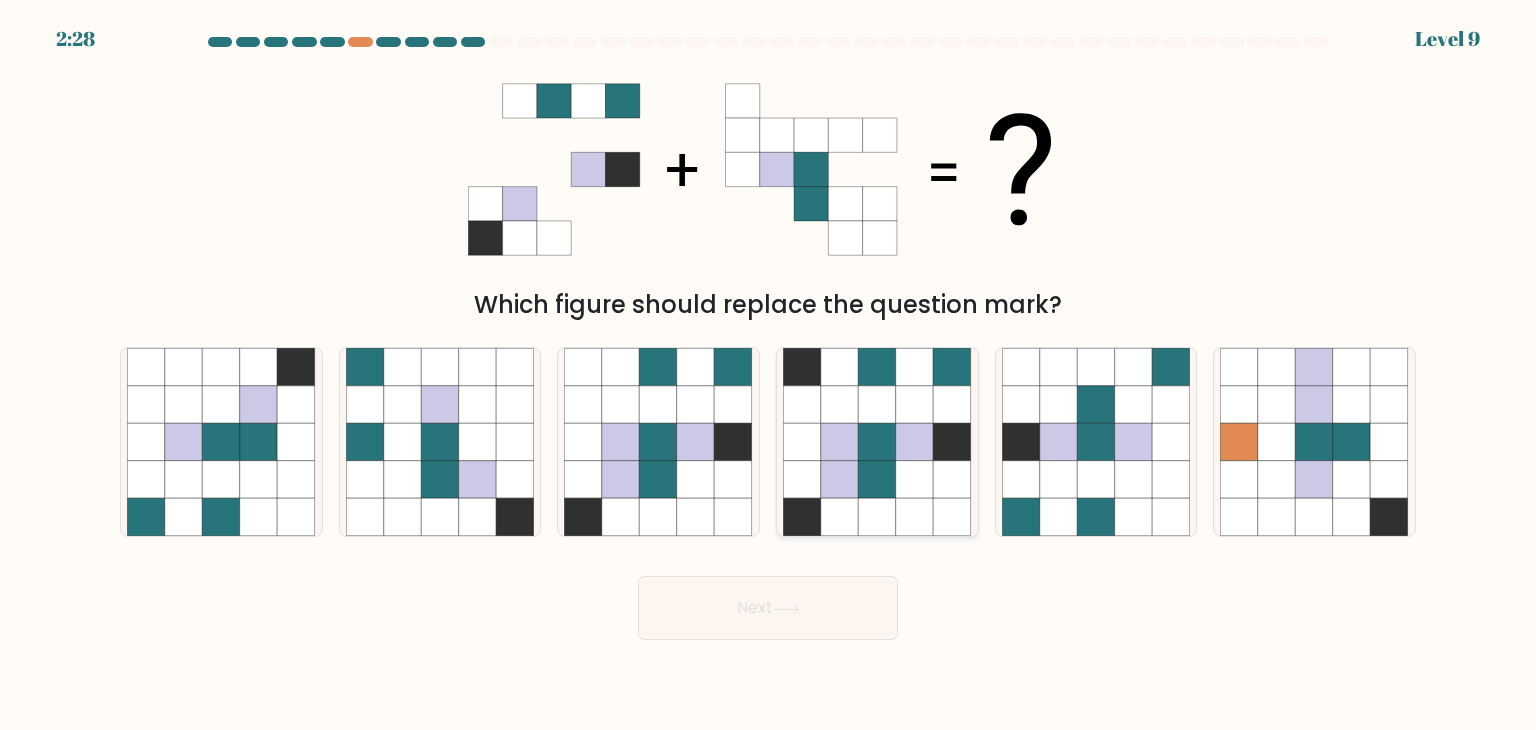click 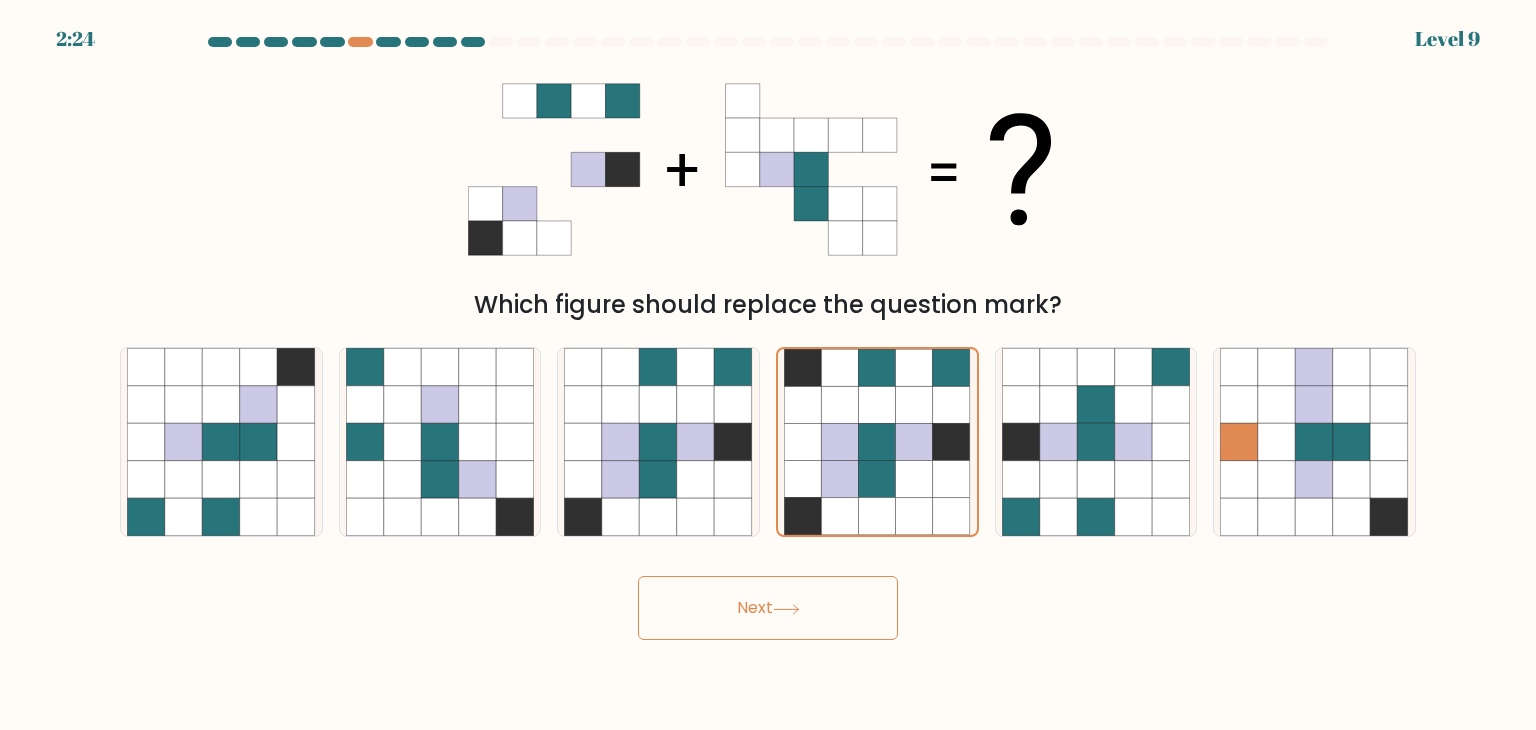 click on "2:24
Level 9" at bounding box center (768, 365) 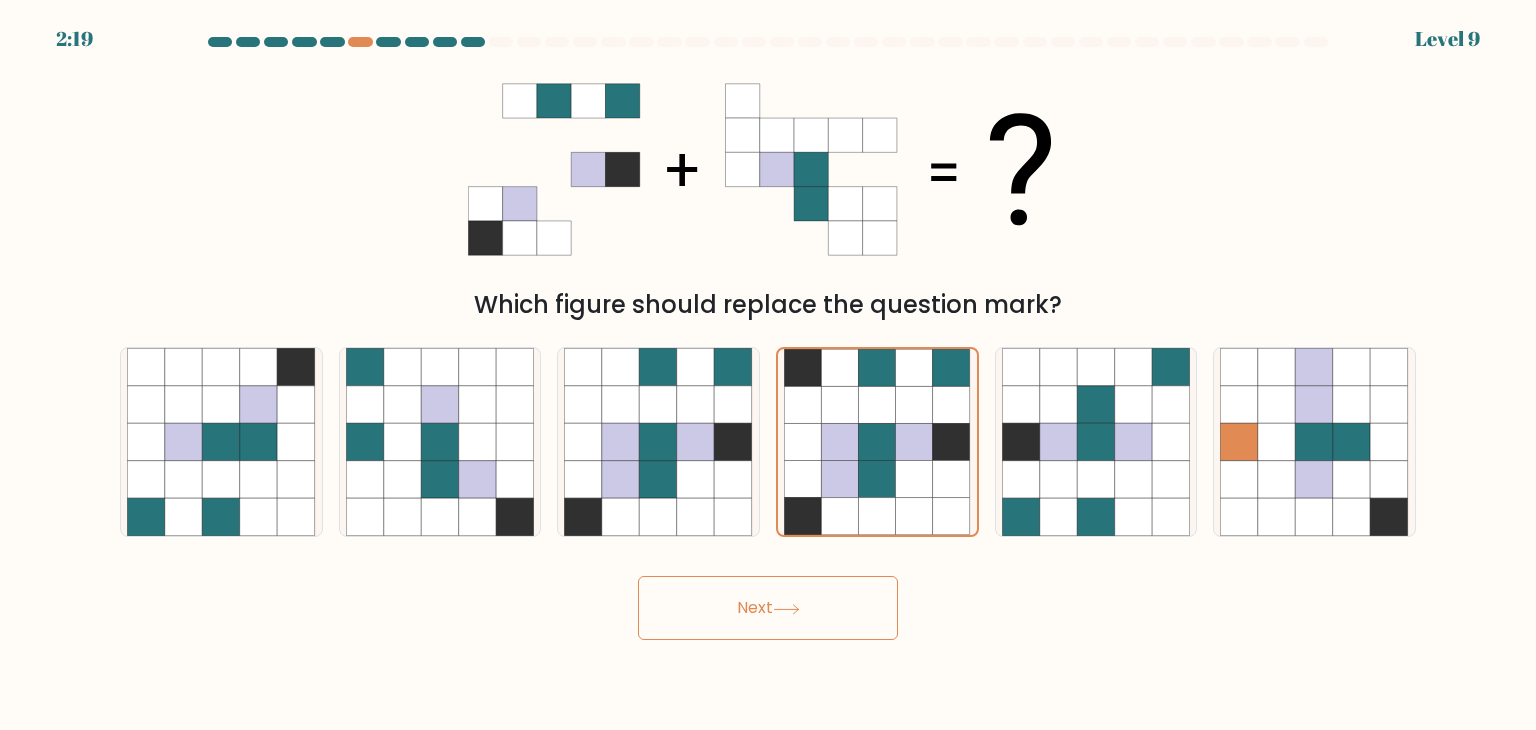 click on "Next" at bounding box center (768, 608) 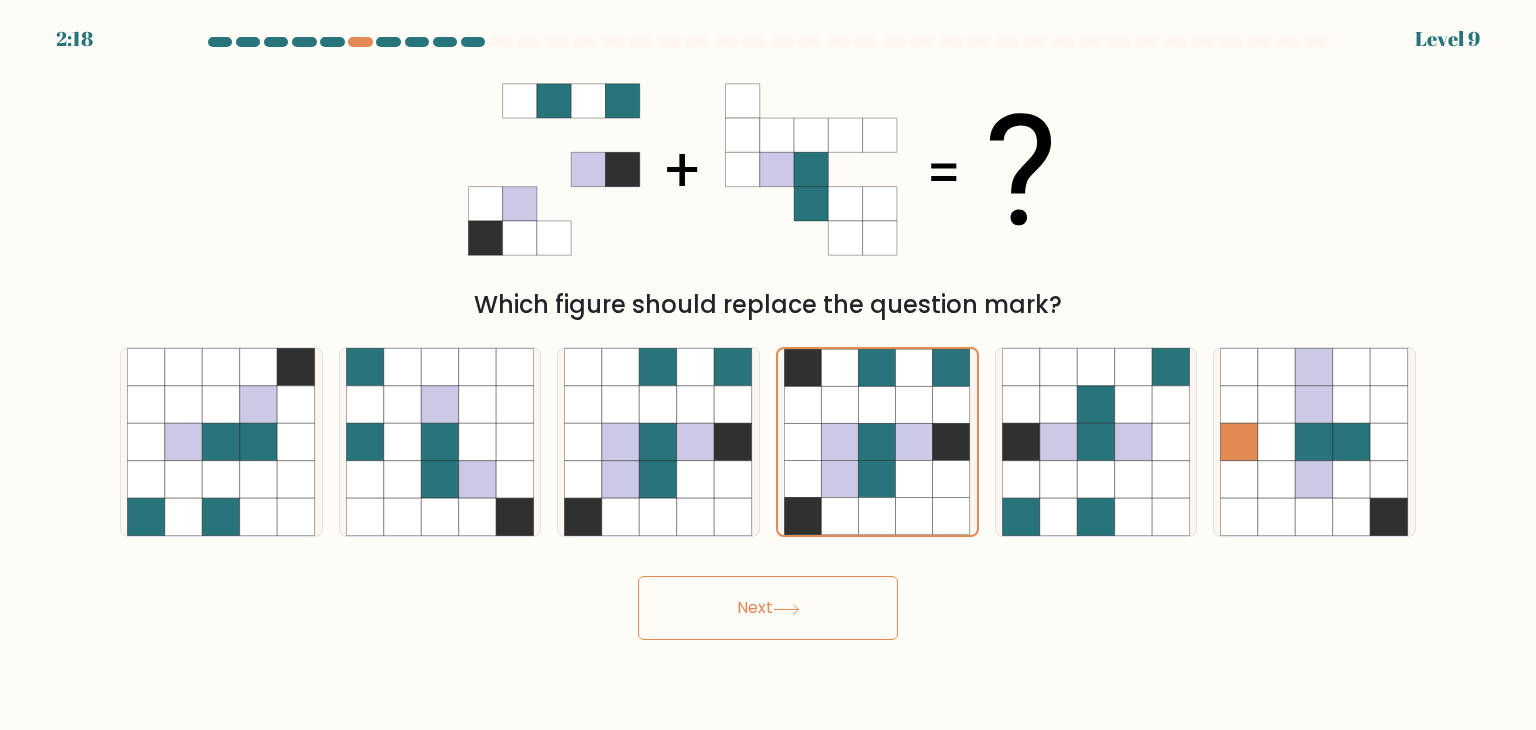 click 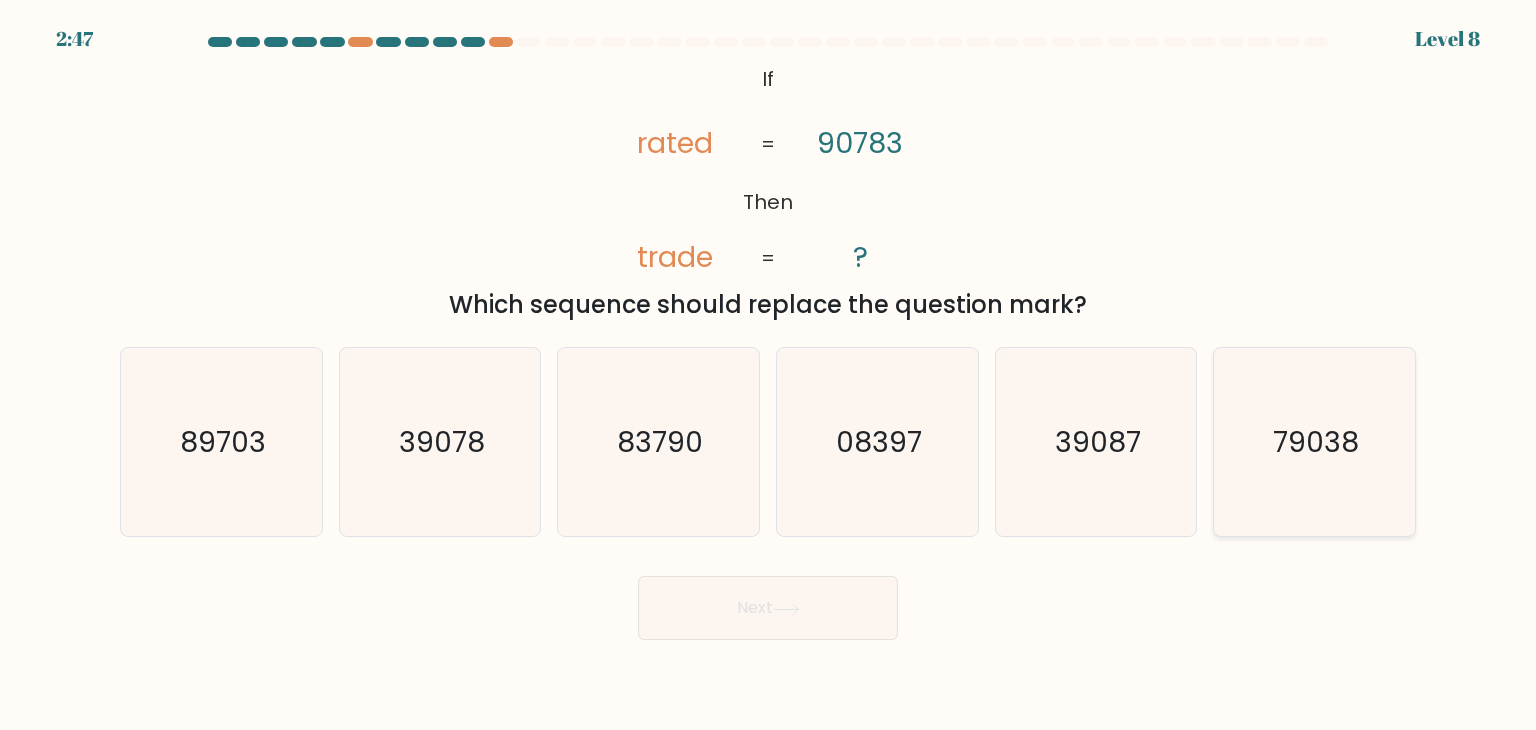 click on "79038" 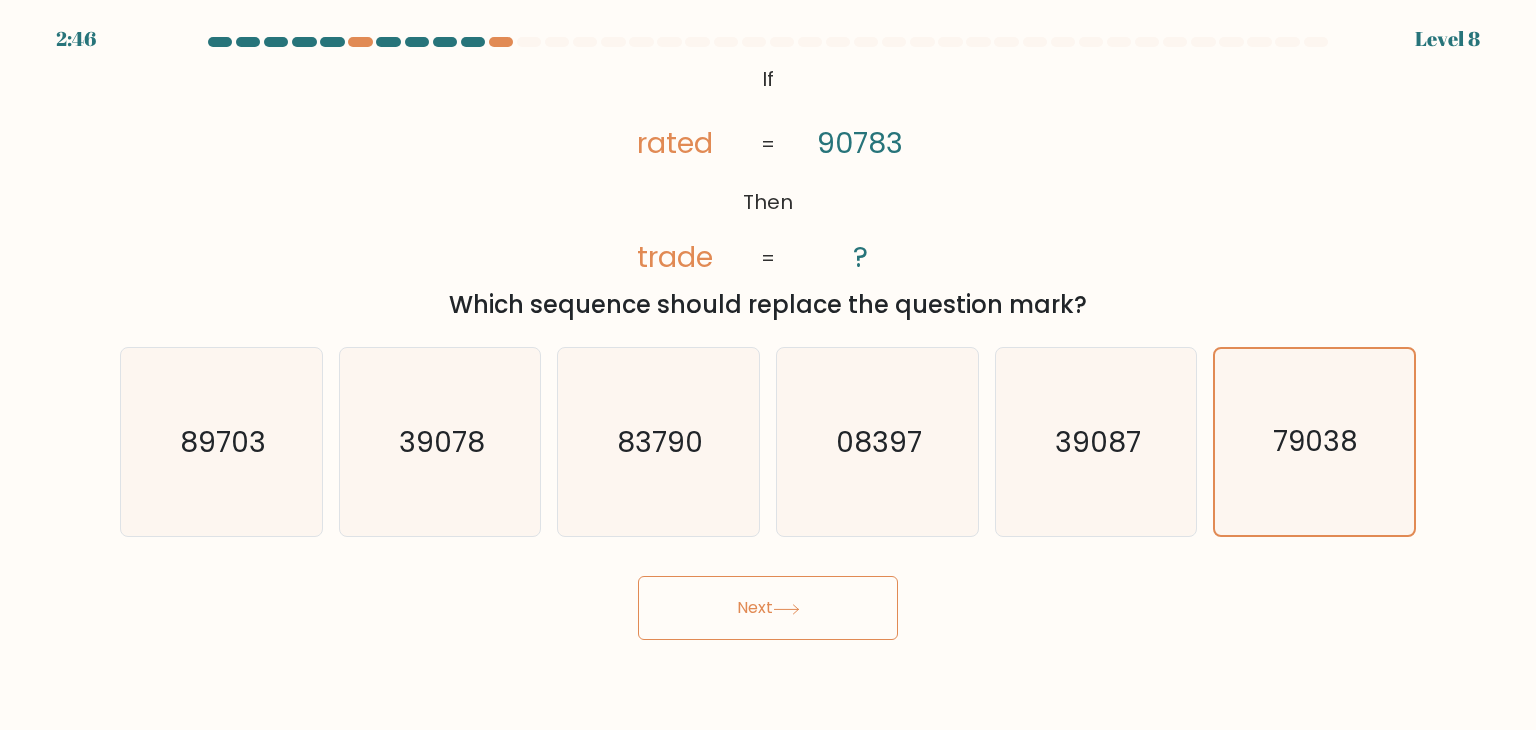 click 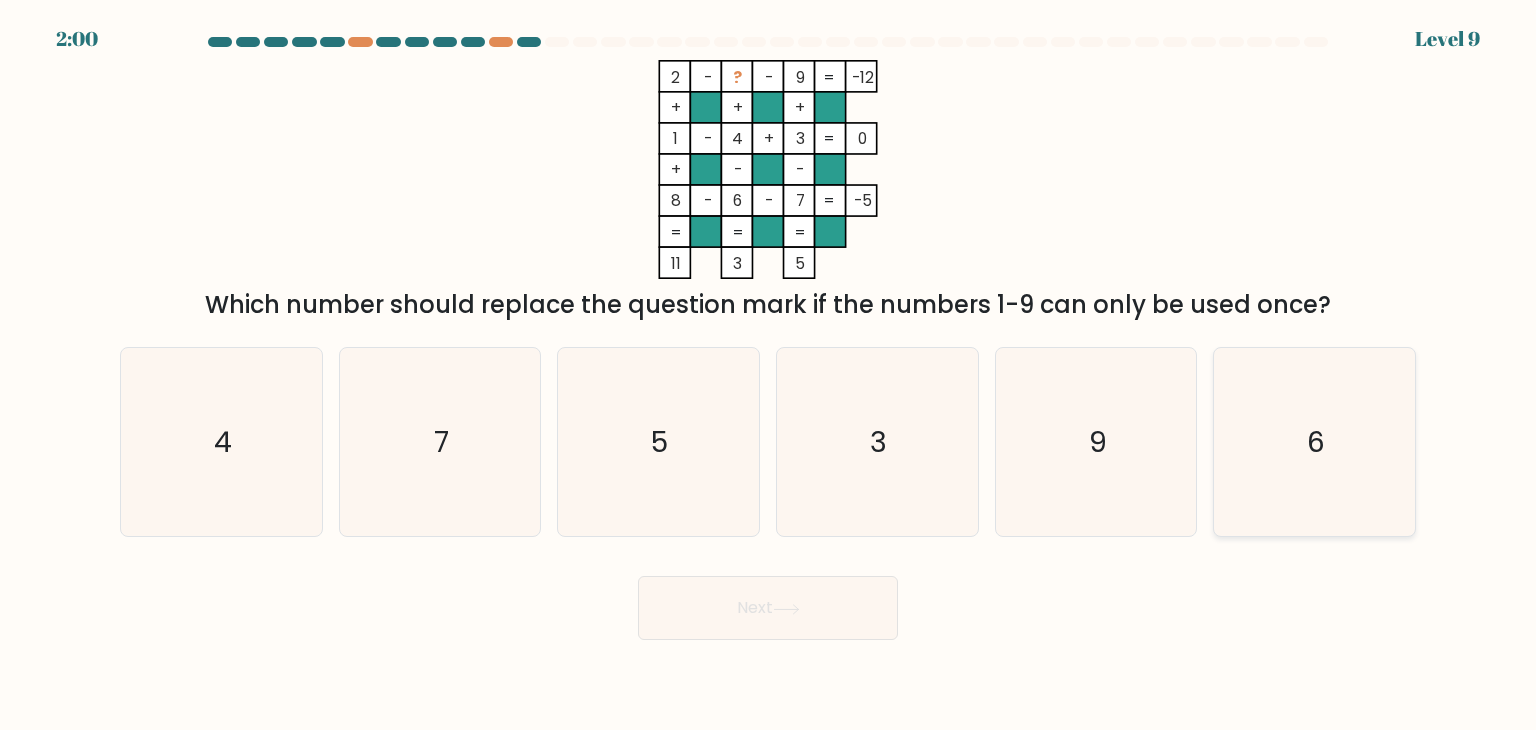 click on "6" 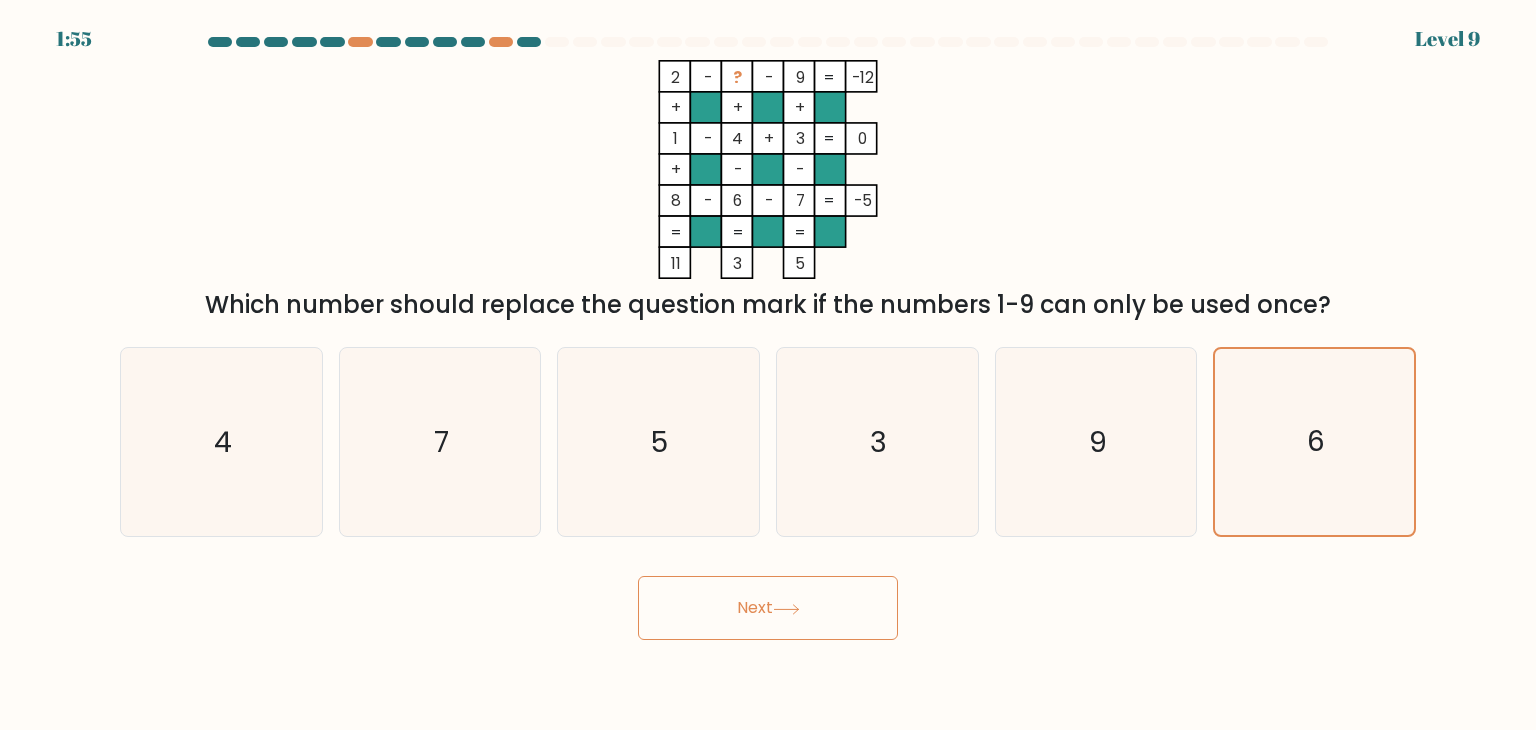 click on "Next" at bounding box center [768, 608] 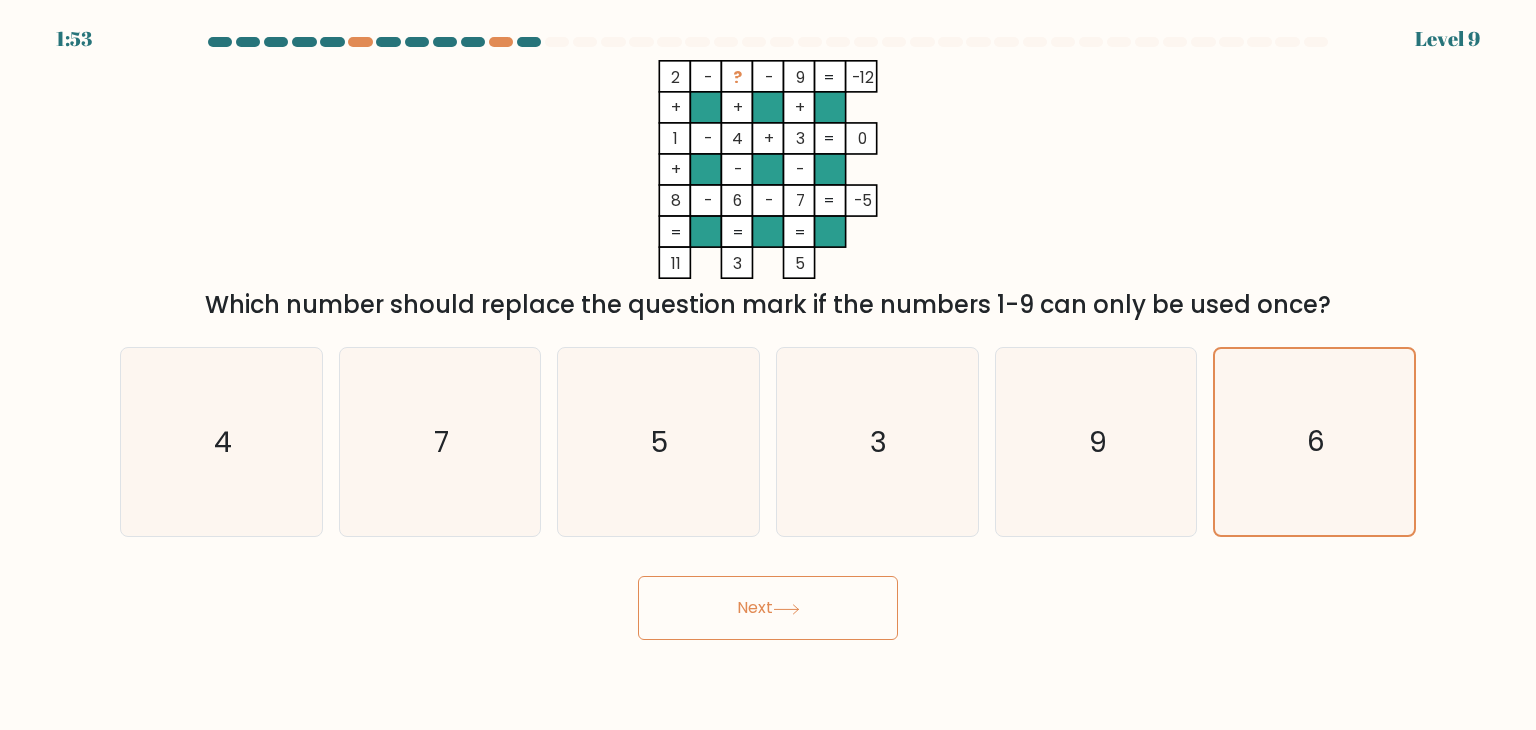 click 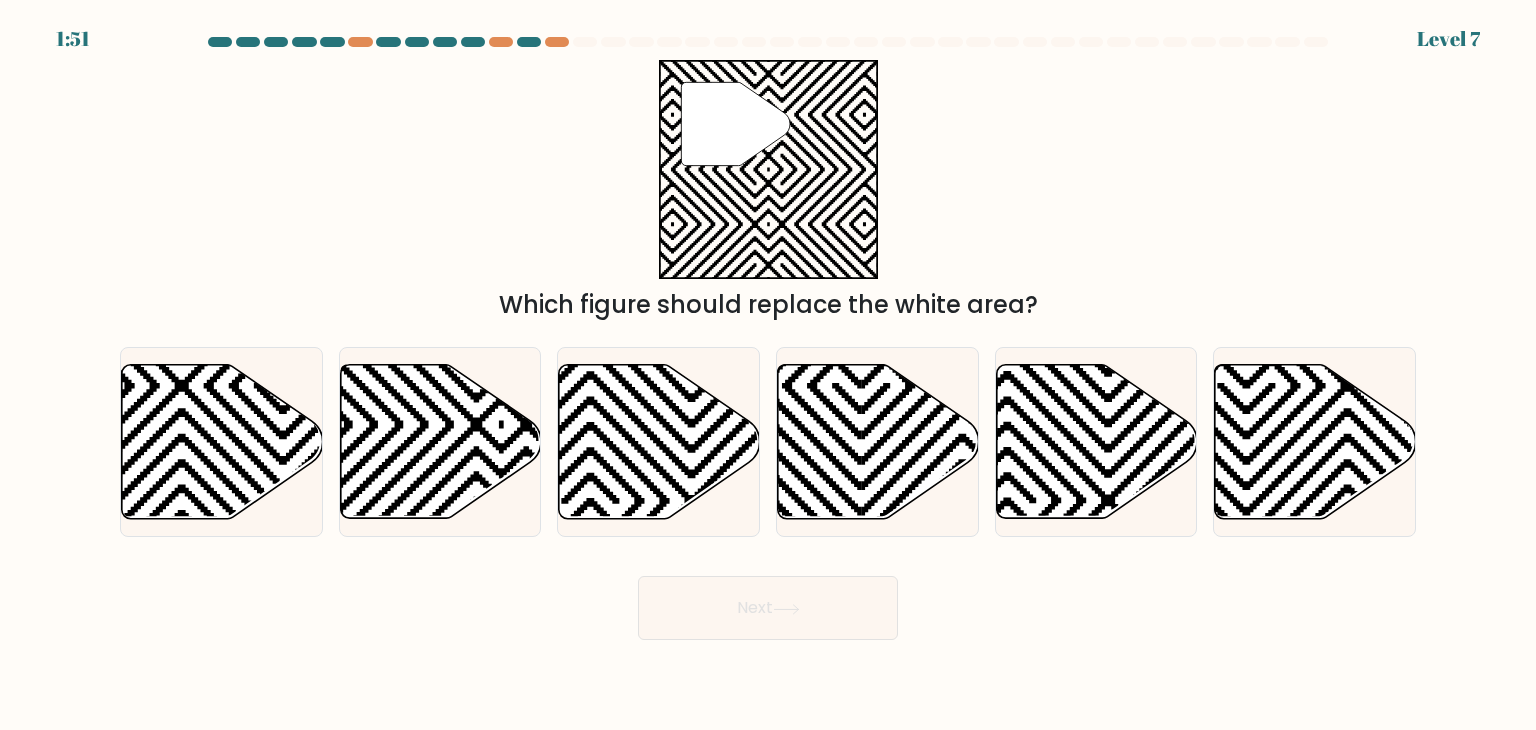 click on "Next" at bounding box center [768, 608] 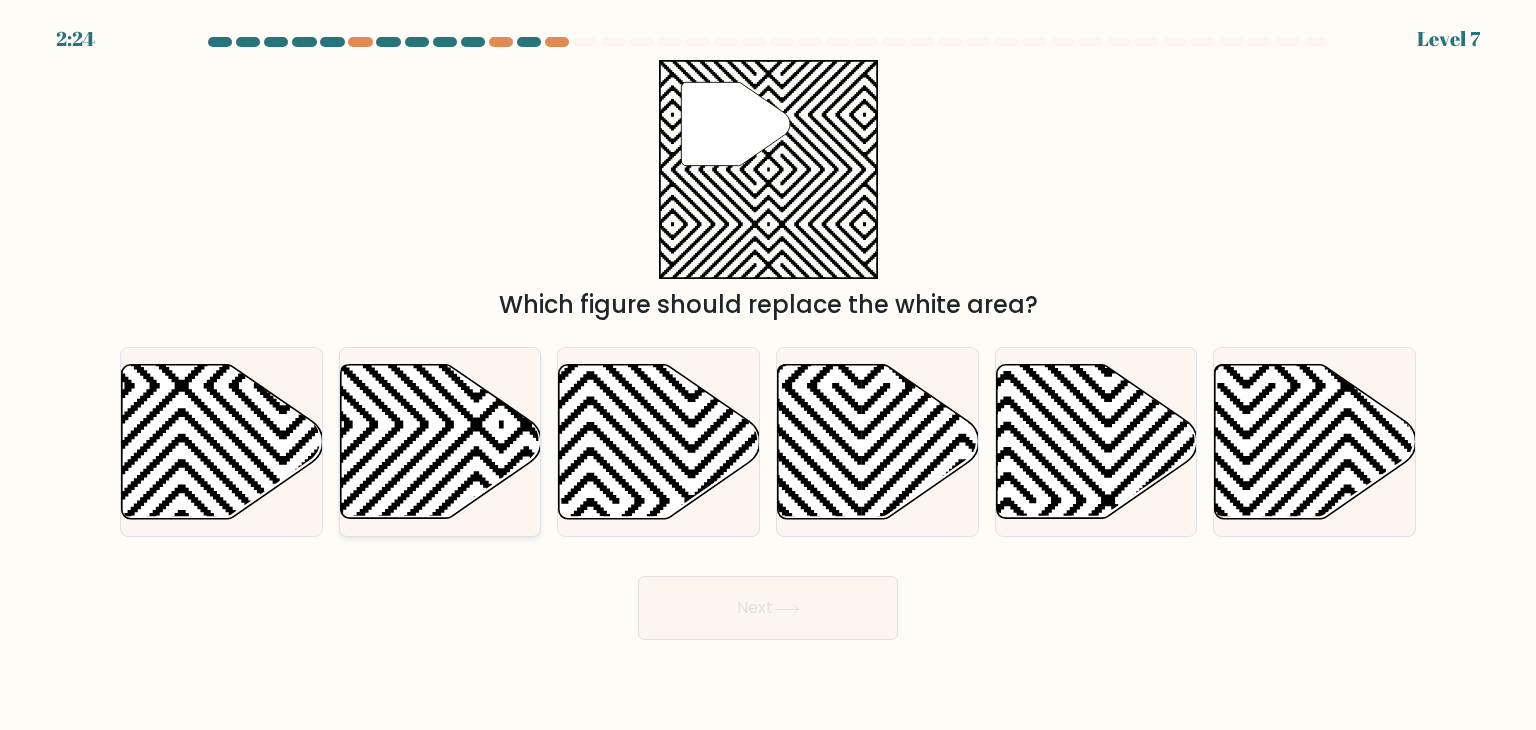 click 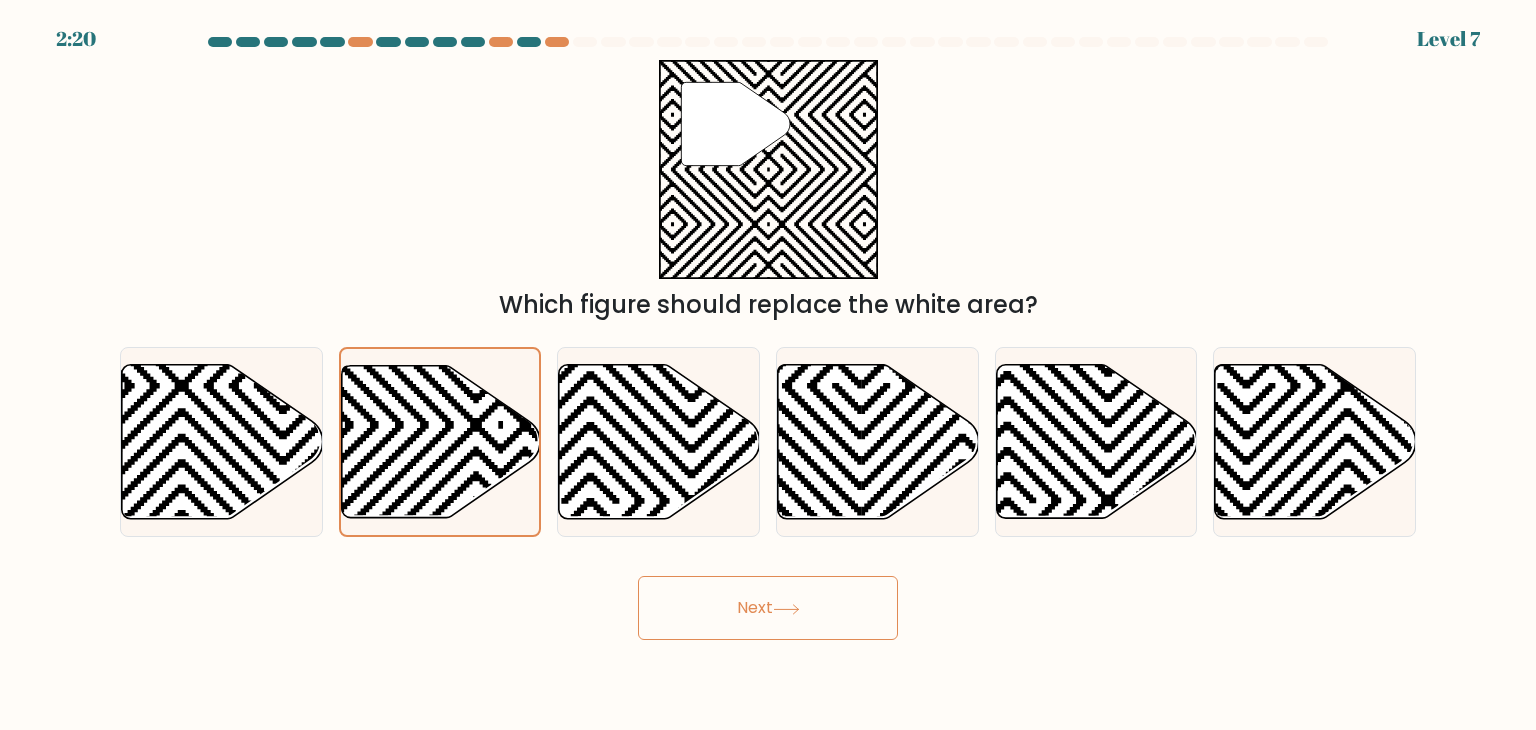 click on "Next" at bounding box center (768, 608) 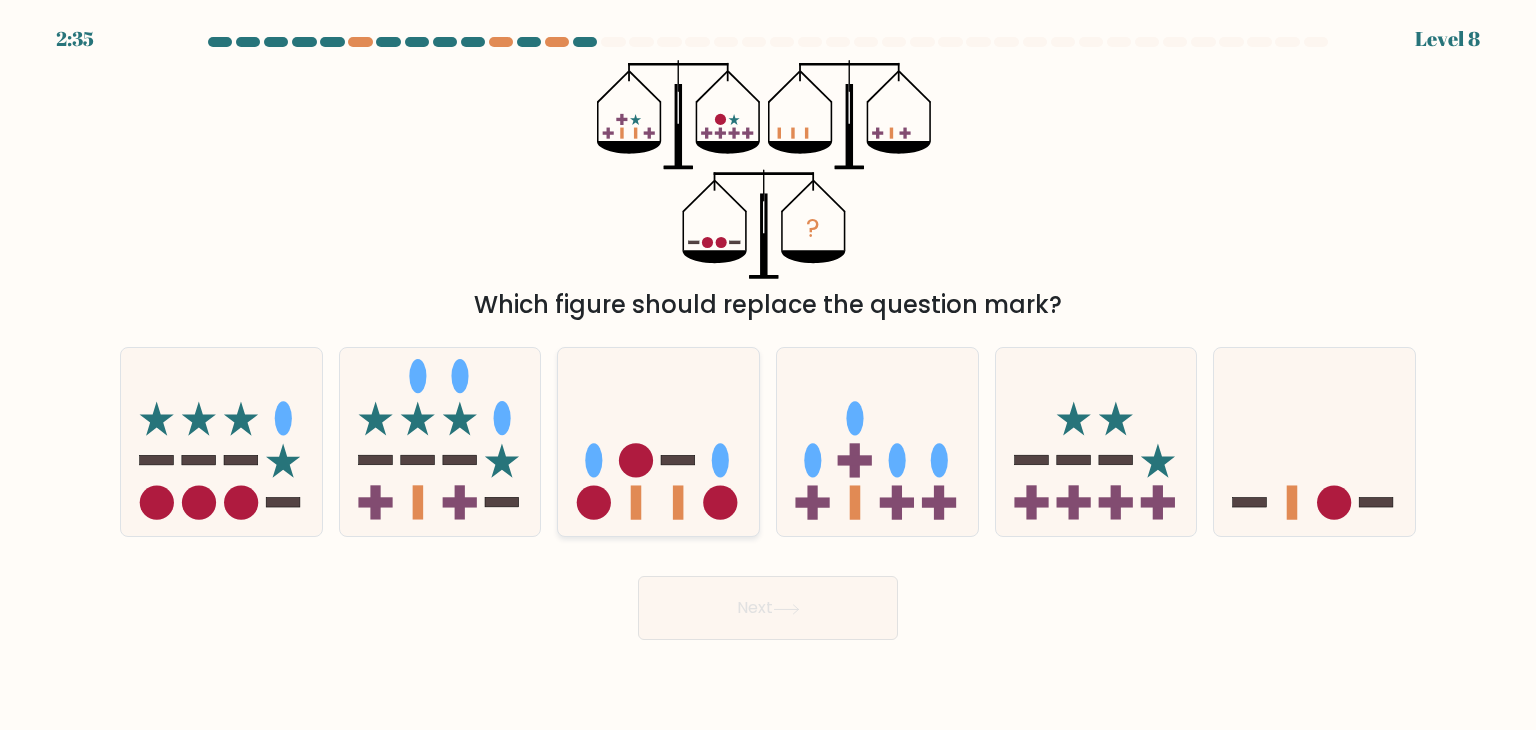 click 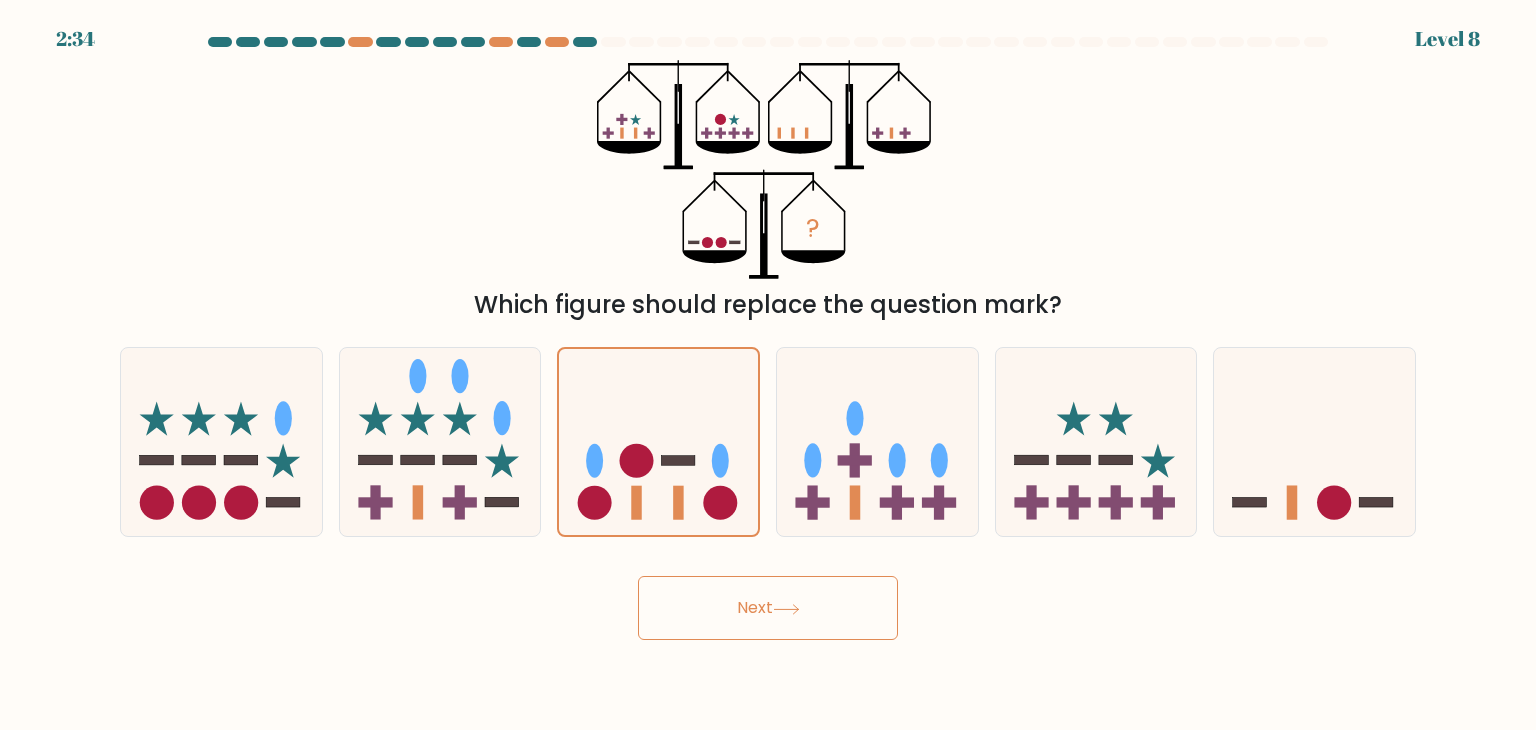 click on "Next" at bounding box center [768, 608] 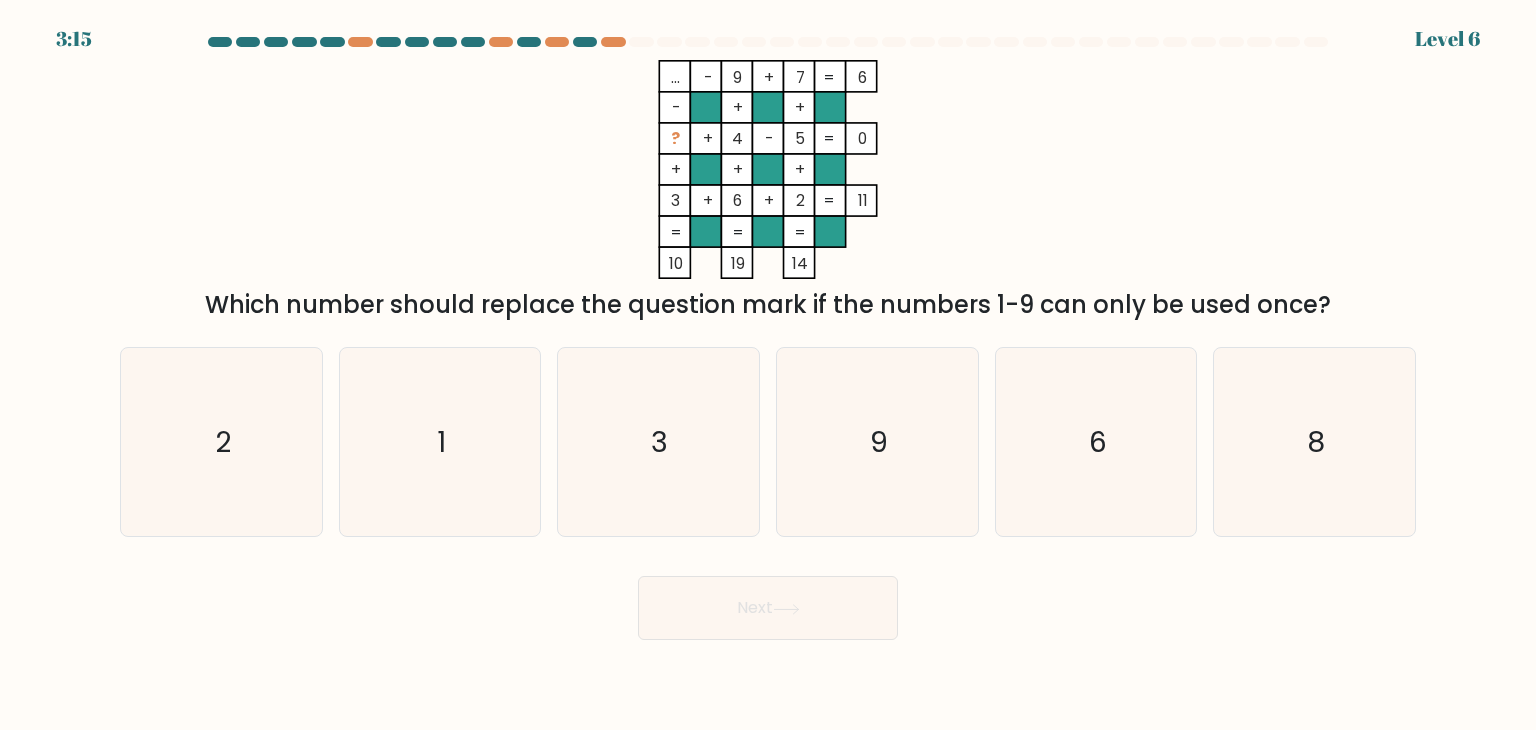 click on "...    -    9    +    7    6    -    +    +    ?    +    4    -    5    0    +    +    +    3    +    6    +    2    =   11    =   =   =   =   10    19    14    =" 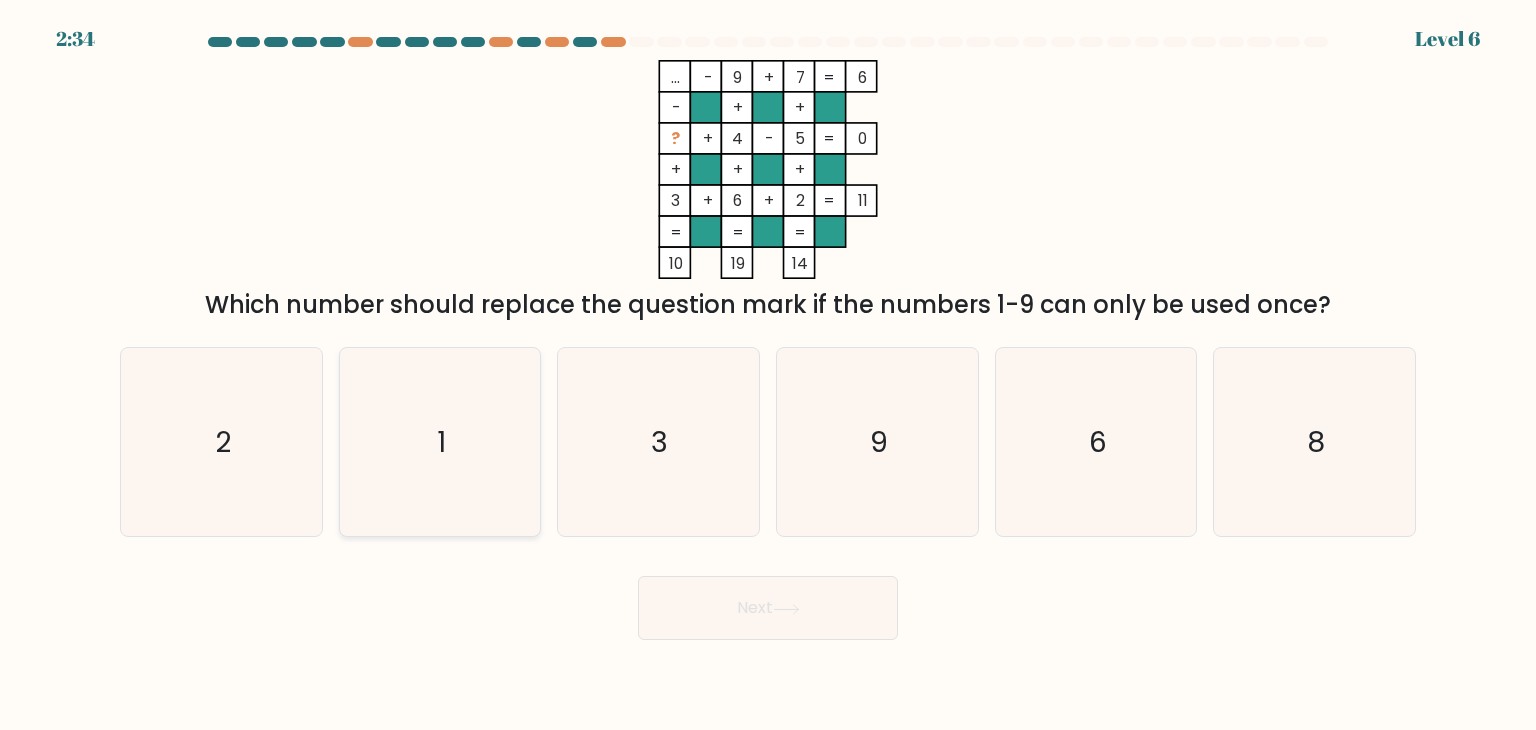 click on "1" 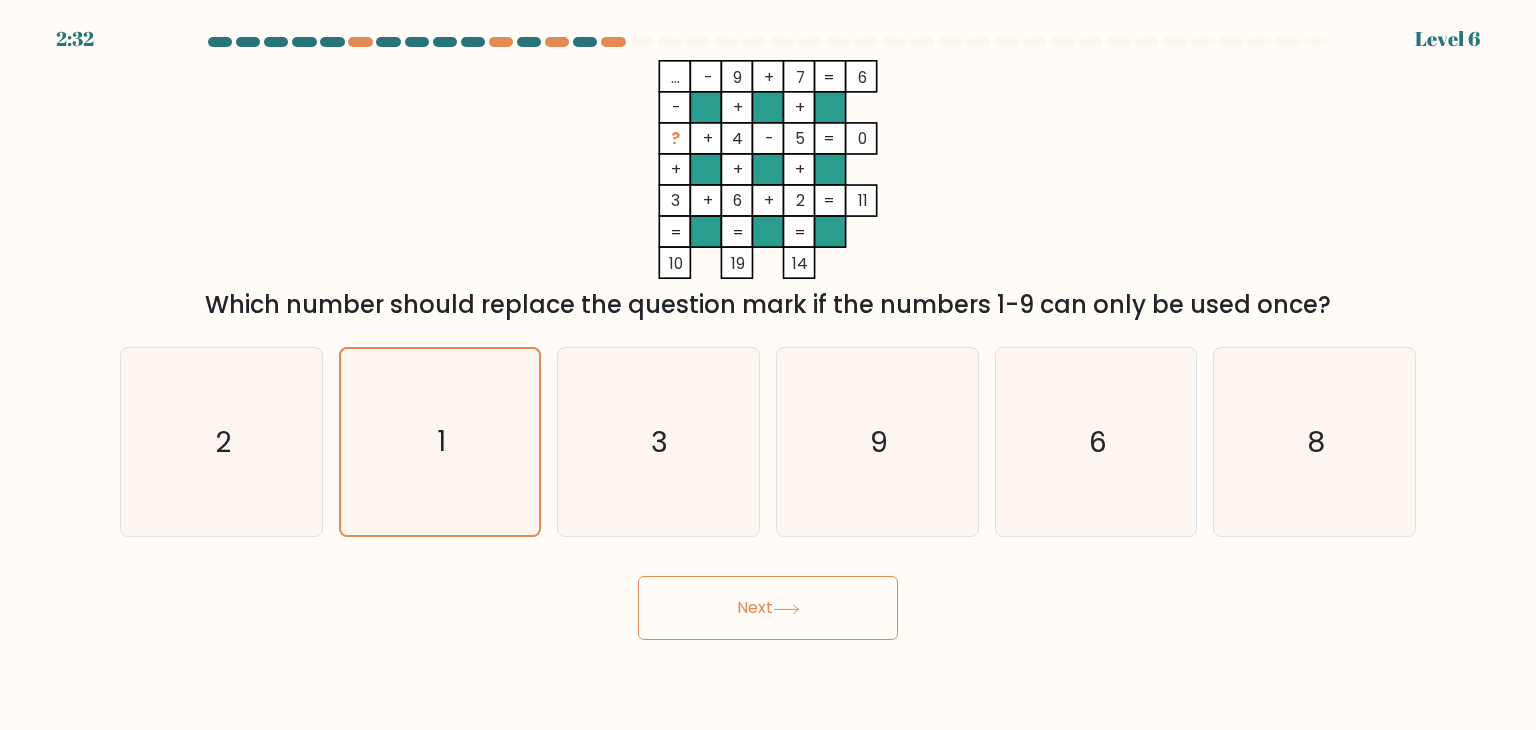 click on "Next" at bounding box center [768, 608] 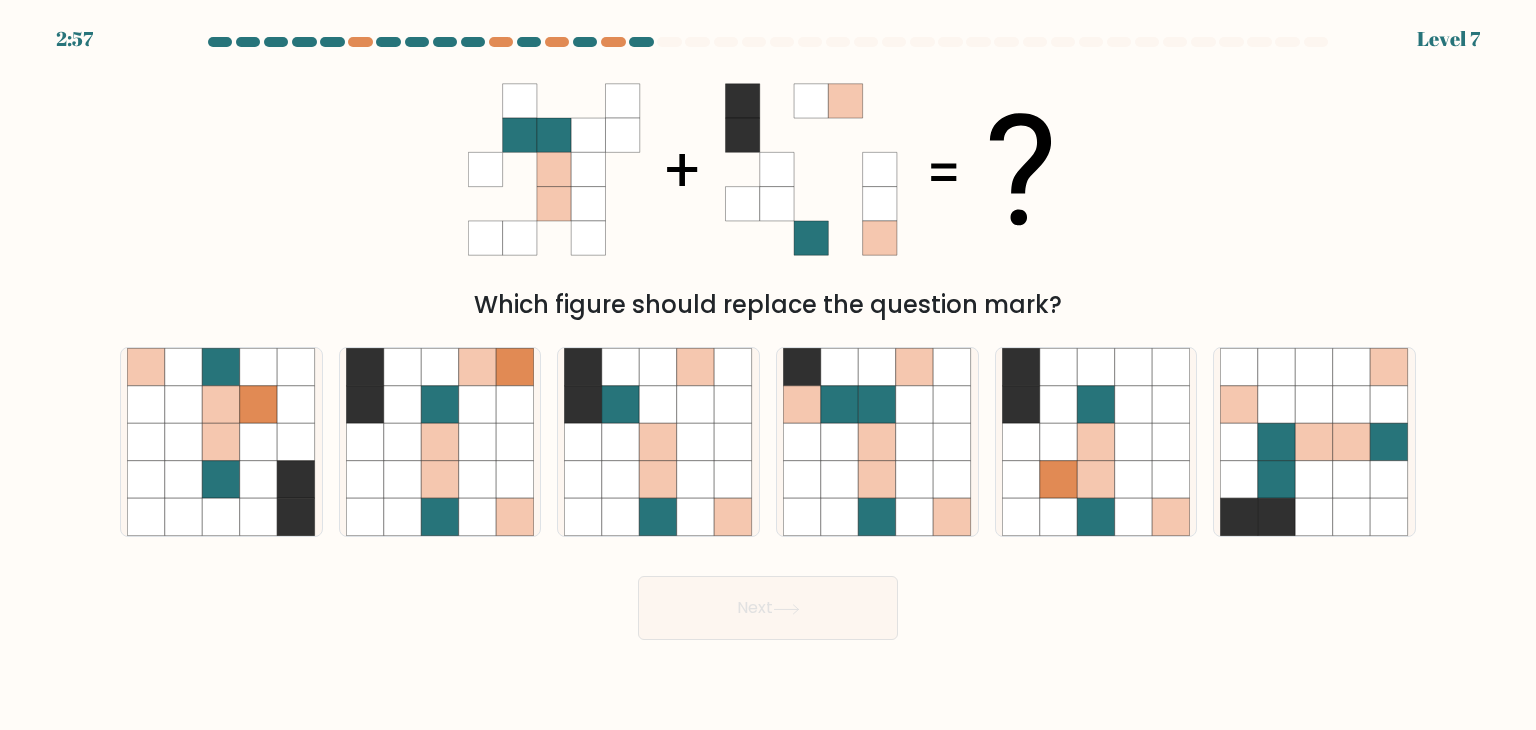 click at bounding box center [768, 338] 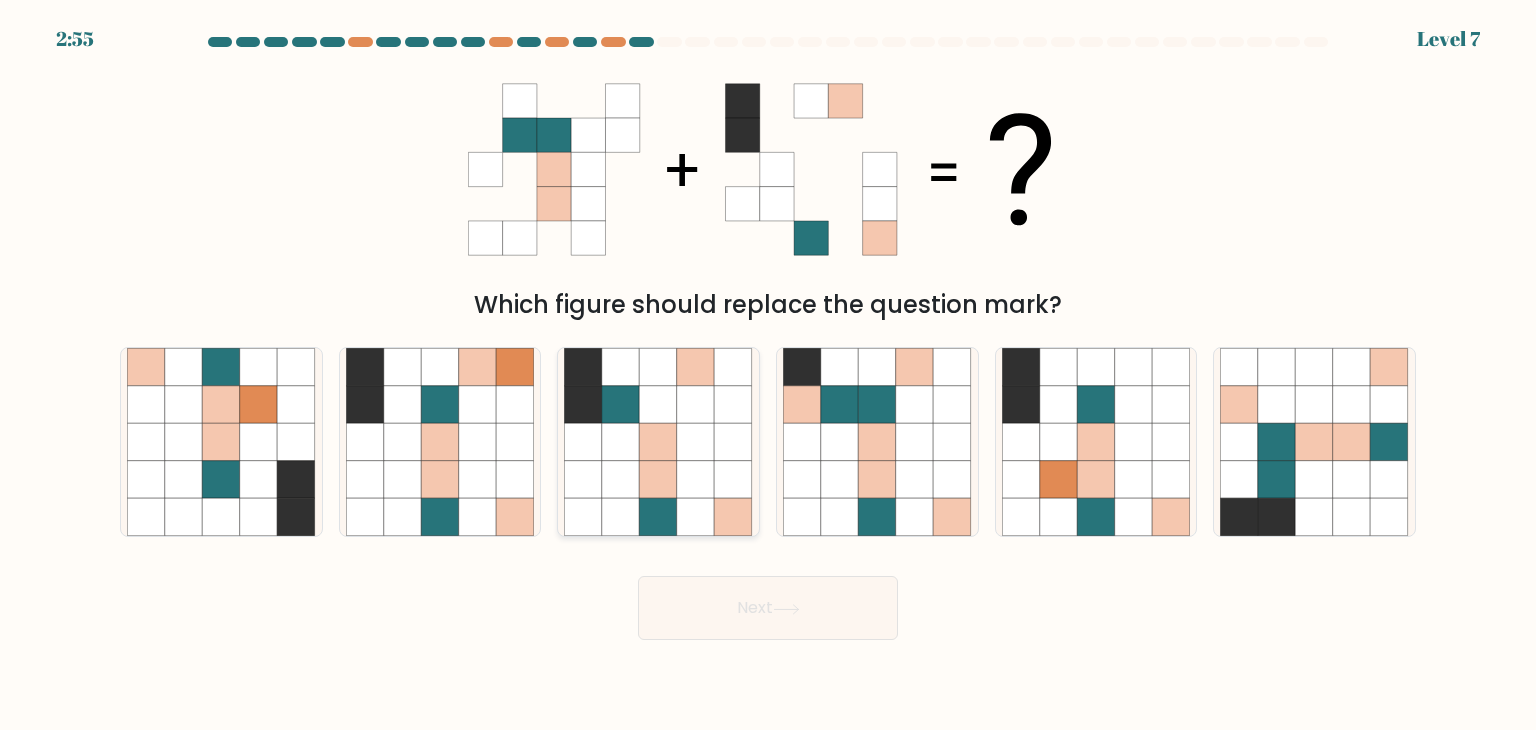 click 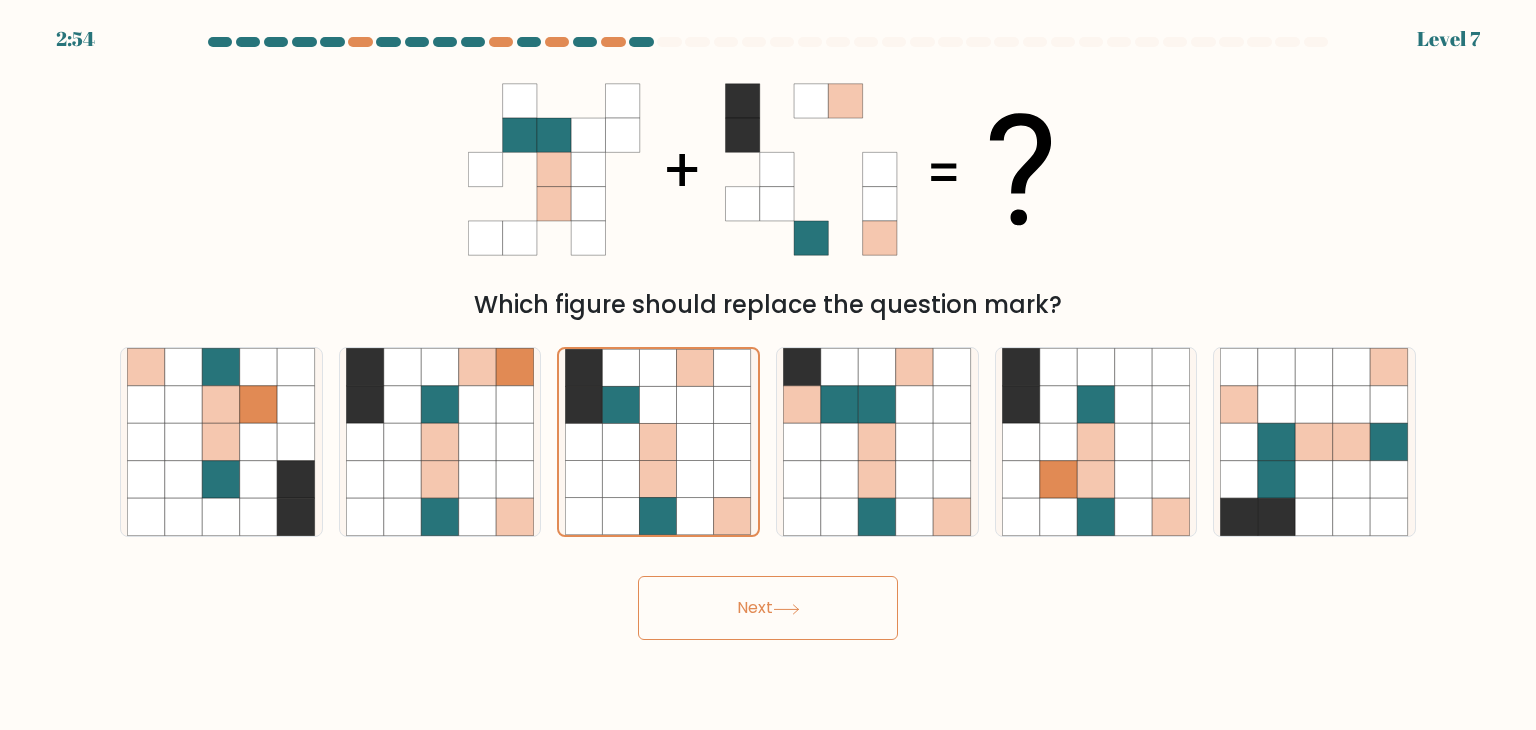 click 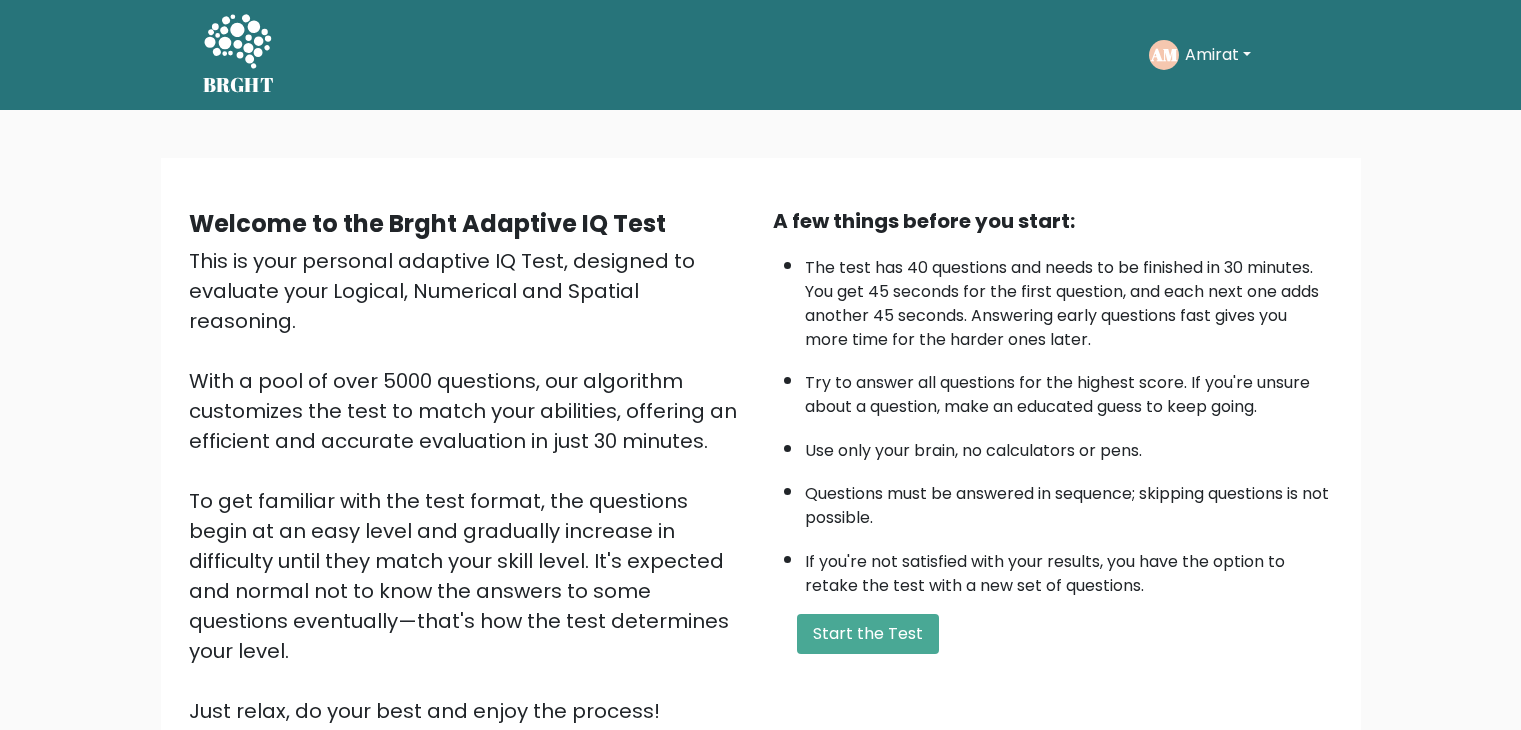 scroll, scrollTop: 146, scrollLeft: 0, axis: vertical 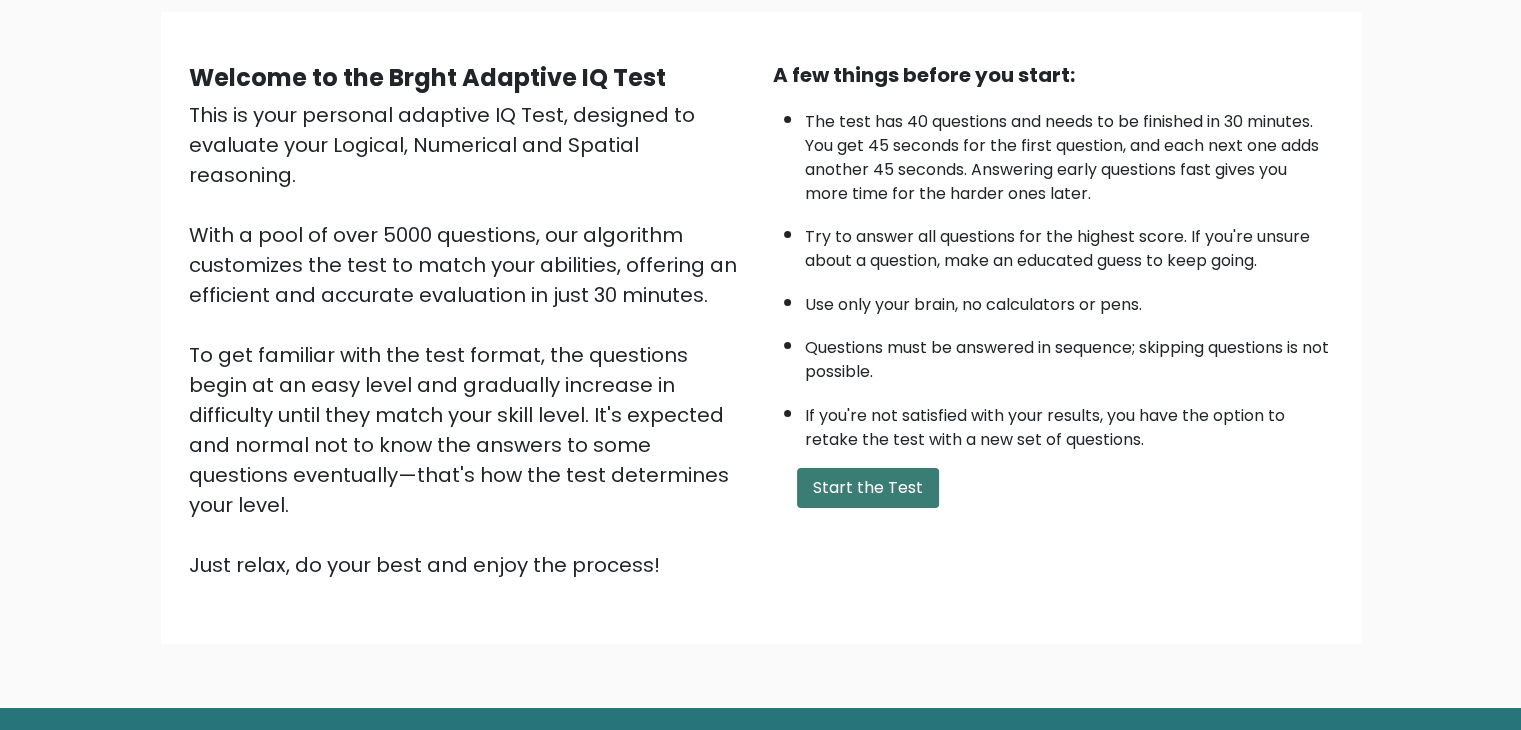 click on "Start the Test" at bounding box center (868, 488) 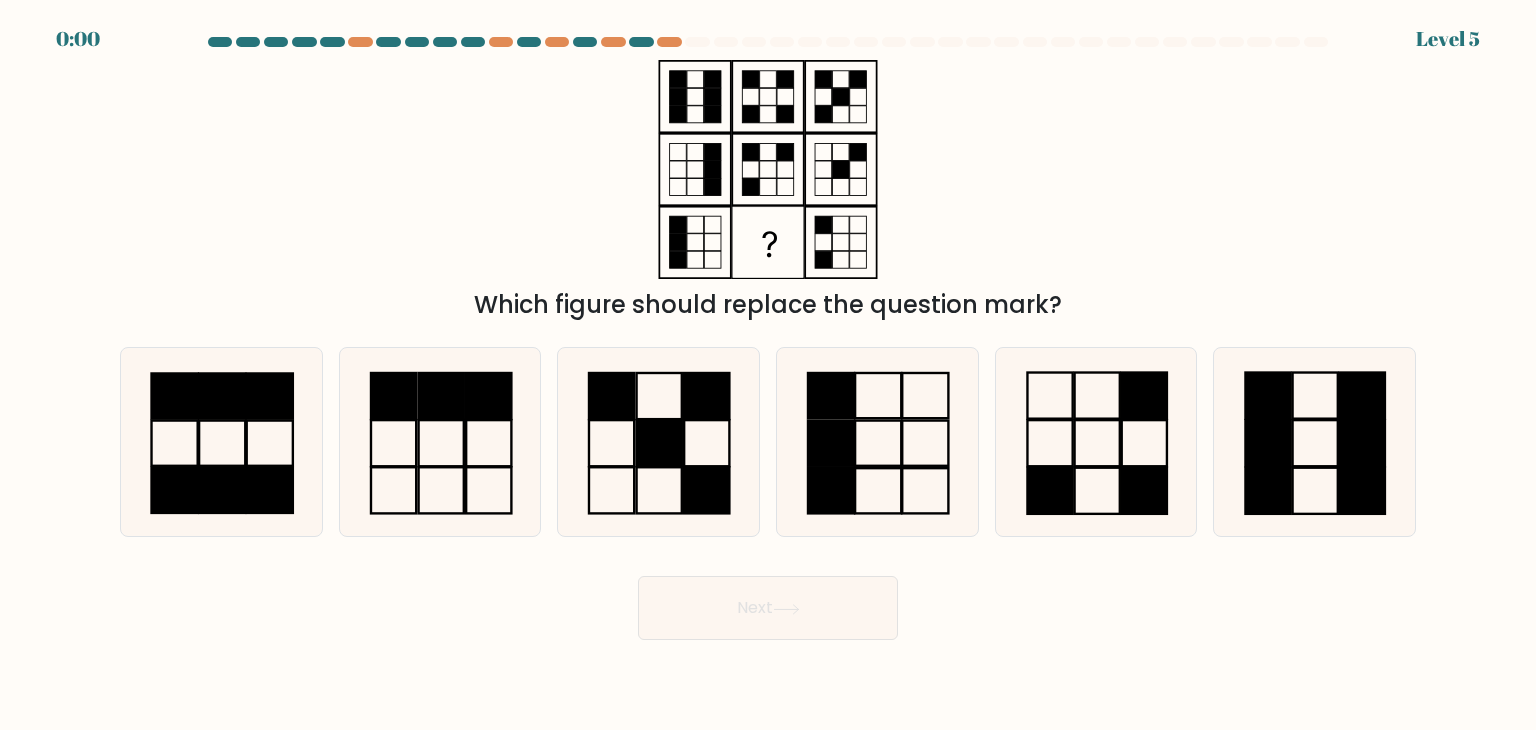 scroll, scrollTop: 0, scrollLeft: 0, axis: both 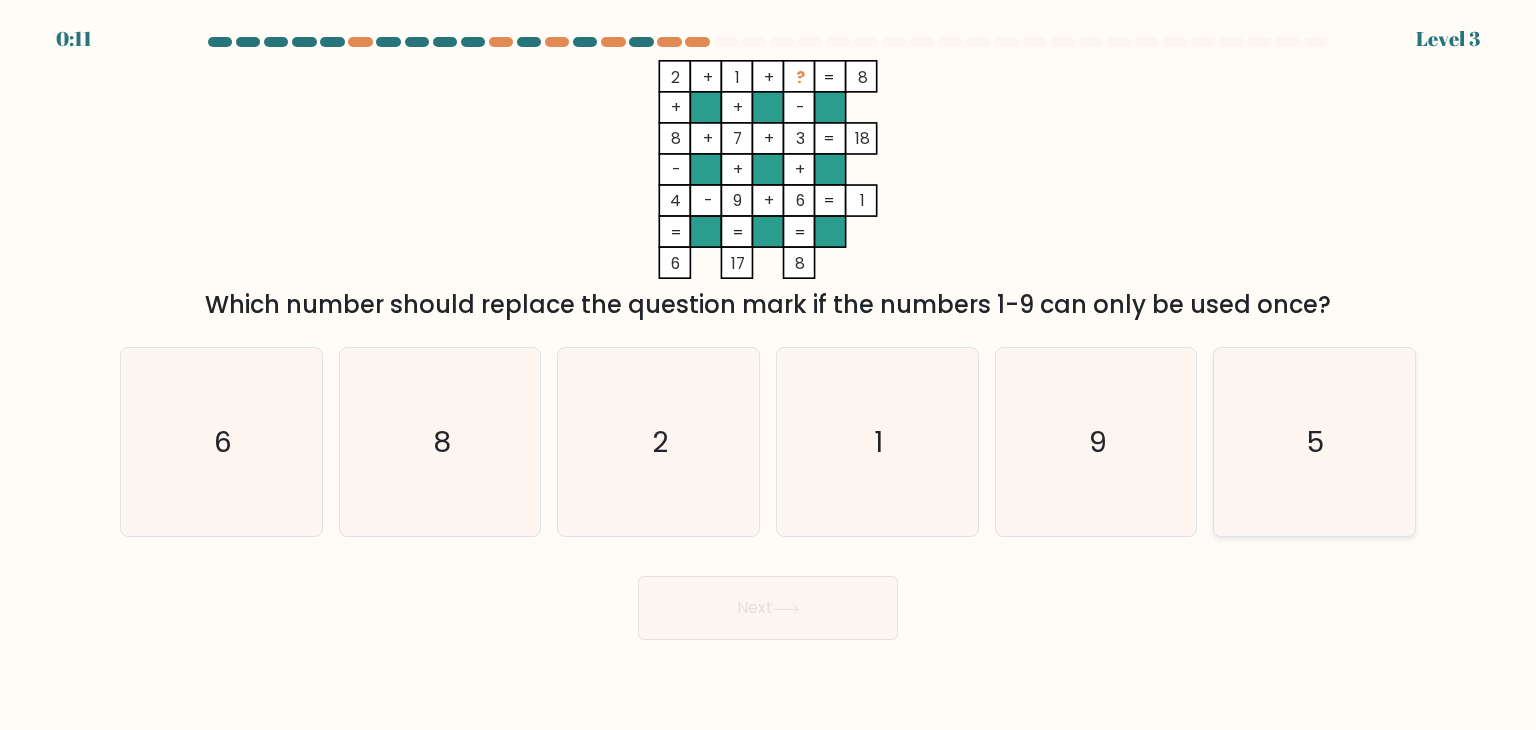 click on "5" 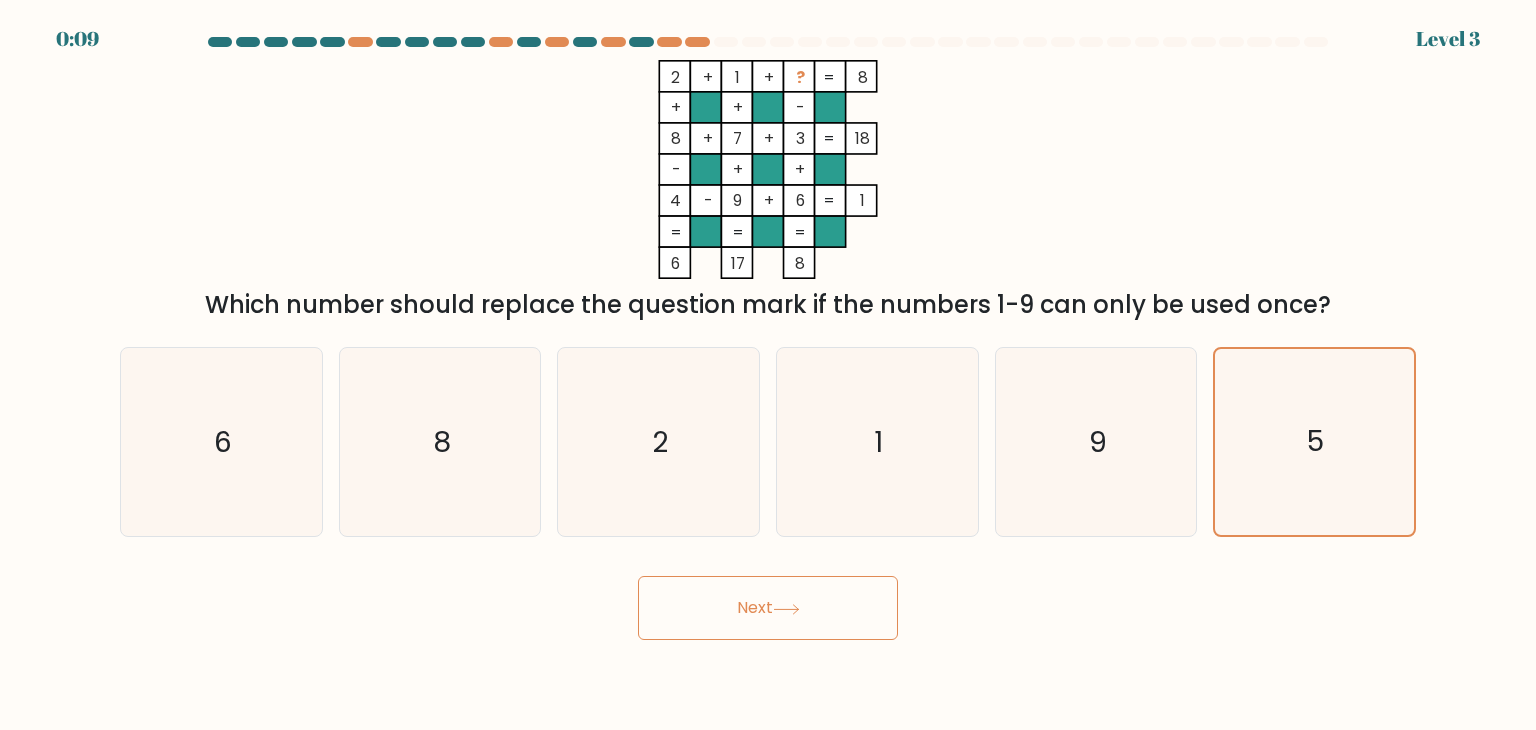 click on "Next" at bounding box center (768, 608) 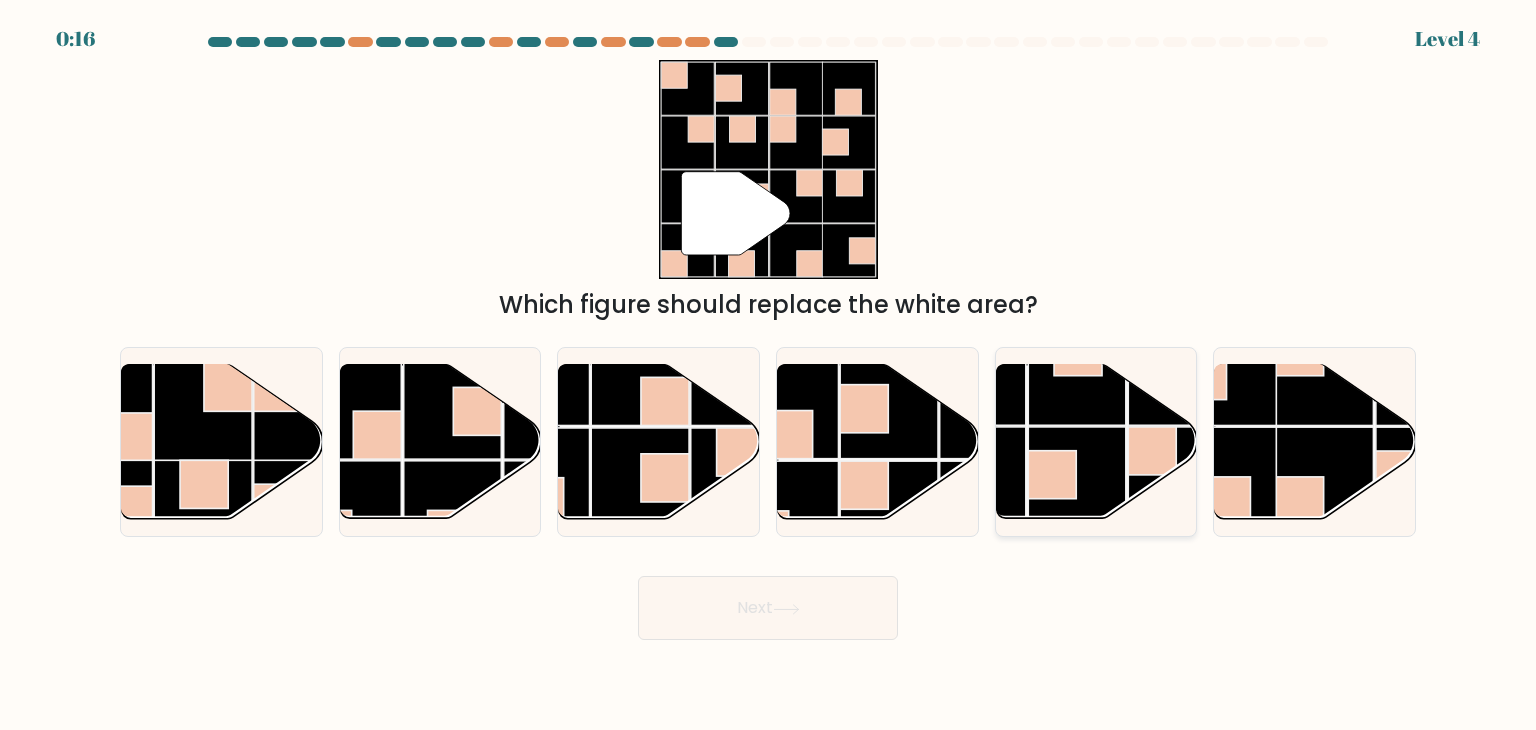 click 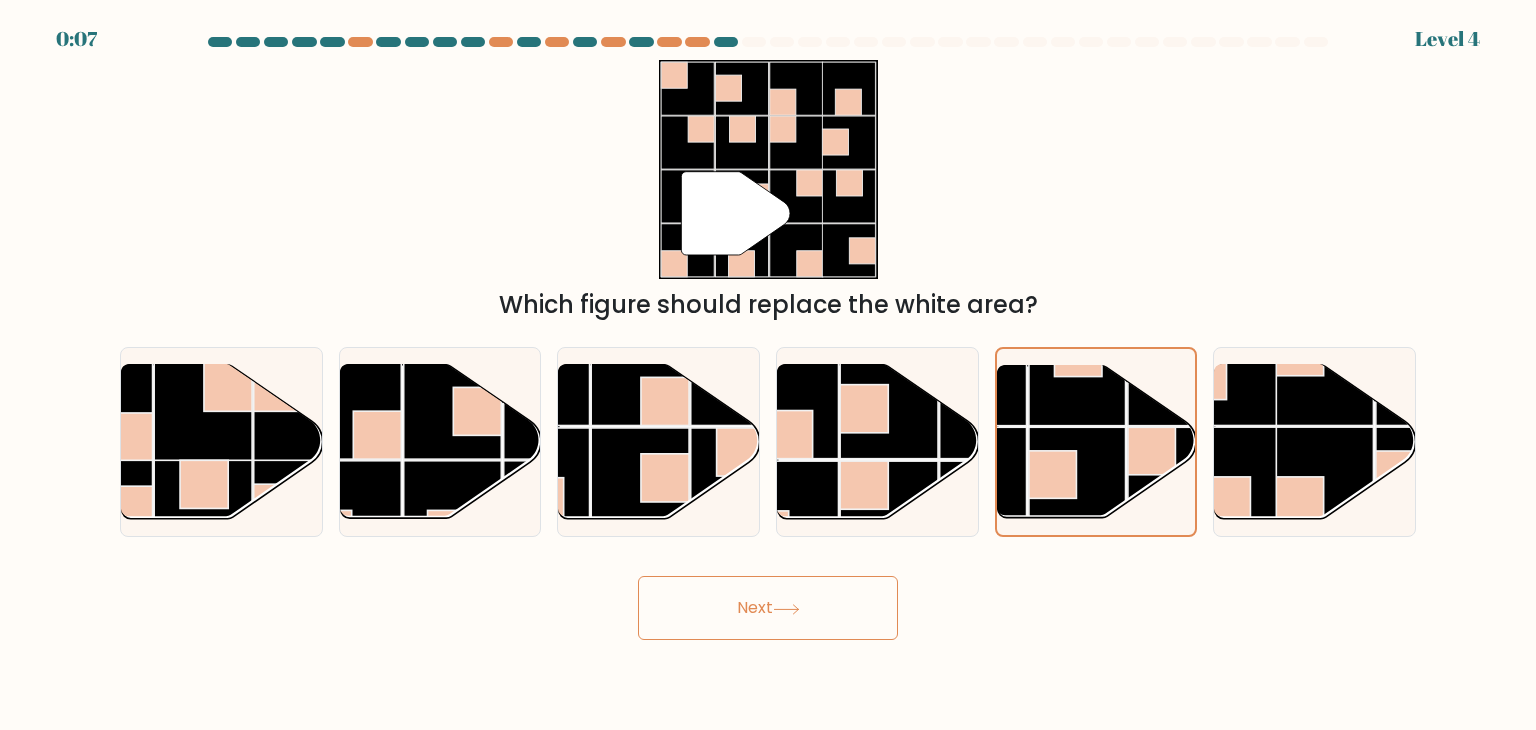 click on "Next" at bounding box center [768, 608] 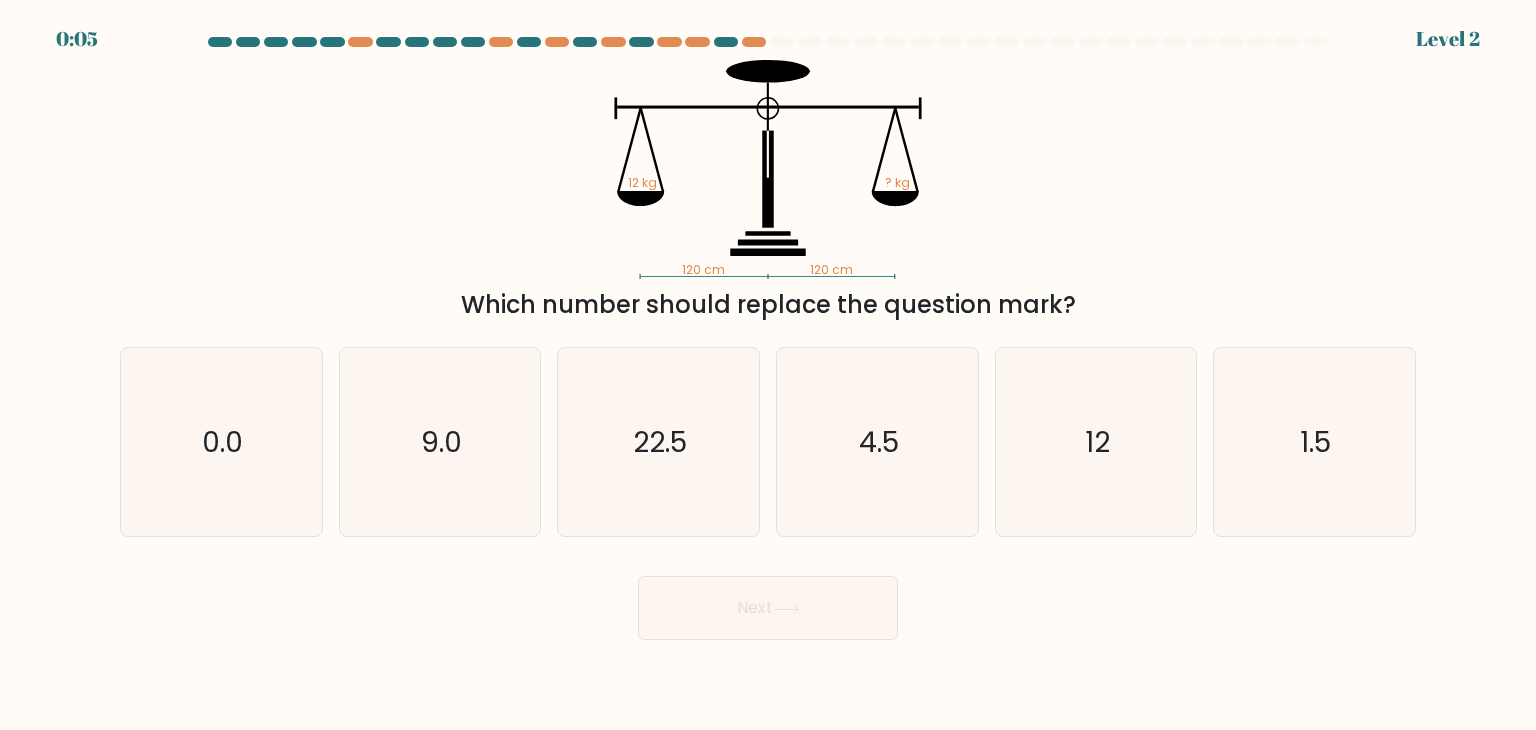 click on "Next" at bounding box center (768, 608) 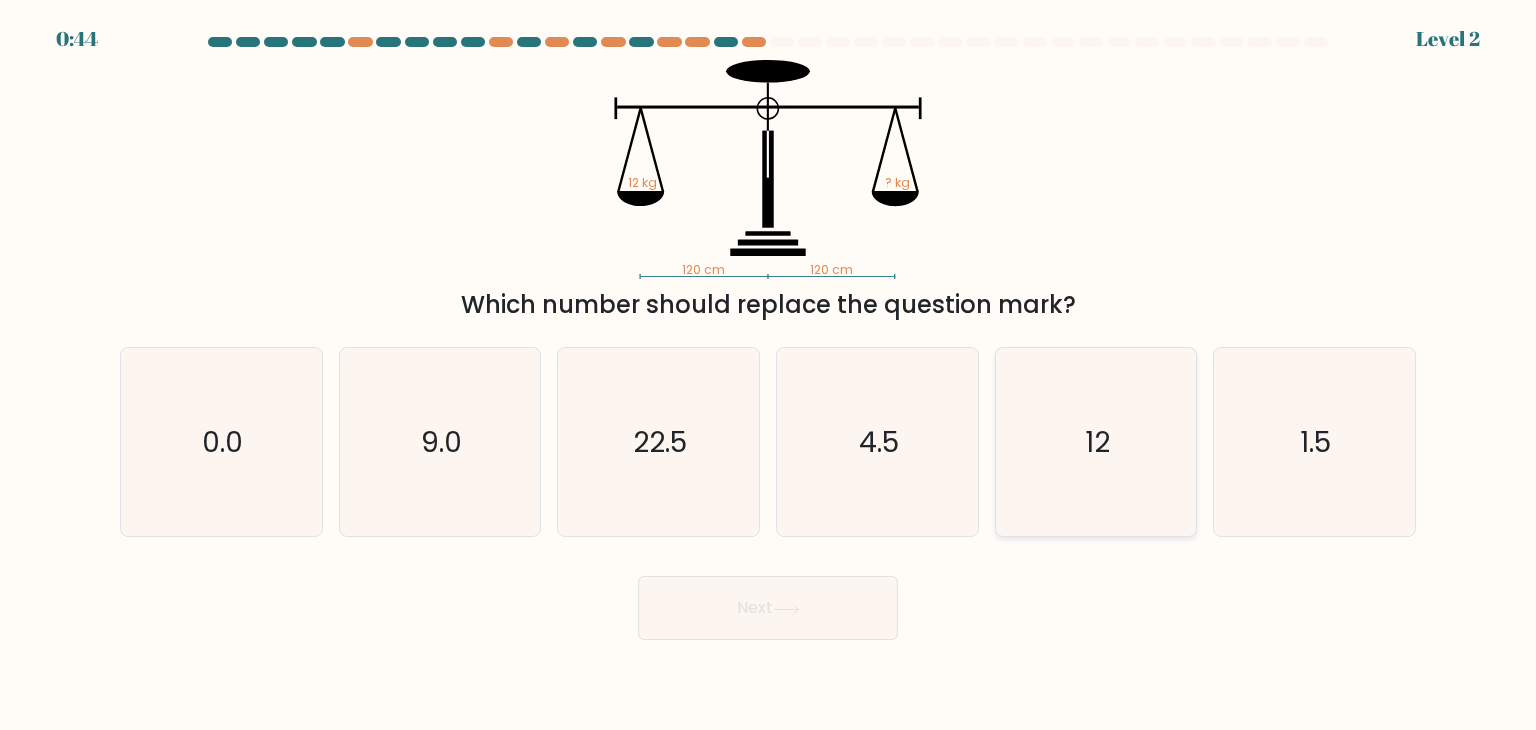 click on "12" 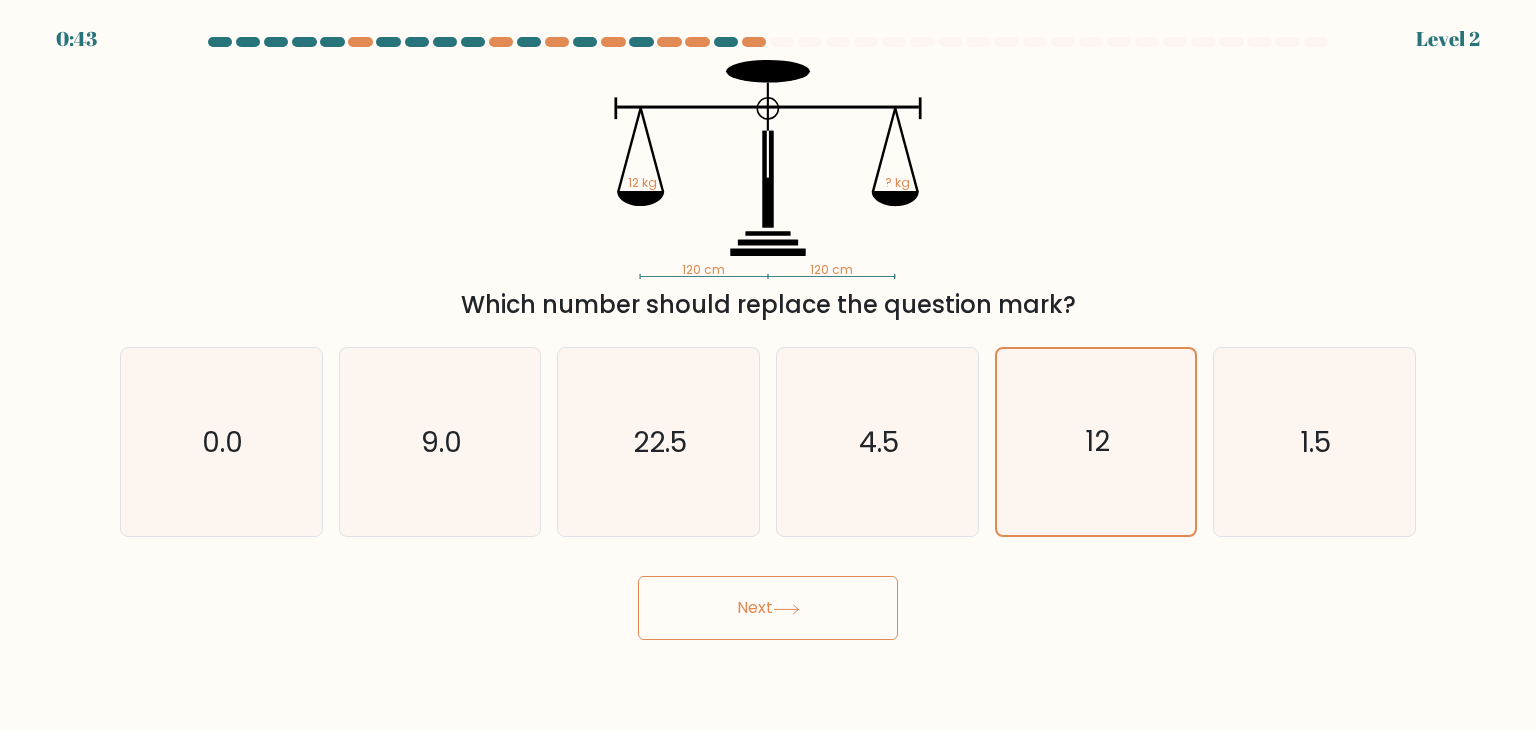 click on "Next" at bounding box center (768, 608) 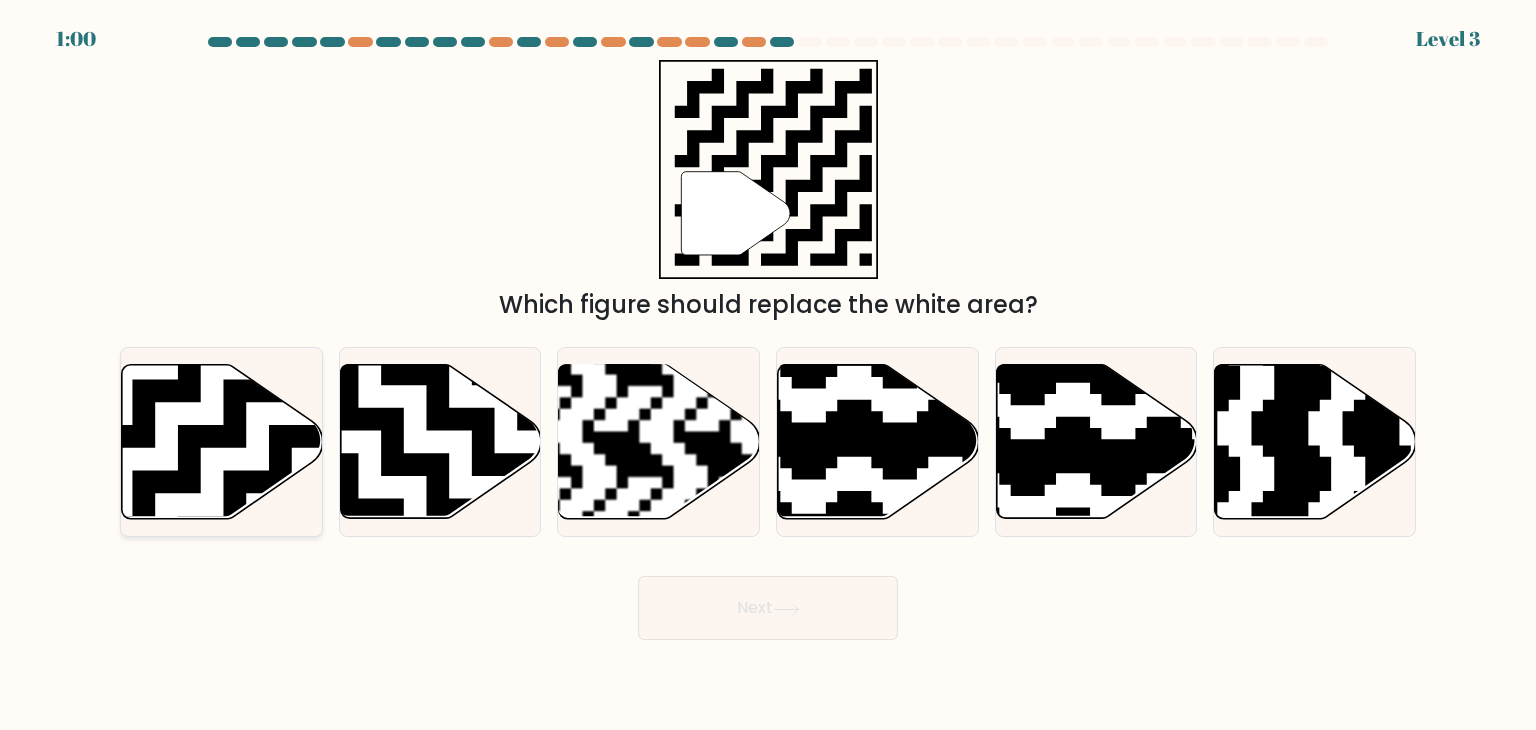 click 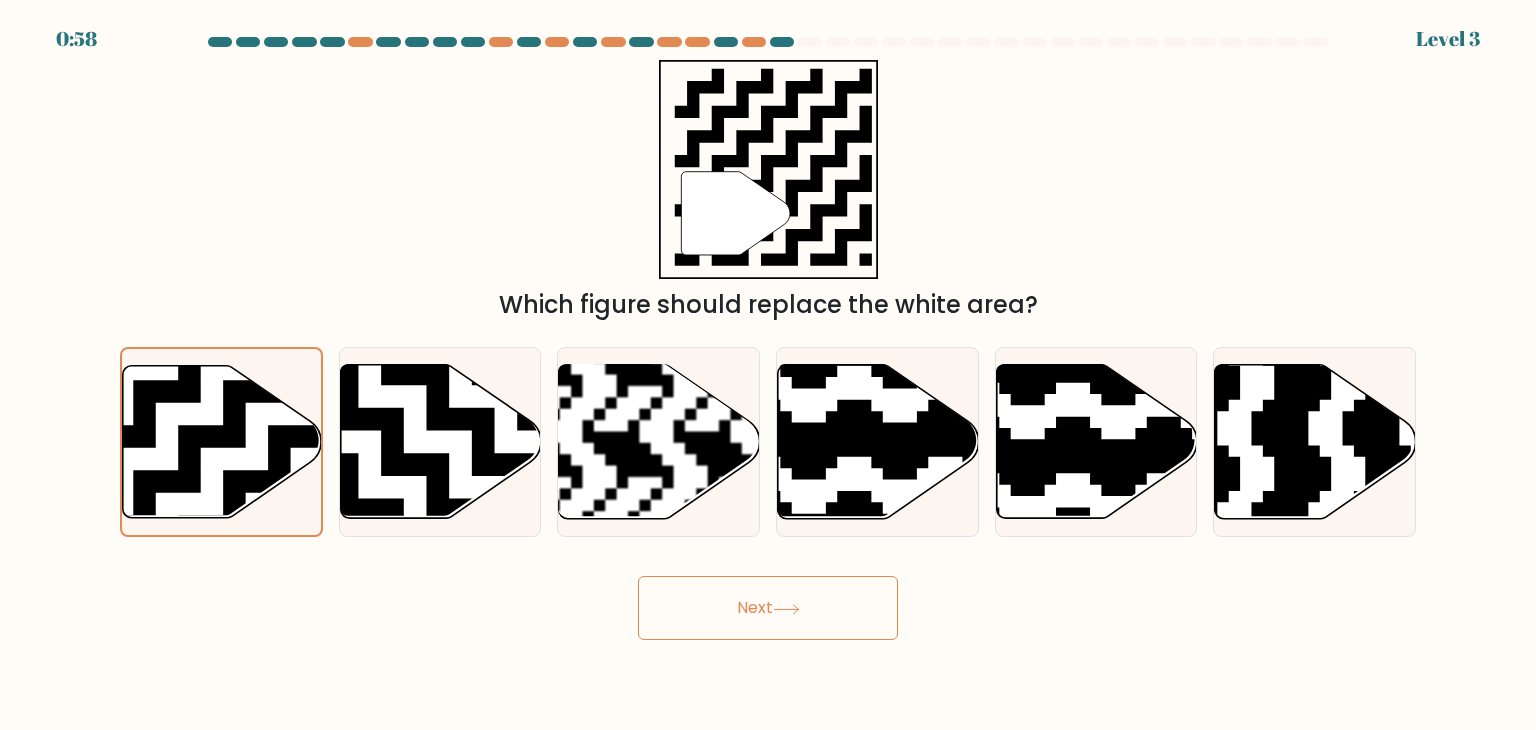 click on "Next" at bounding box center [768, 608] 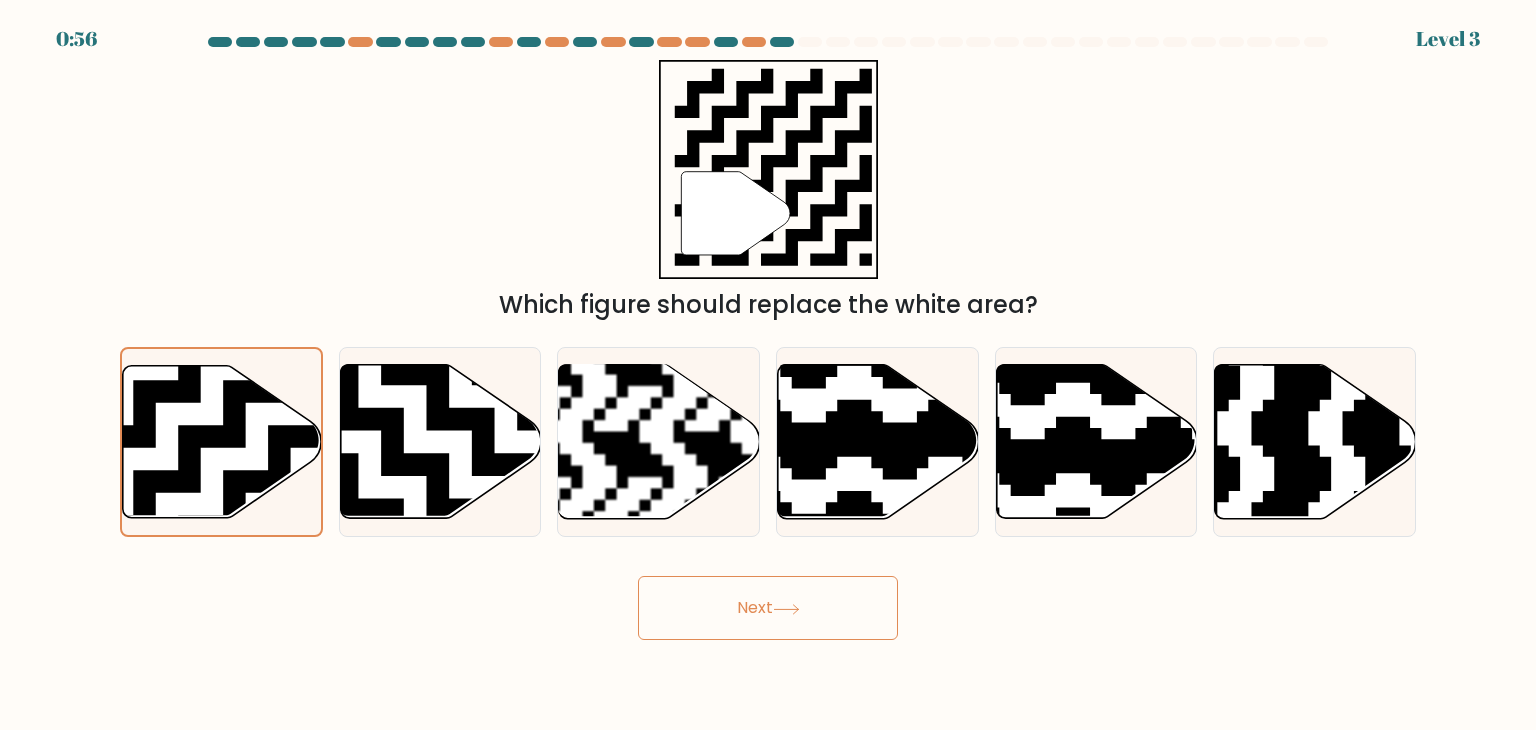 click on "Next" at bounding box center (768, 608) 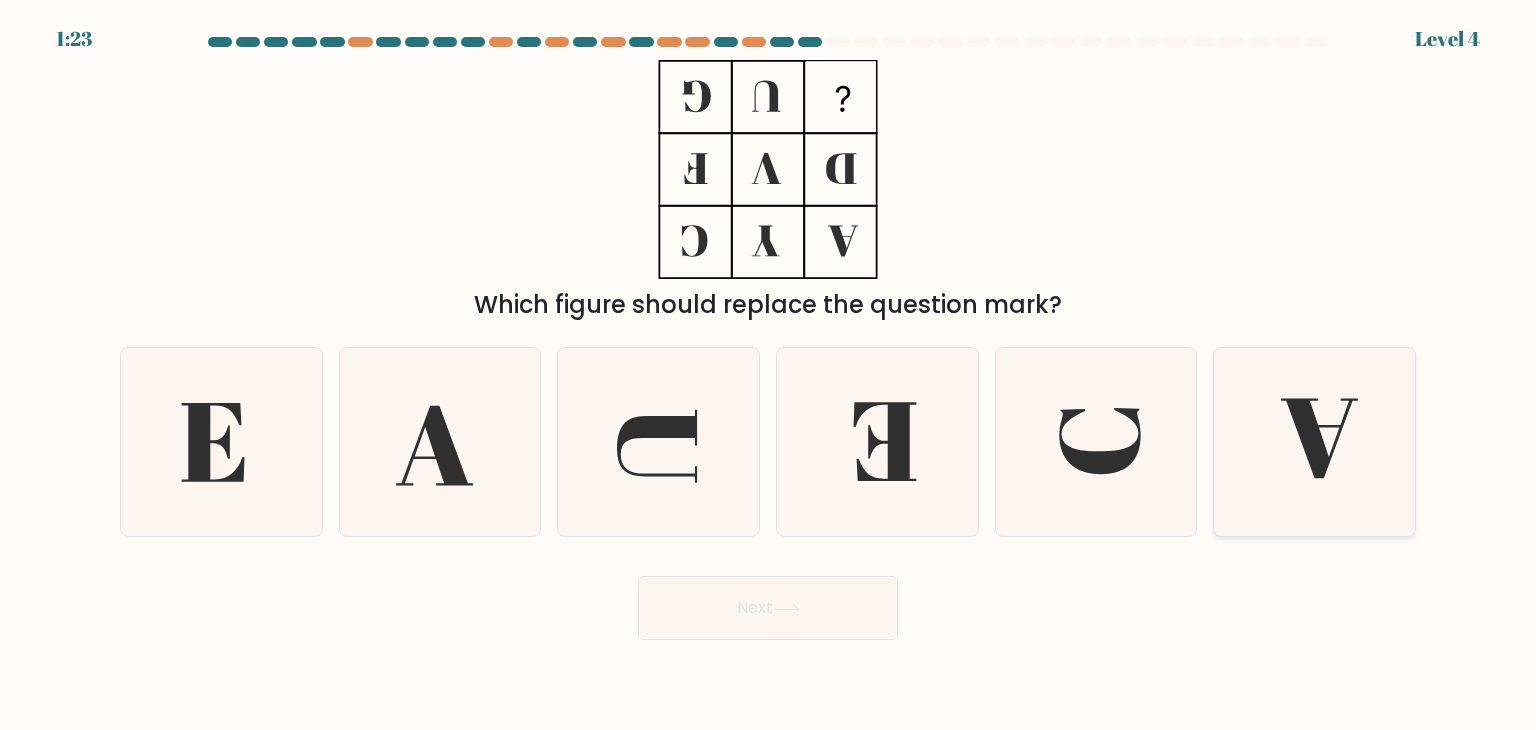 click 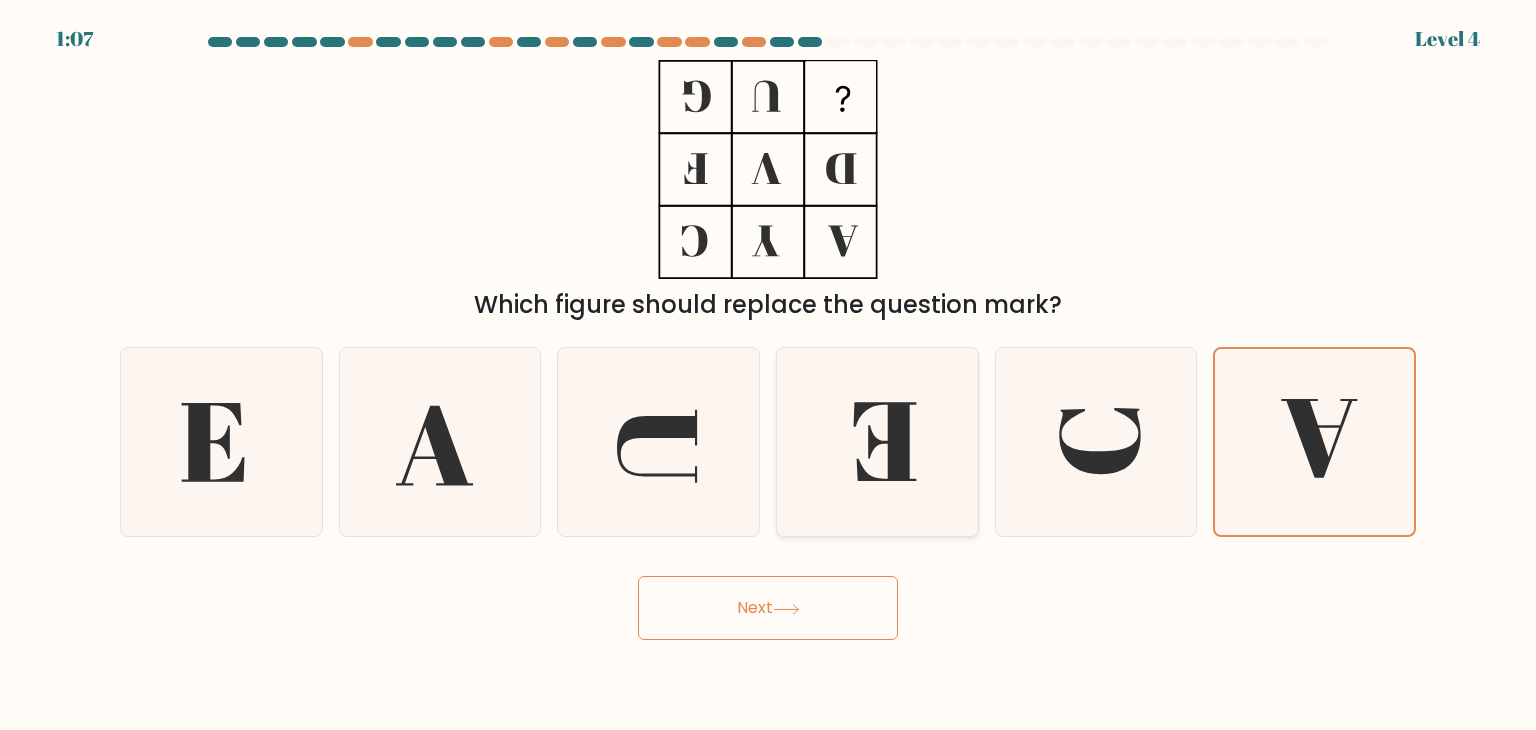click 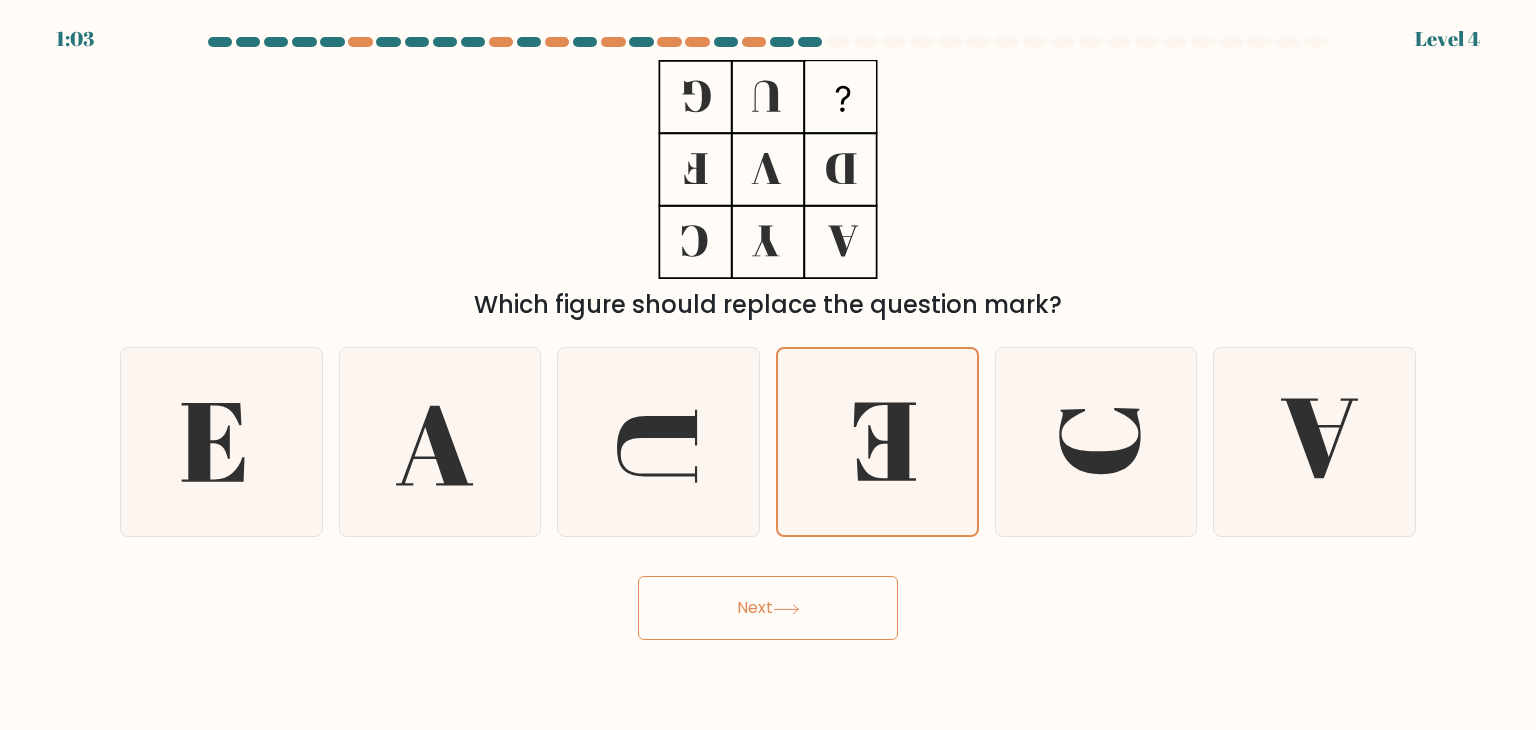 click on "Next" at bounding box center (768, 608) 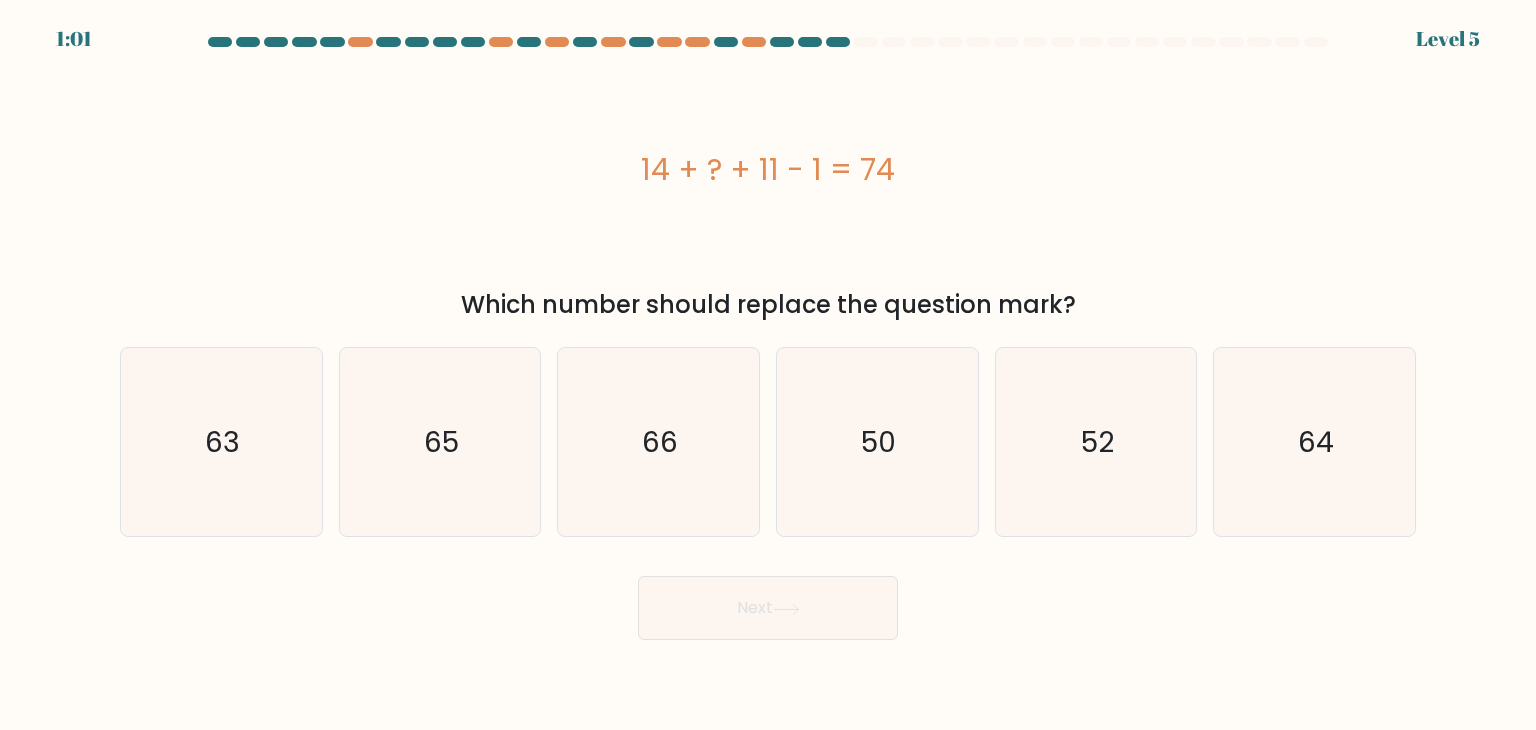 click 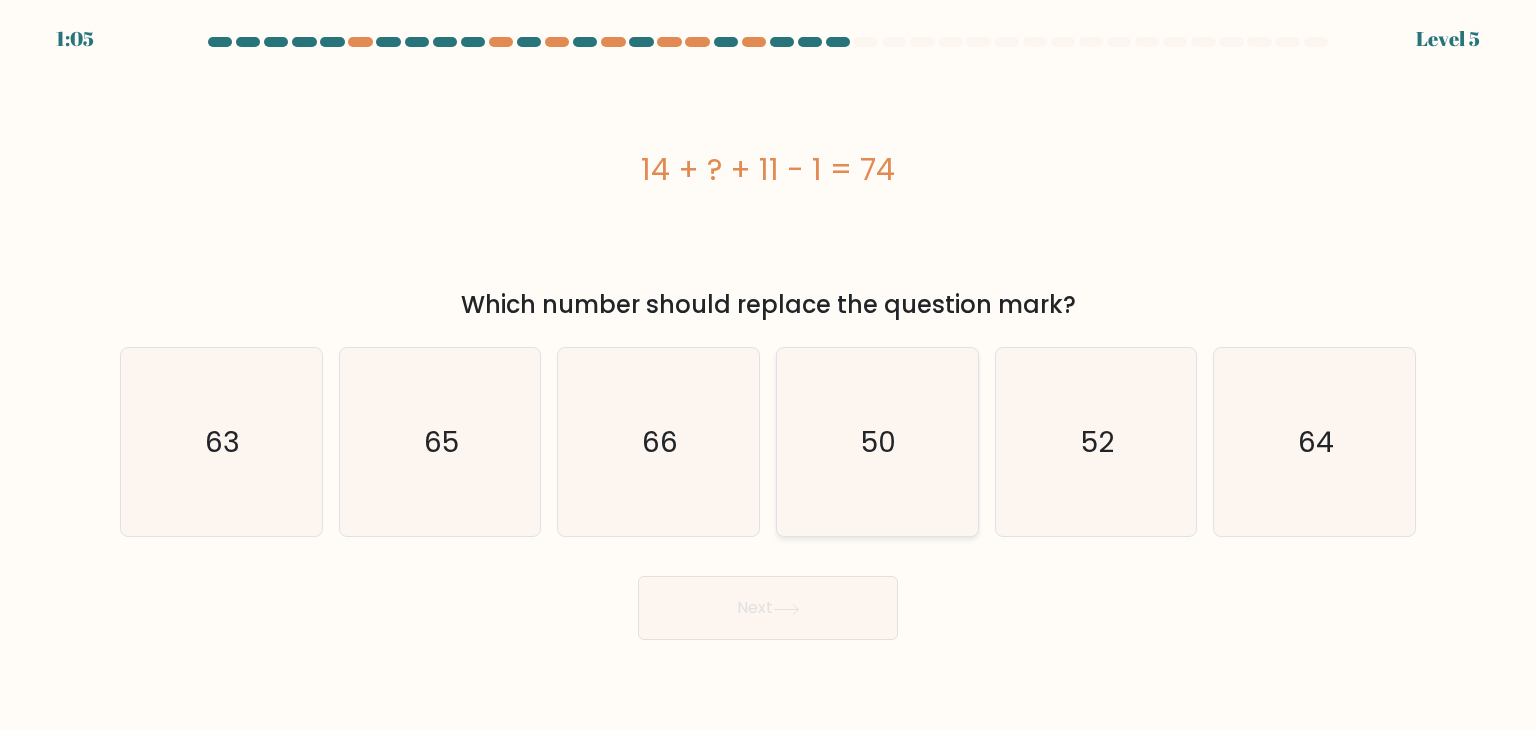 click on "50" 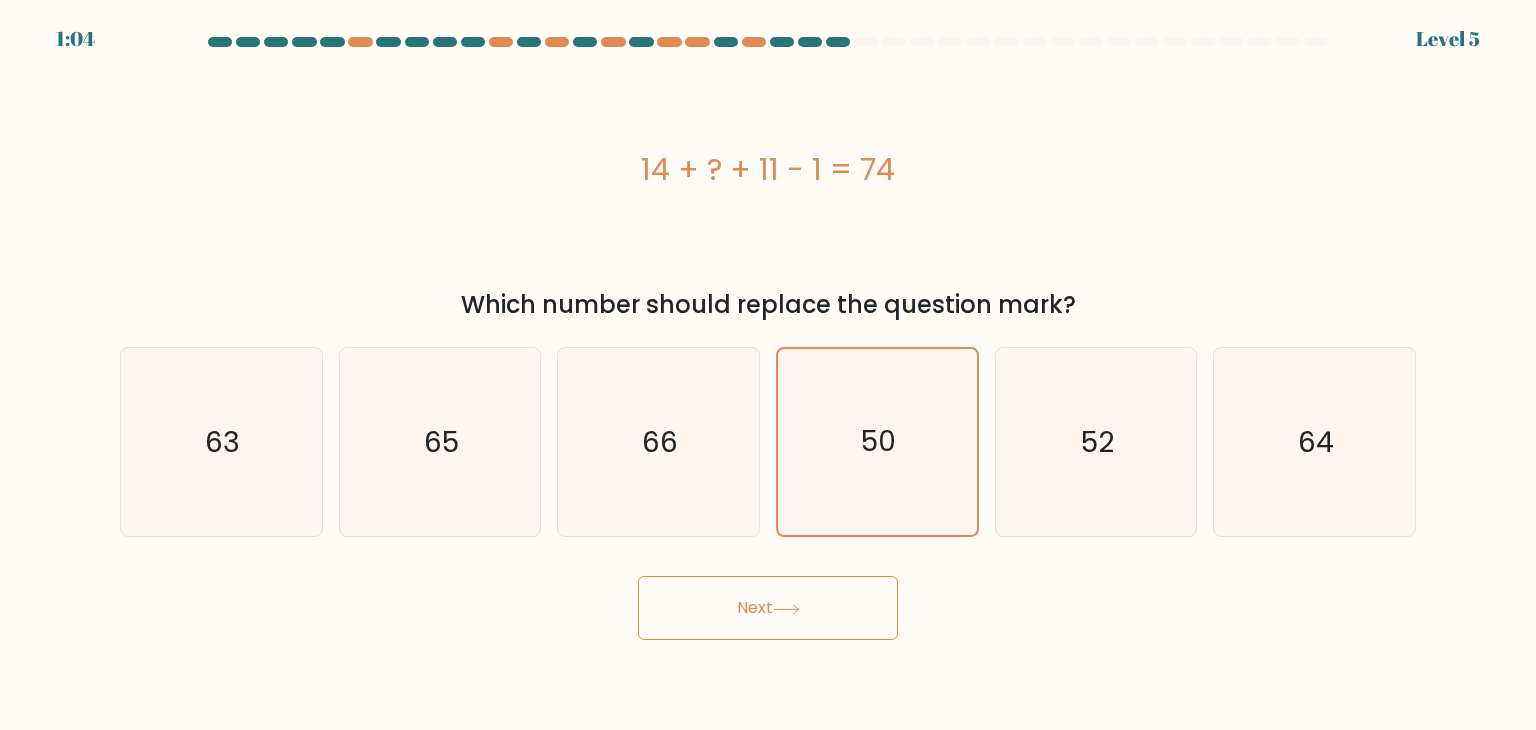 click 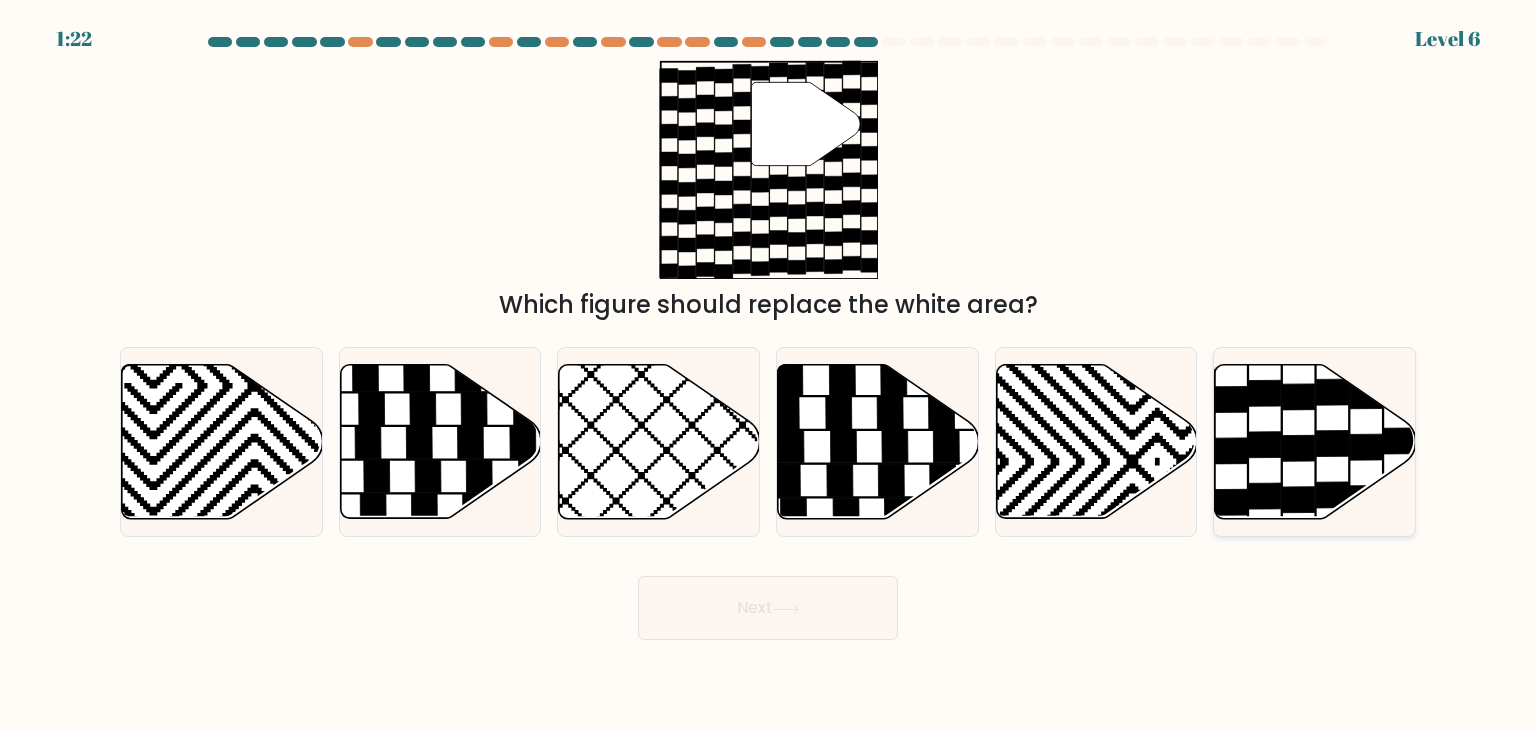 click 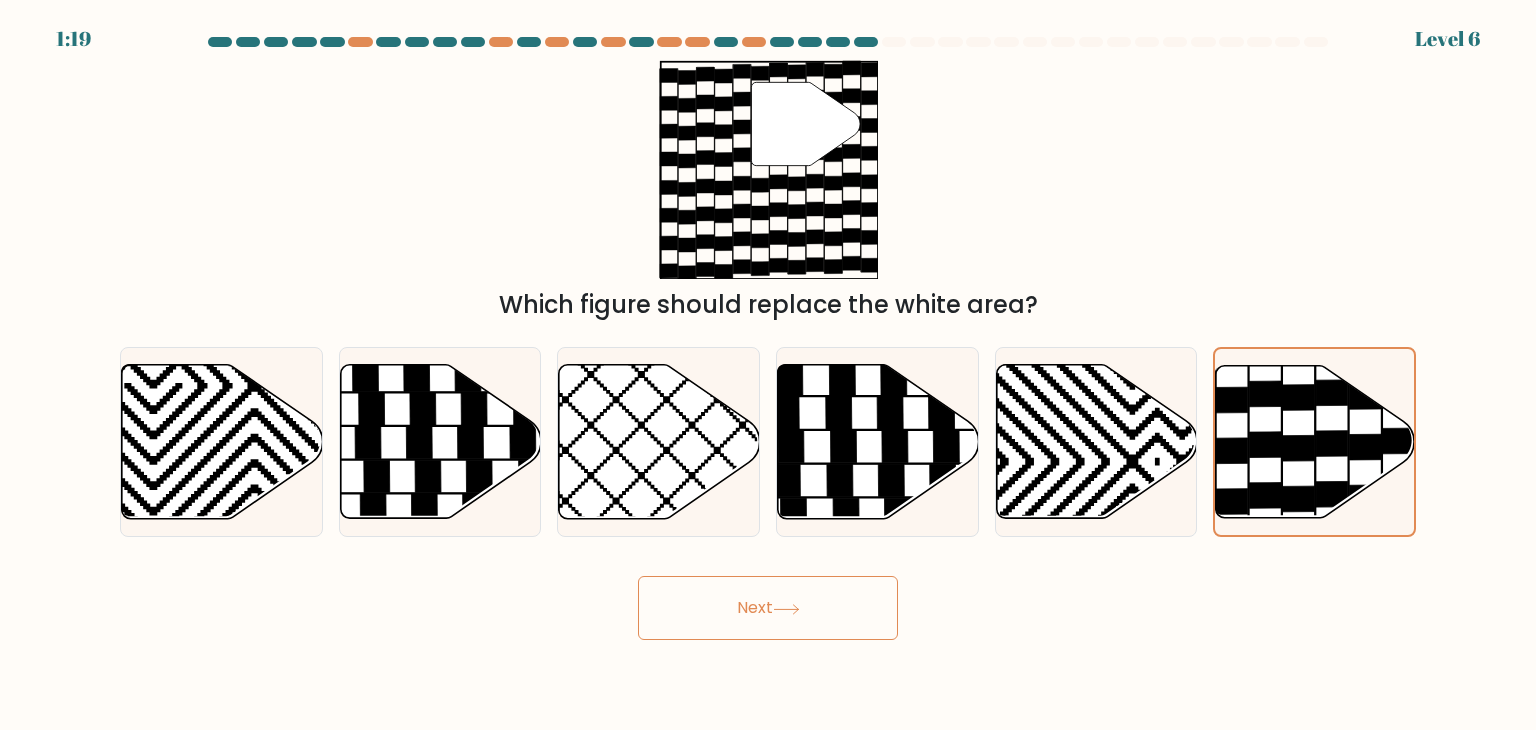 click on "Next" at bounding box center [768, 608] 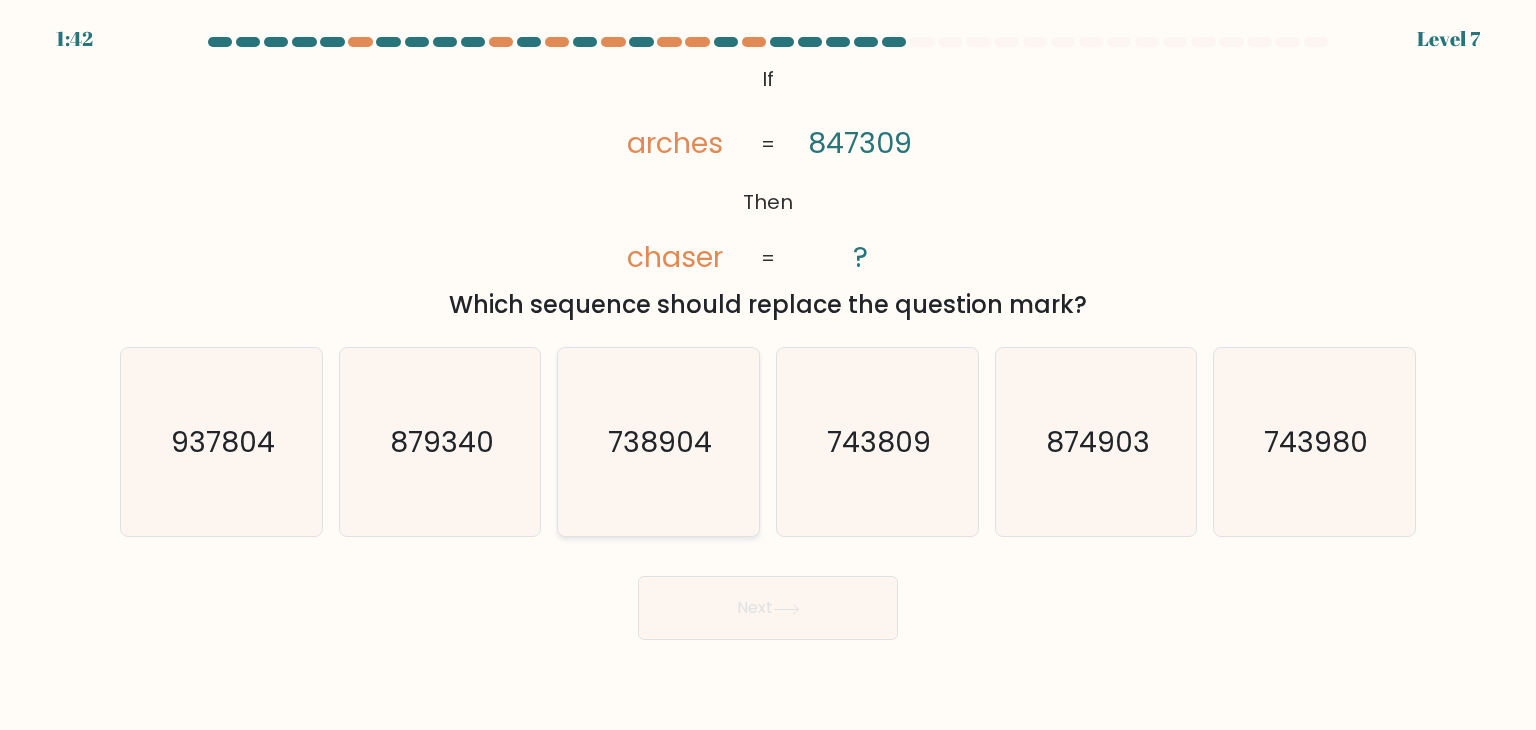 click on "738904" 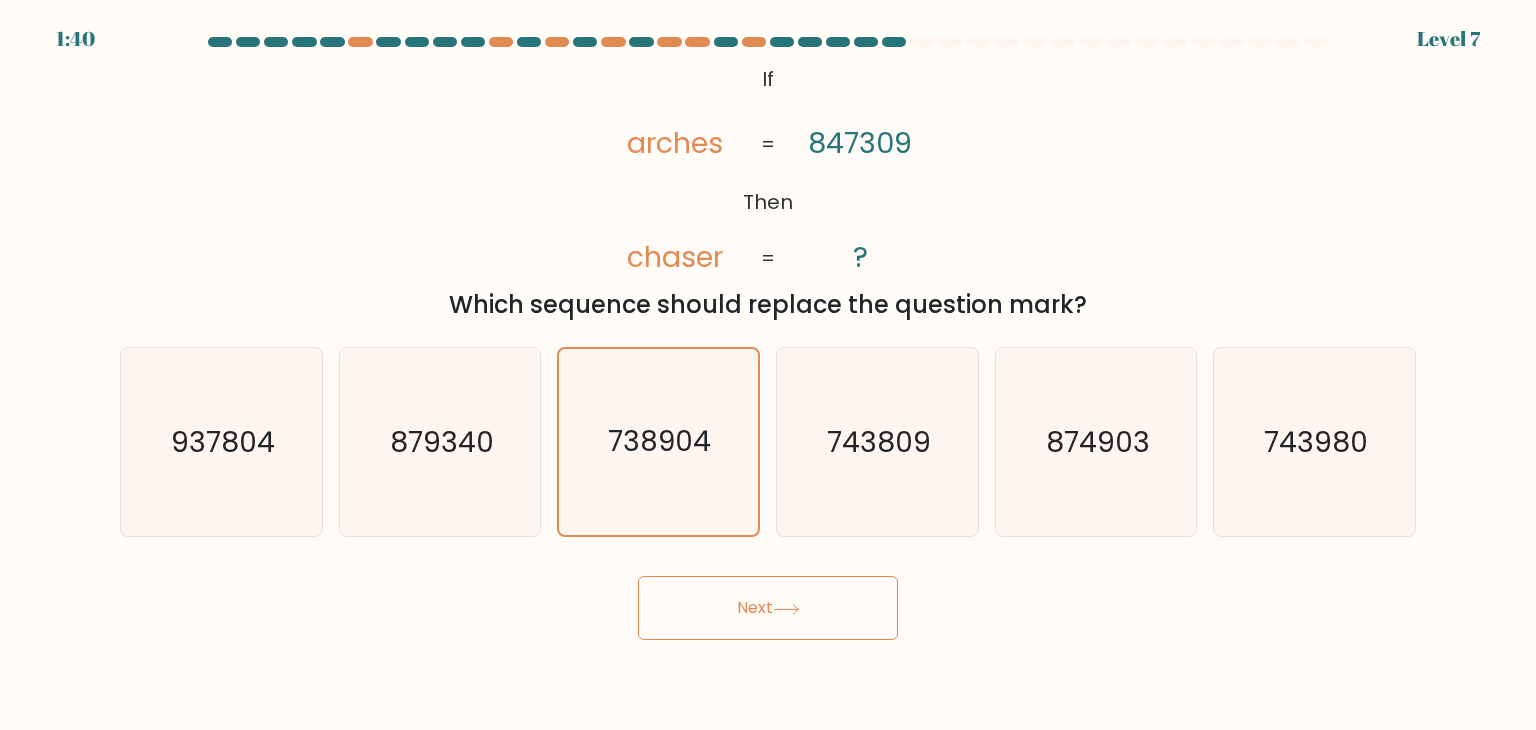 click on "Next" at bounding box center (768, 608) 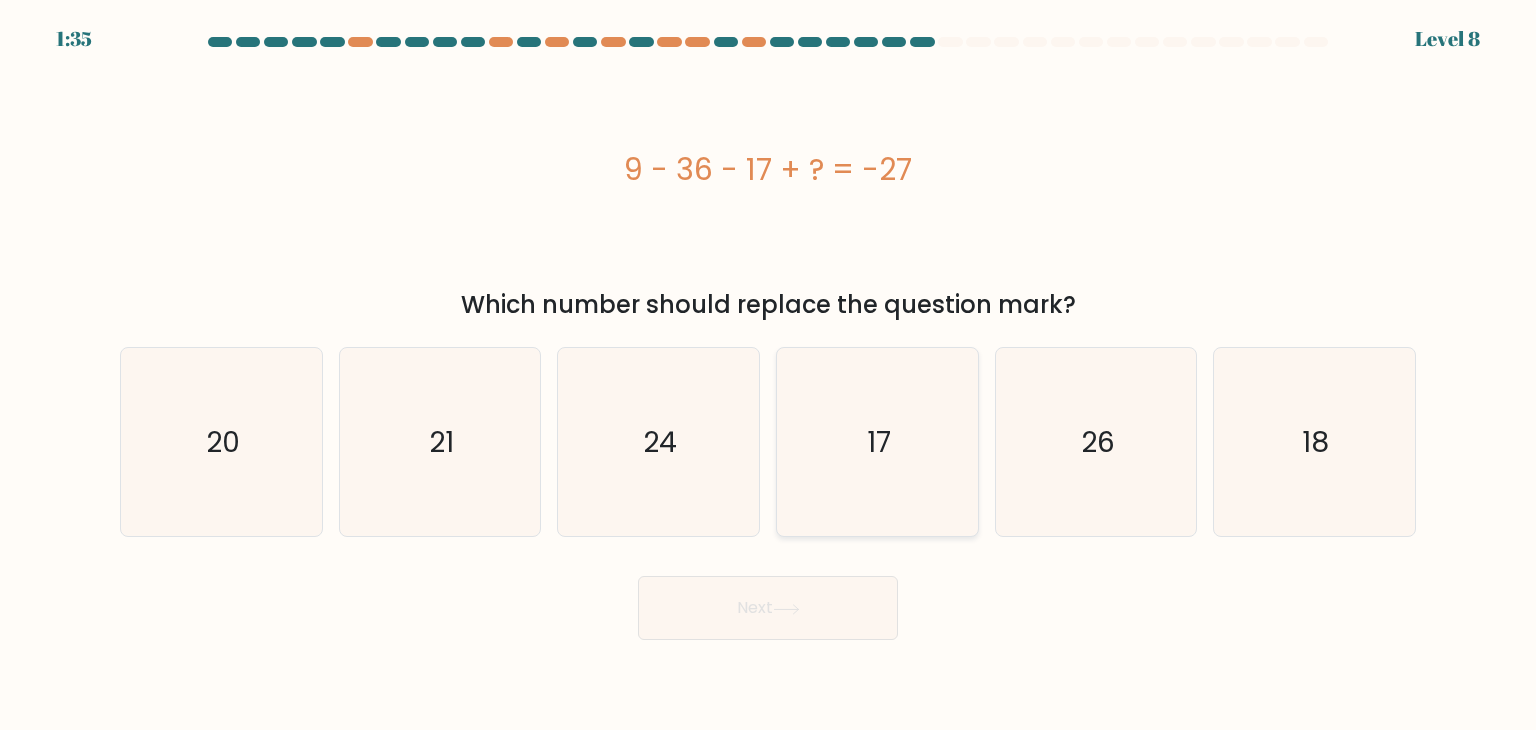 click on "17" 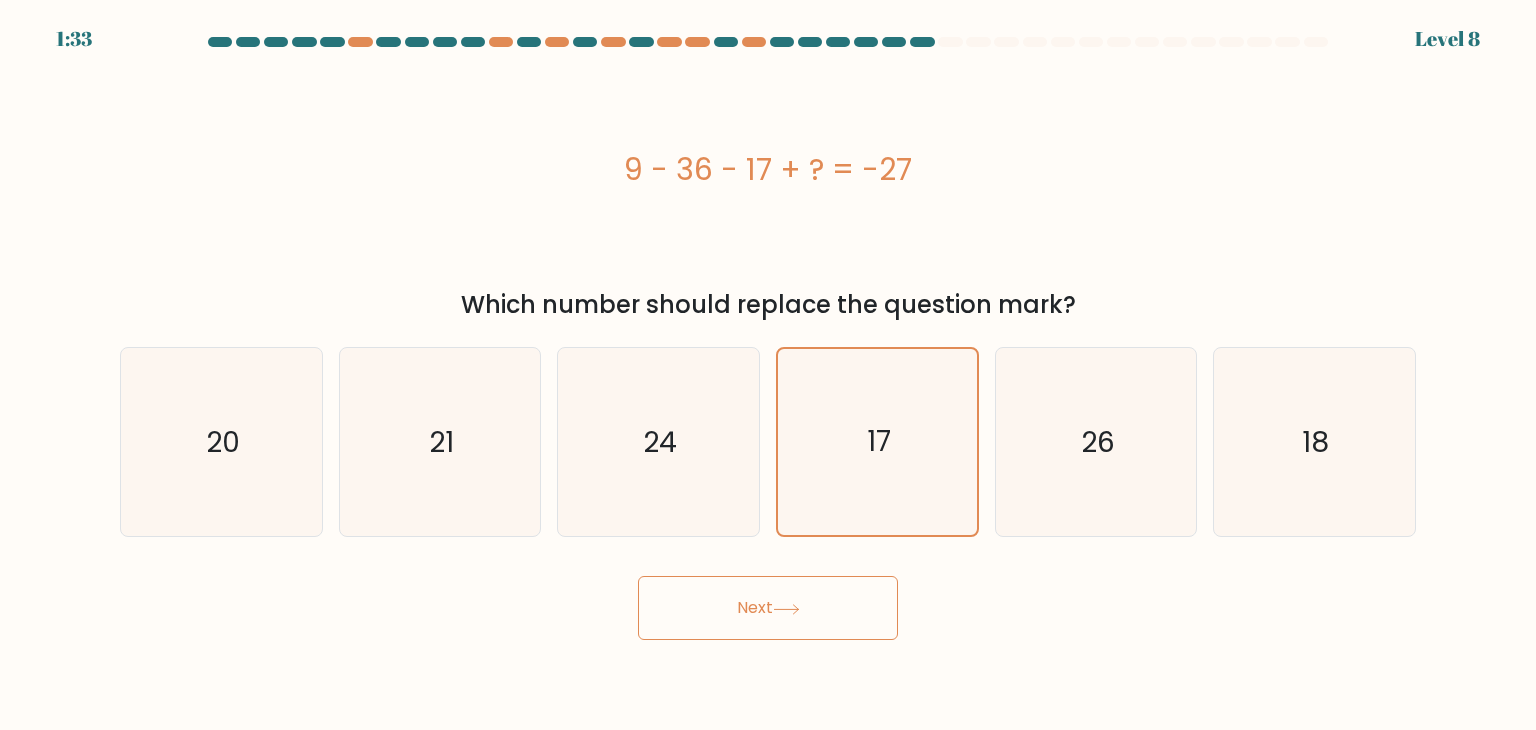 click on "Next" at bounding box center (768, 608) 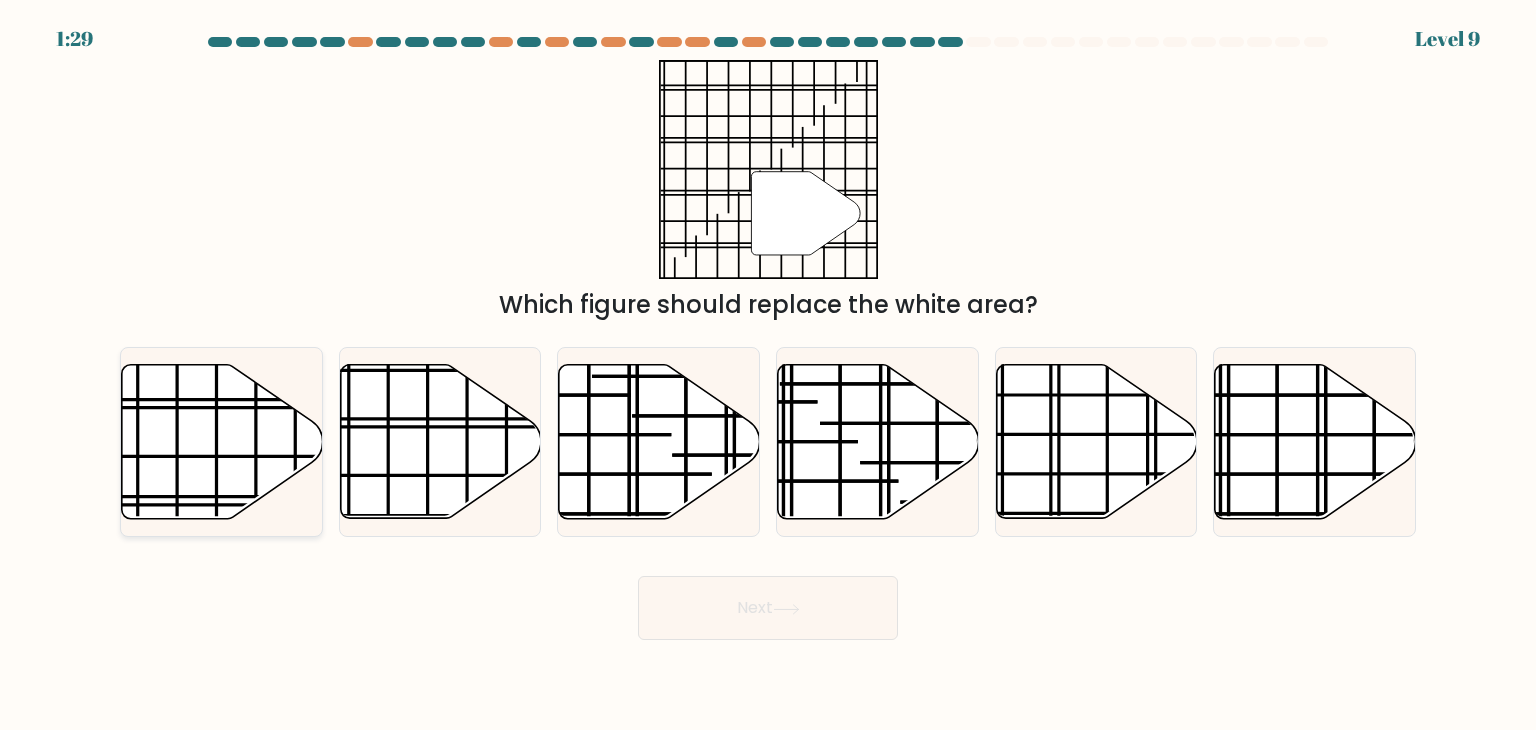 click 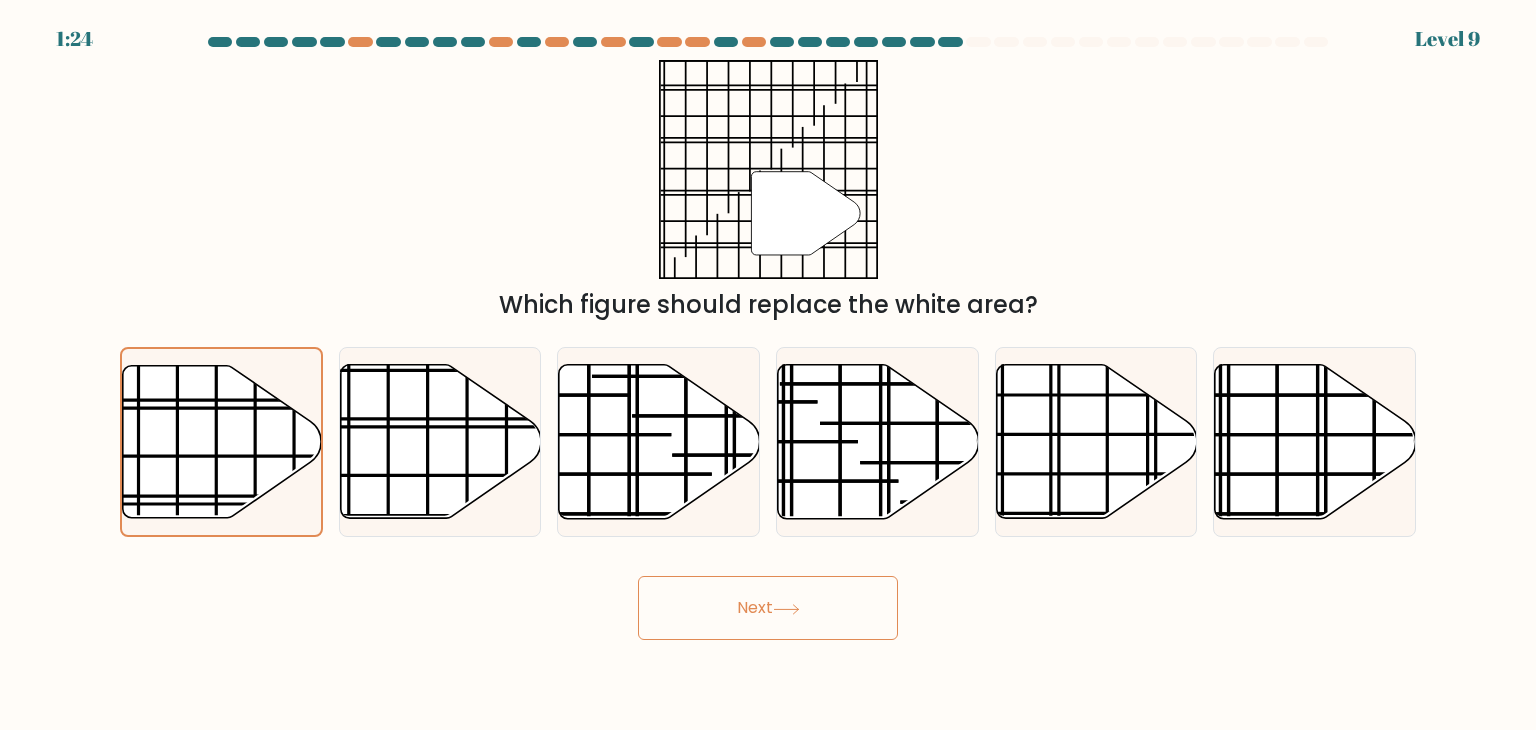click on "Next" at bounding box center [768, 608] 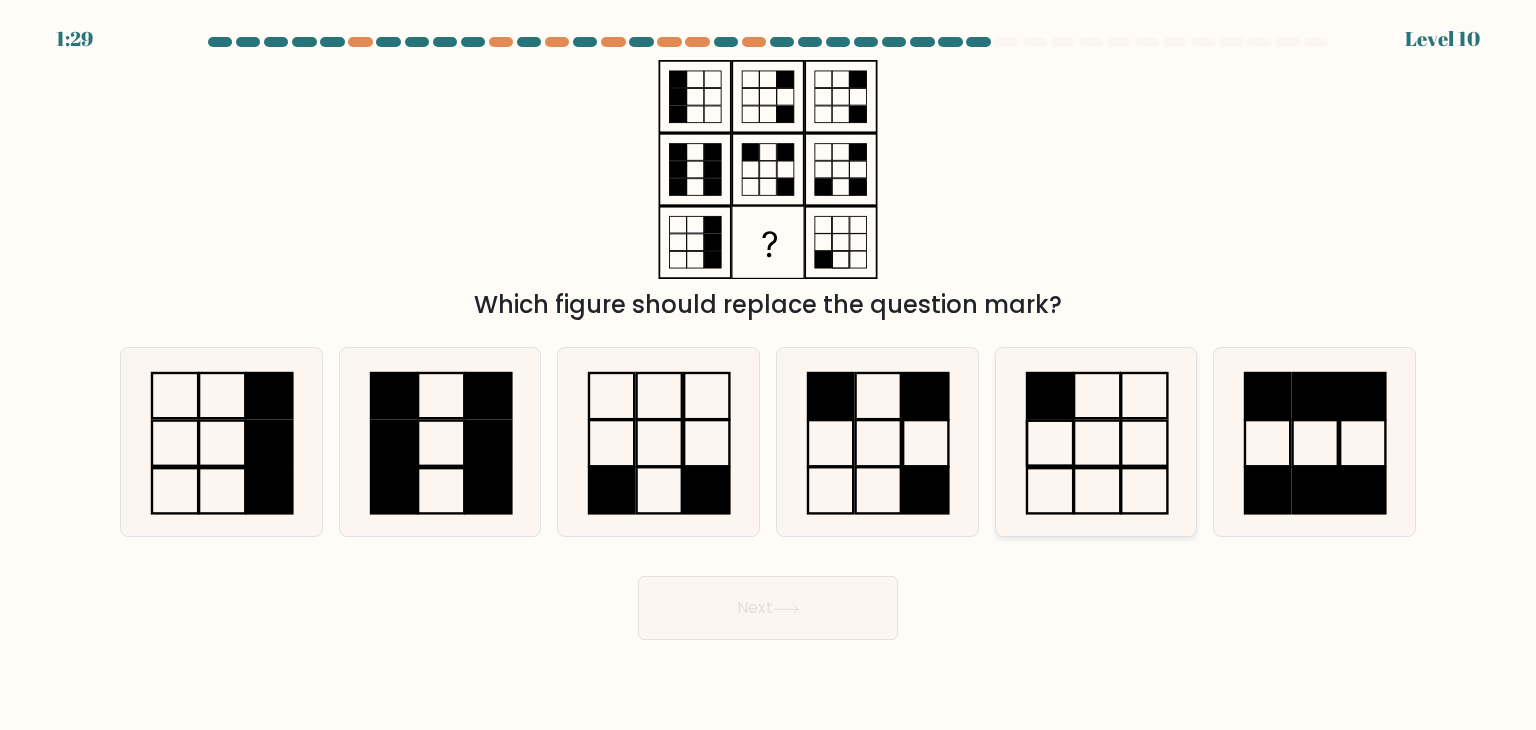 click 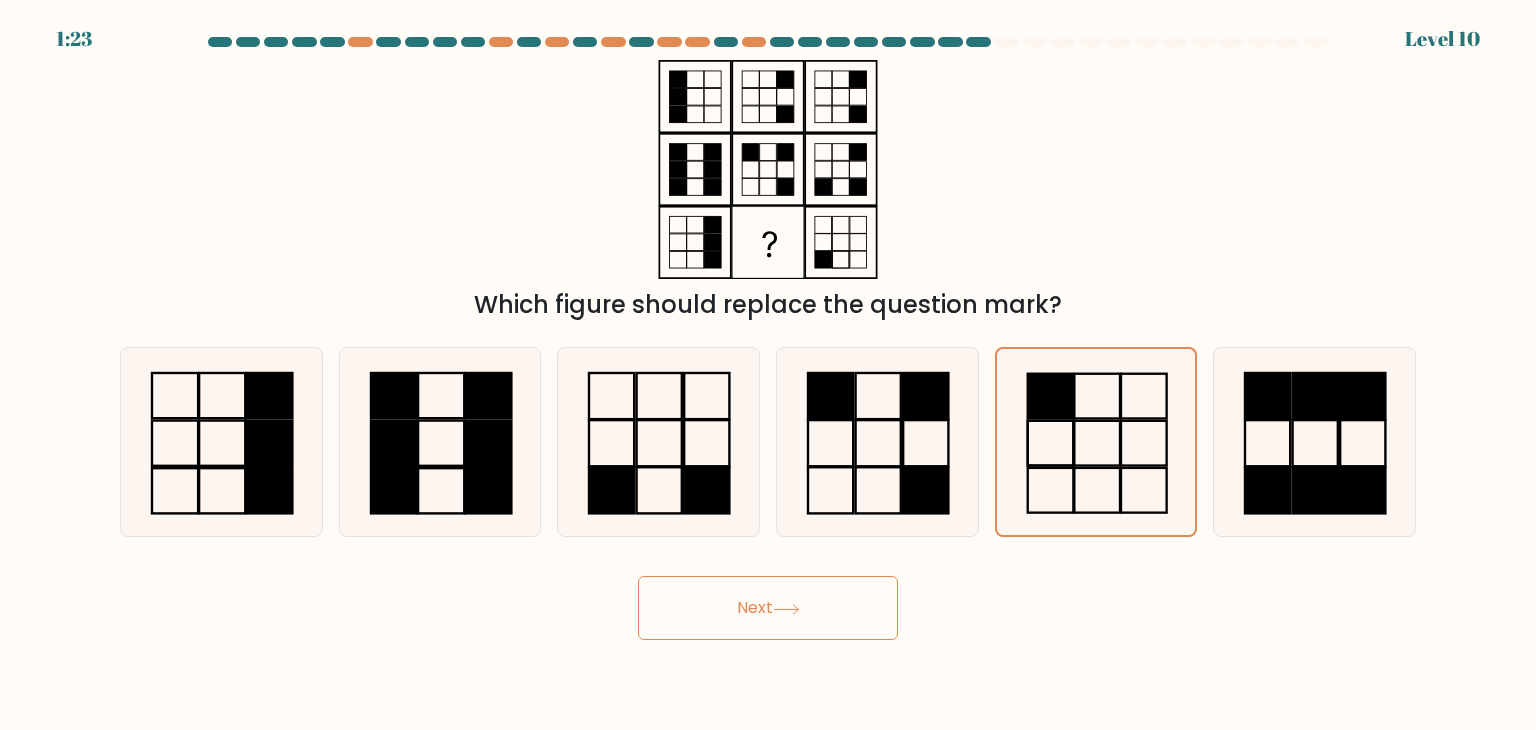 click on "Next" at bounding box center (768, 608) 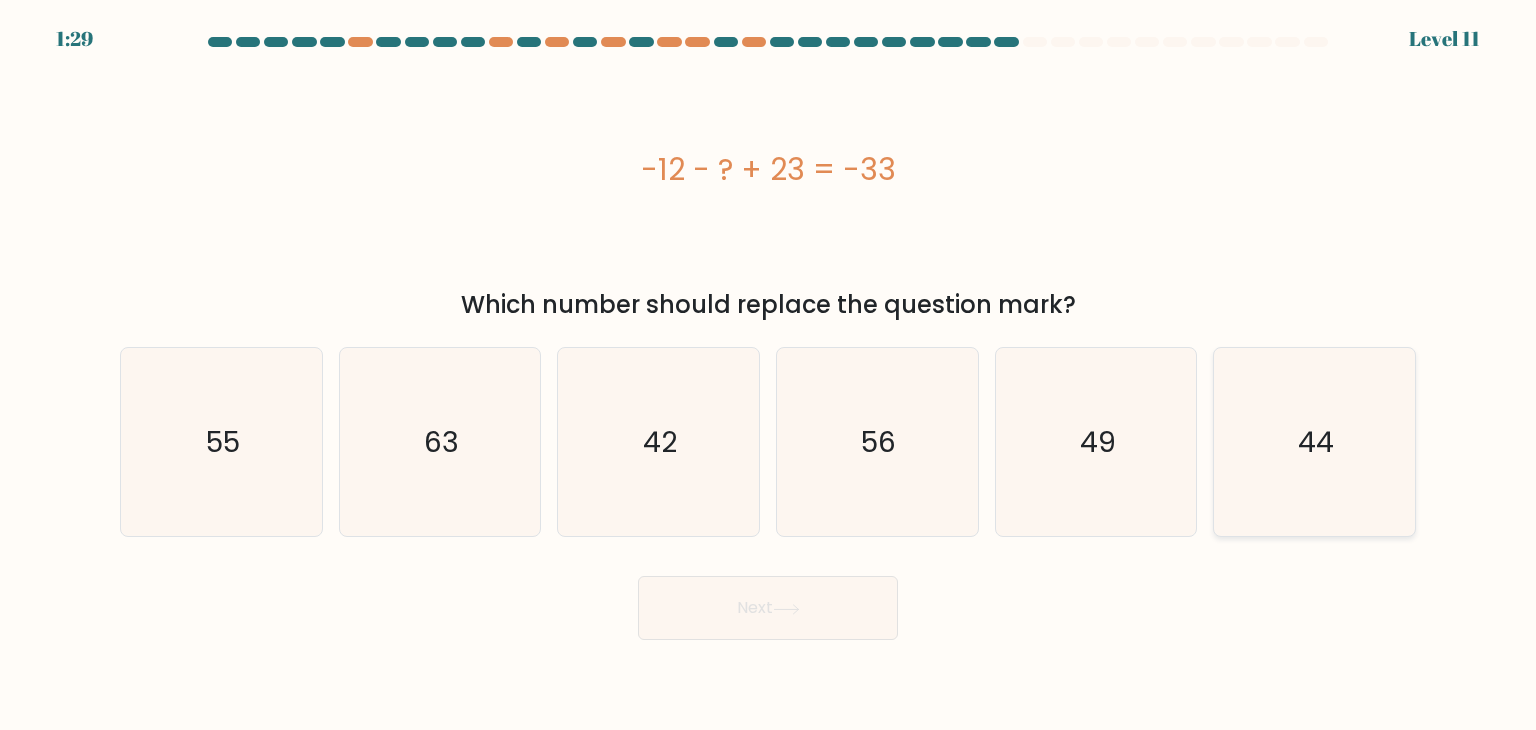 click on "44" 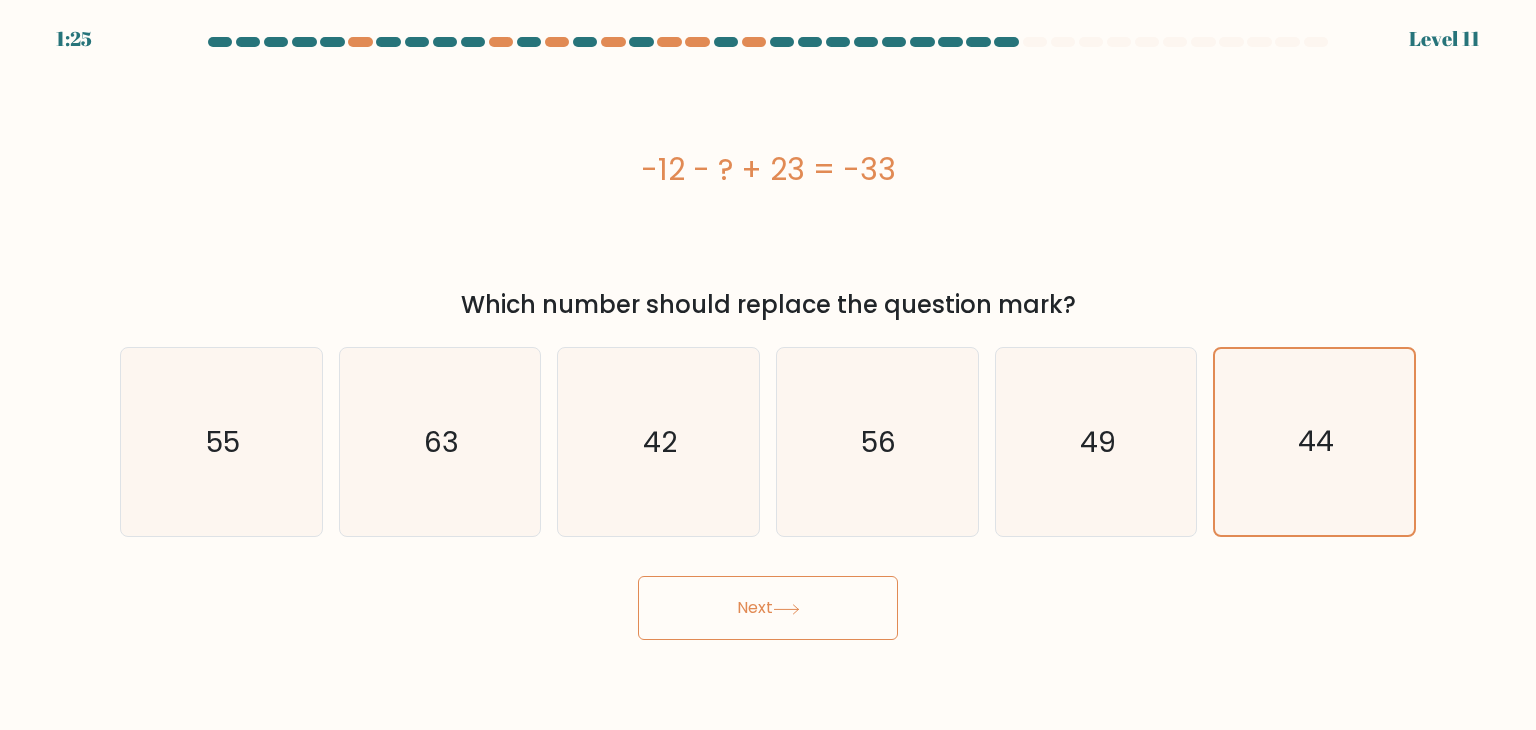 click on "Next" at bounding box center [768, 608] 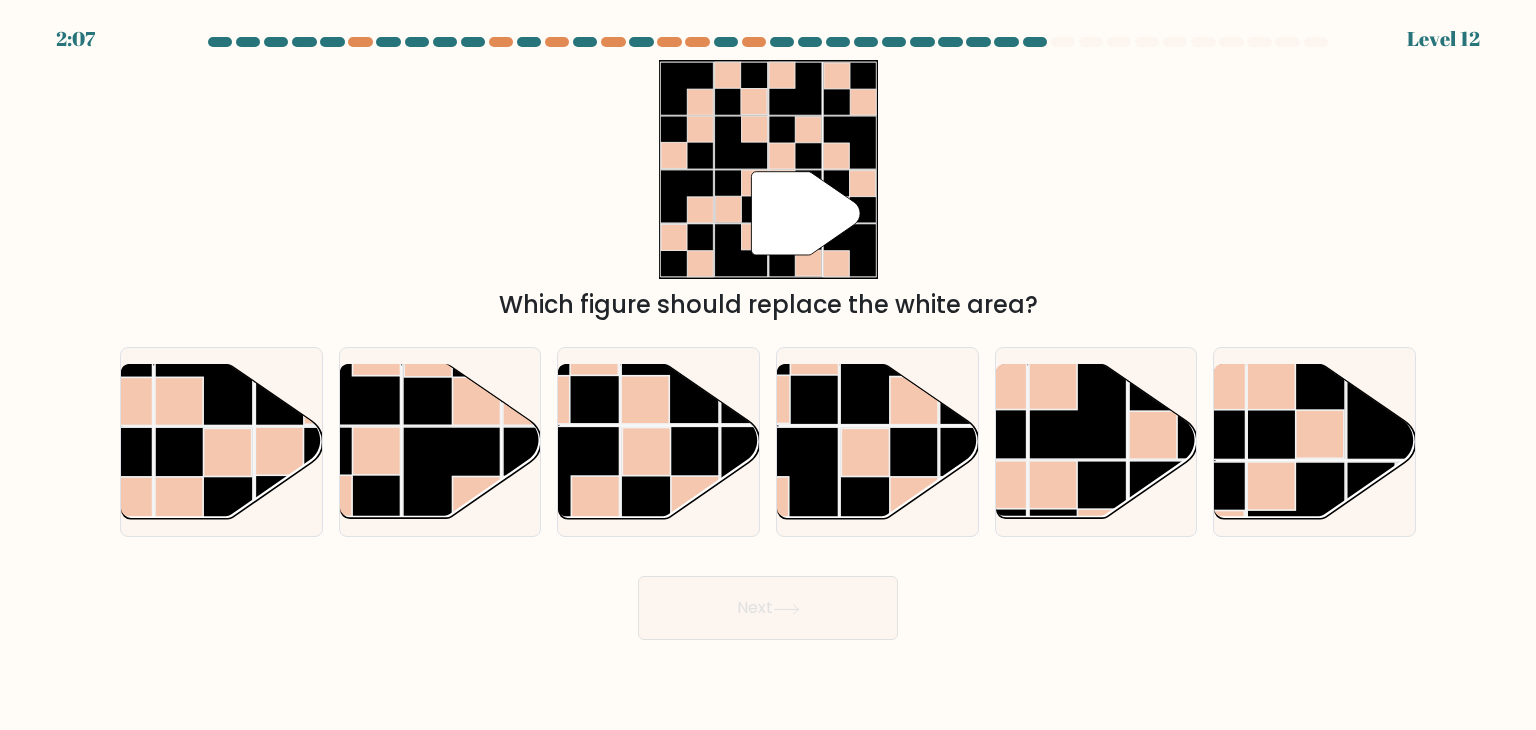 click 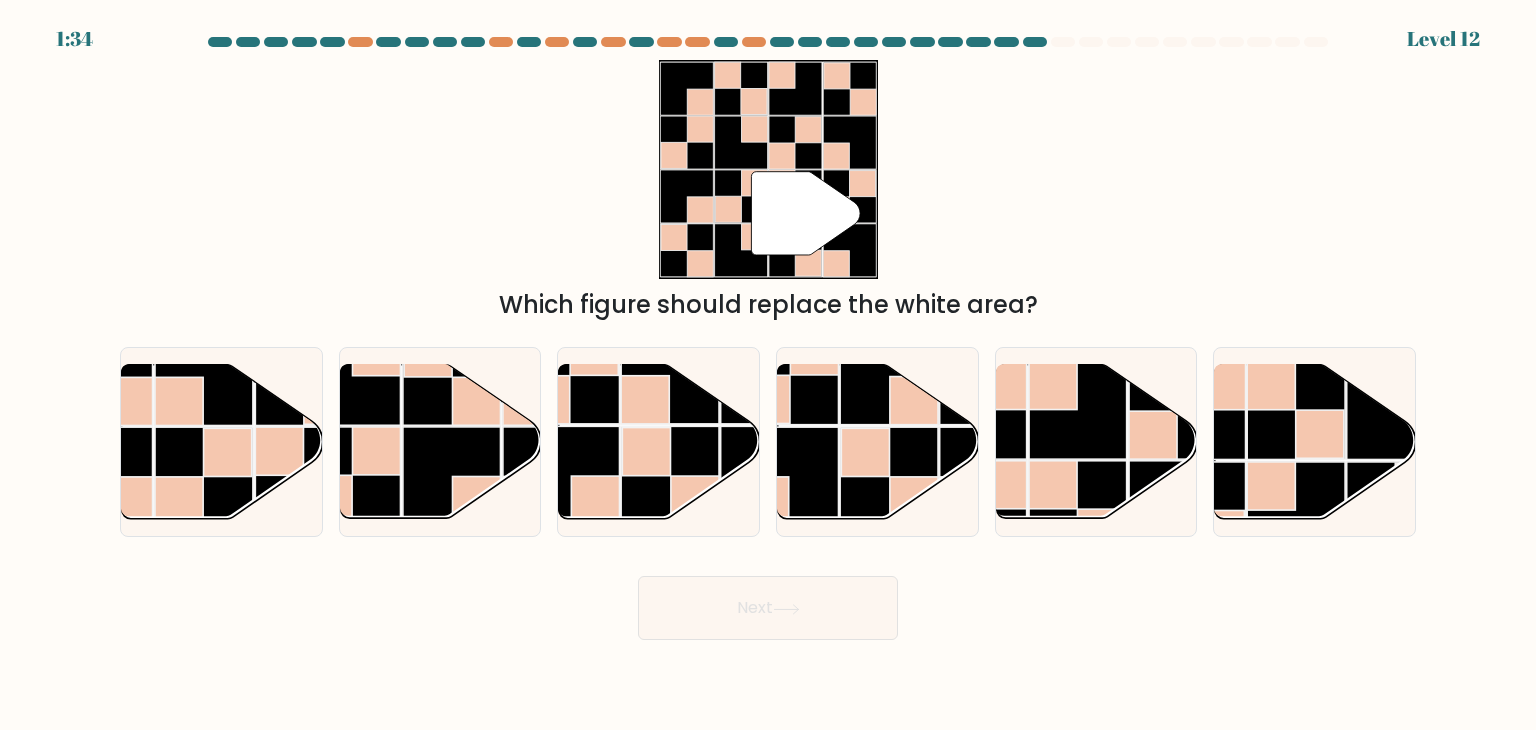click 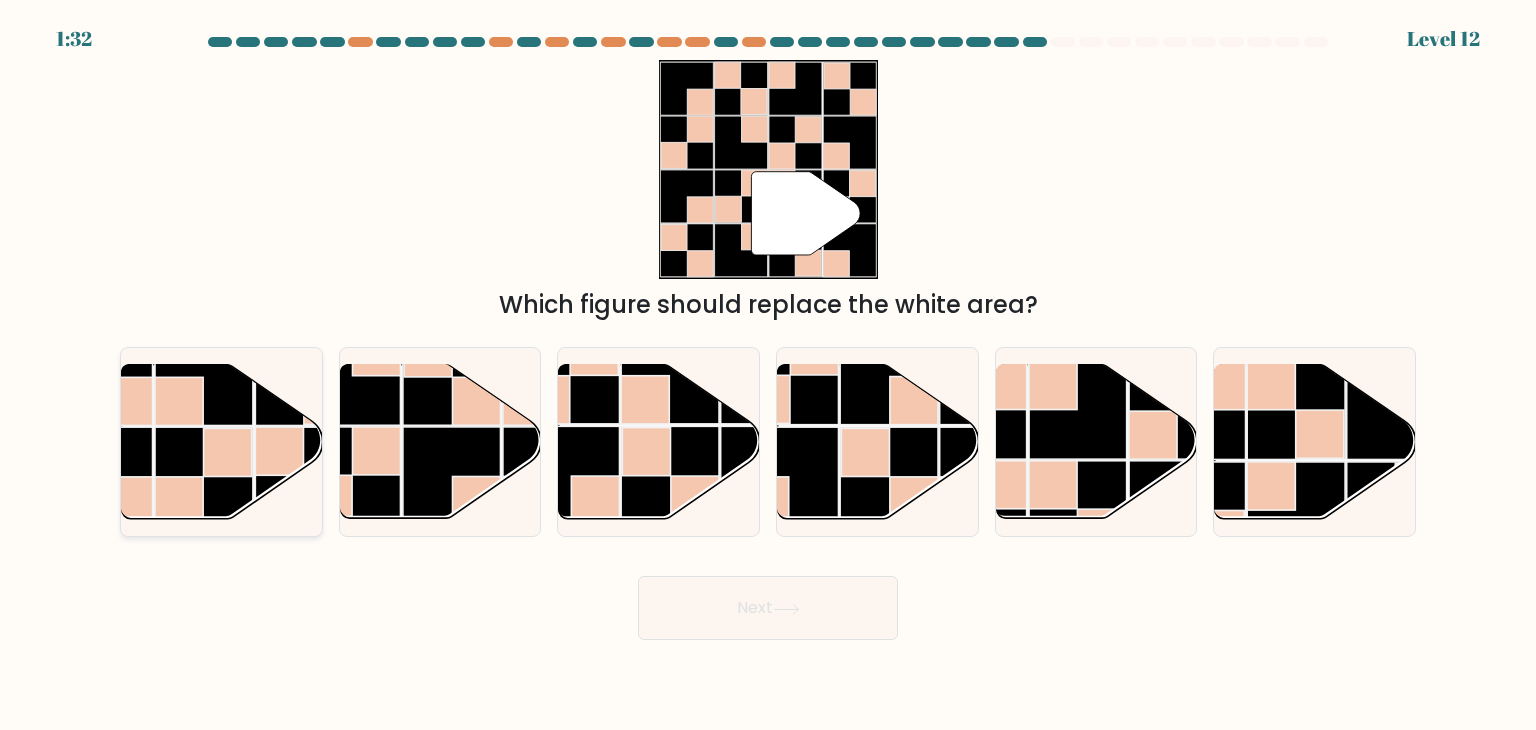 click 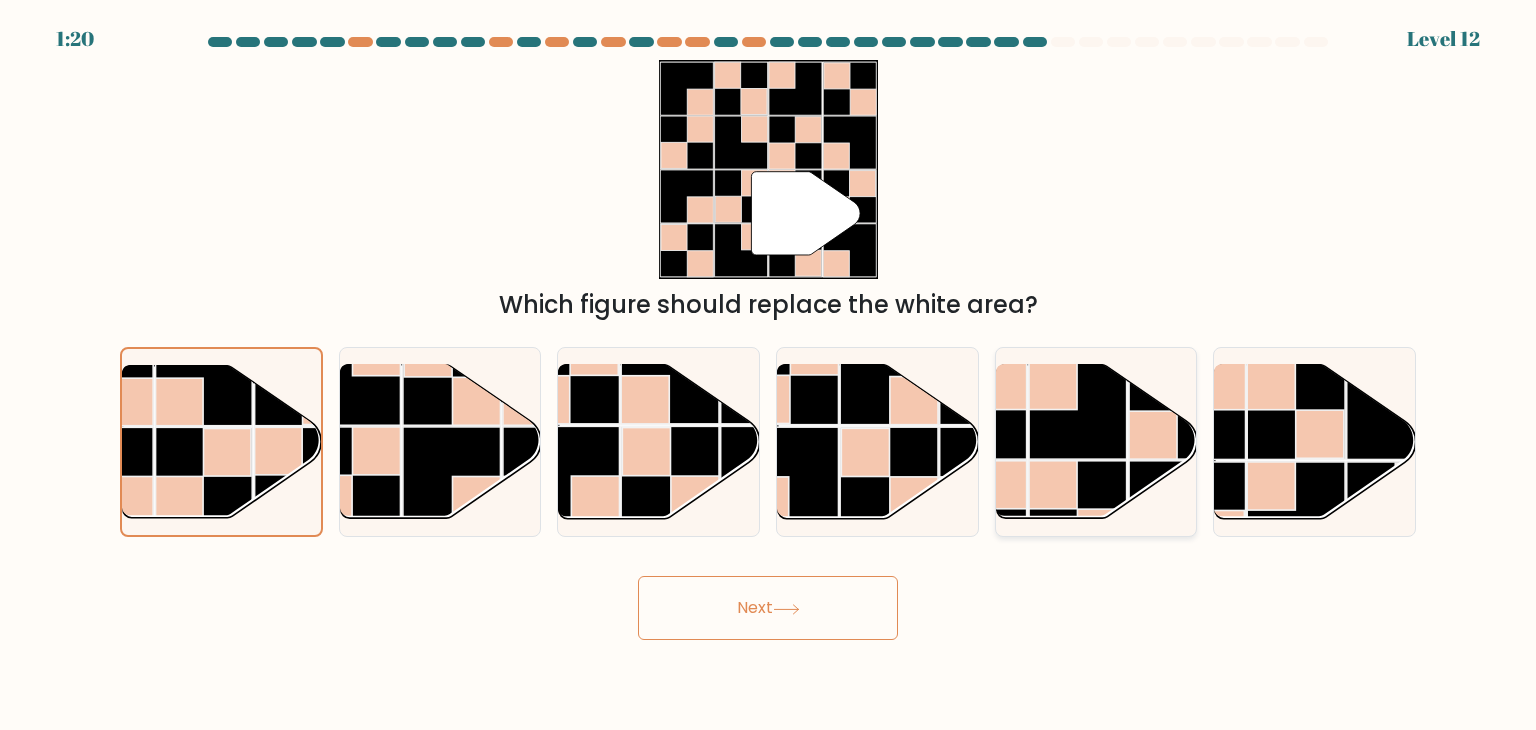 click 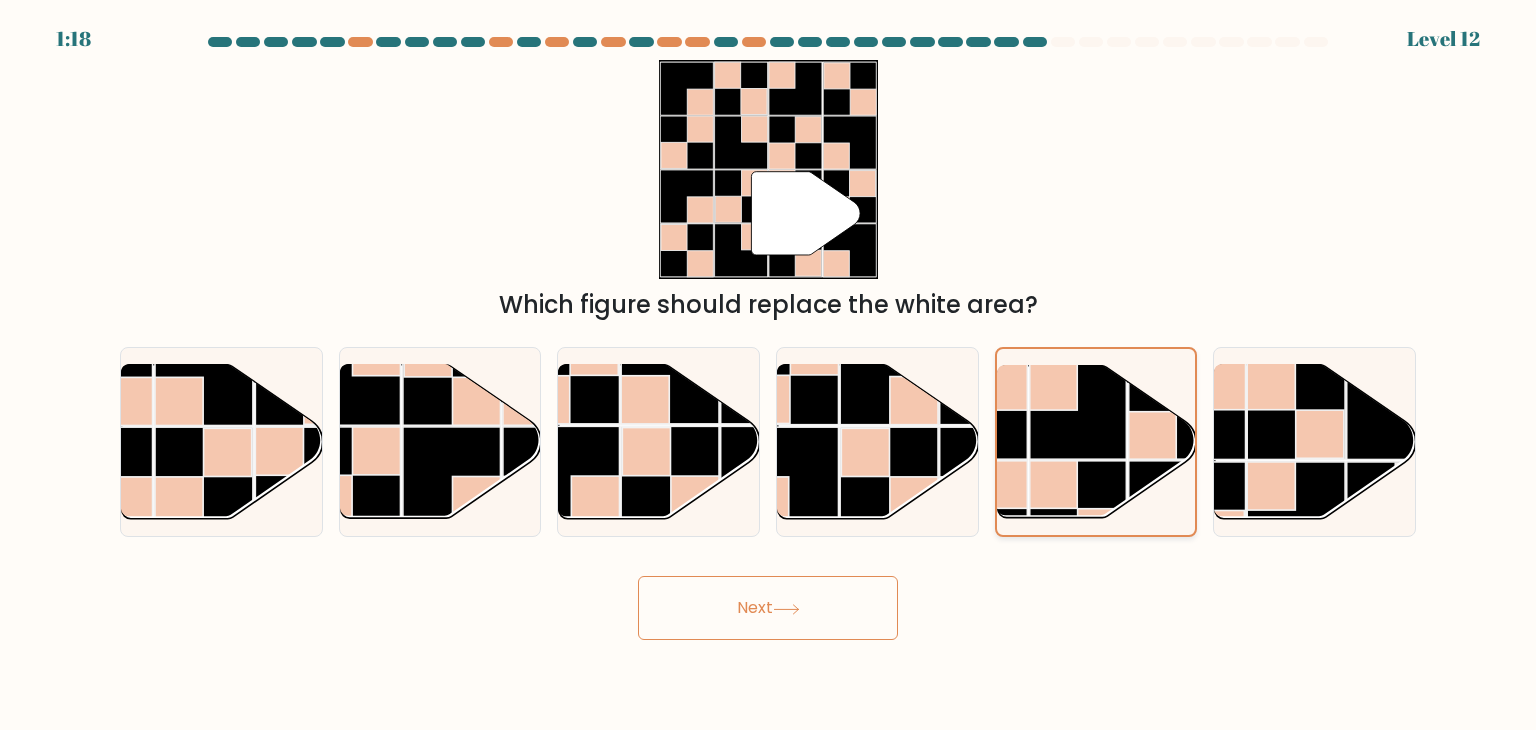 click 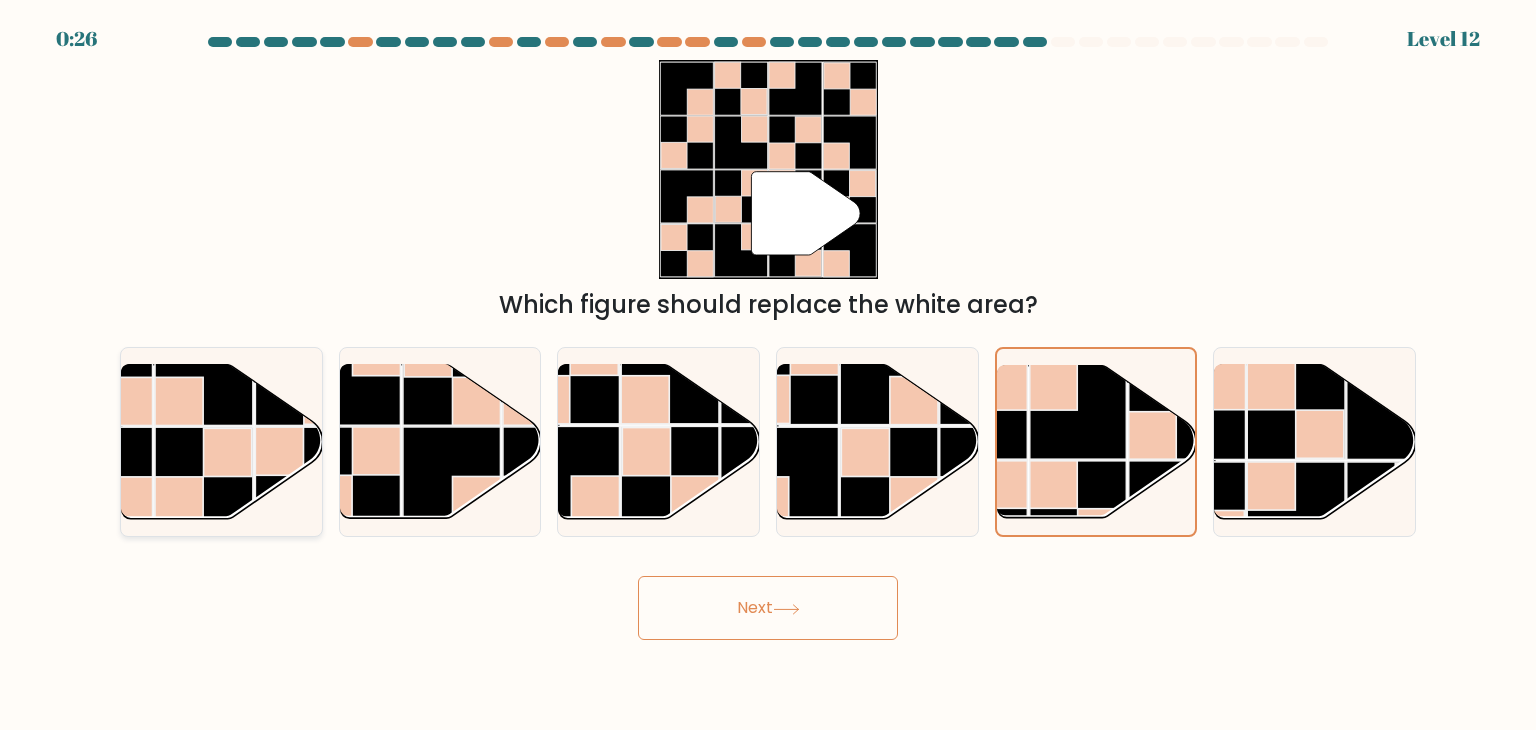 click 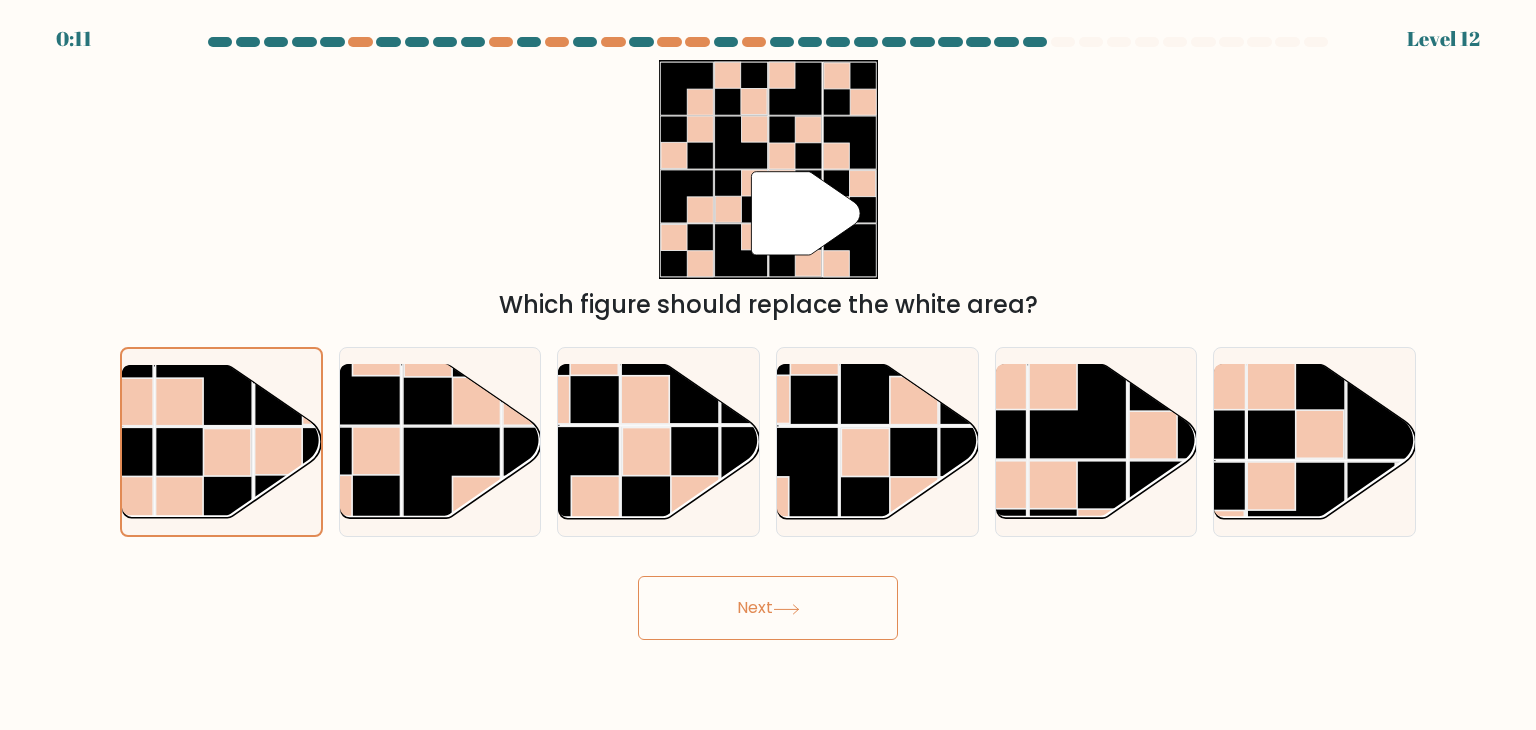 click on "Next" at bounding box center (768, 608) 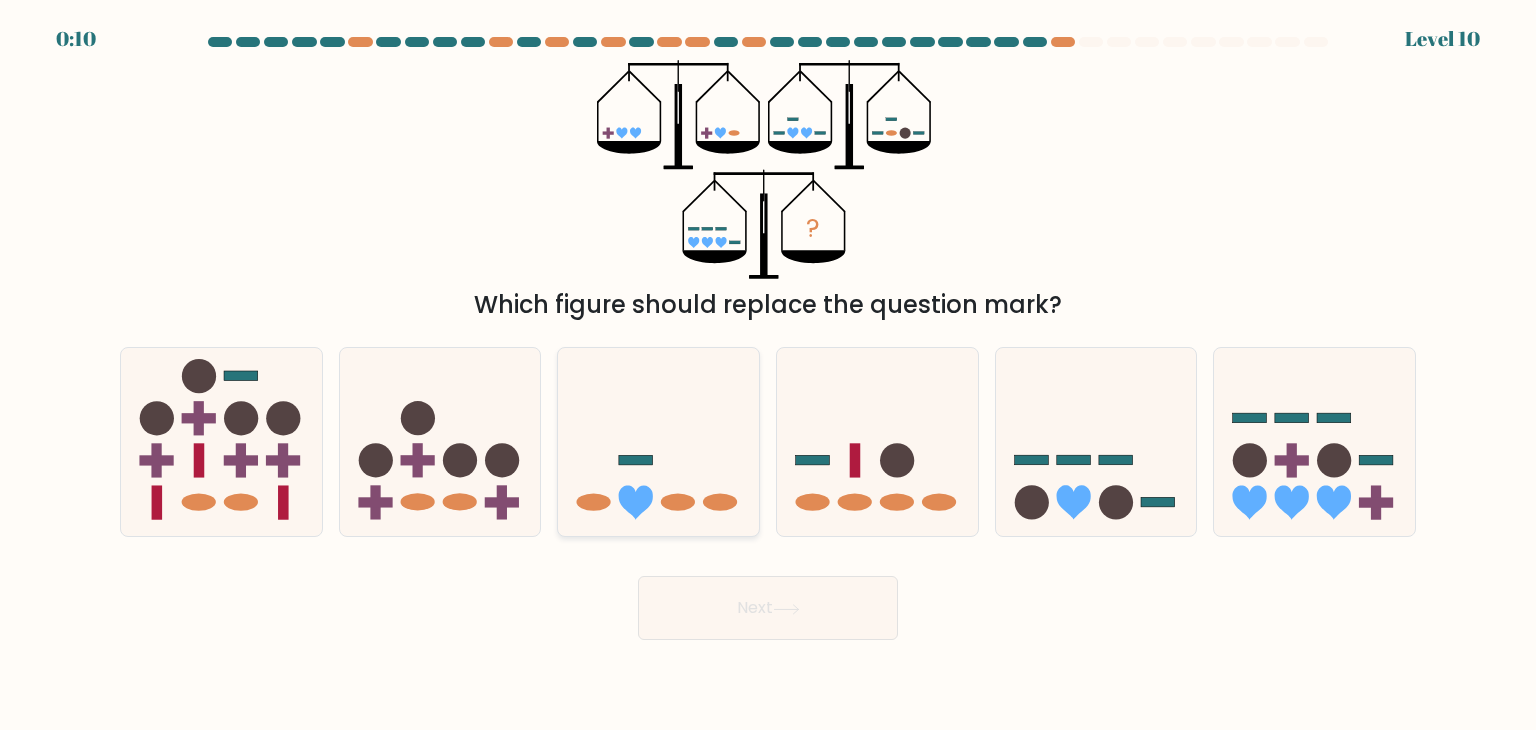 click 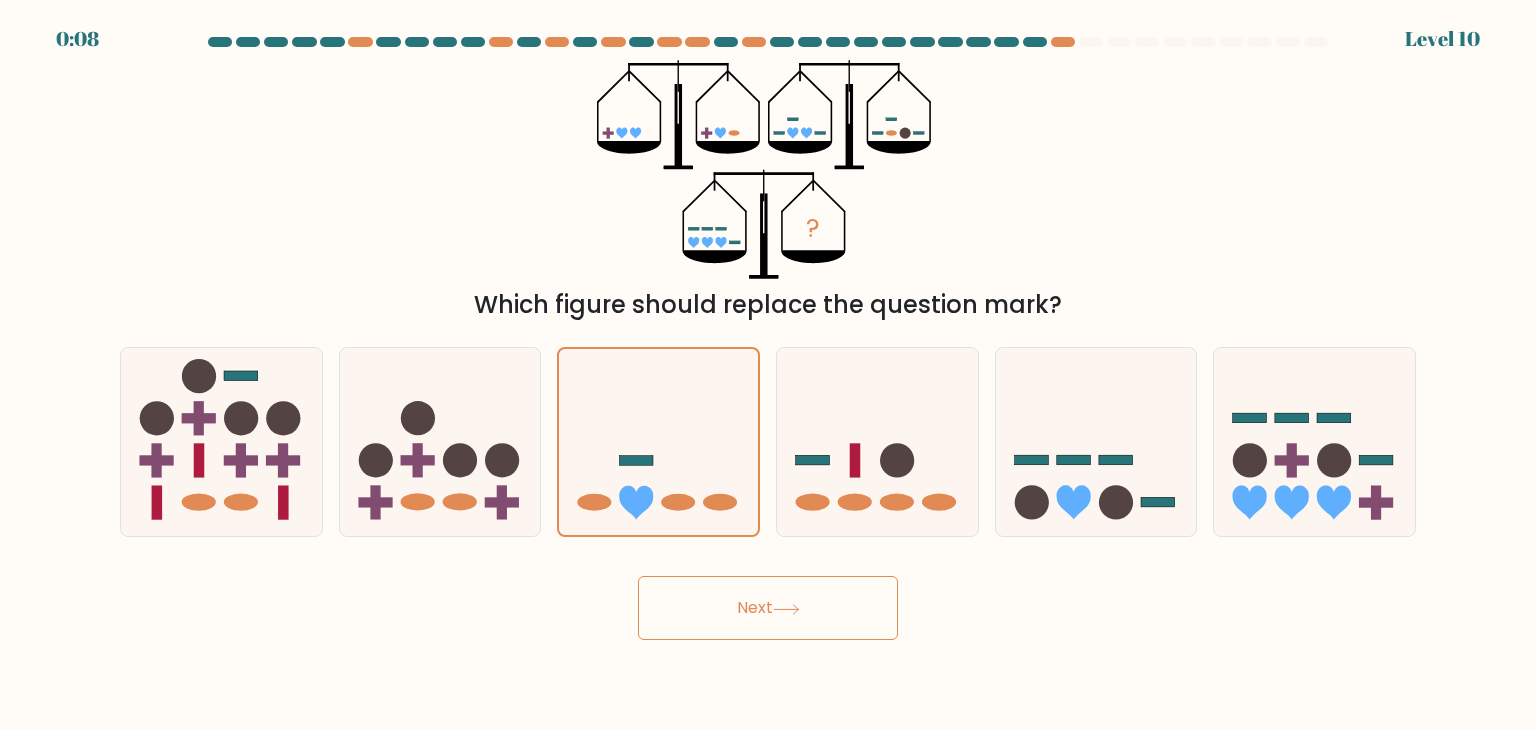 click on "Next" at bounding box center (768, 608) 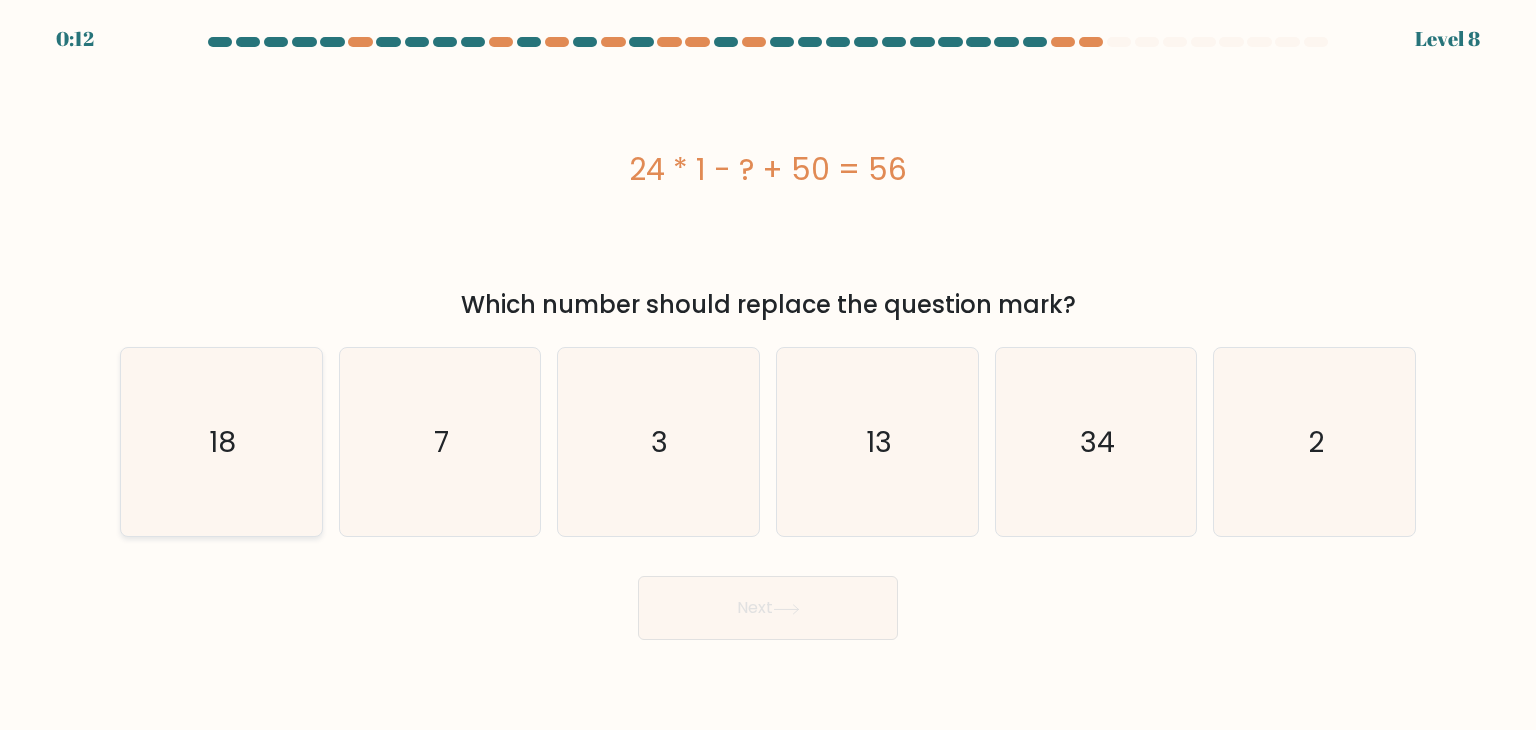 click on "18" 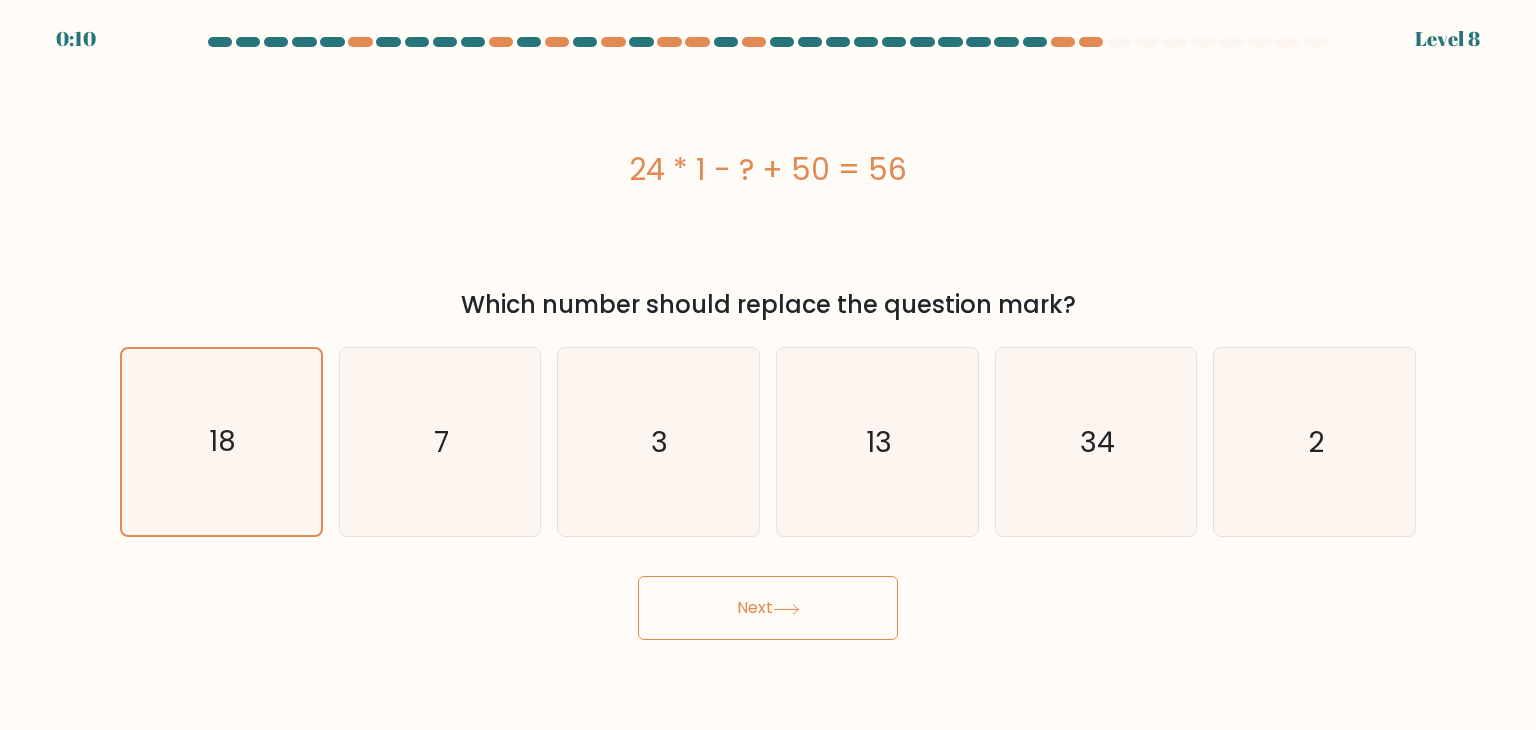 click on "Next" at bounding box center (768, 608) 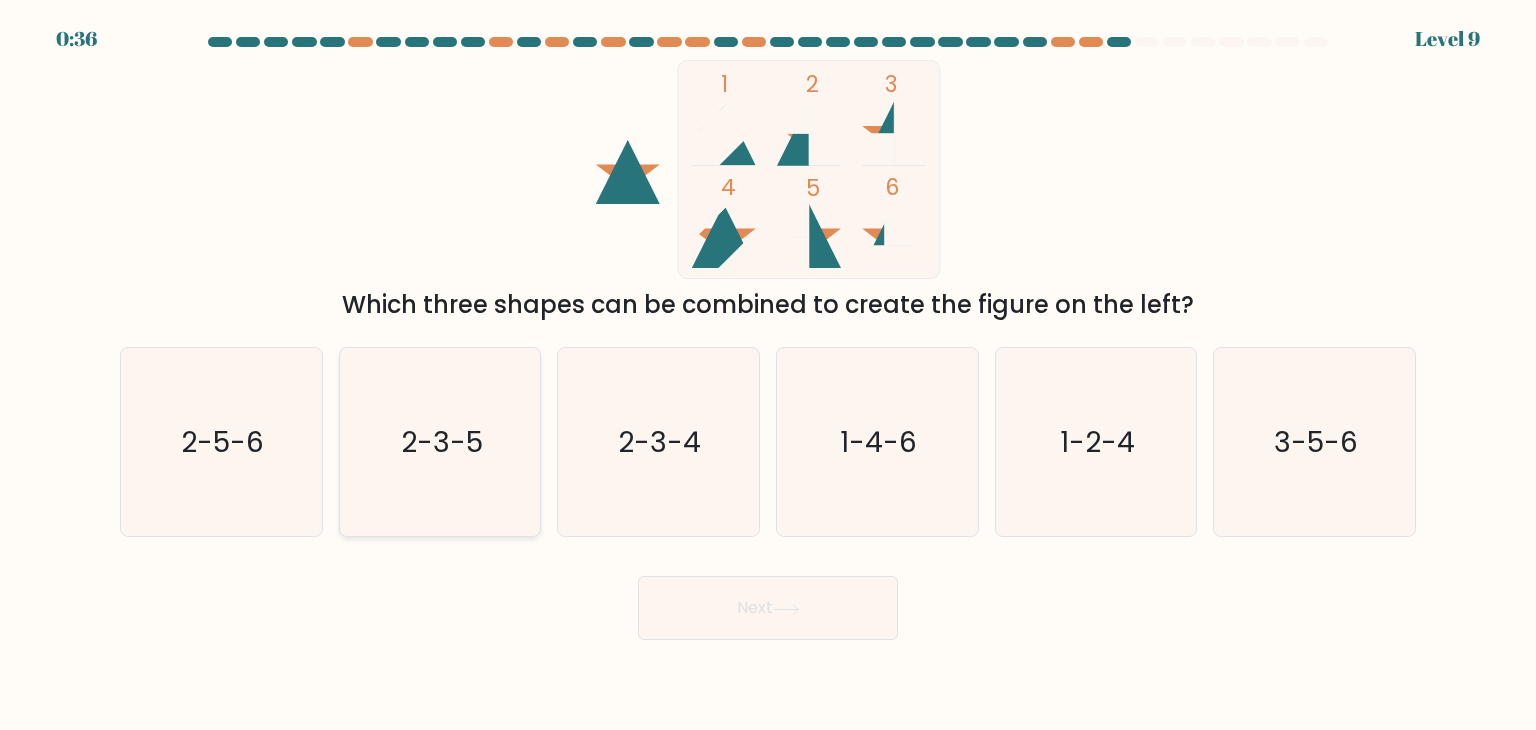 click on "2-3-5" 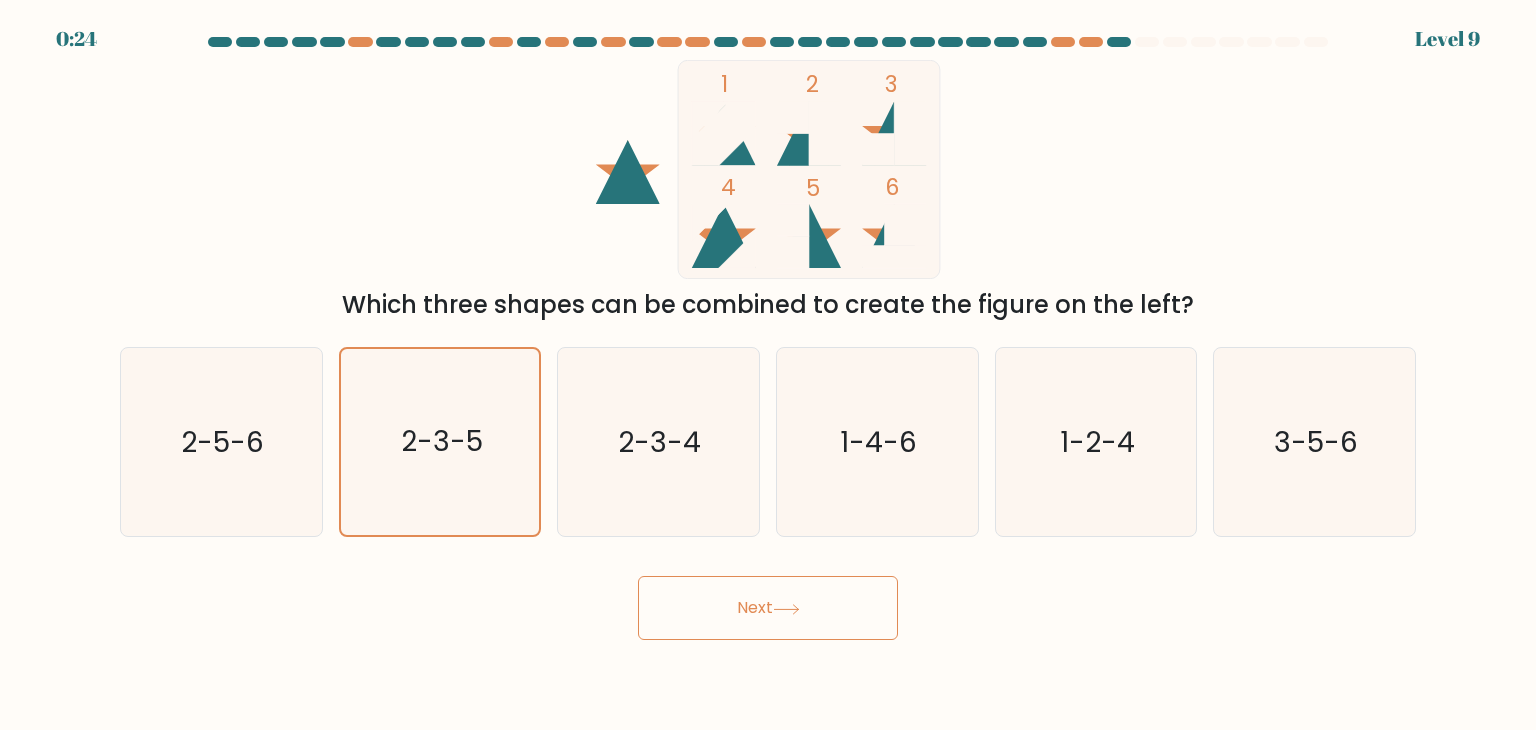 click 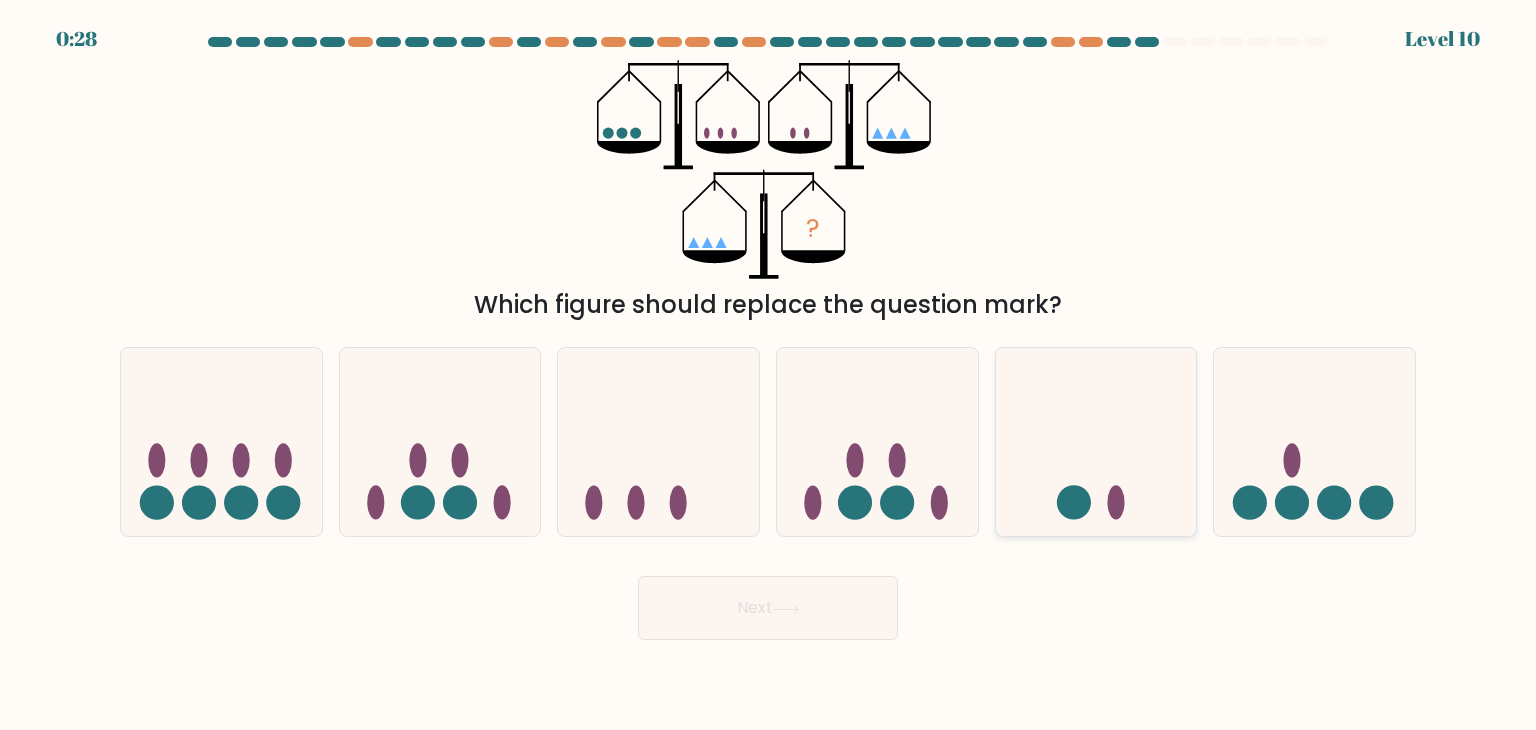 click 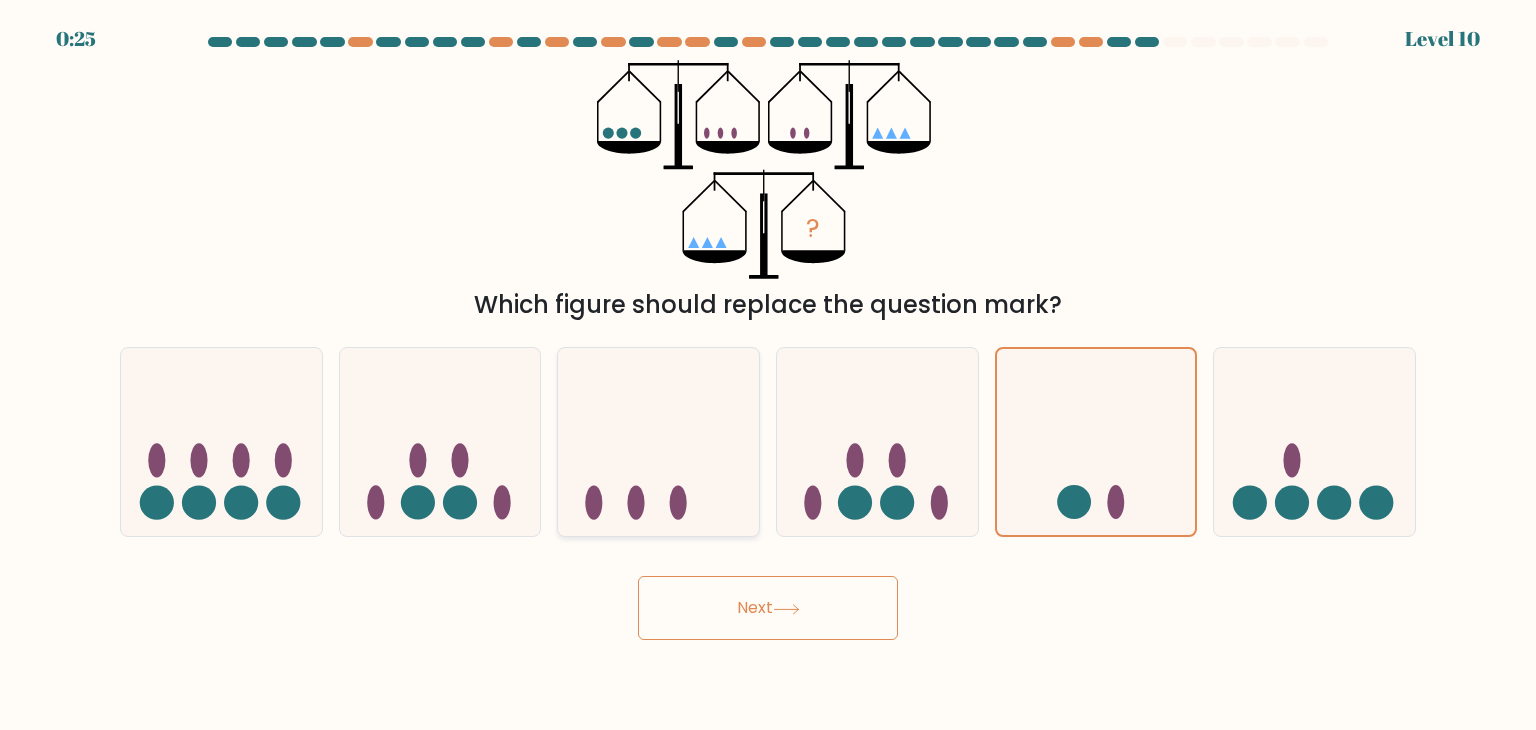 click 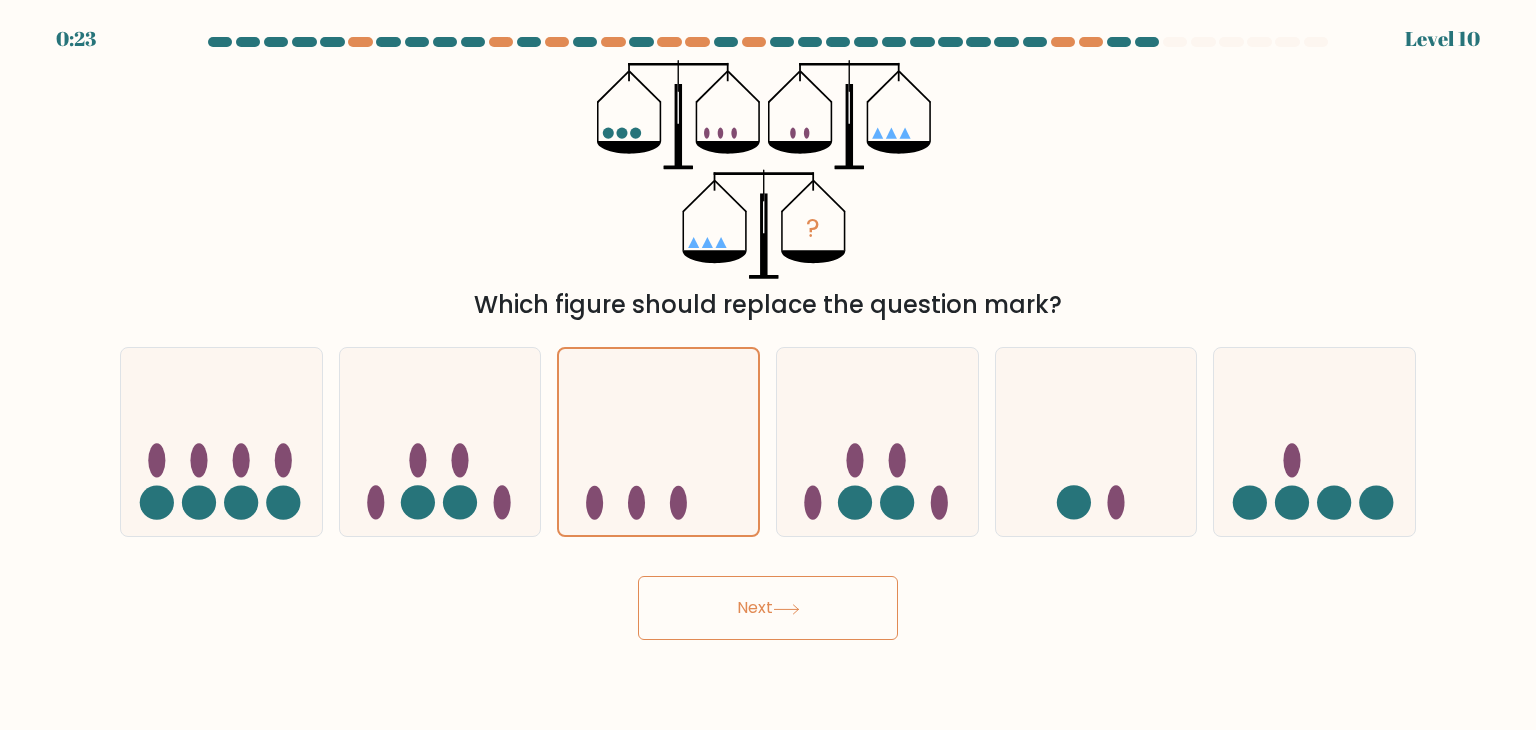click on "Next" at bounding box center (768, 608) 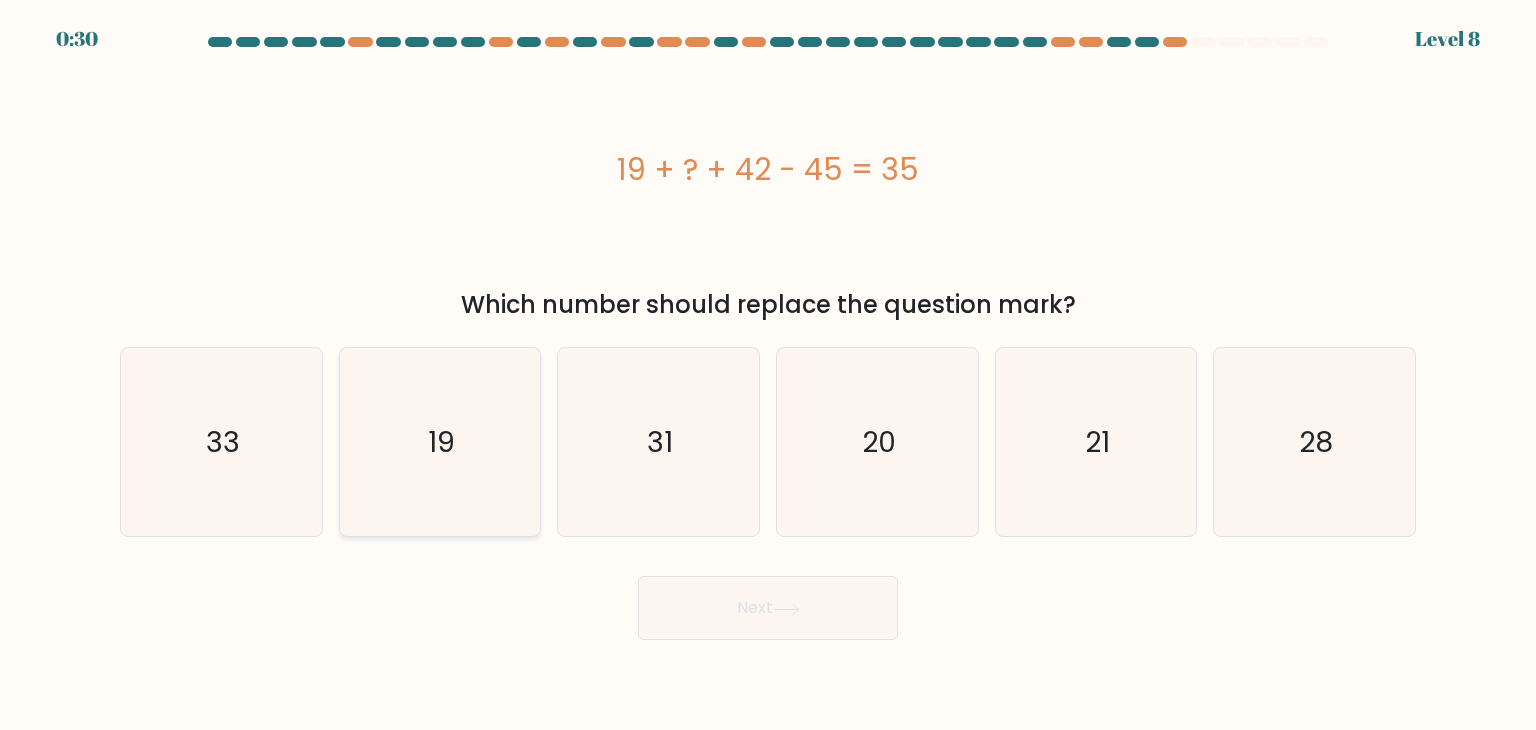 click on "19" 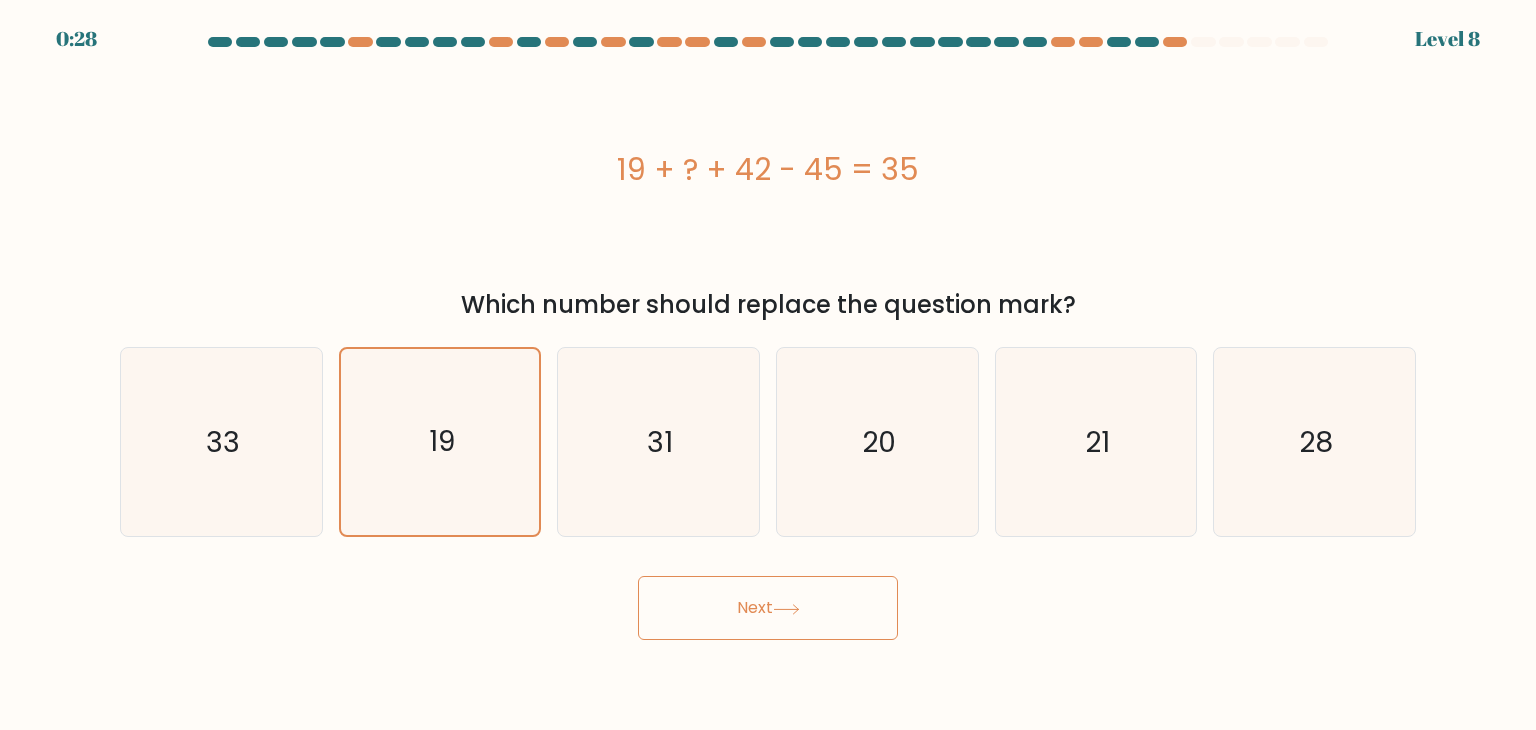 click 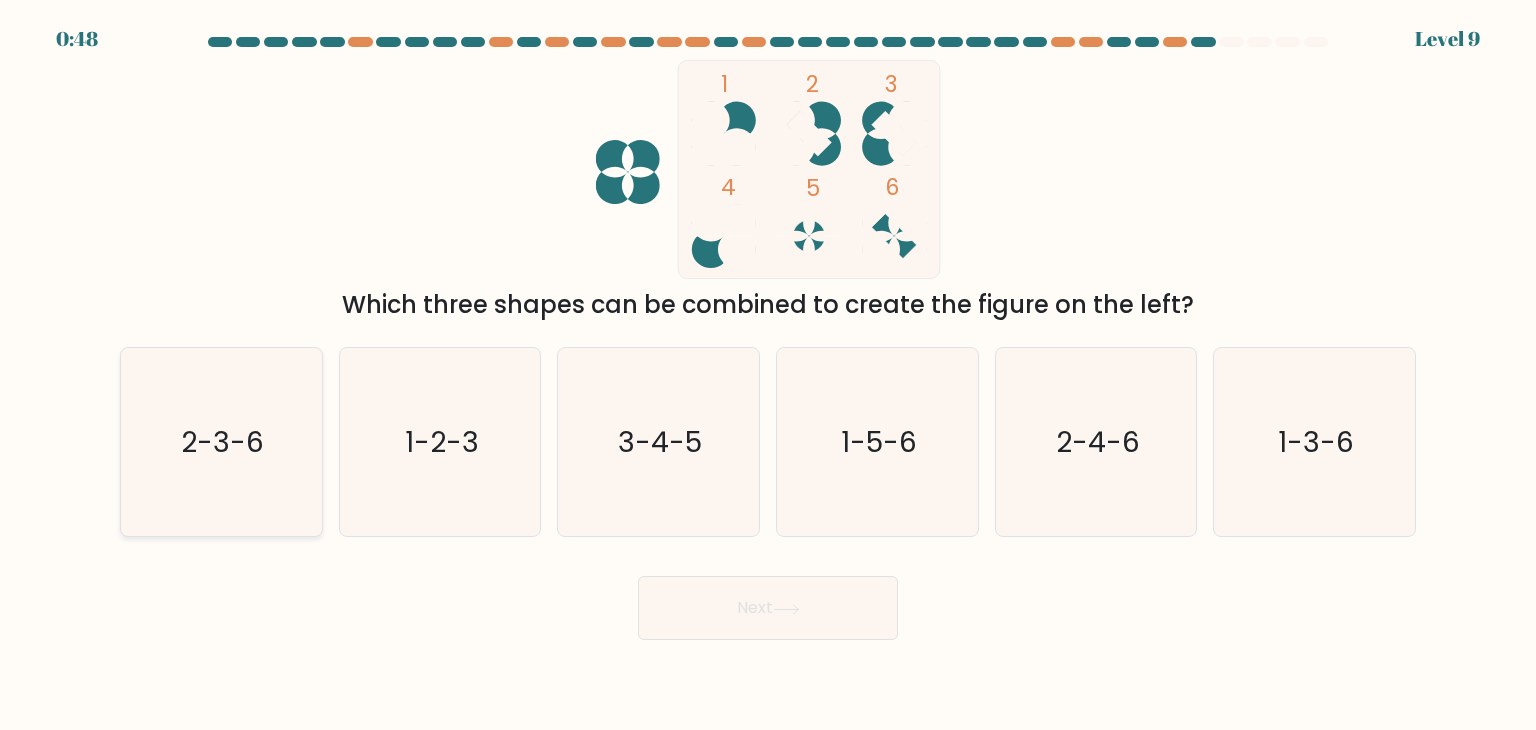 click on "2-3-6" 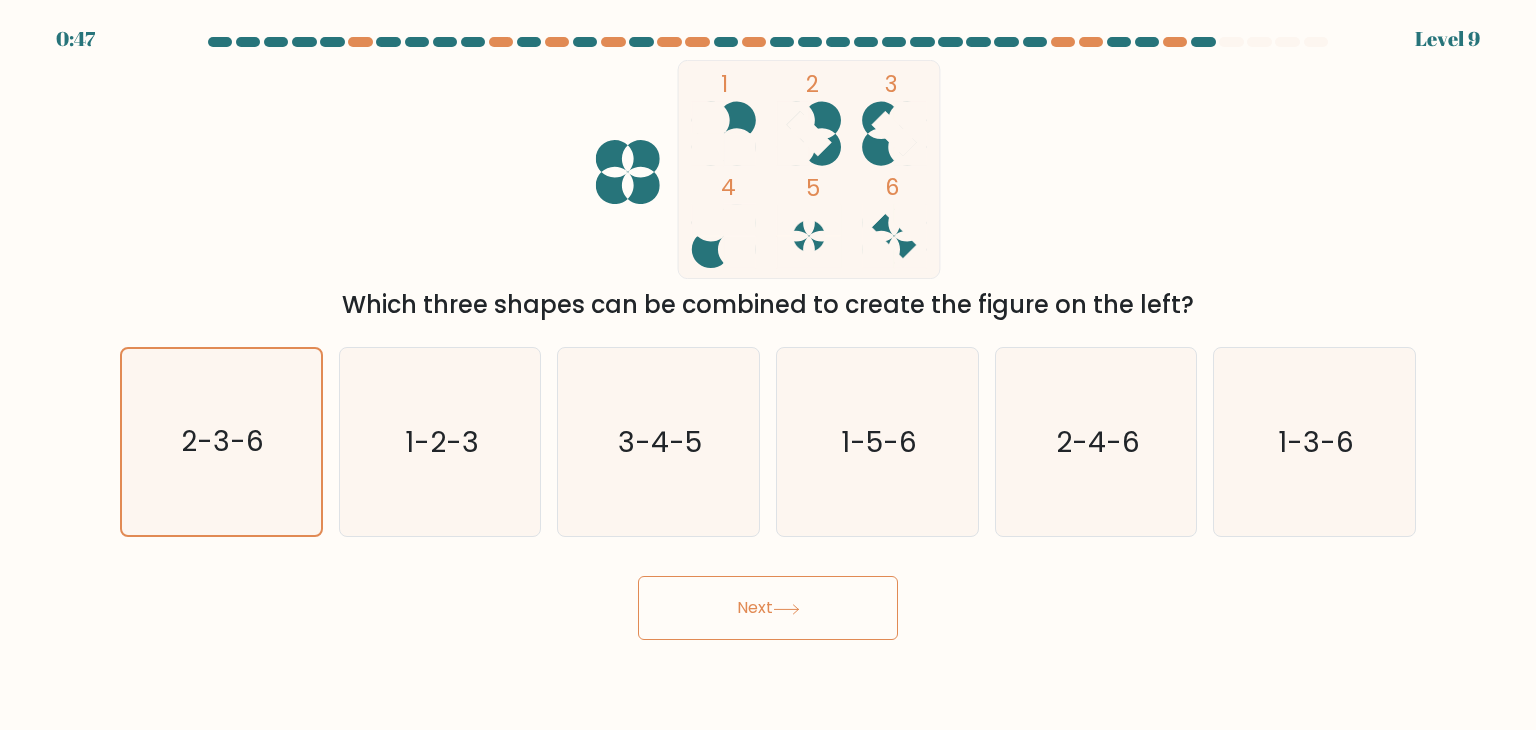 click on "Next" at bounding box center (768, 608) 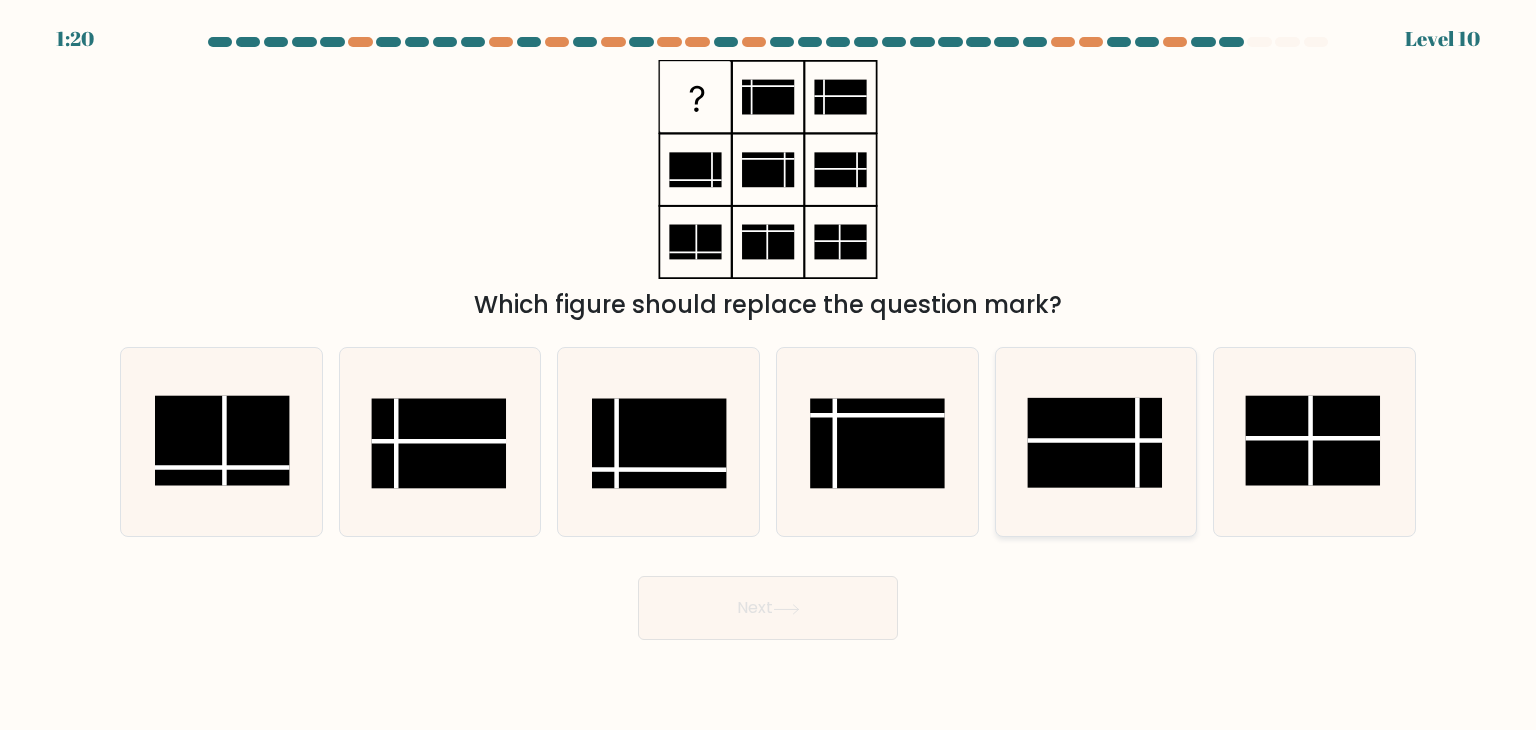 click 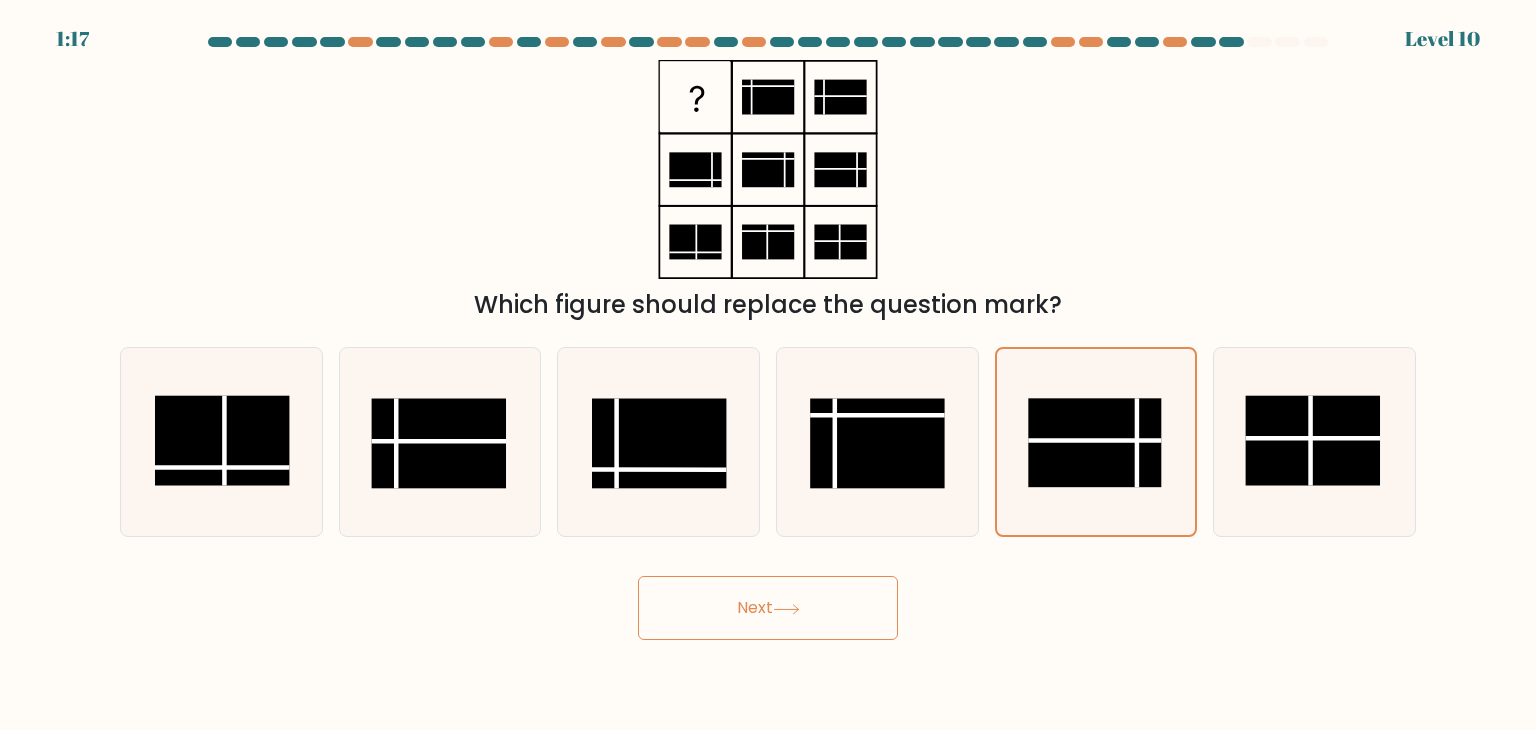 click 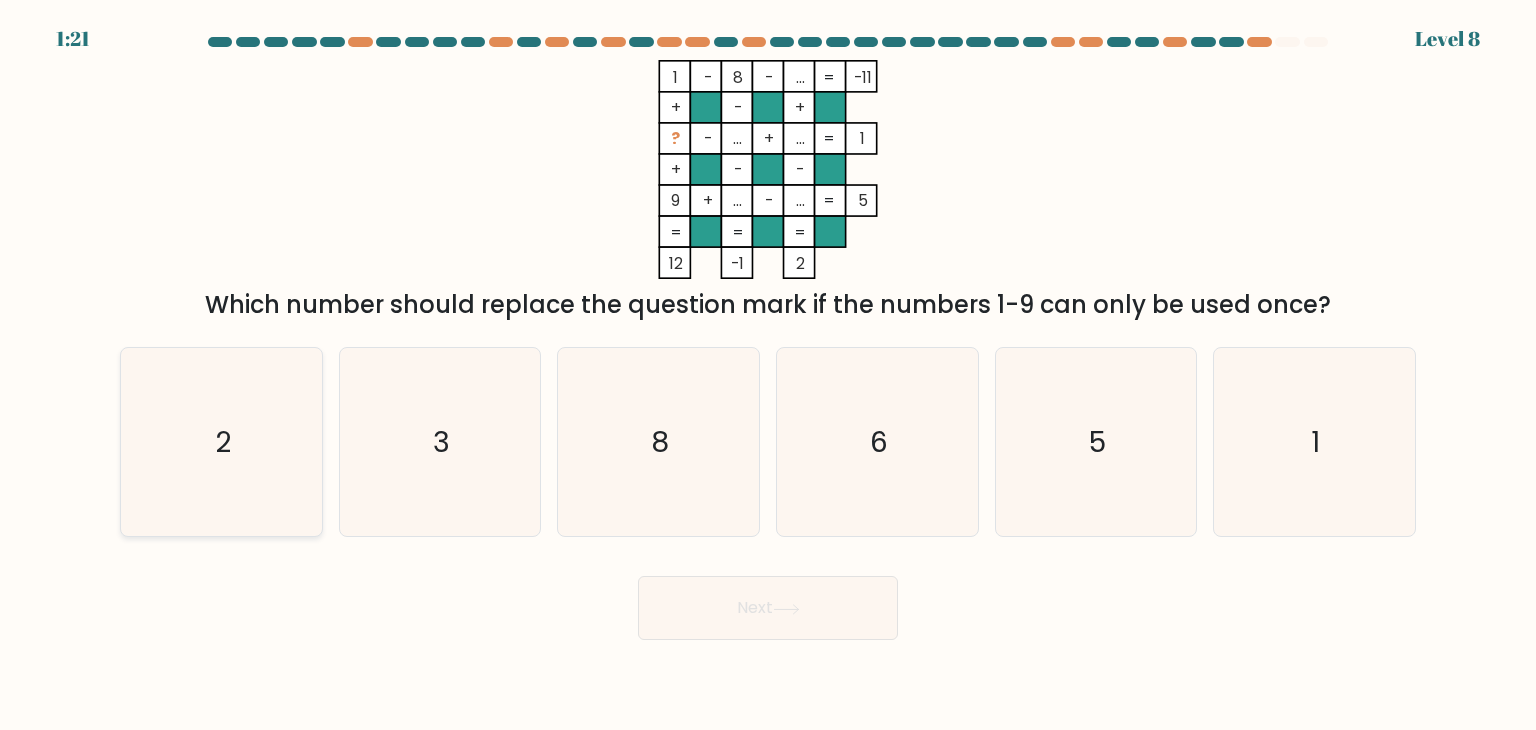 click on "2" 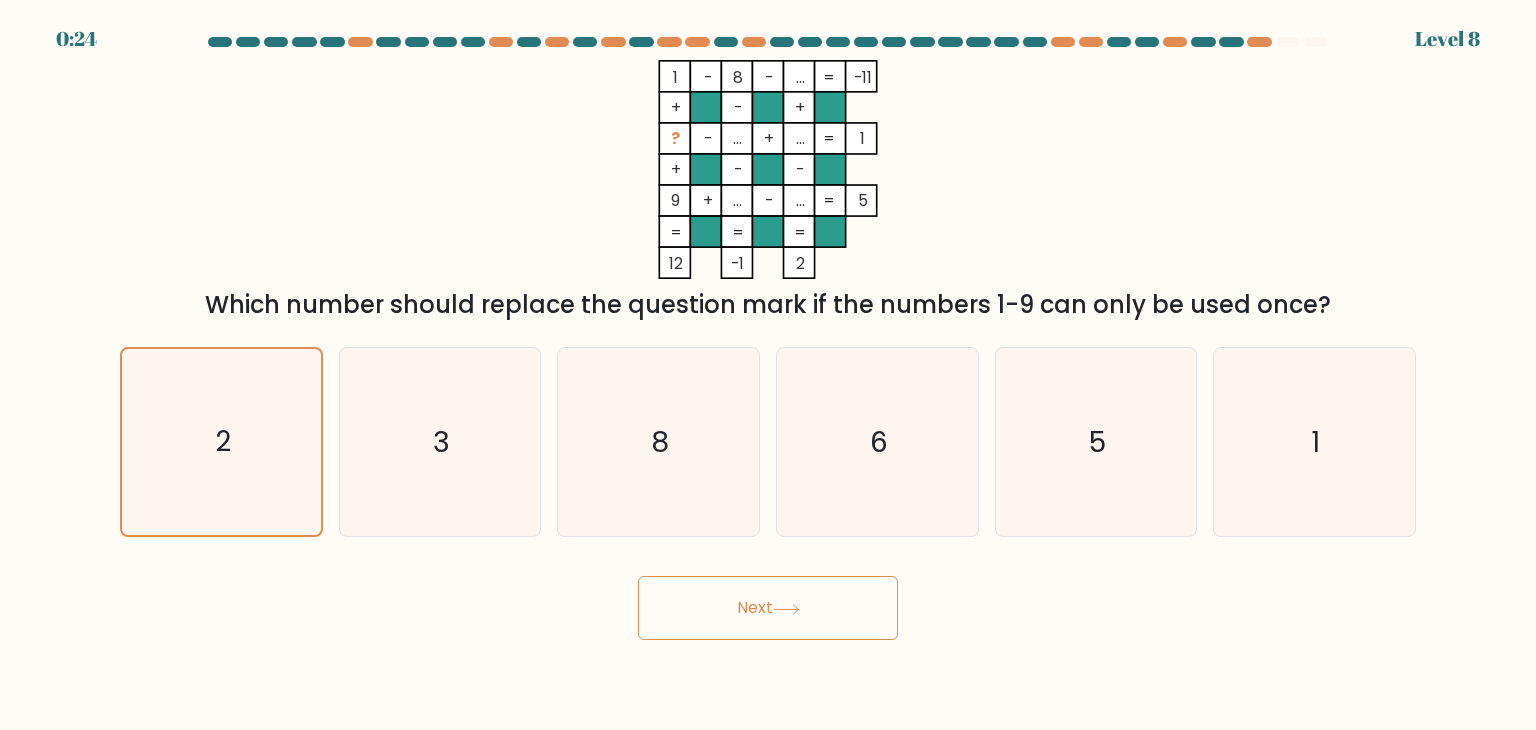 click on "Next" at bounding box center [768, 608] 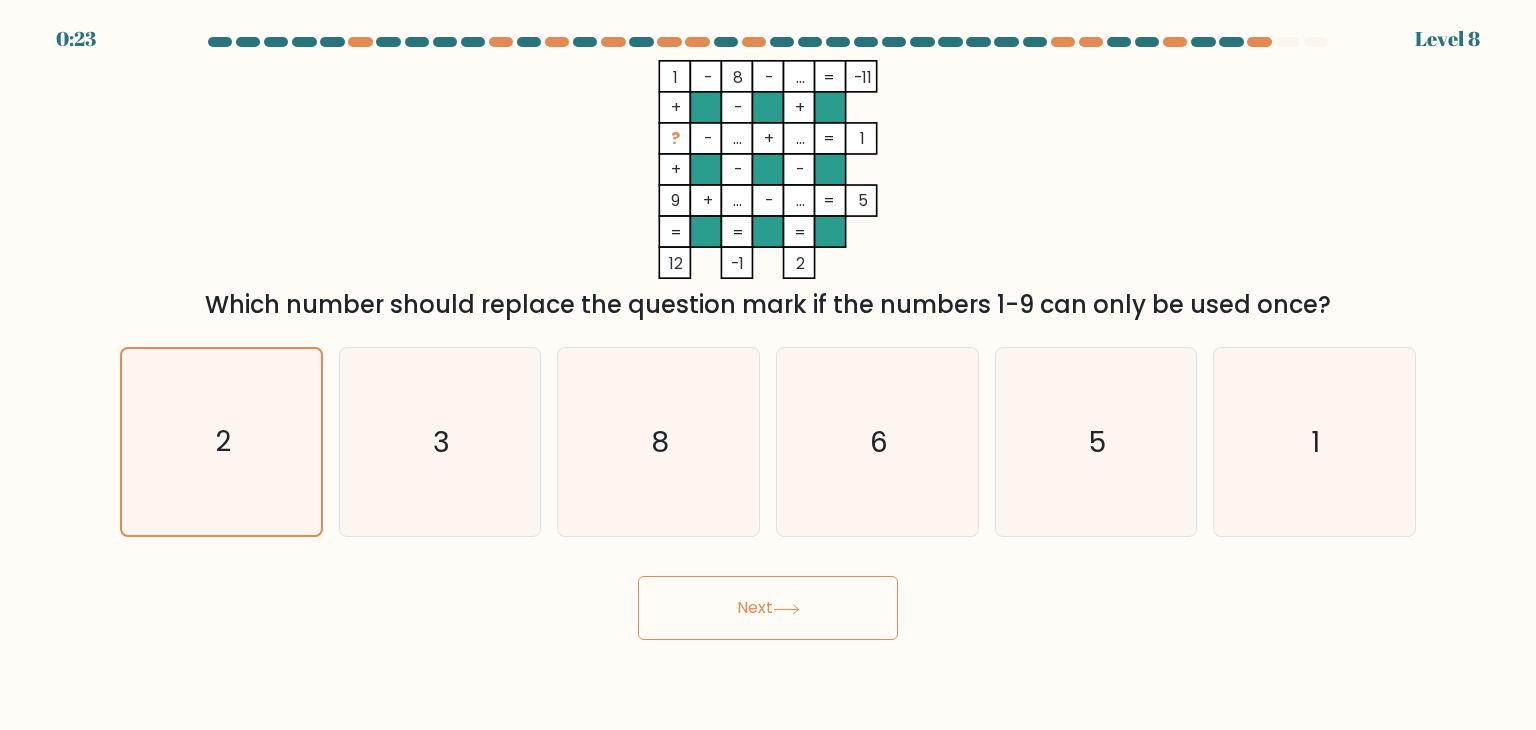 click on "Next" at bounding box center (768, 608) 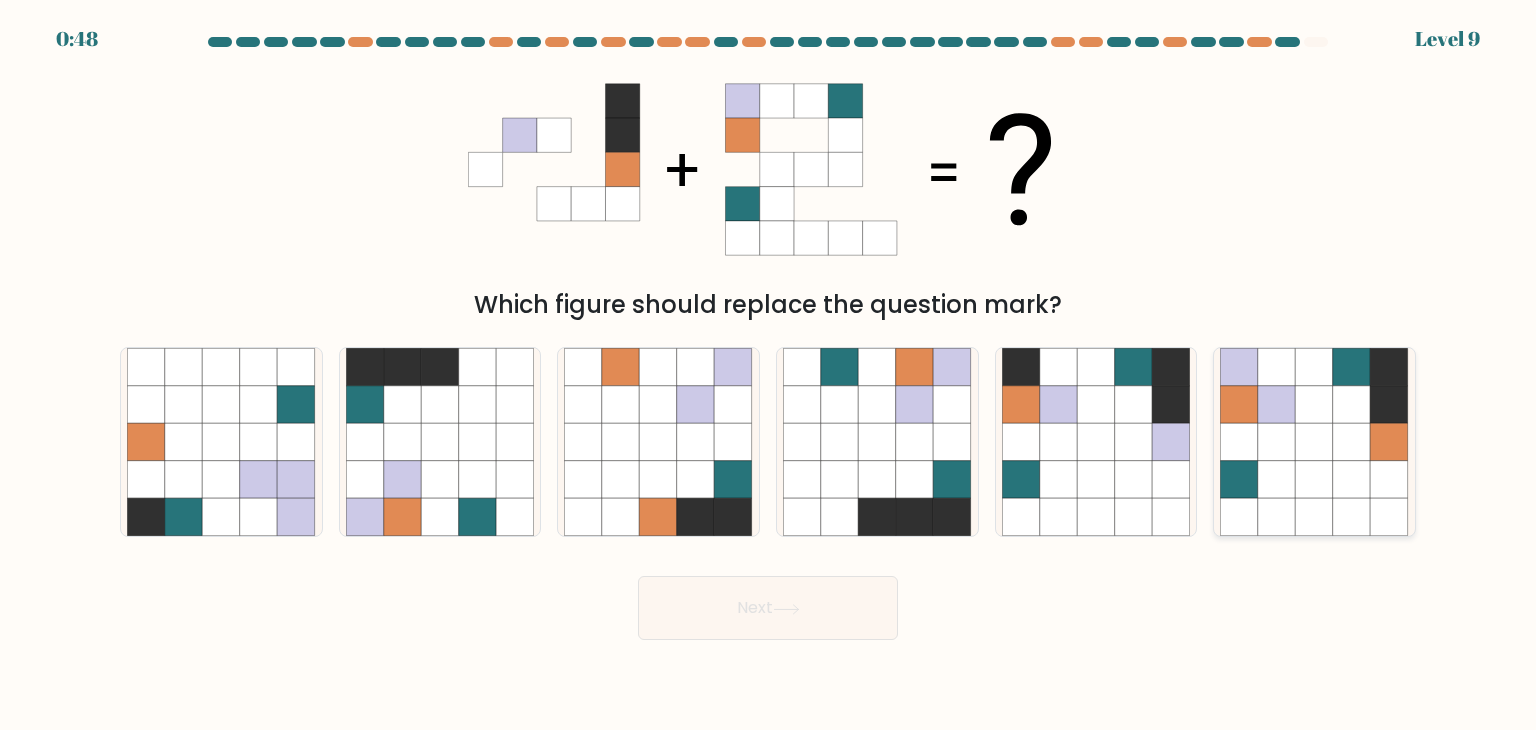 click 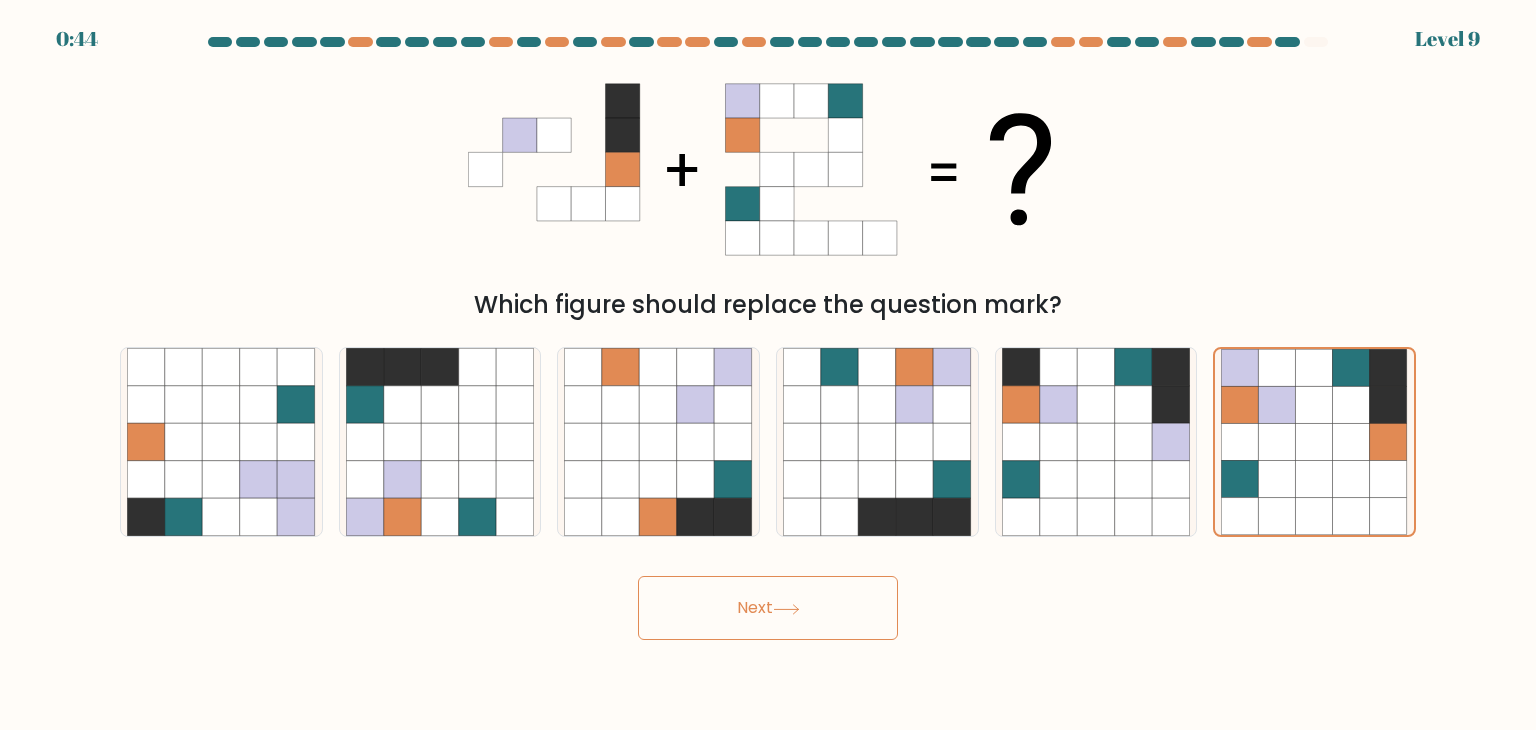 click on "Next" at bounding box center (768, 608) 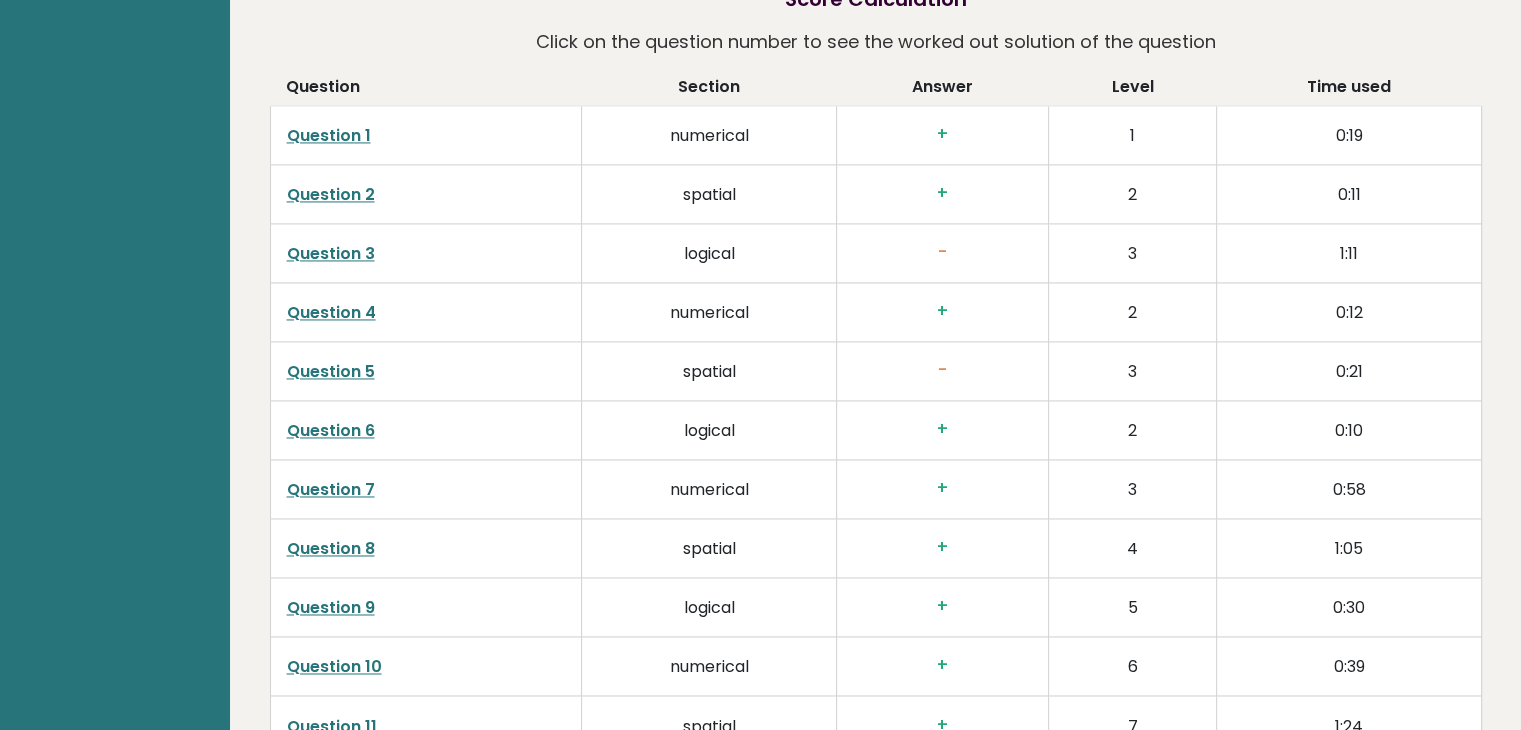 scroll, scrollTop: 3103, scrollLeft: 0, axis: vertical 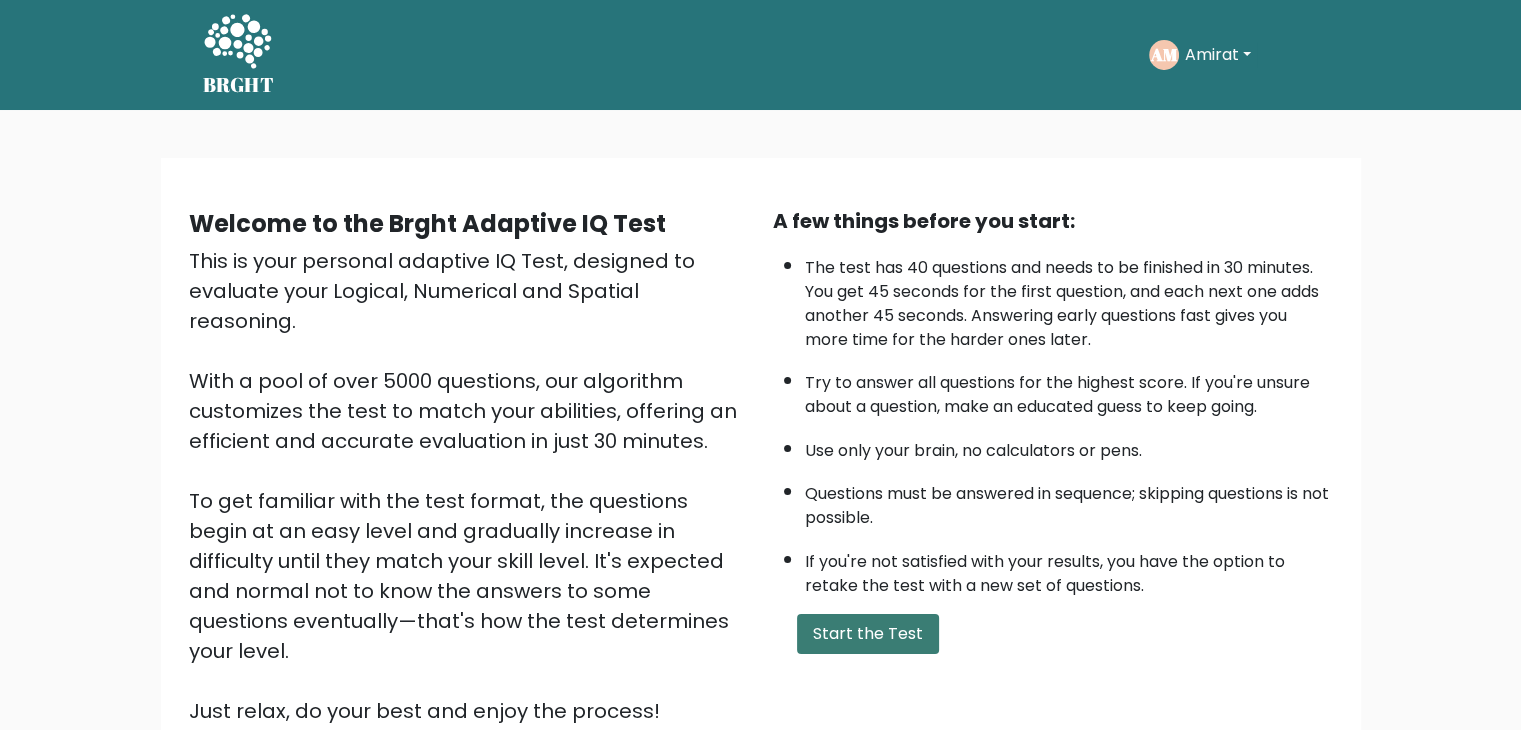 click on "Start the Test" at bounding box center (868, 634) 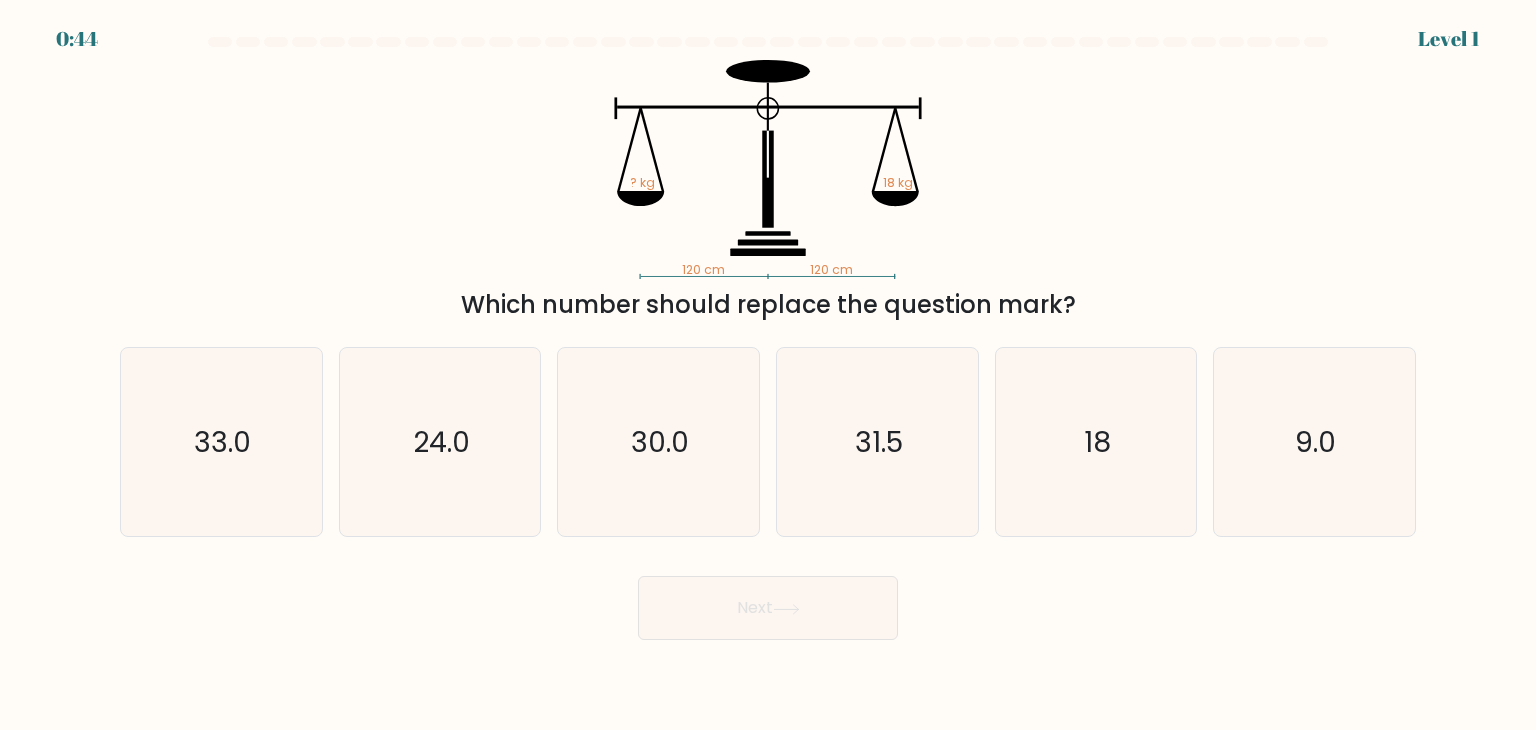 scroll, scrollTop: 0, scrollLeft: 0, axis: both 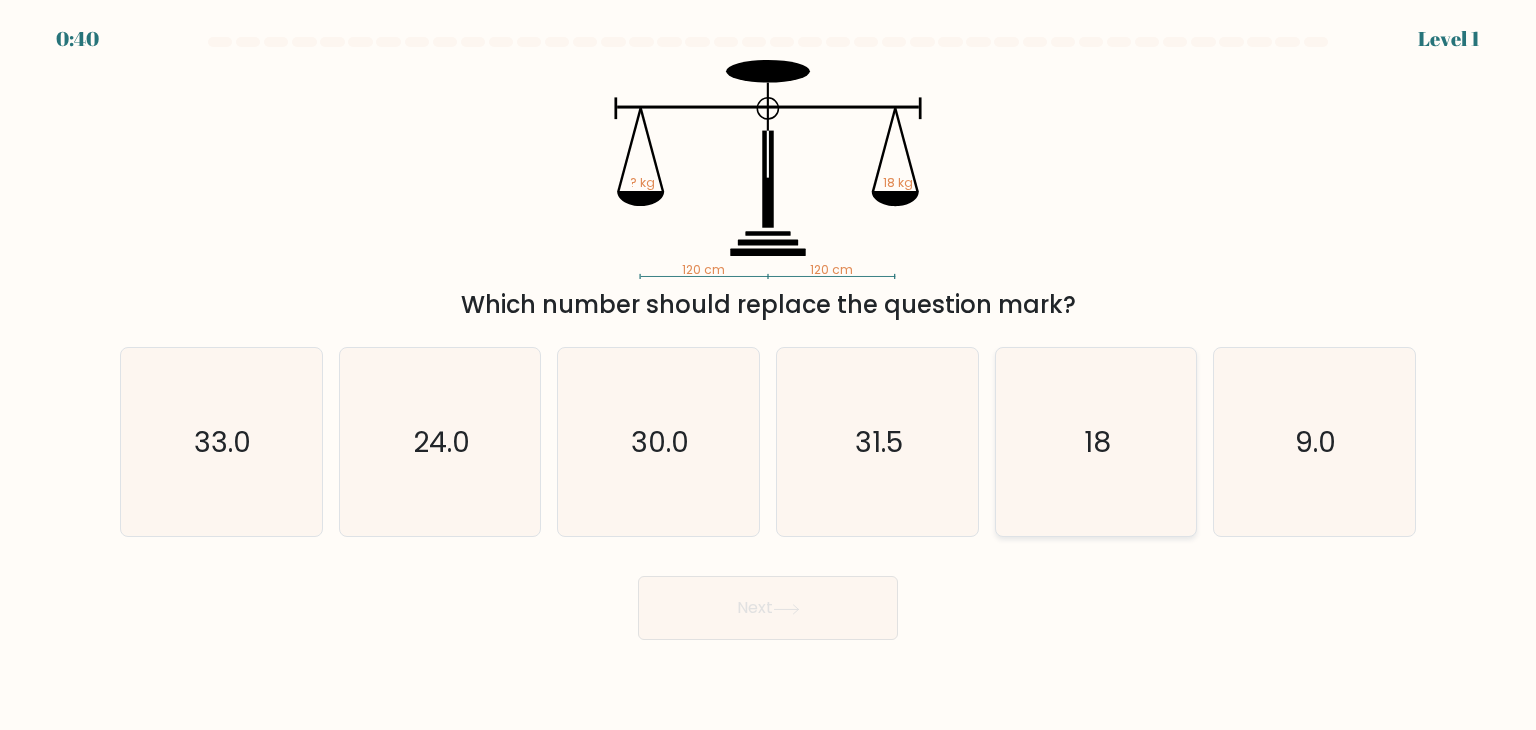 click on "18" 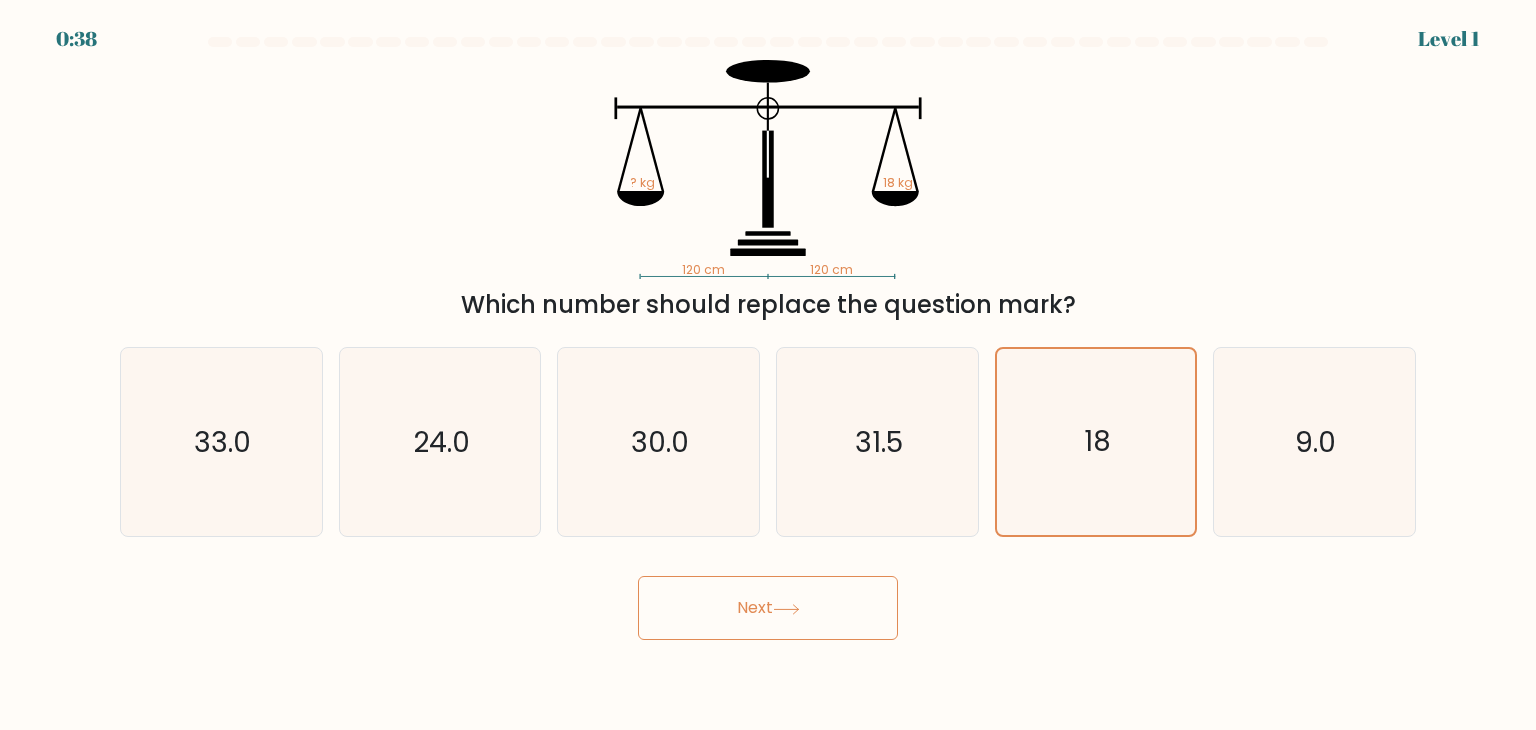click on "Next" at bounding box center (768, 608) 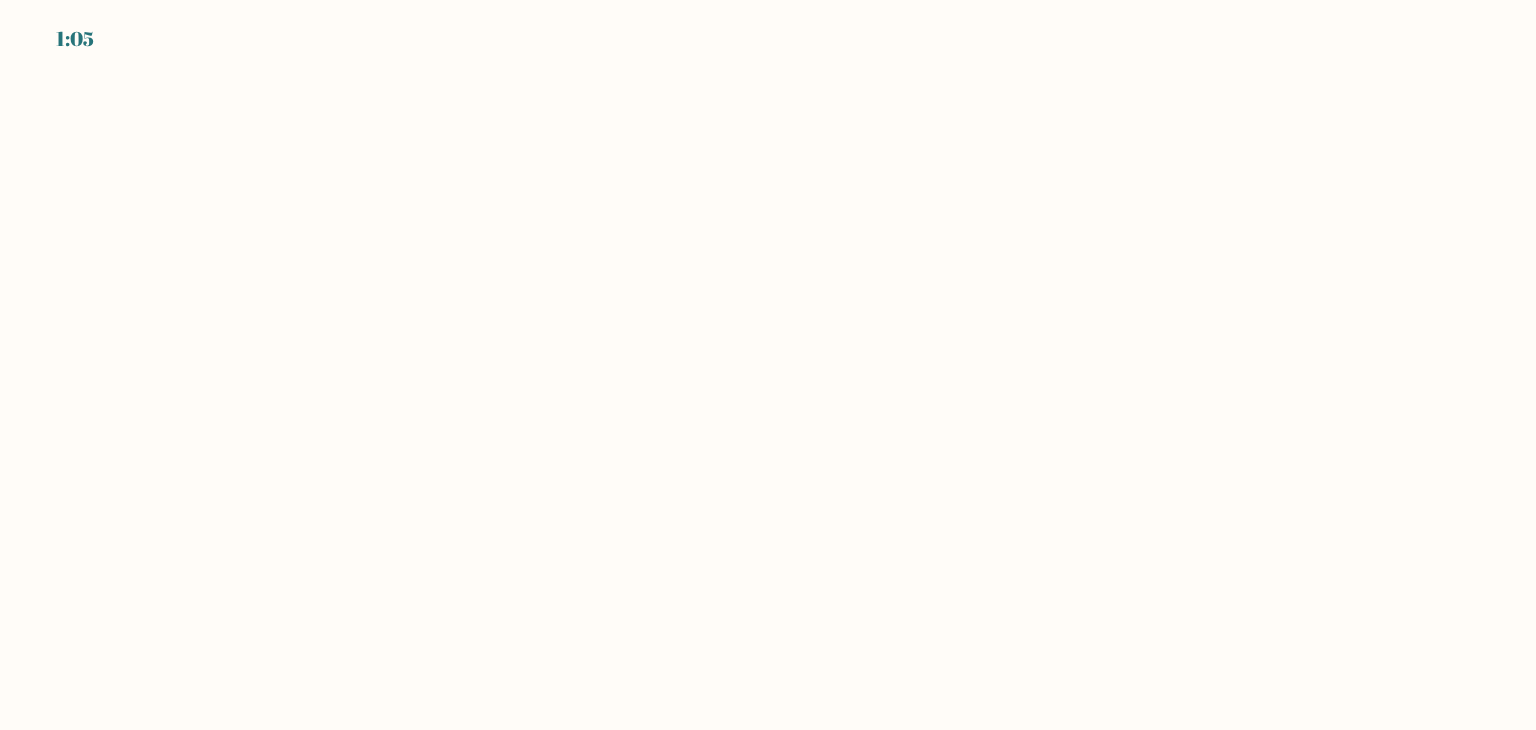 scroll, scrollTop: 0, scrollLeft: 0, axis: both 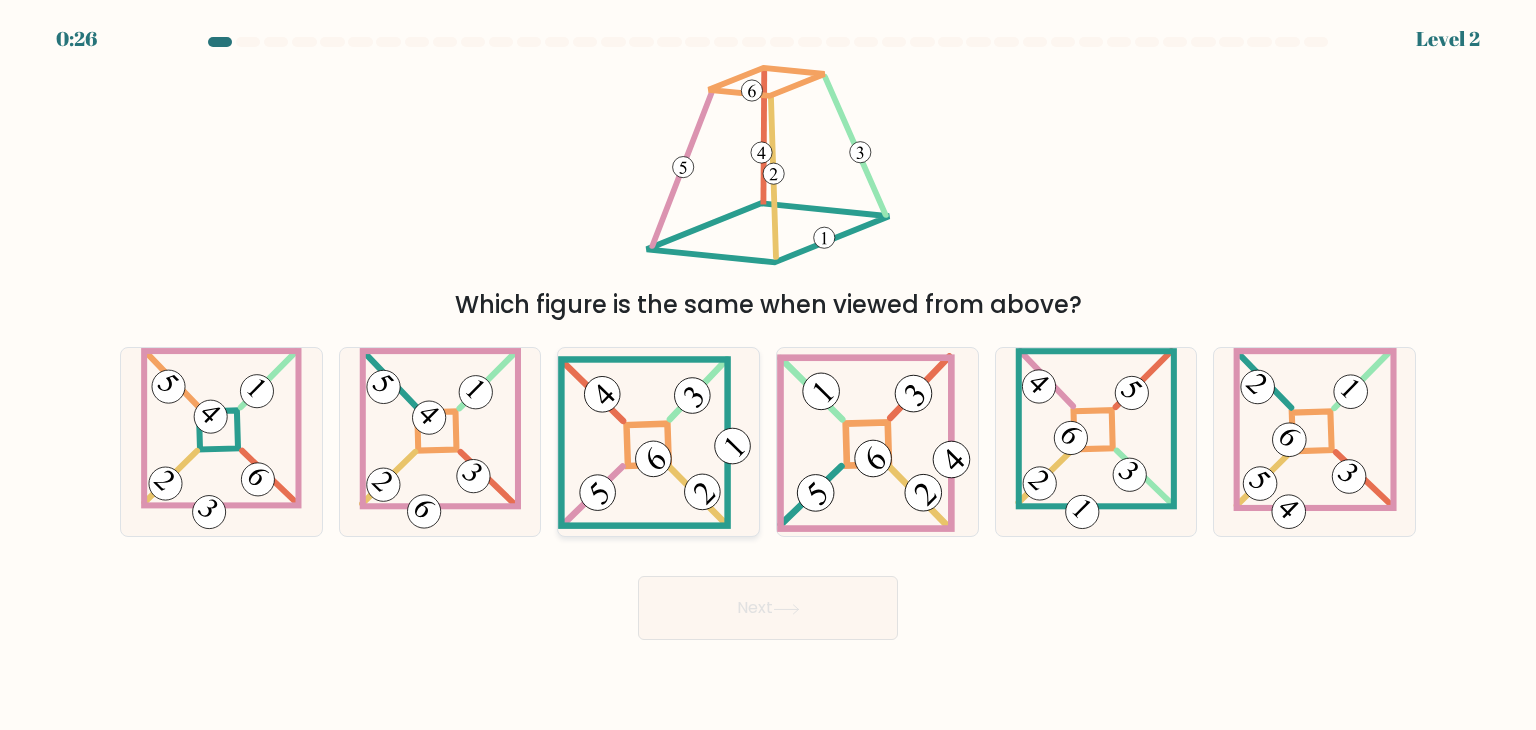 click 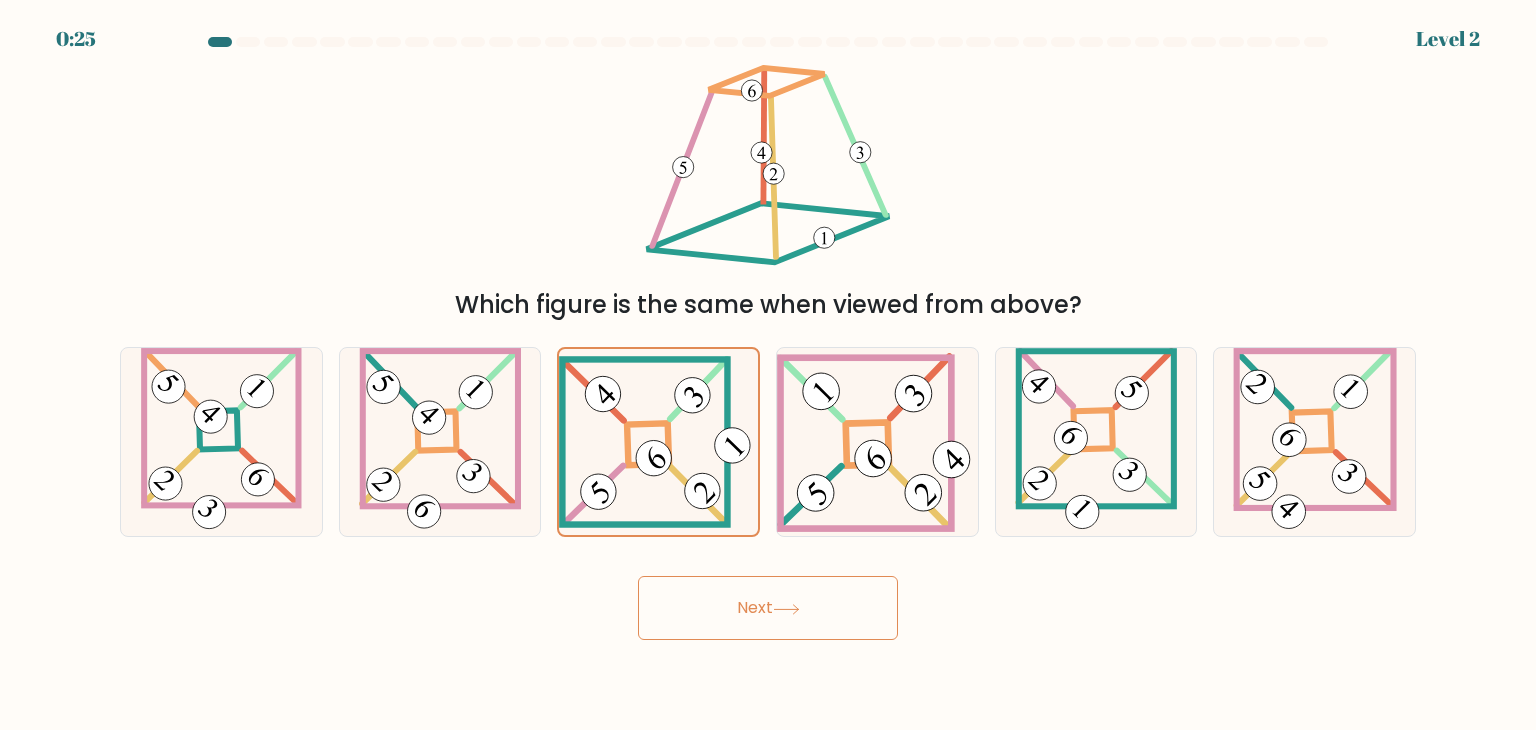 click on "Next" at bounding box center [768, 608] 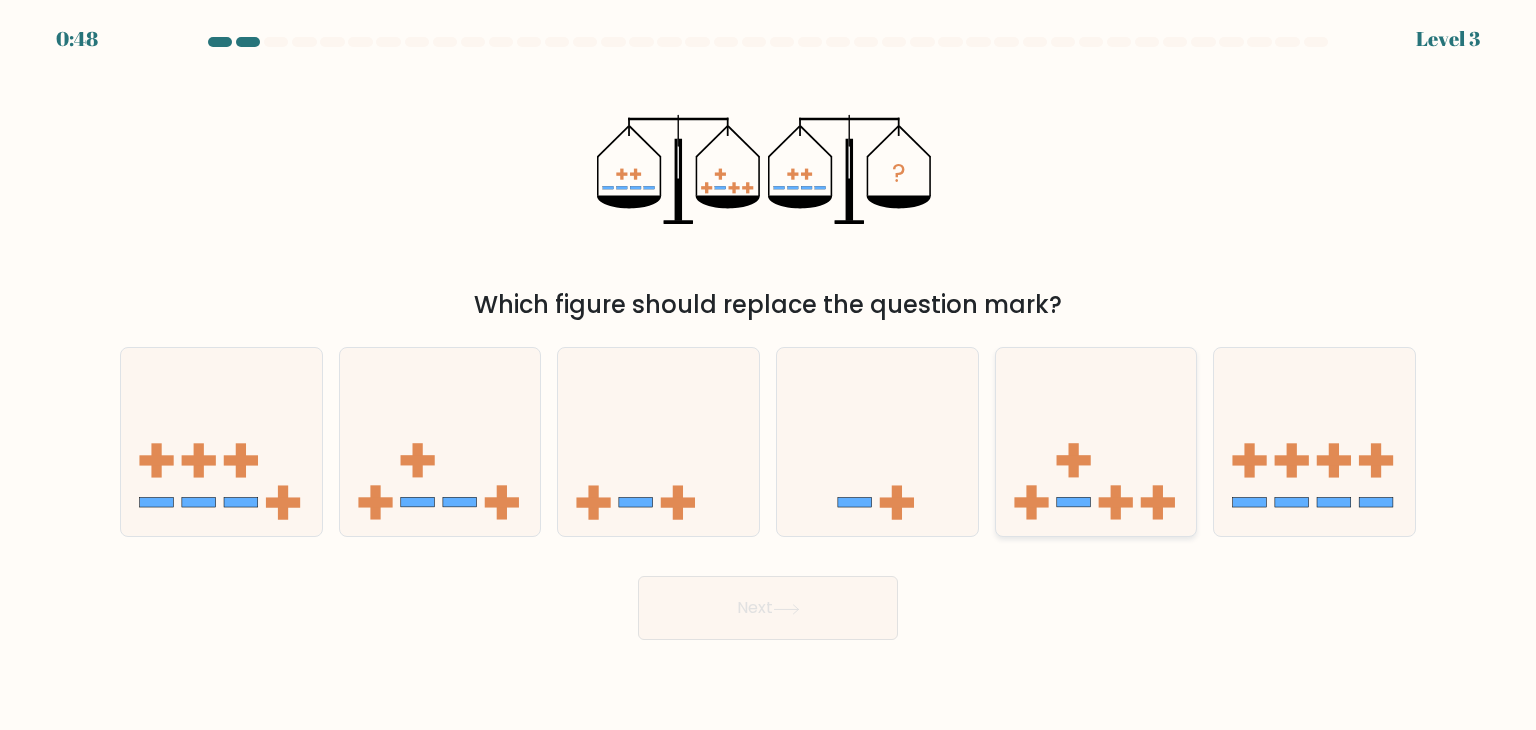 click 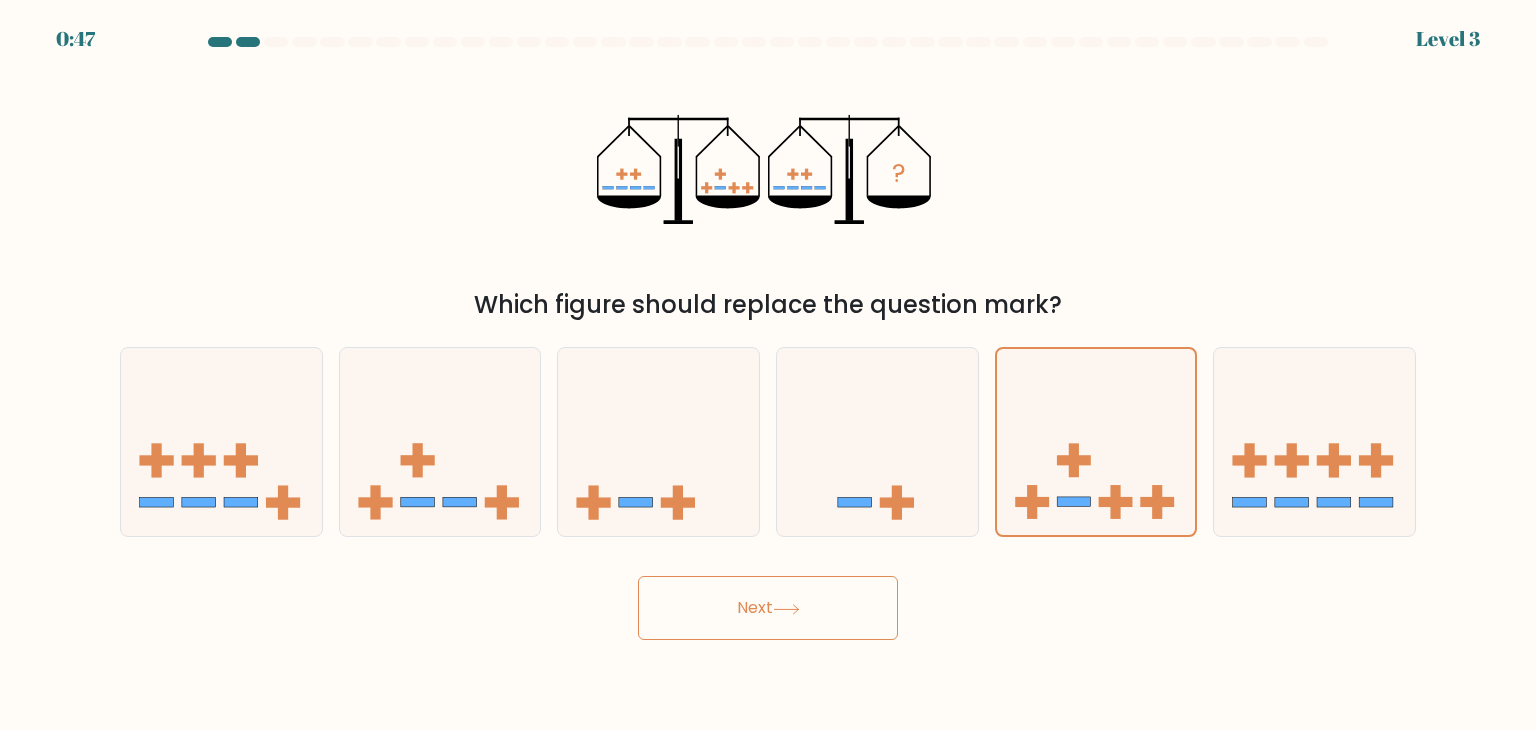 click on "Next" at bounding box center (768, 608) 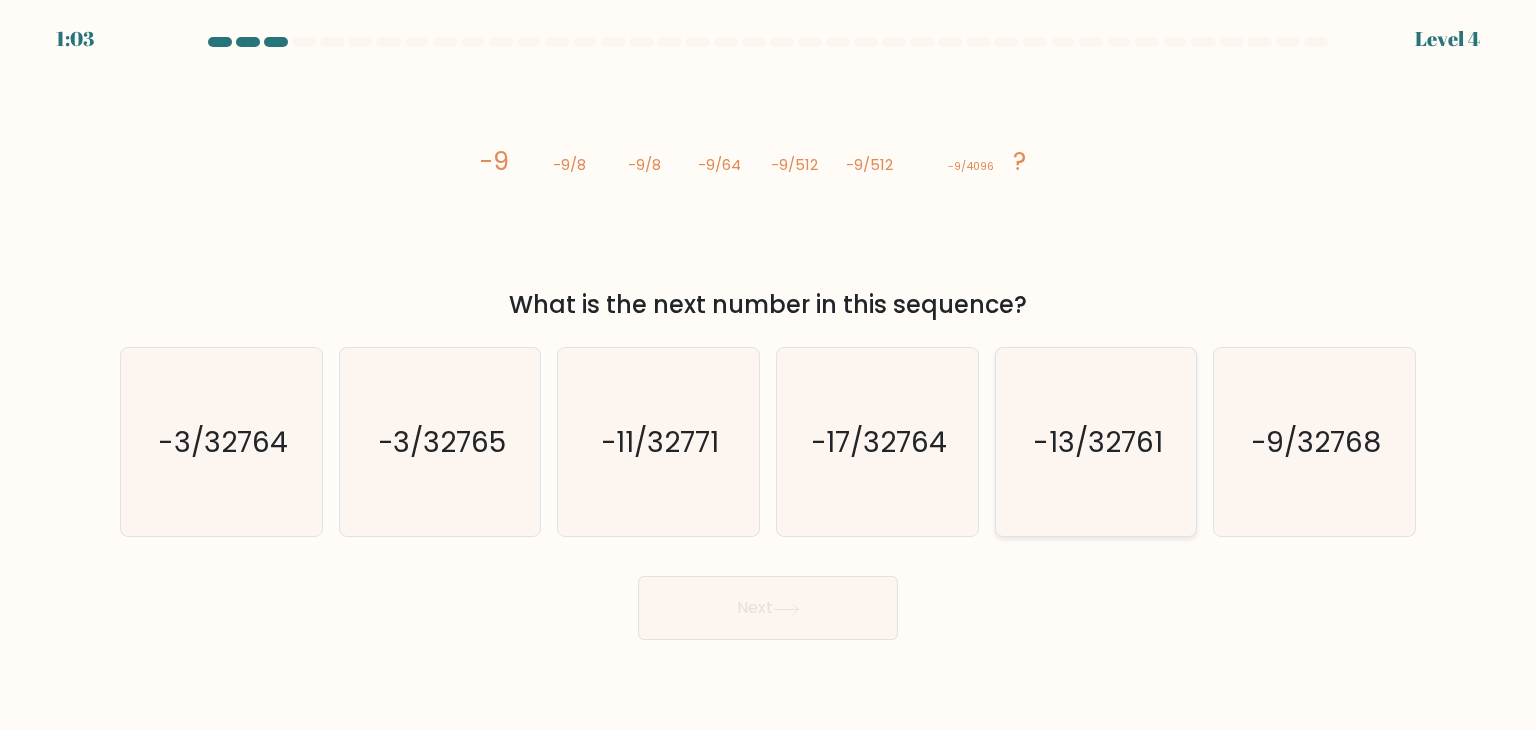 click on "-13/32761" 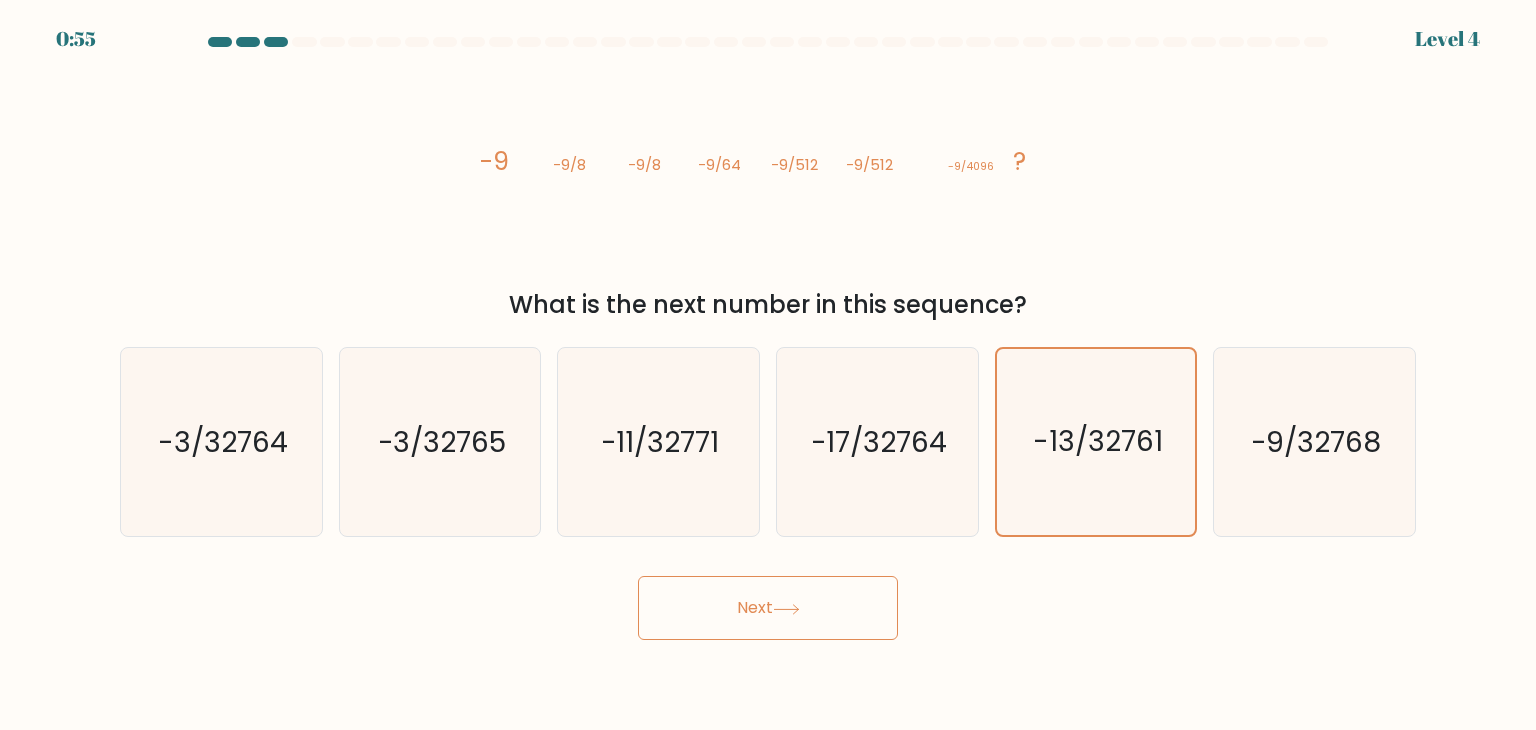 click on "Next" at bounding box center [768, 608] 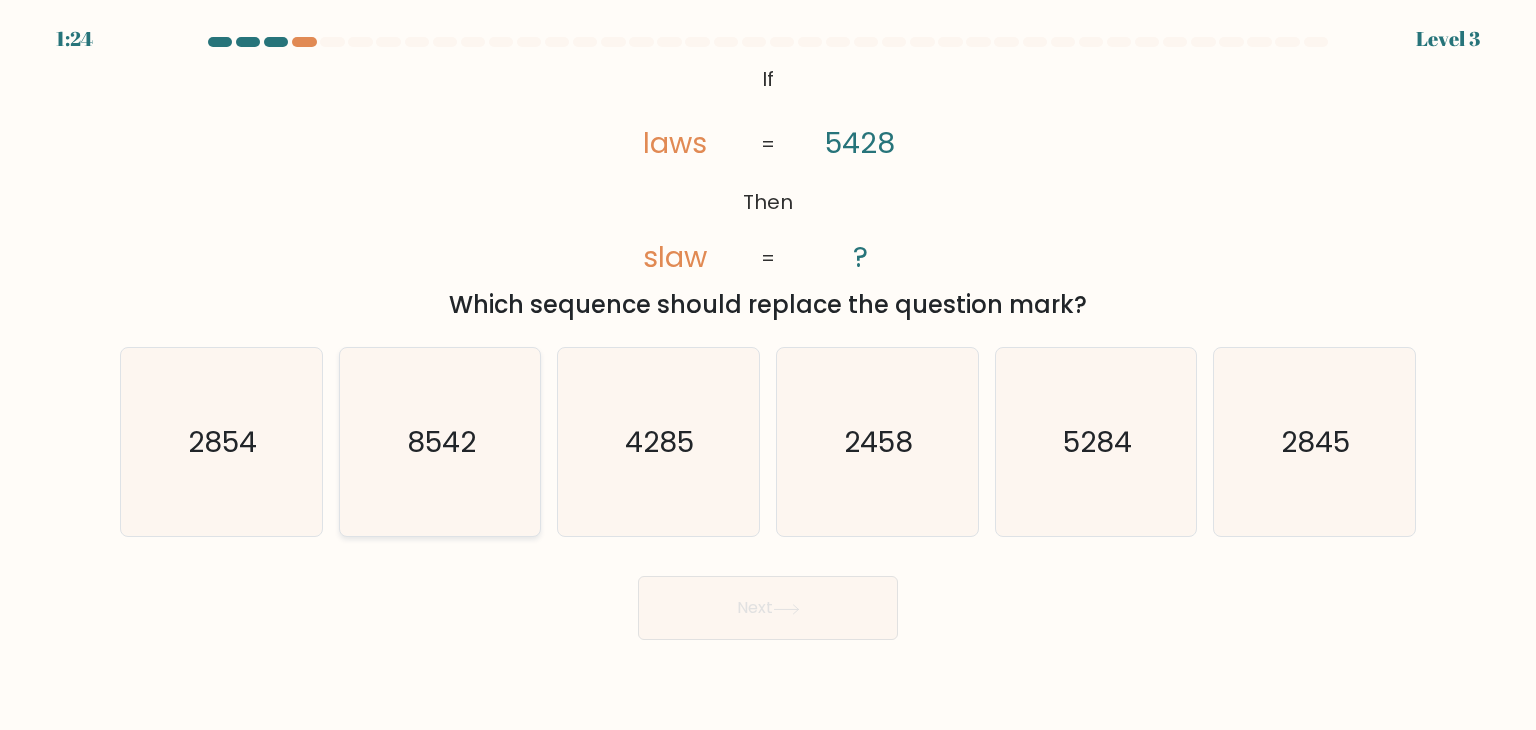 click on "8542" 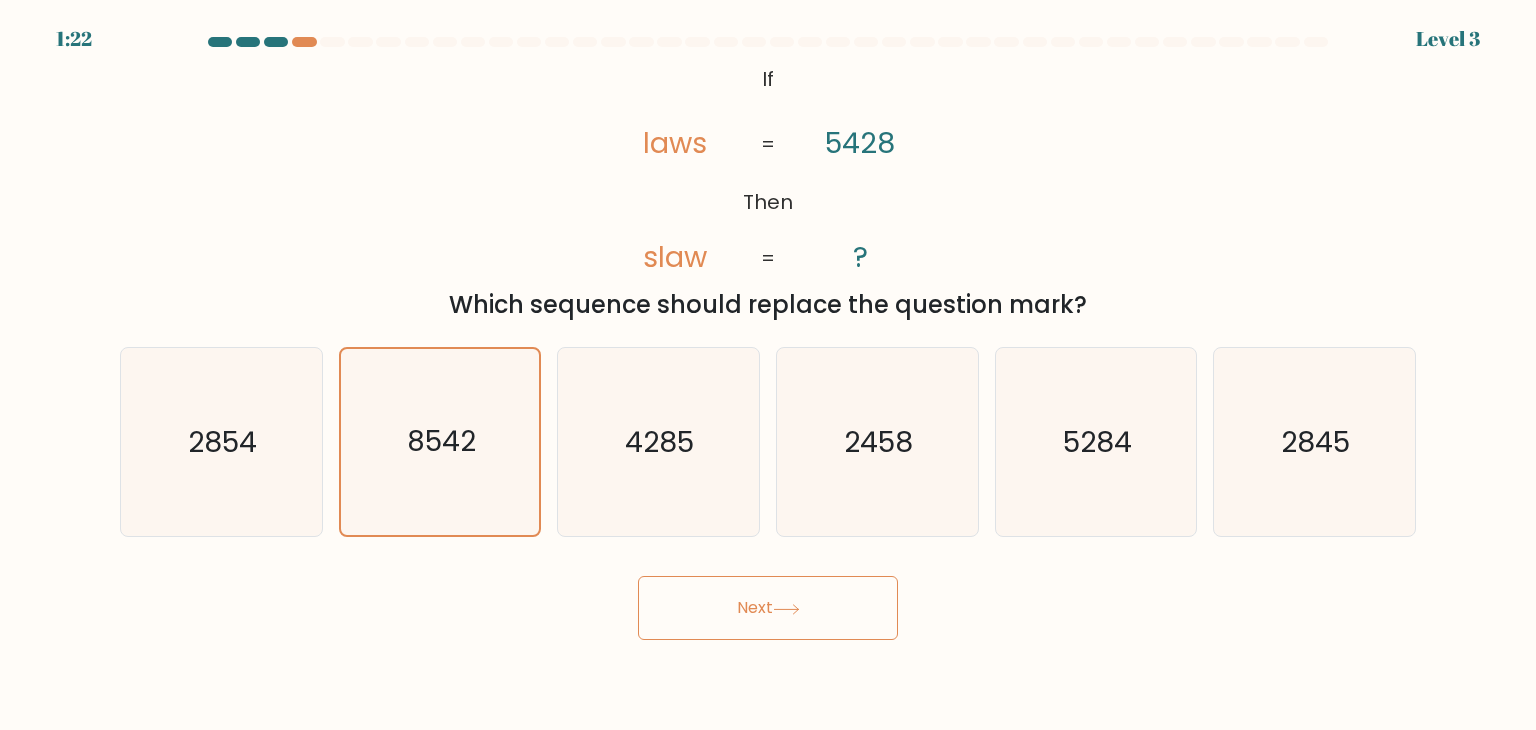 click on "Next" at bounding box center (768, 608) 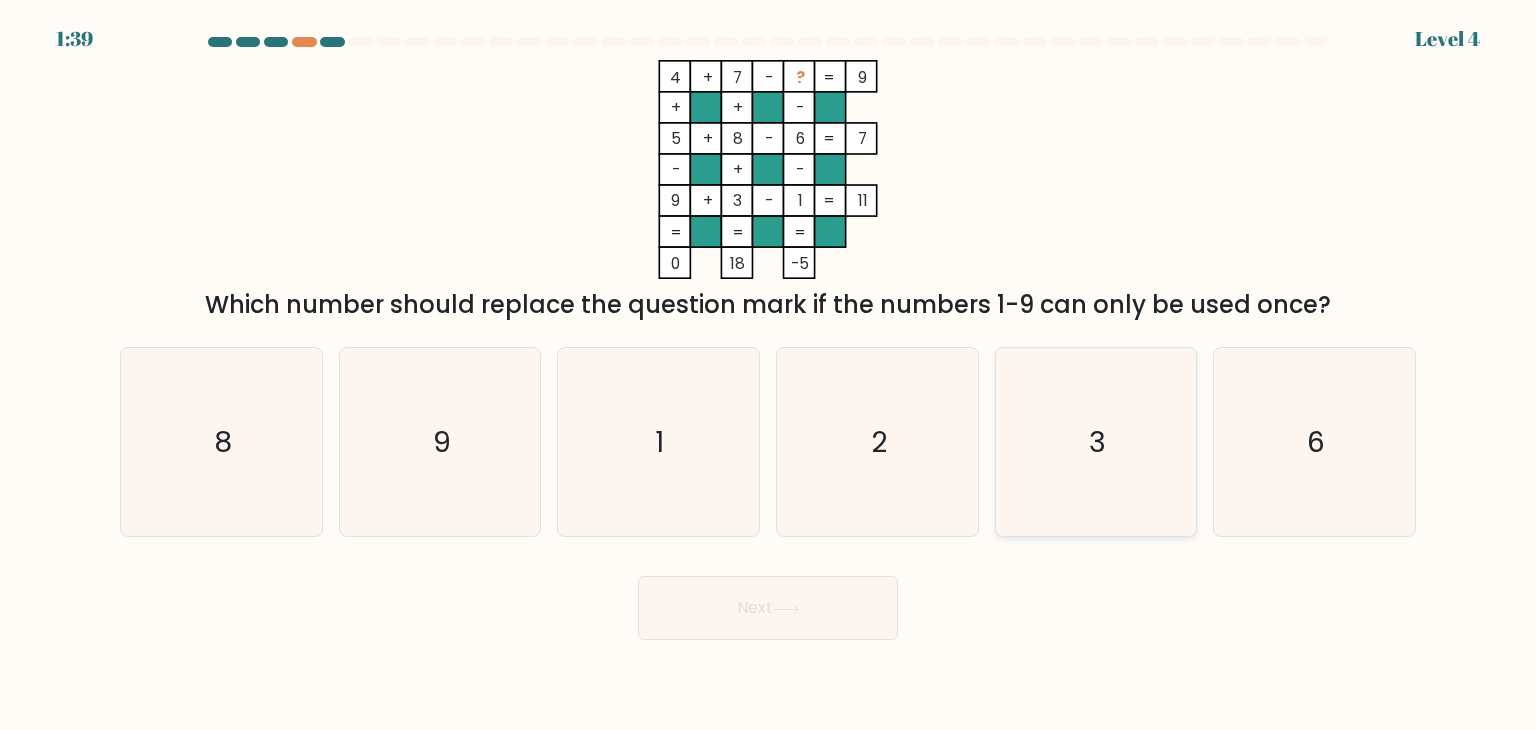 click on "3" 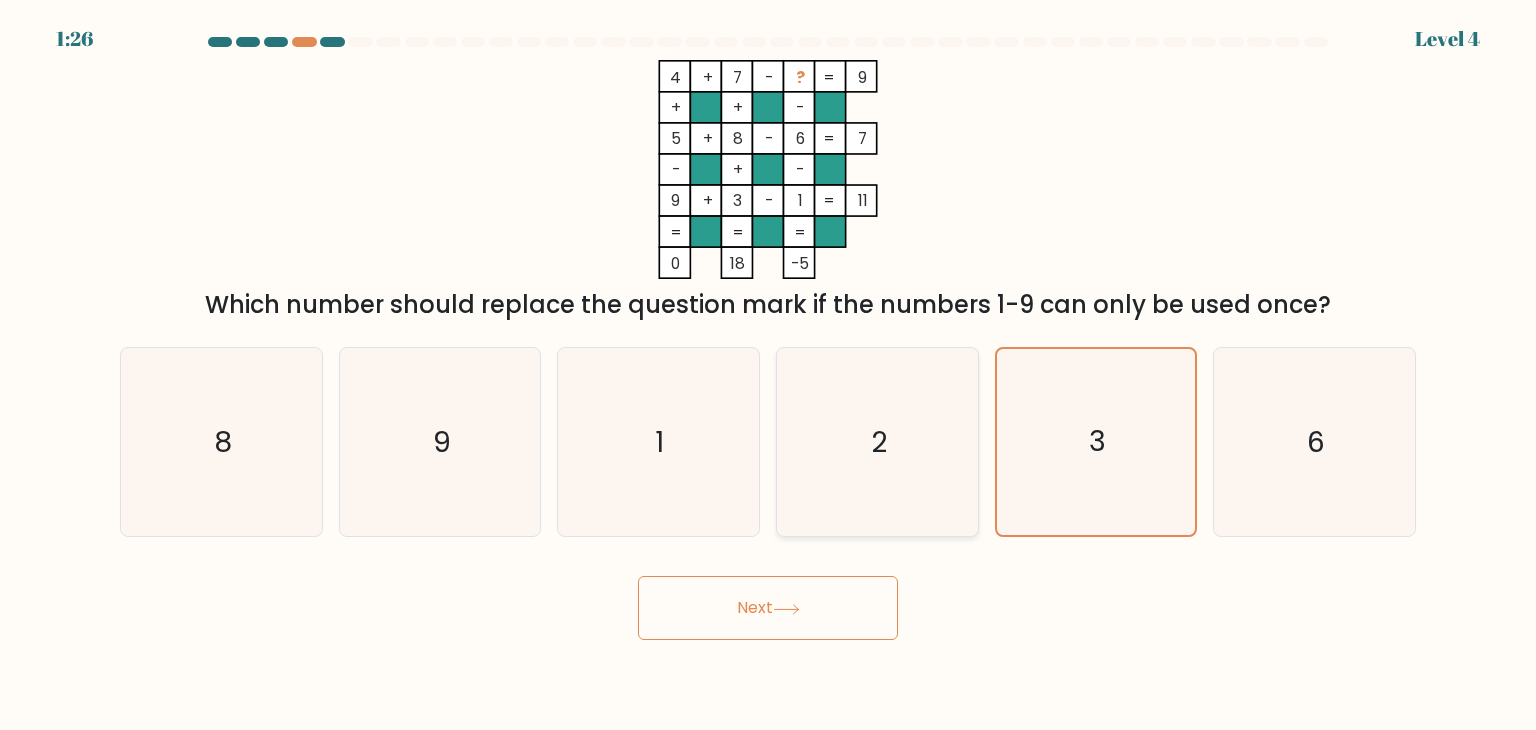 click on "2" 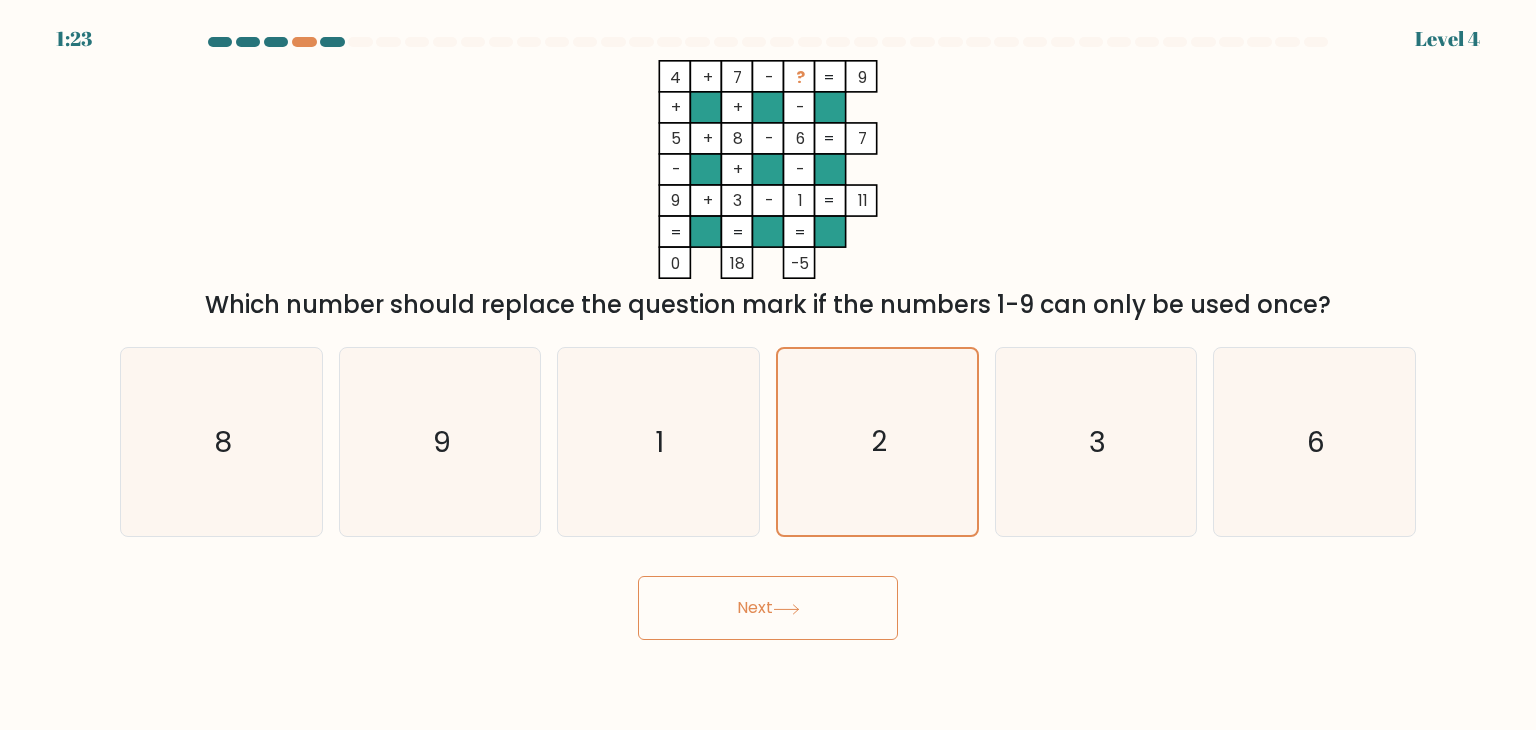 click 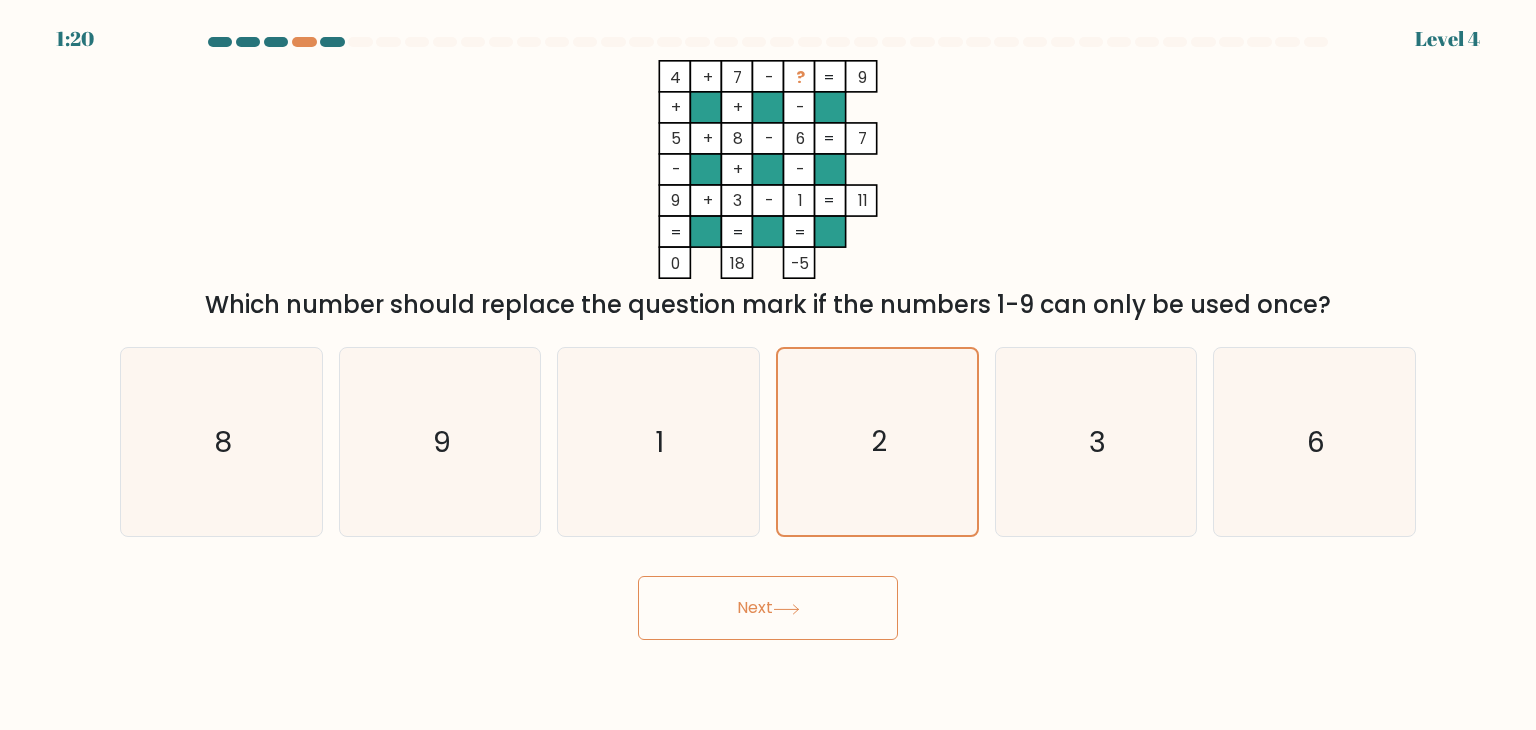 click 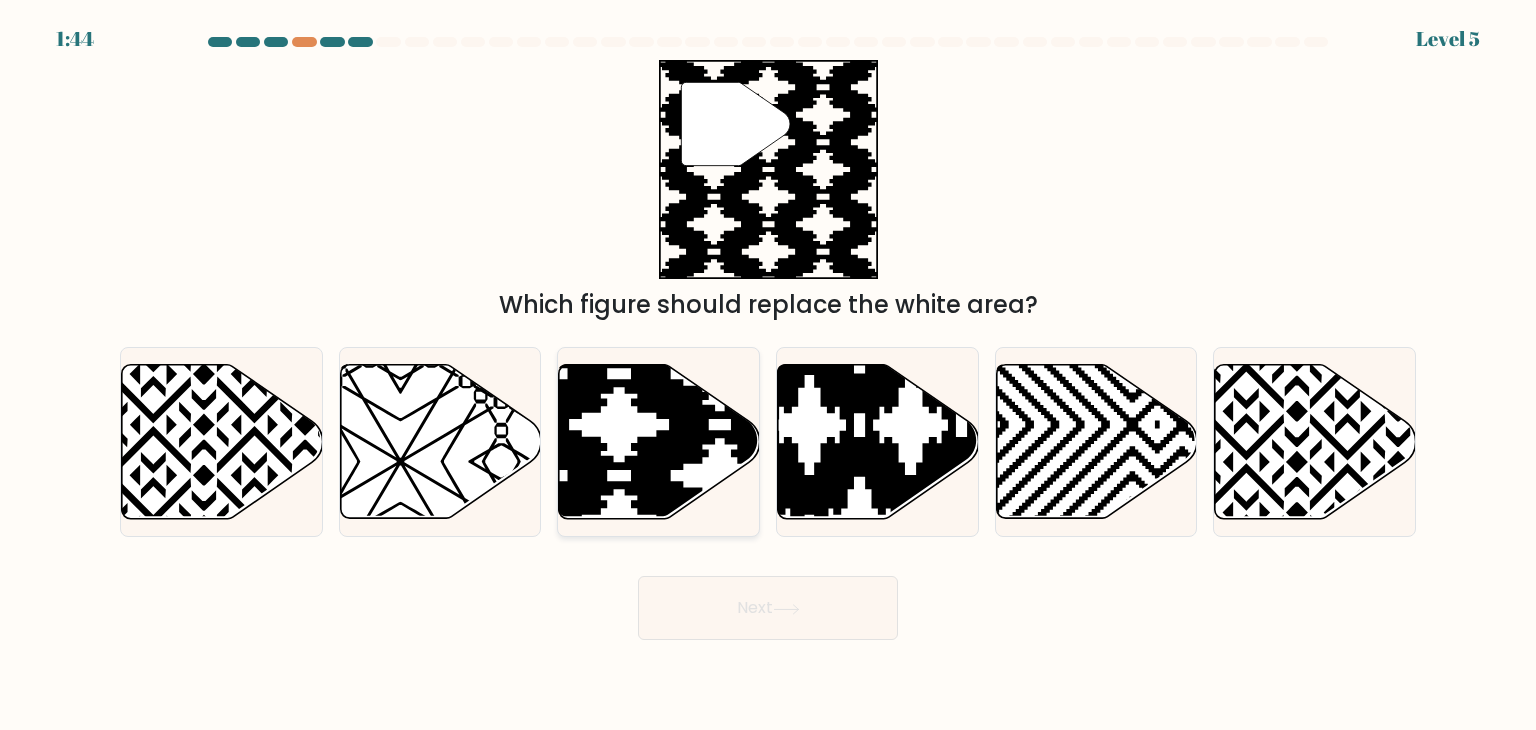 click 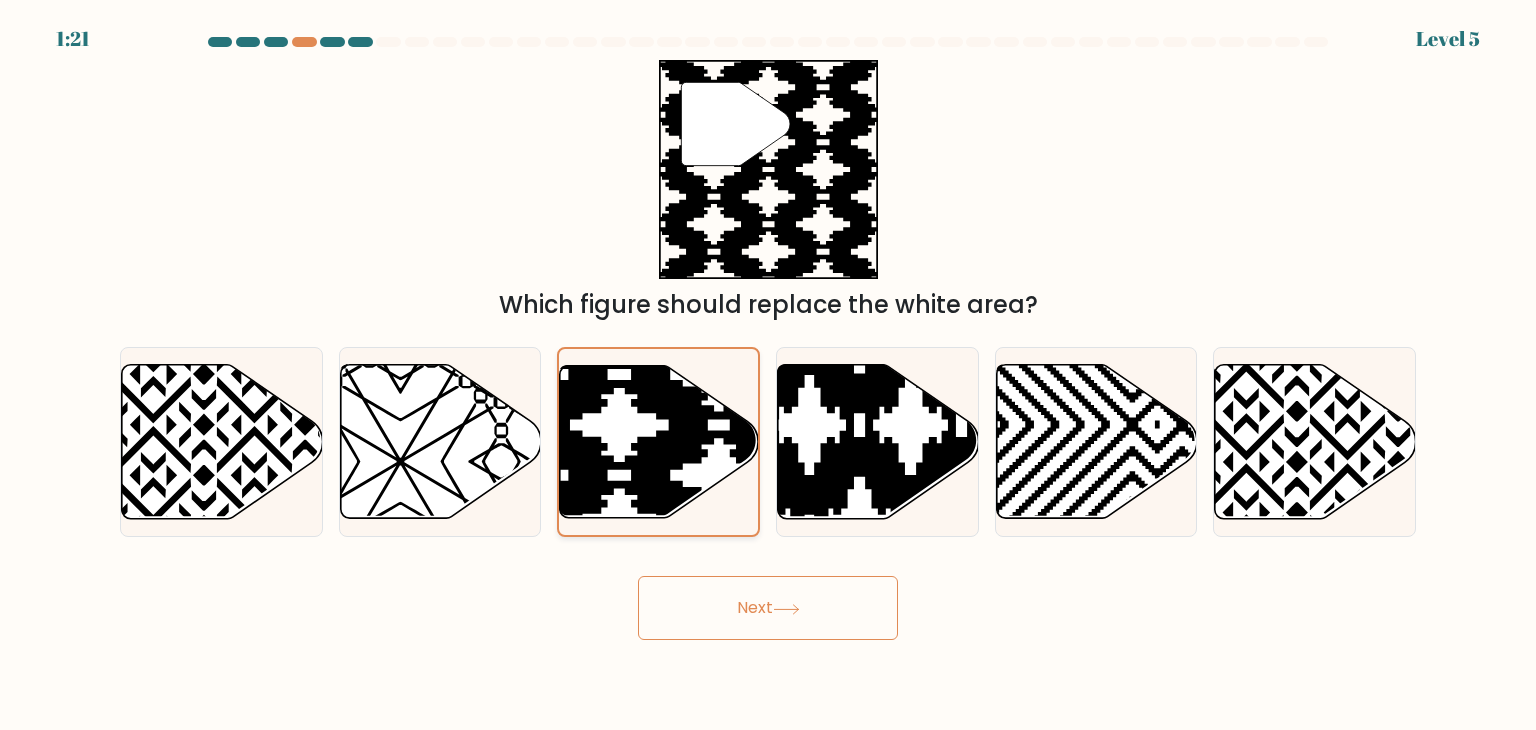 click 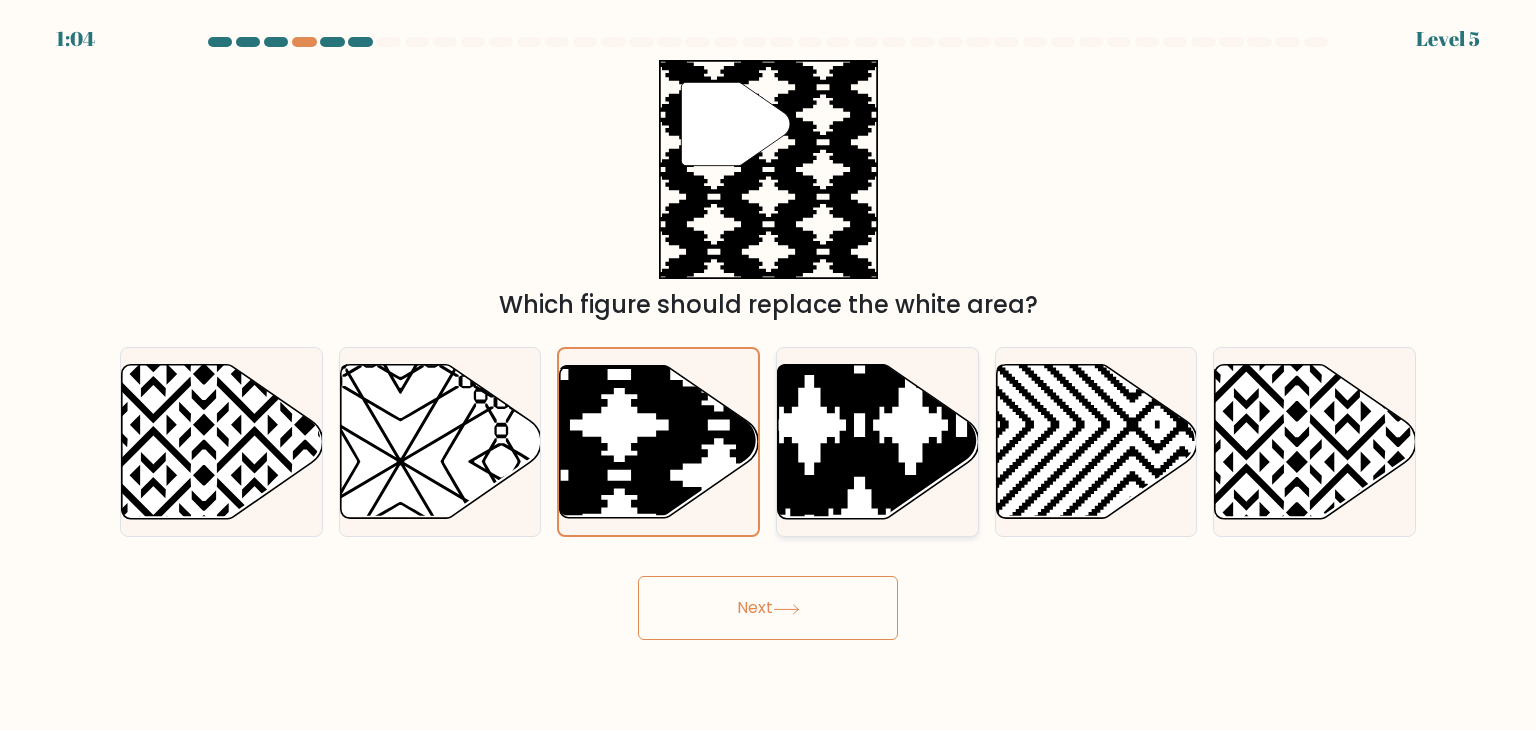 click 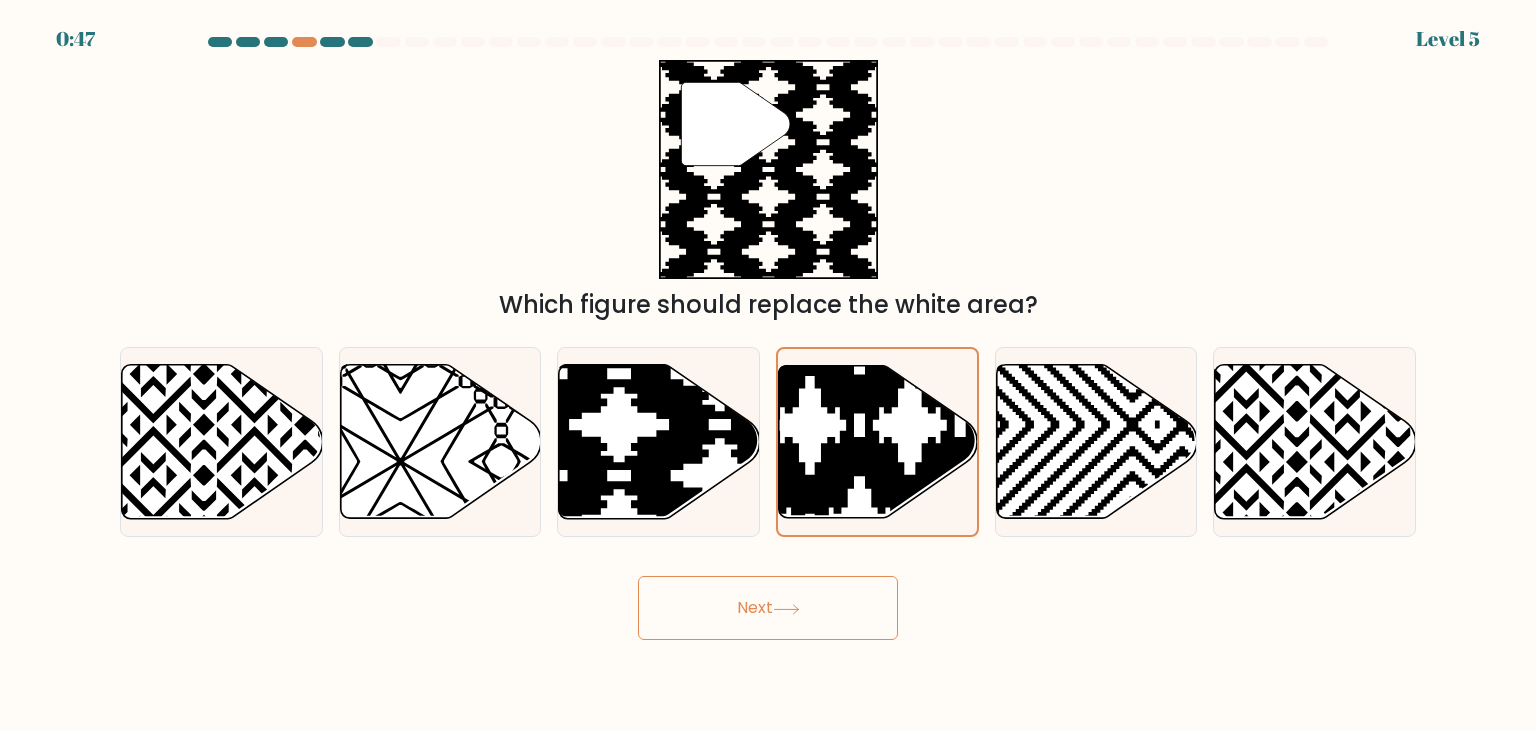 click on "Next" at bounding box center (768, 608) 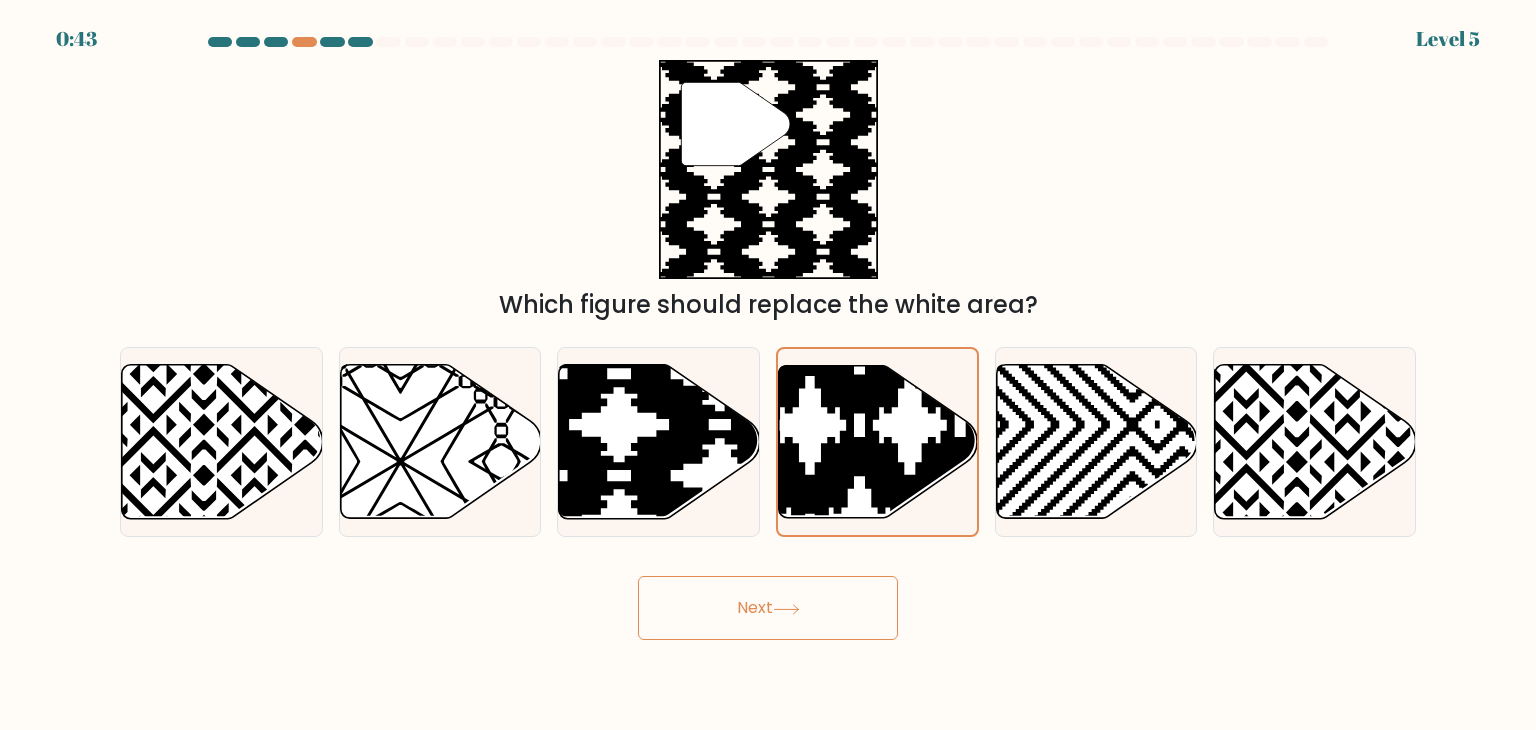 click on "Next" at bounding box center (768, 608) 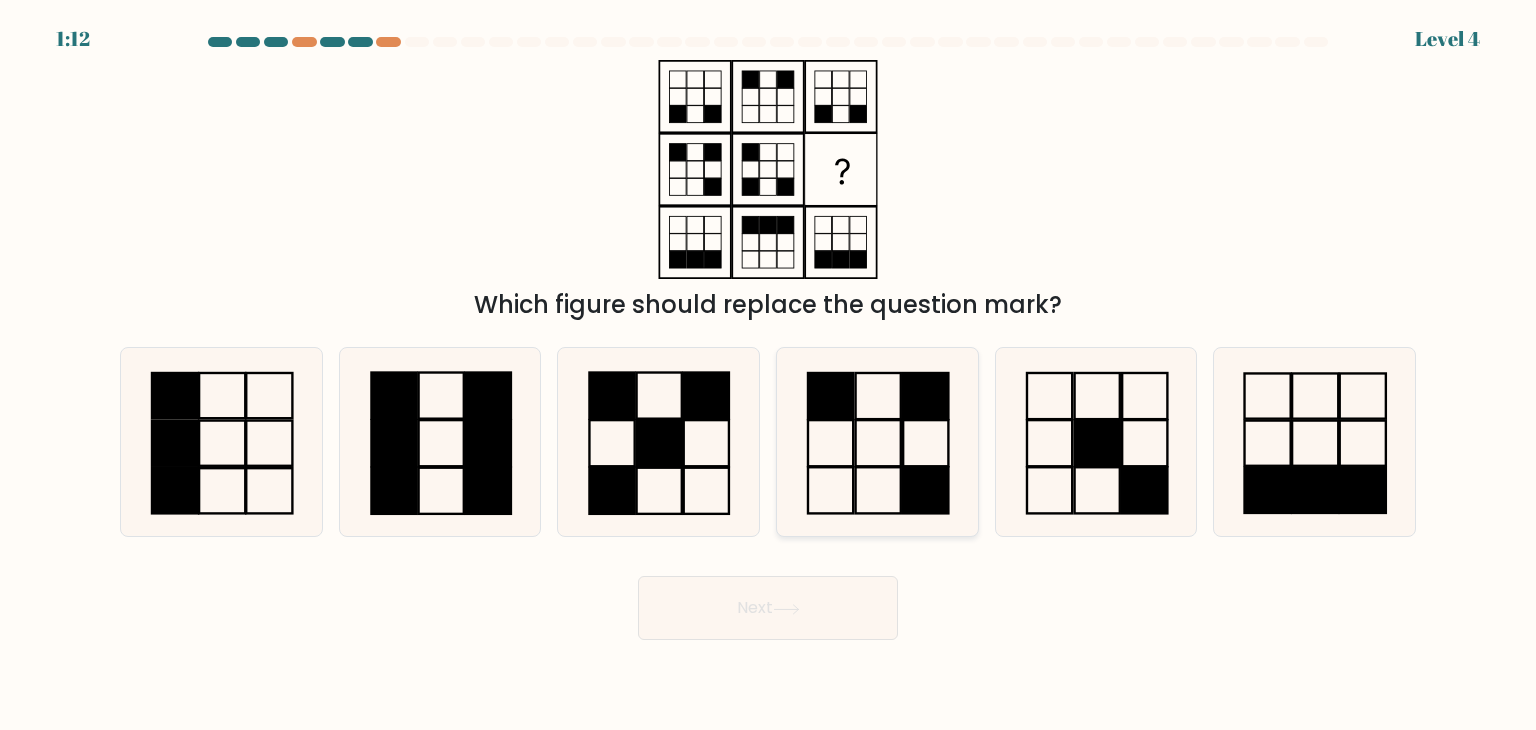 click 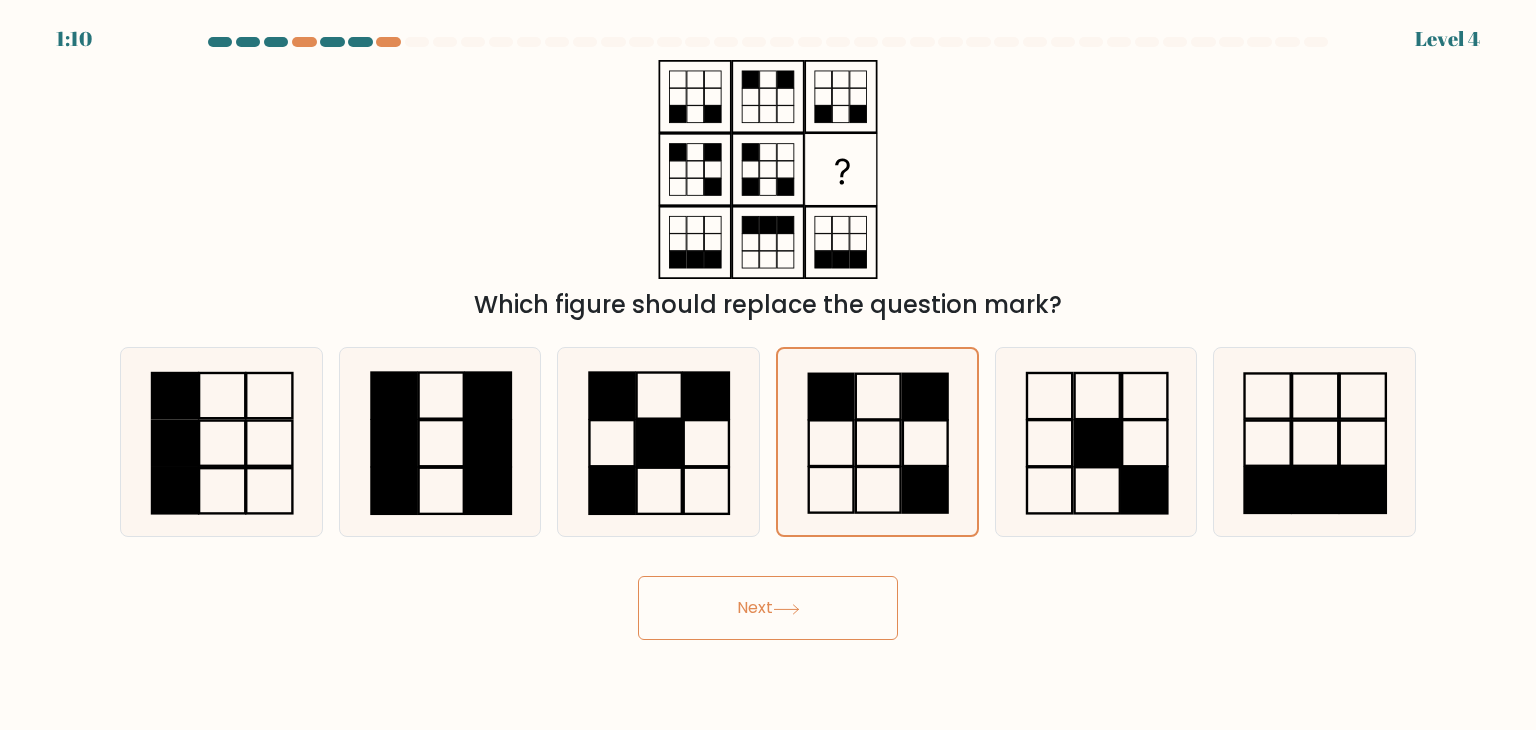 click on "Next" at bounding box center [768, 608] 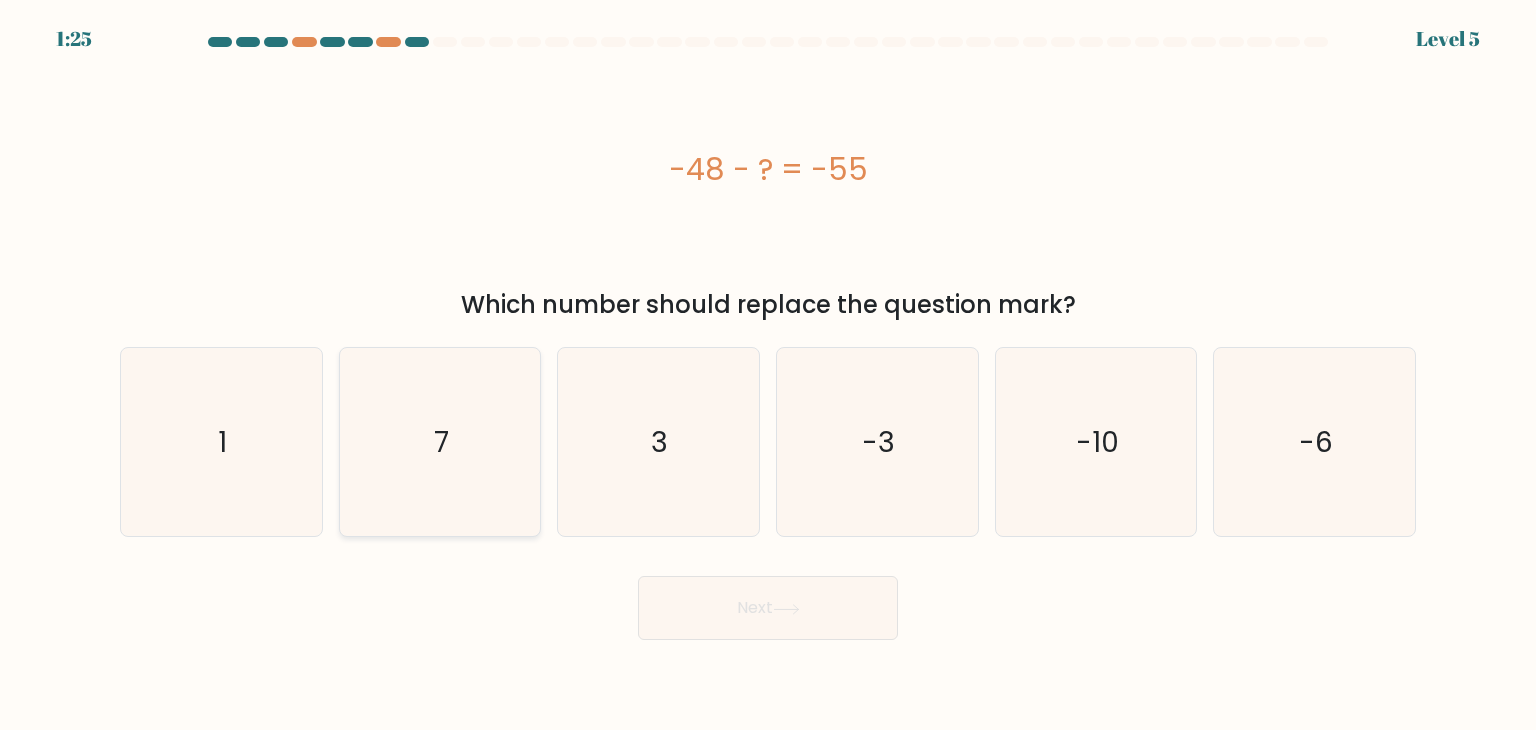 click on "7" 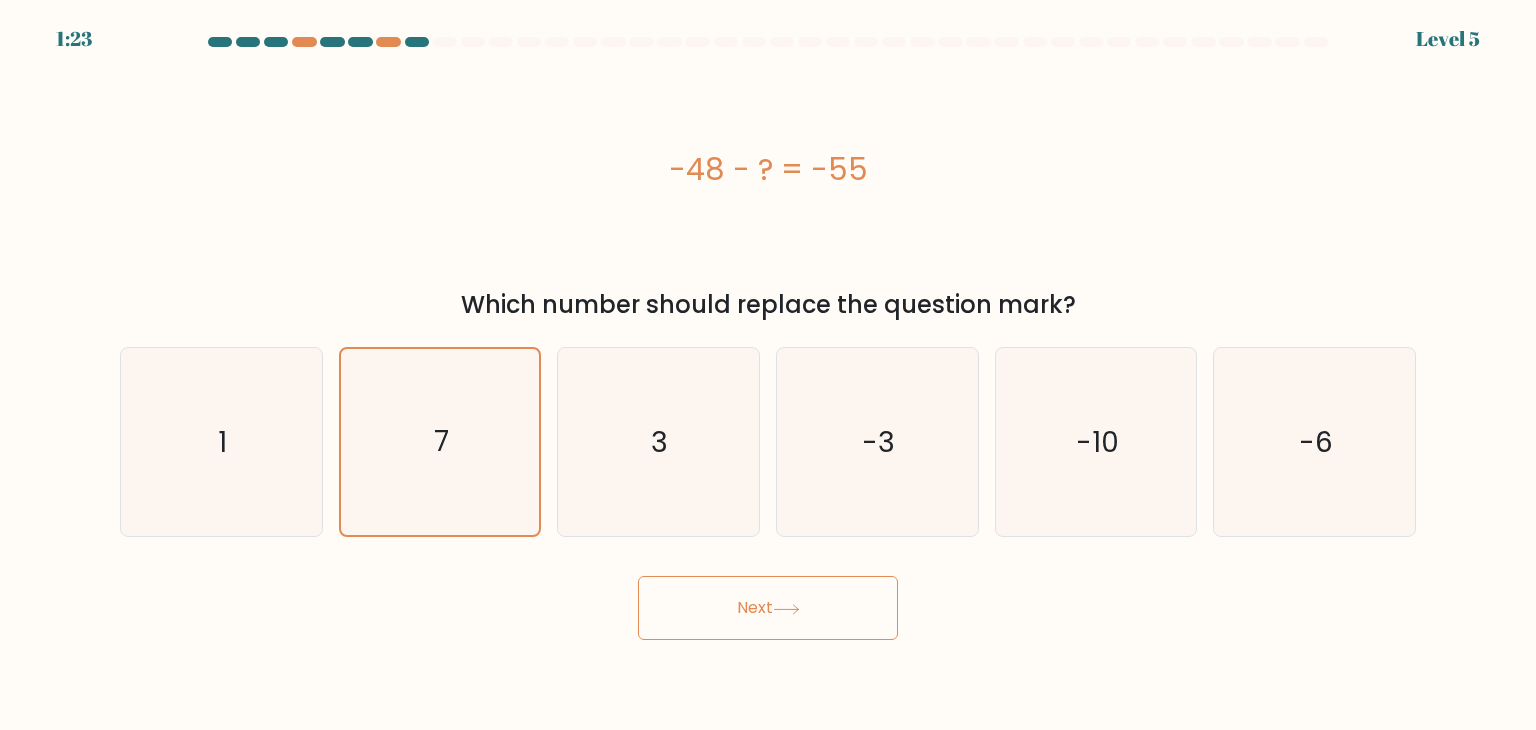 click on "Next" at bounding box center (768, 608) 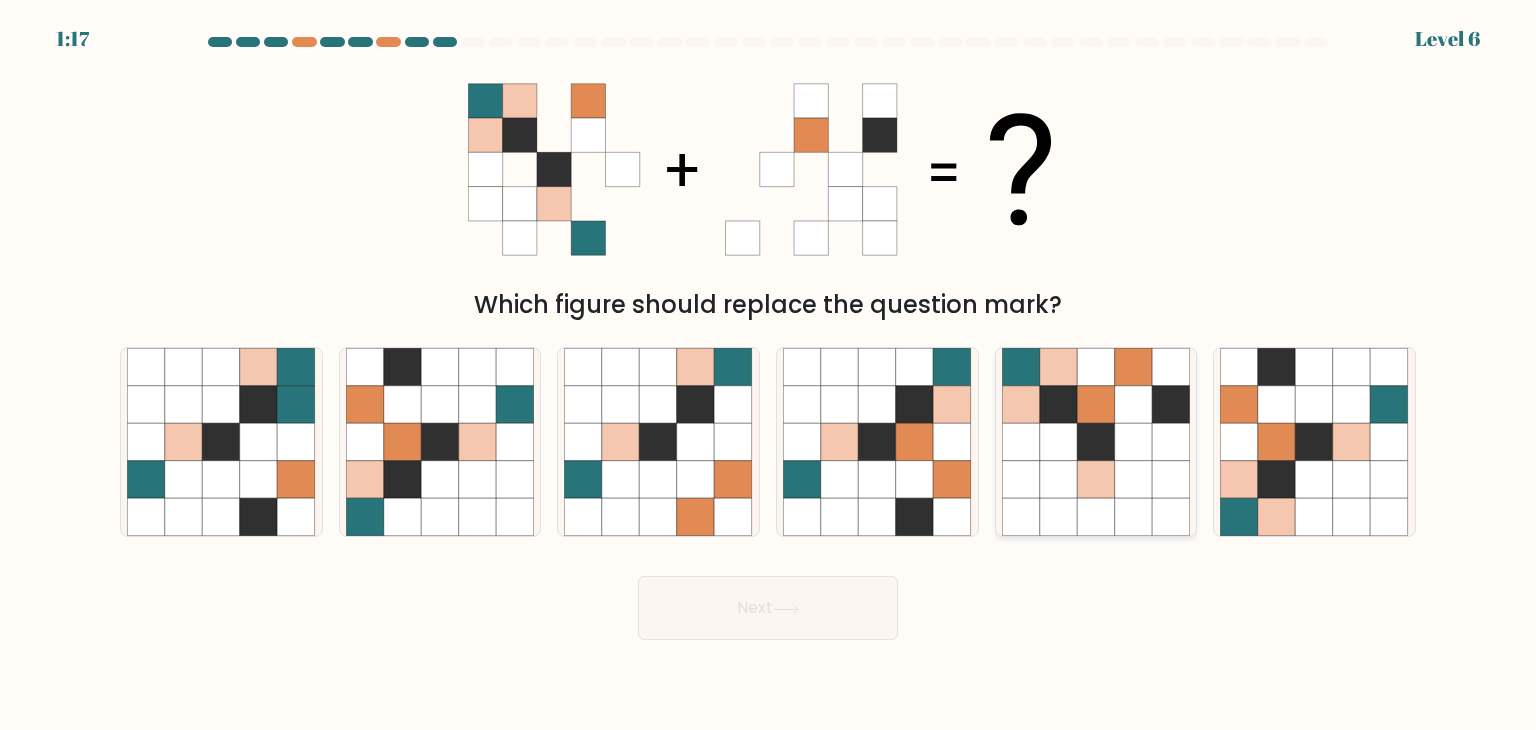 click 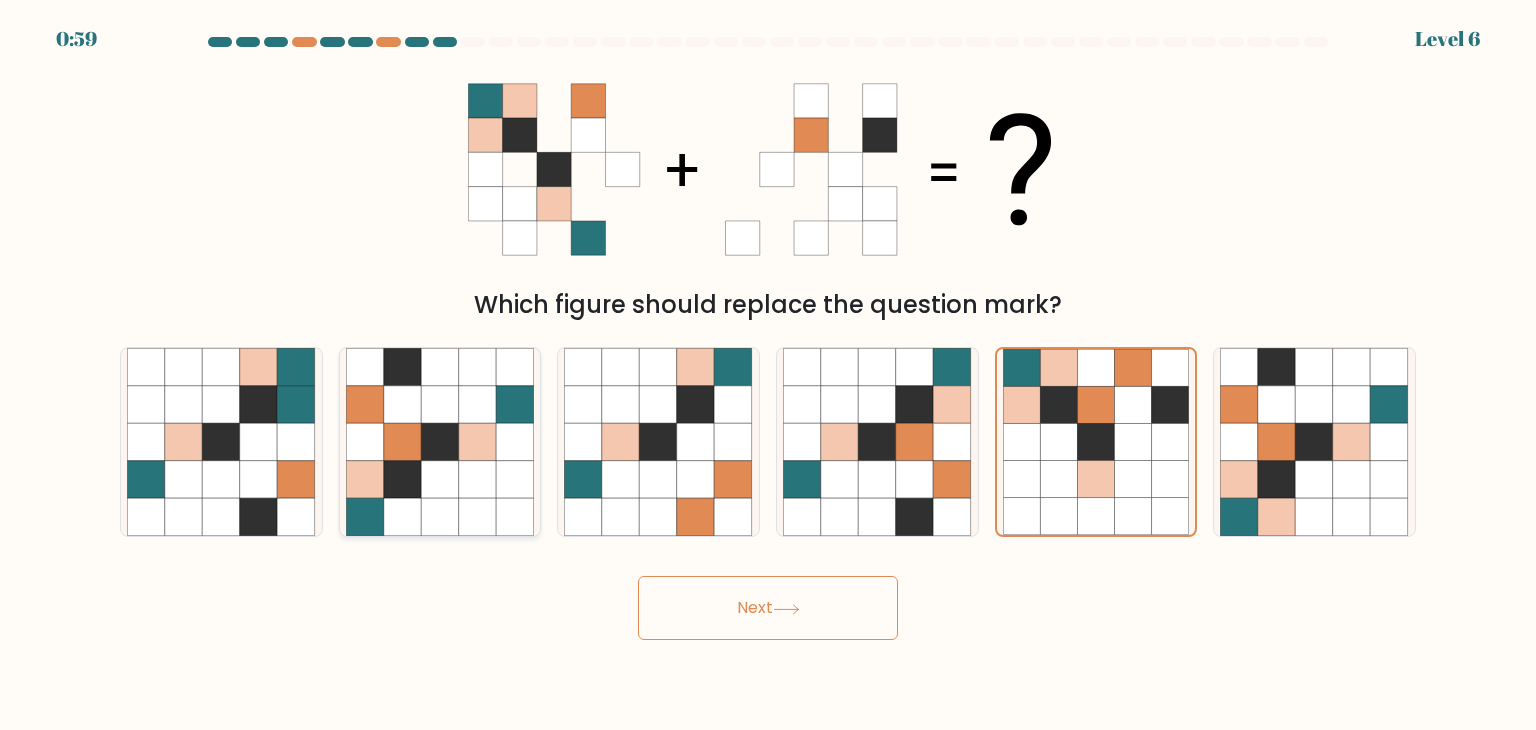 click 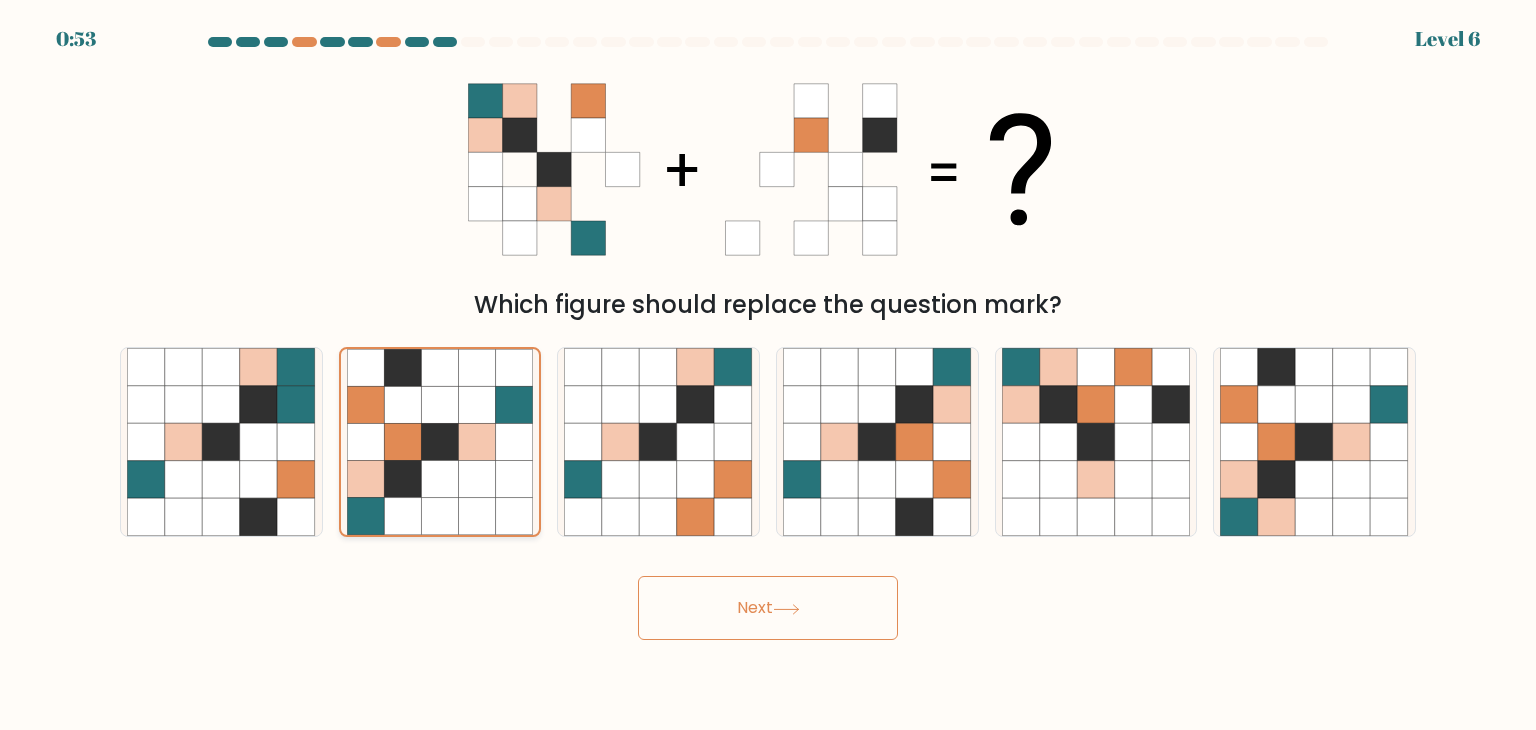 click 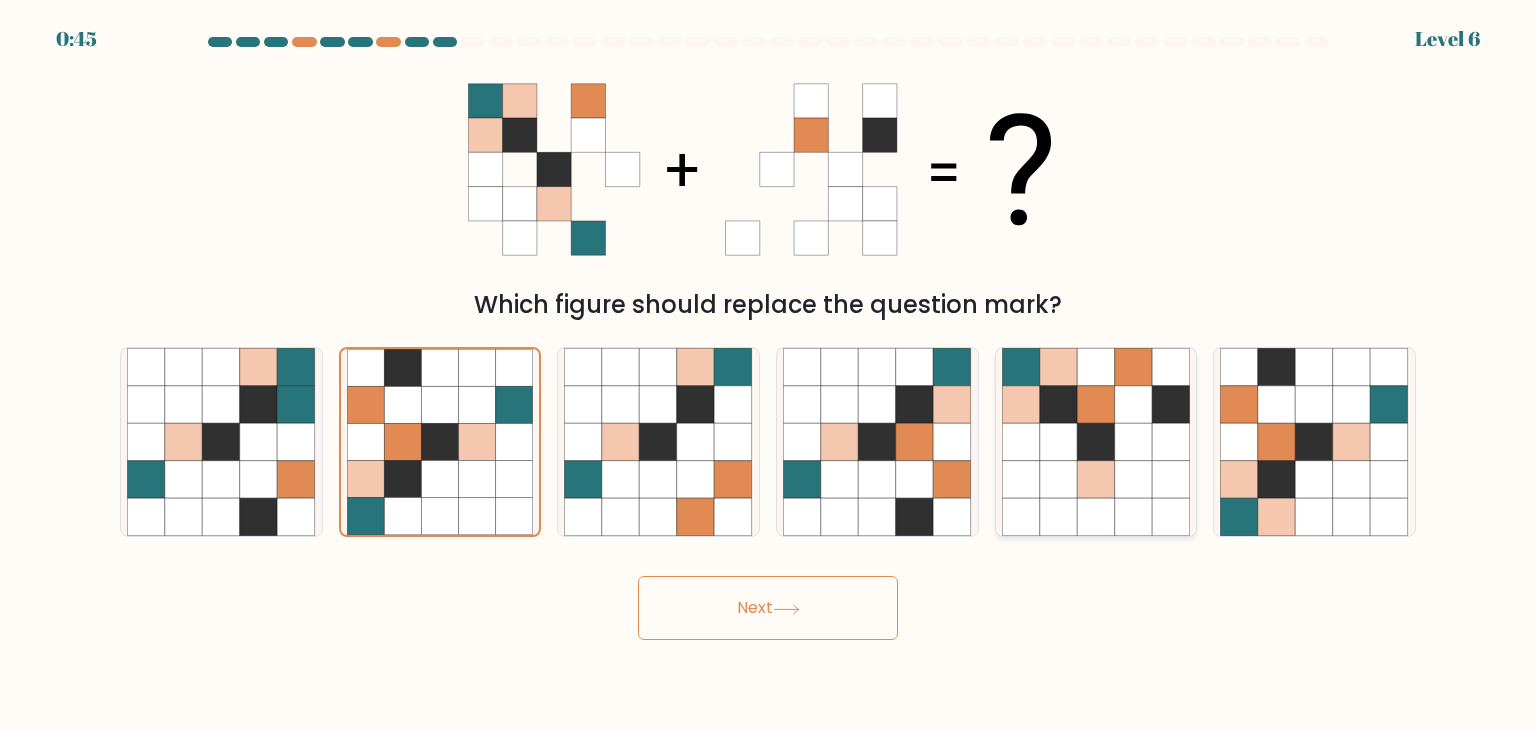 click 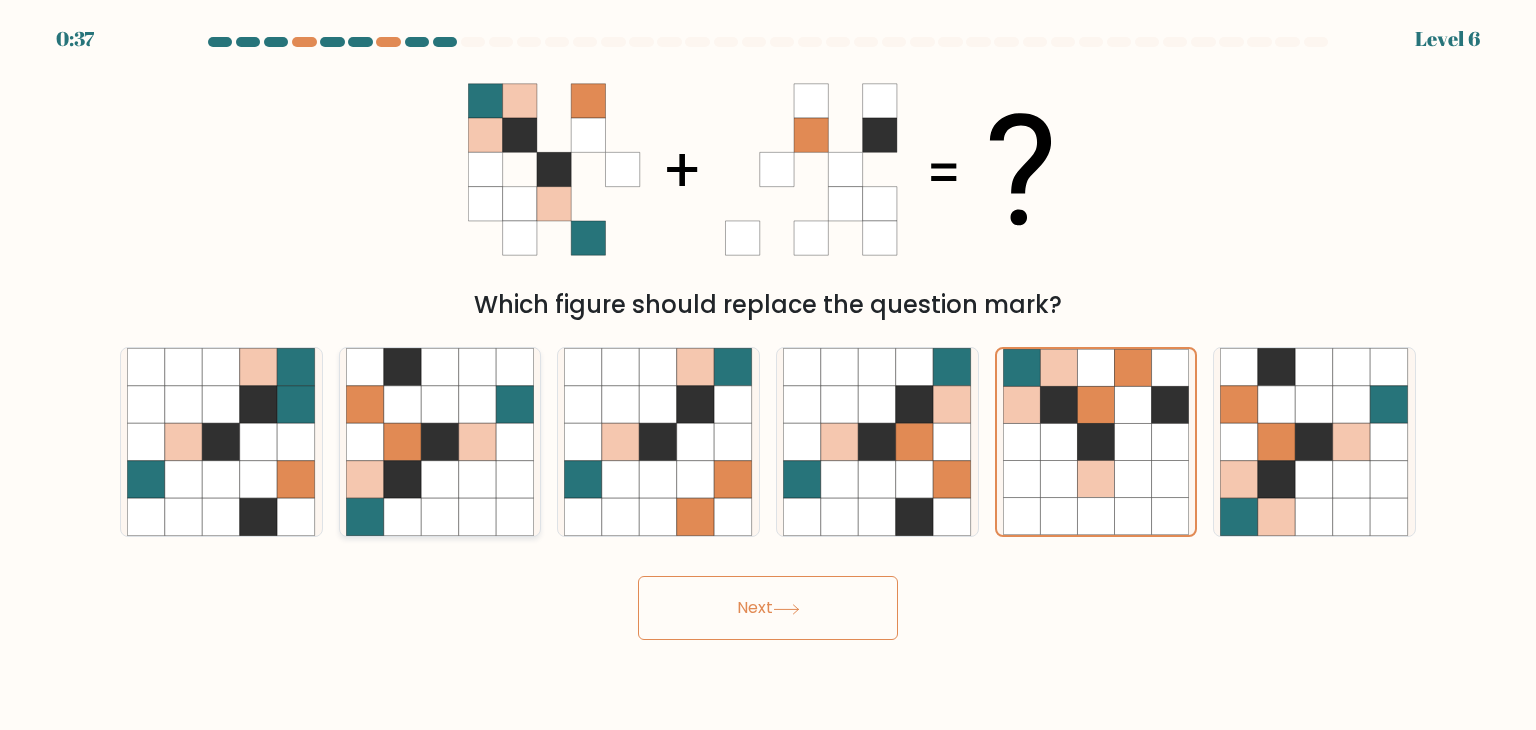 click 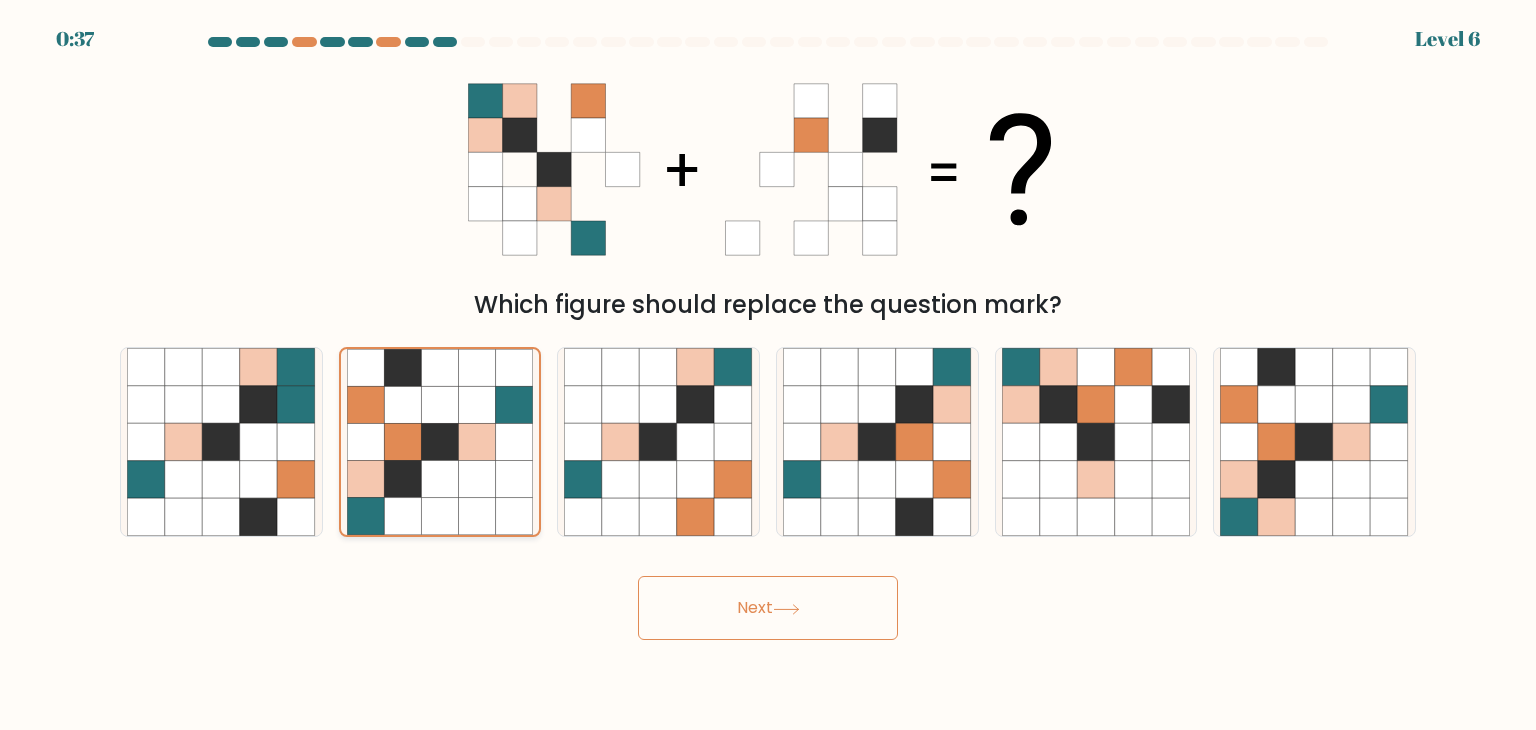 click 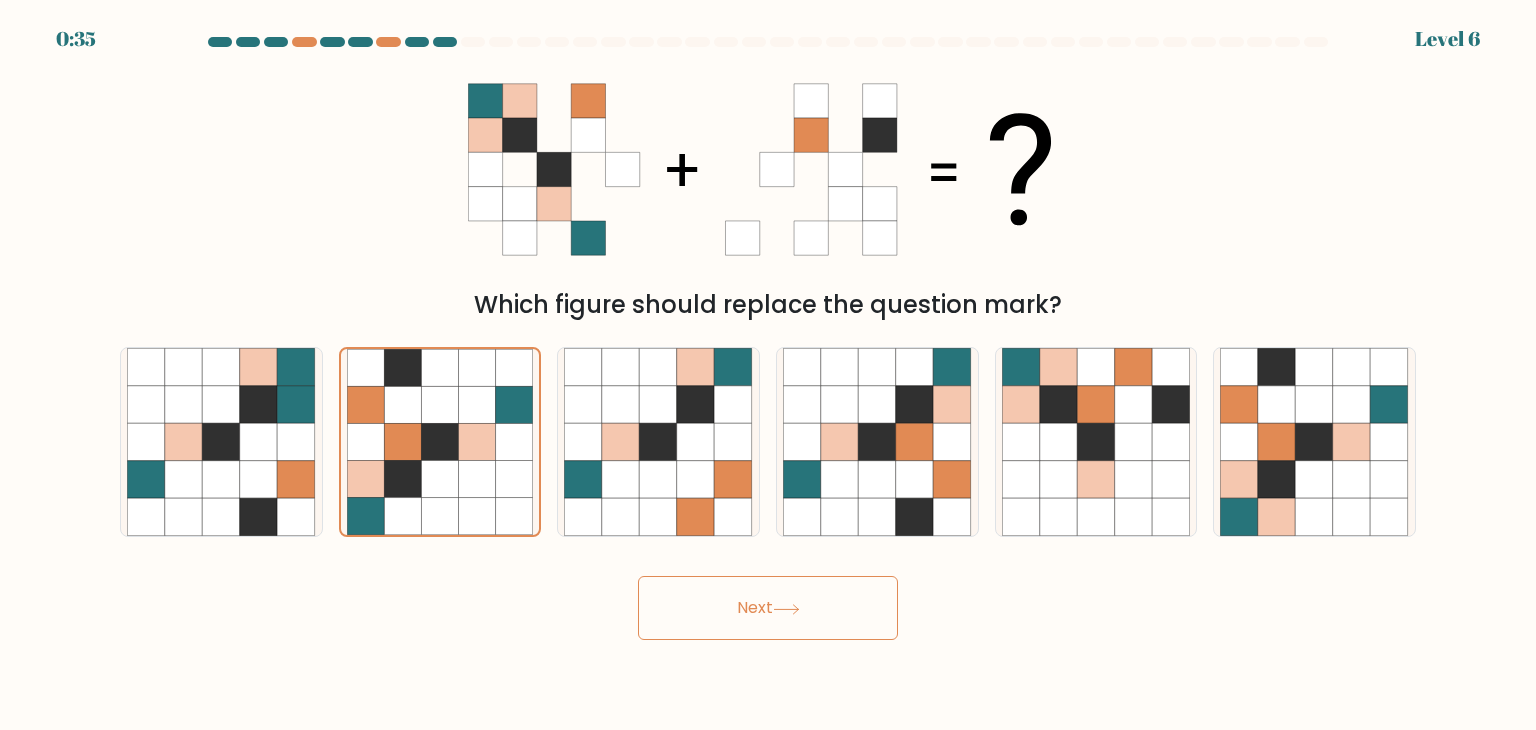click on "Next" at bounding box center (768, 608) 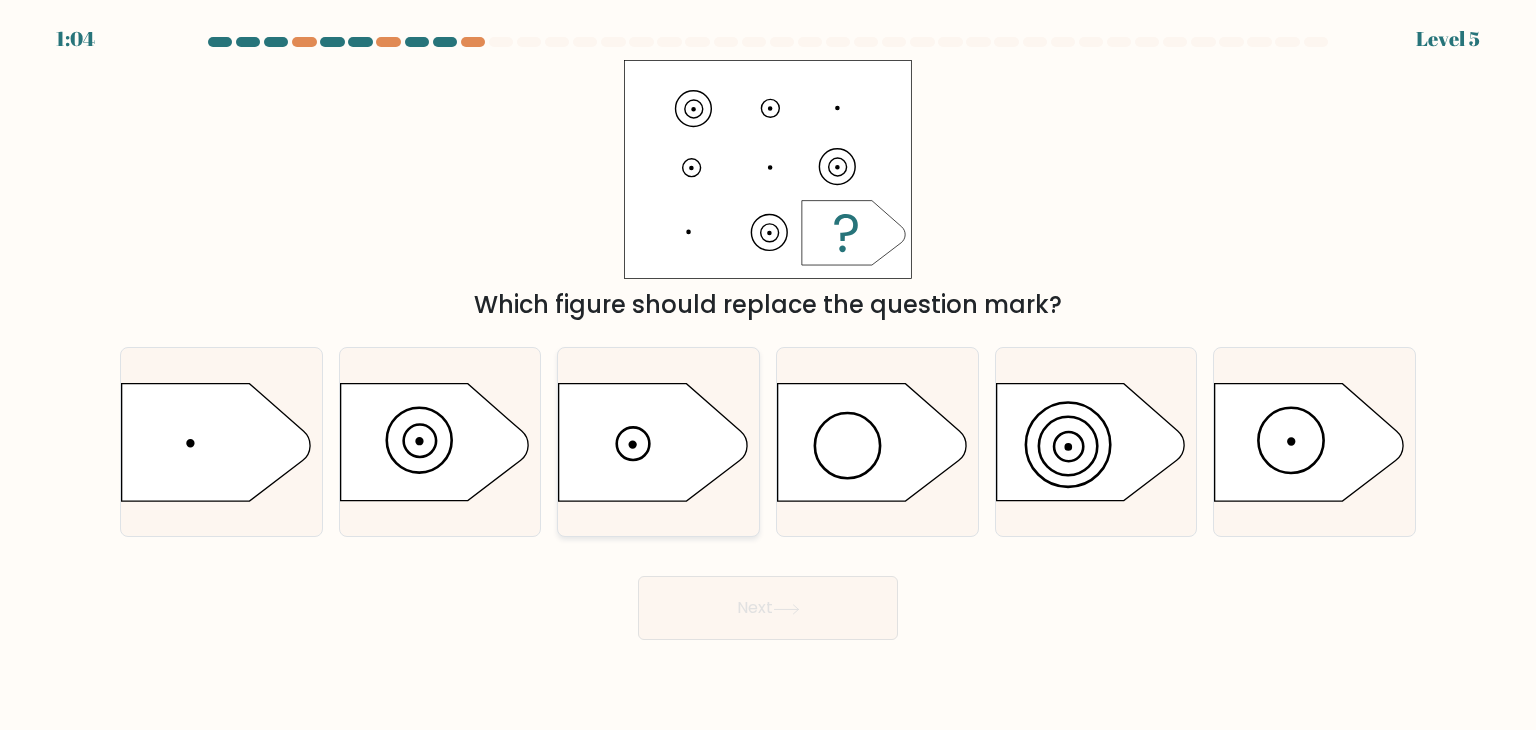 click 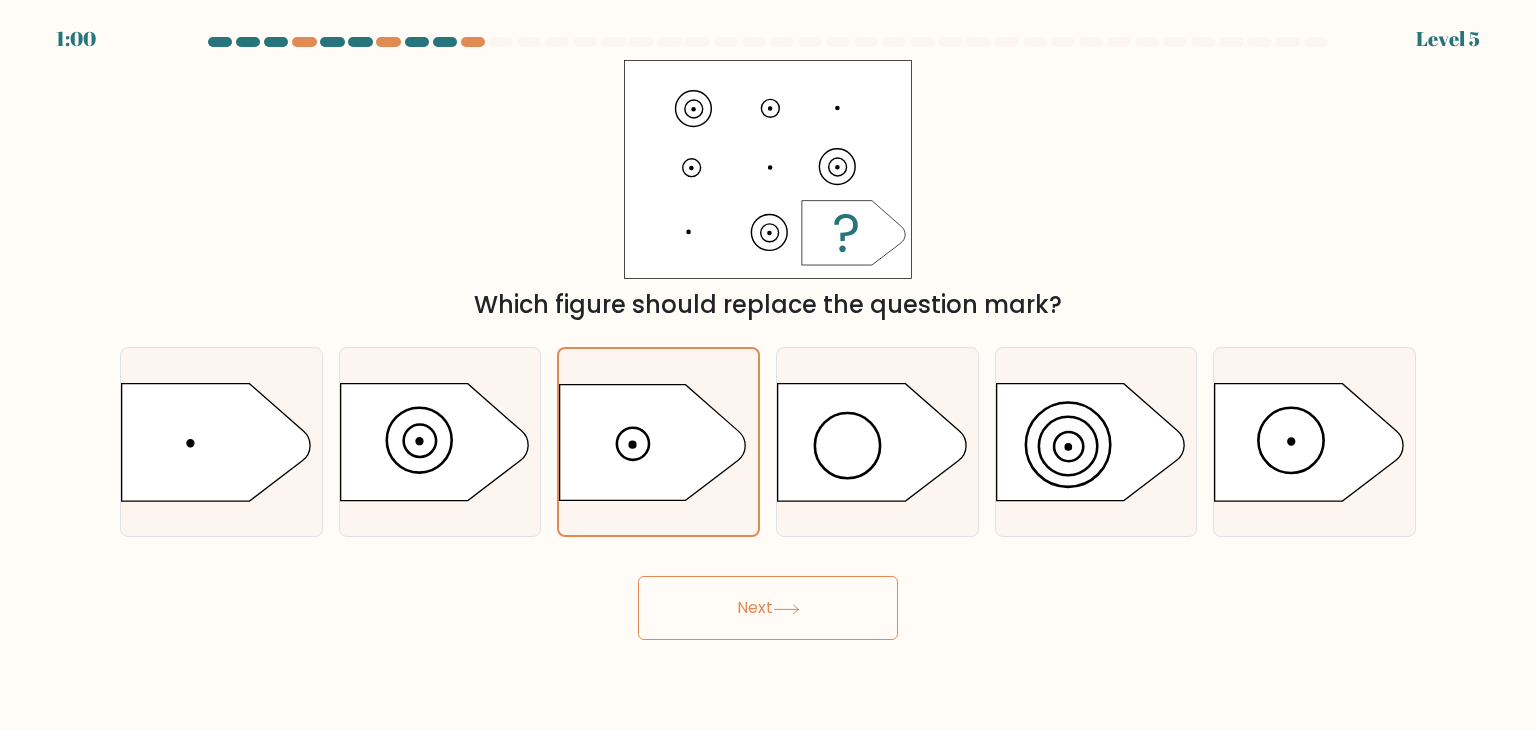 click on "Next" at bounding box center [768, 608] 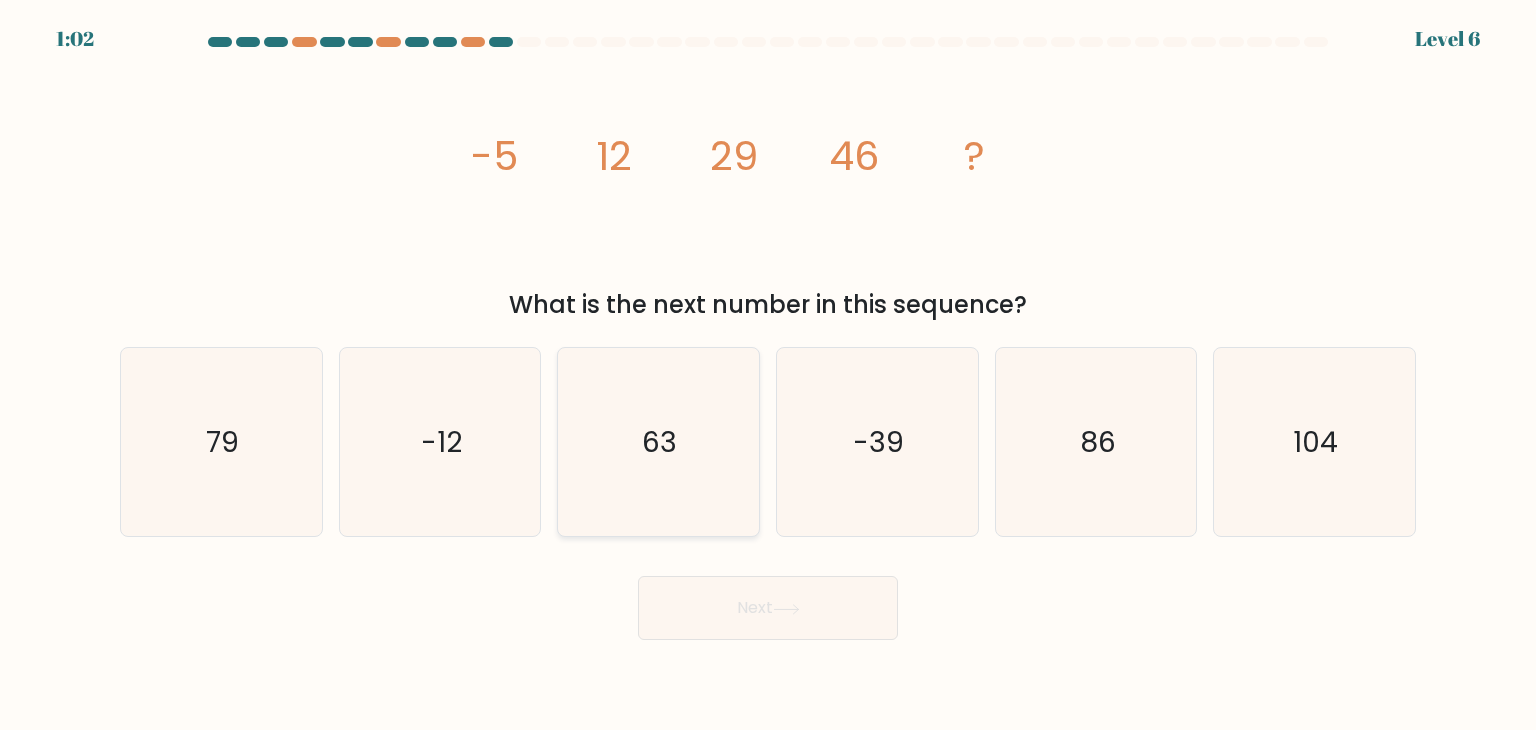 click on "63" 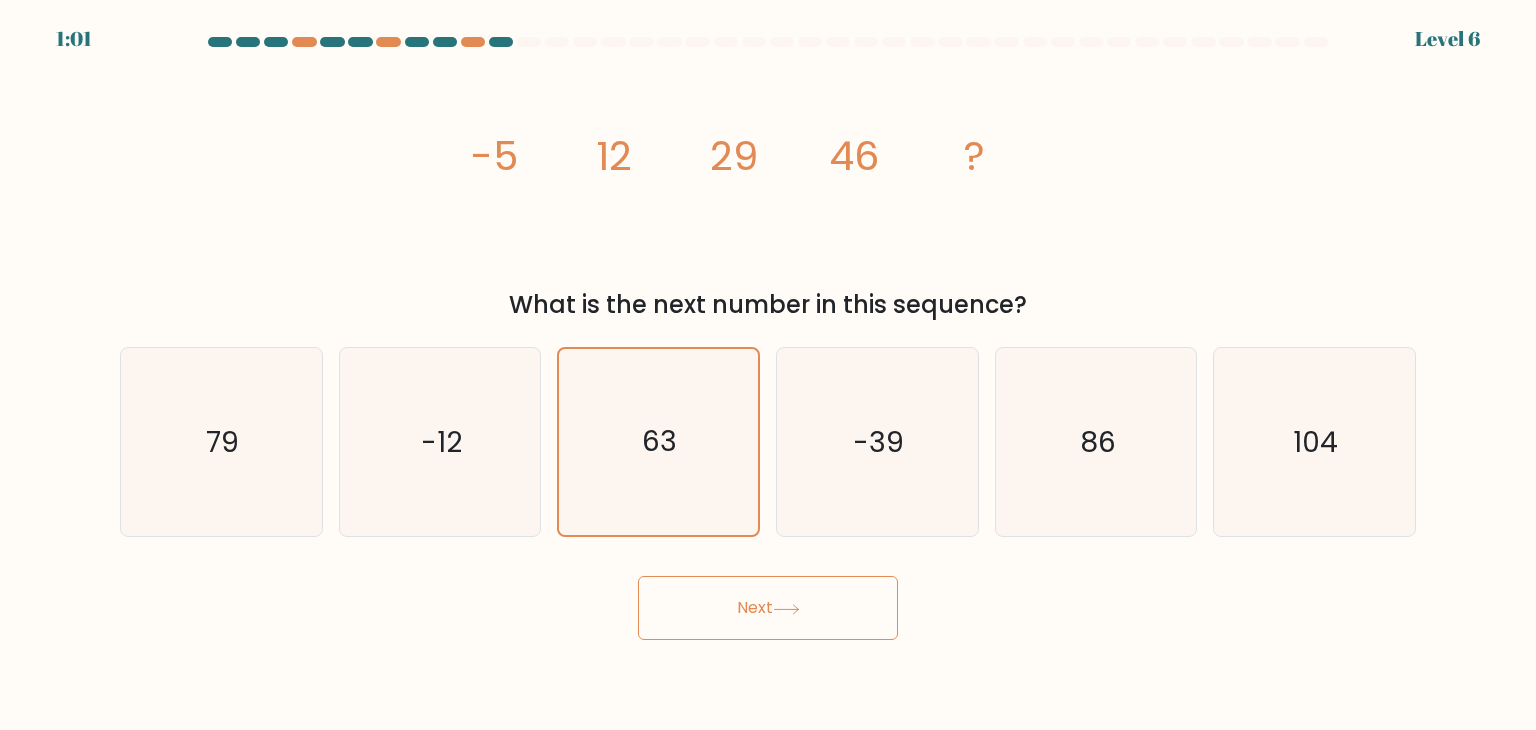 click on "Next" at bounding box center [768, 608] 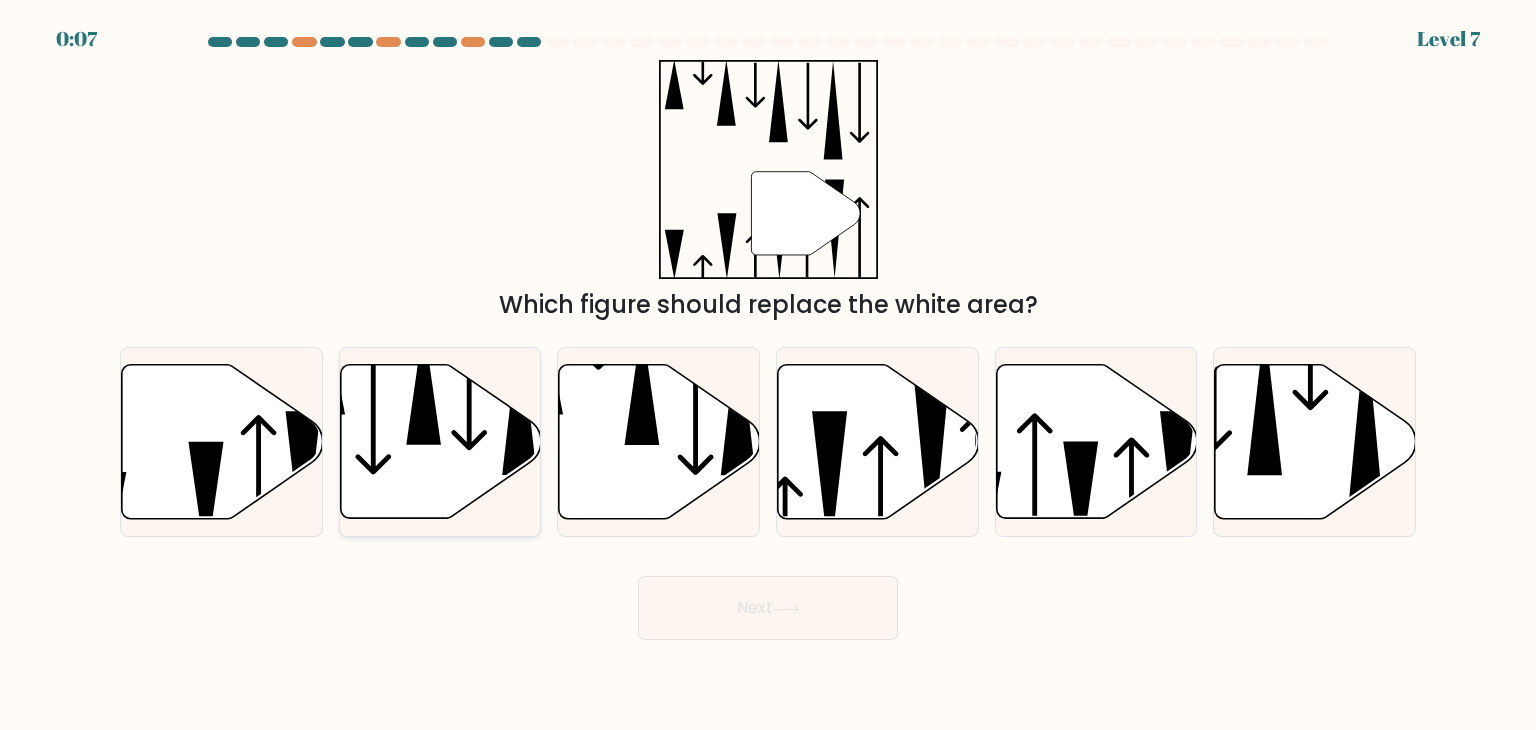click 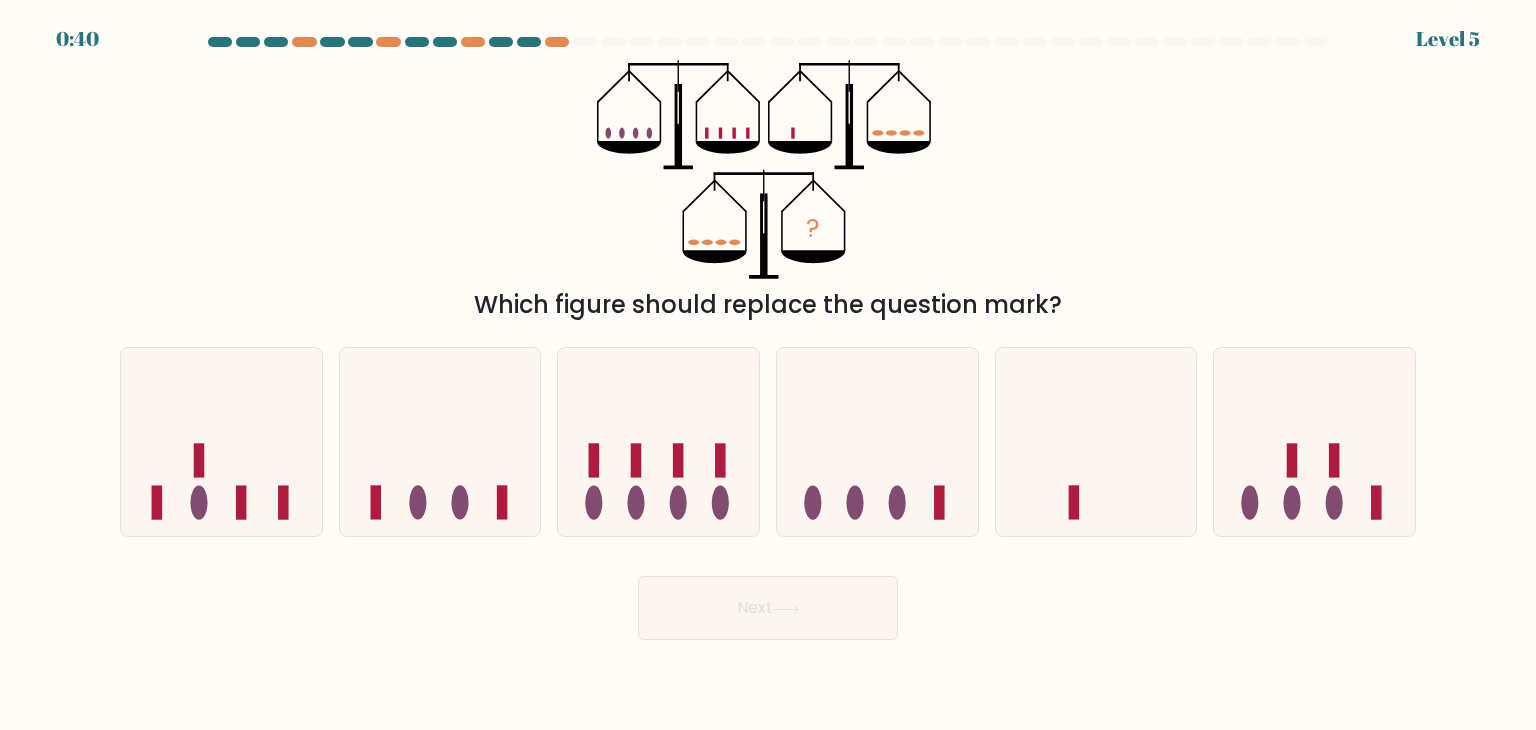scroll, scrollTop: 0, scrollLeft: 0, axis: both 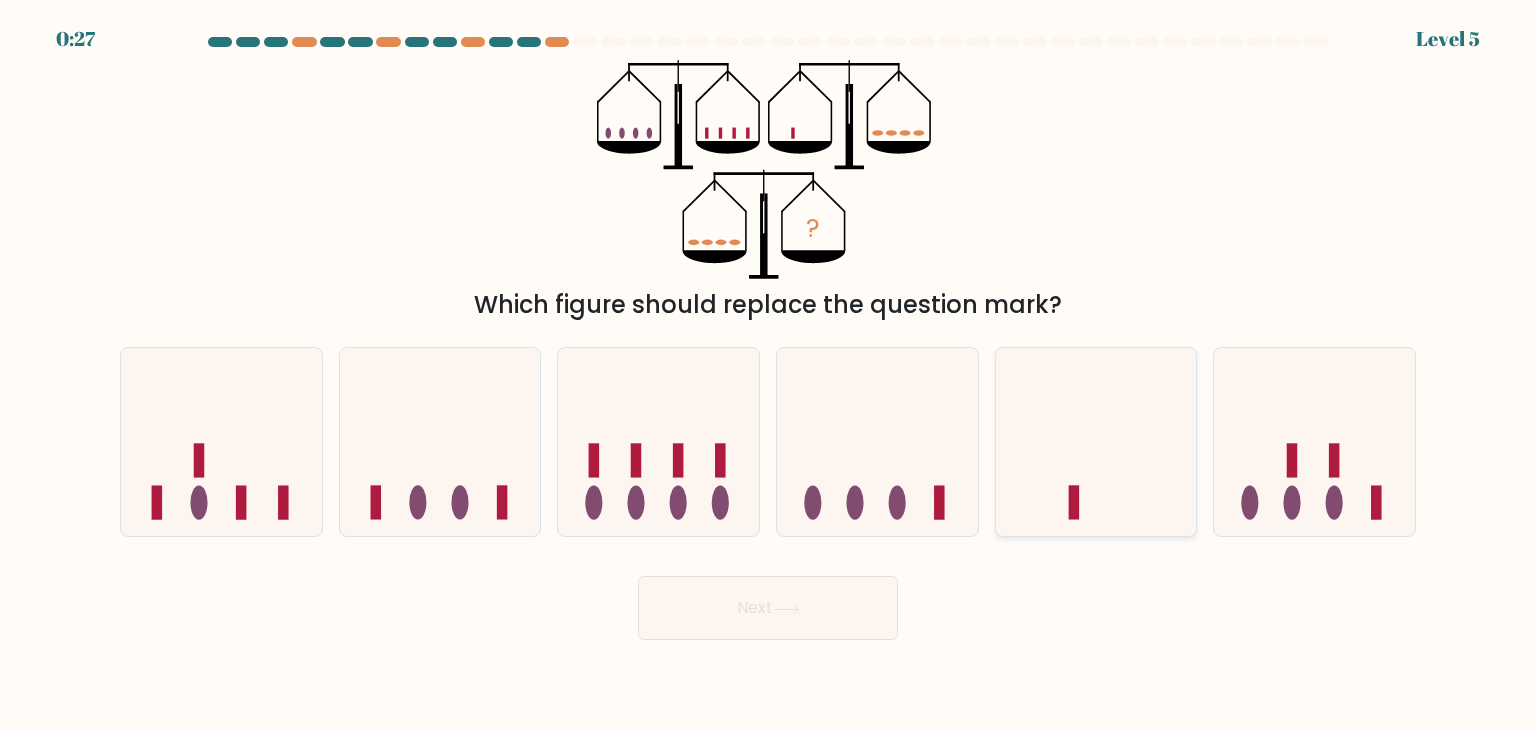 click 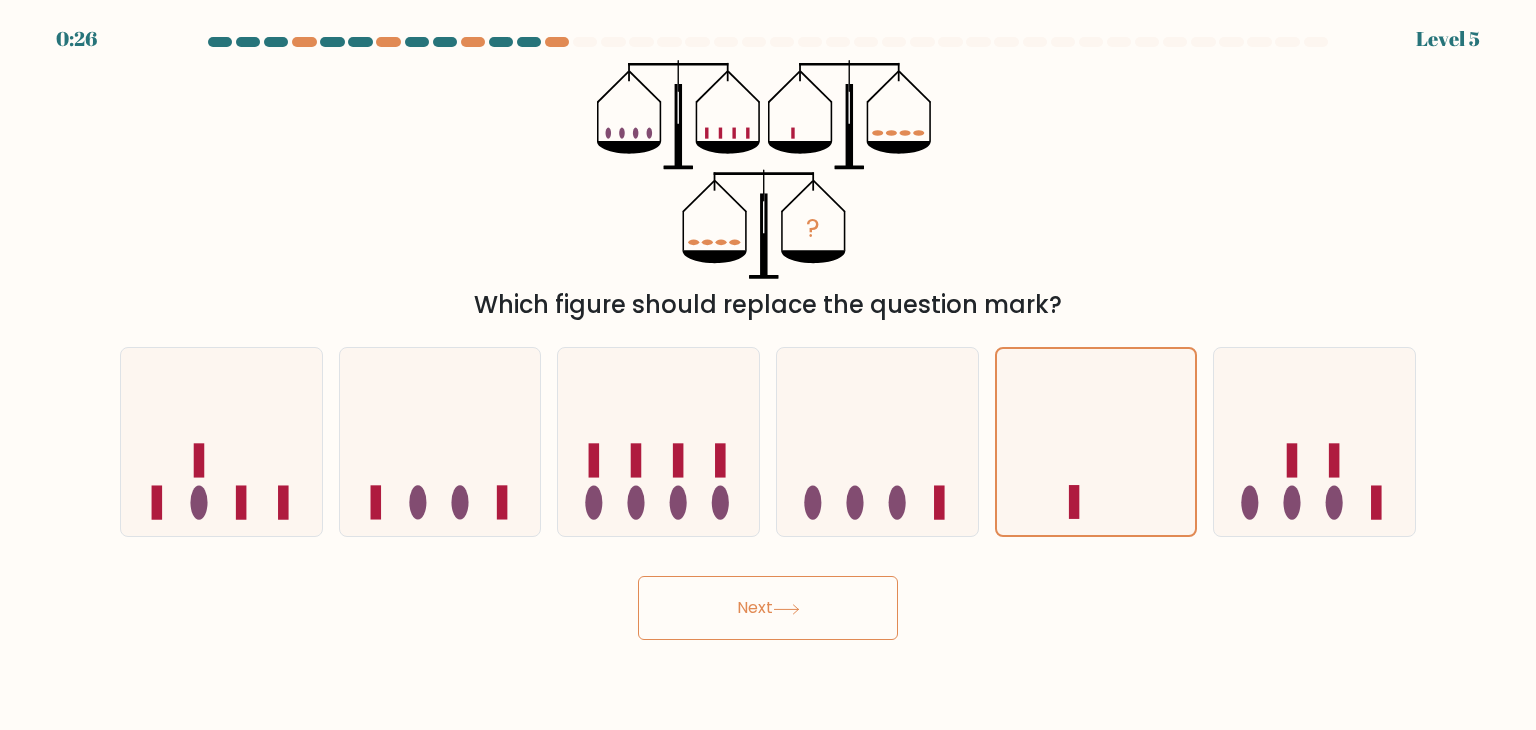 click on "Next" at bounding box center [768, 608] 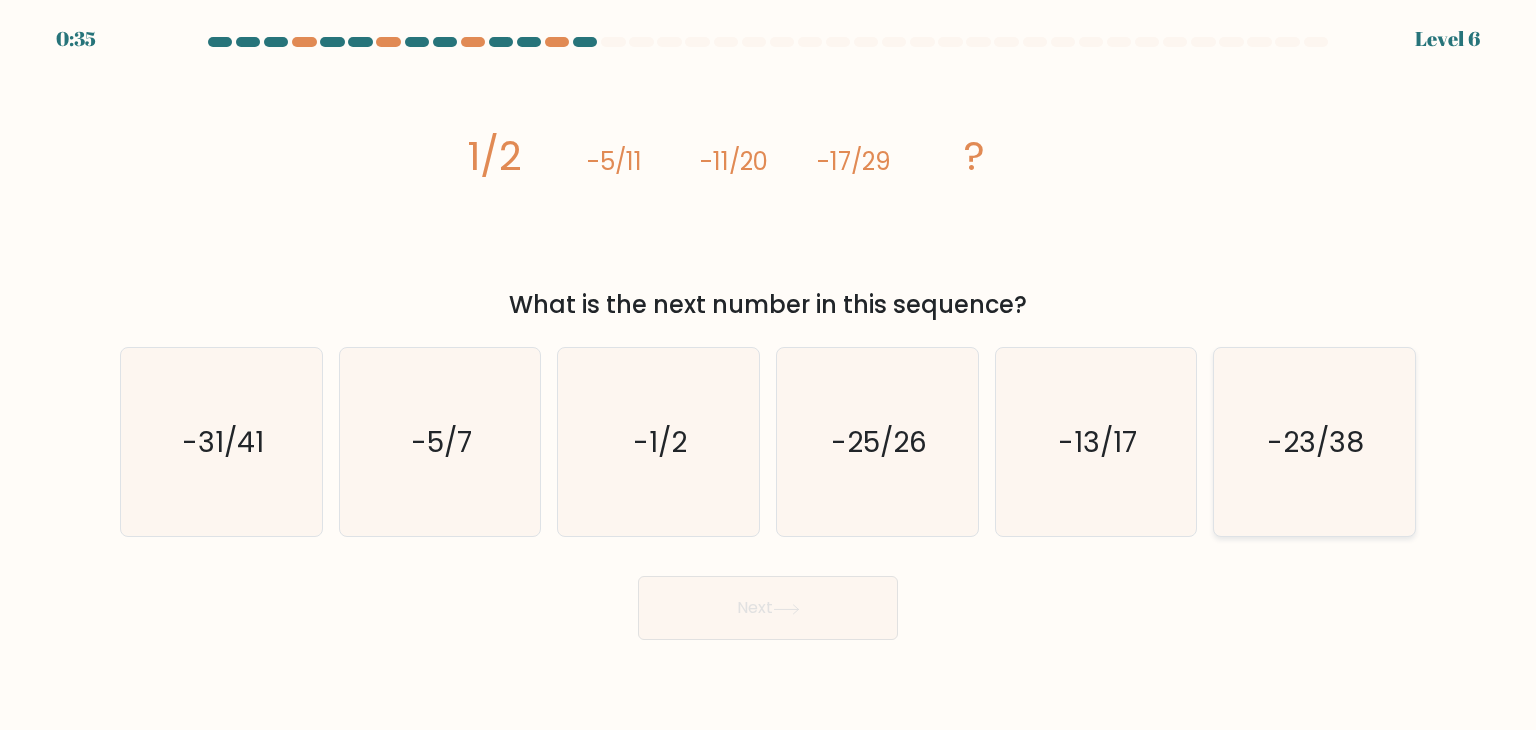 click on "-23/38" 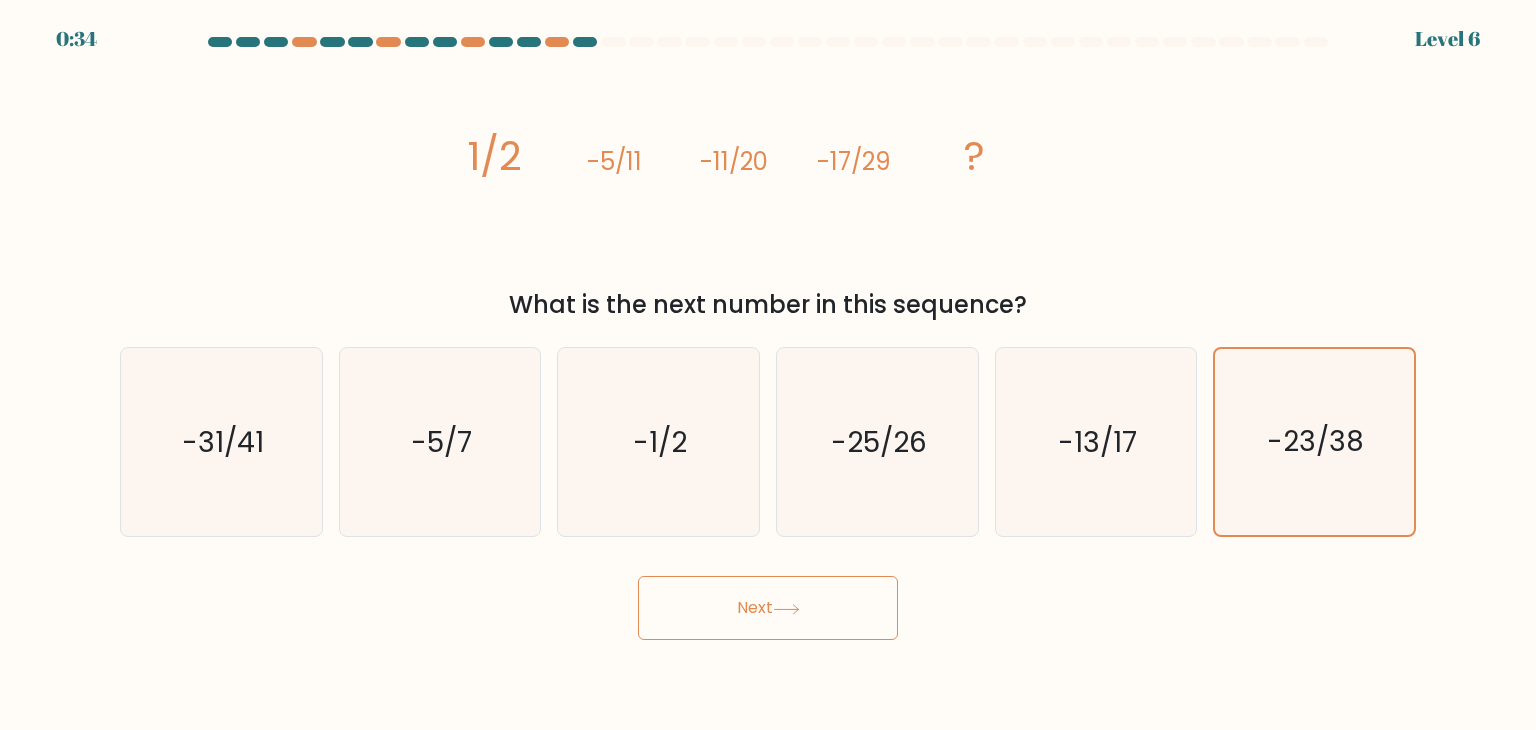click on "Next" at bounding box center (768, 608) 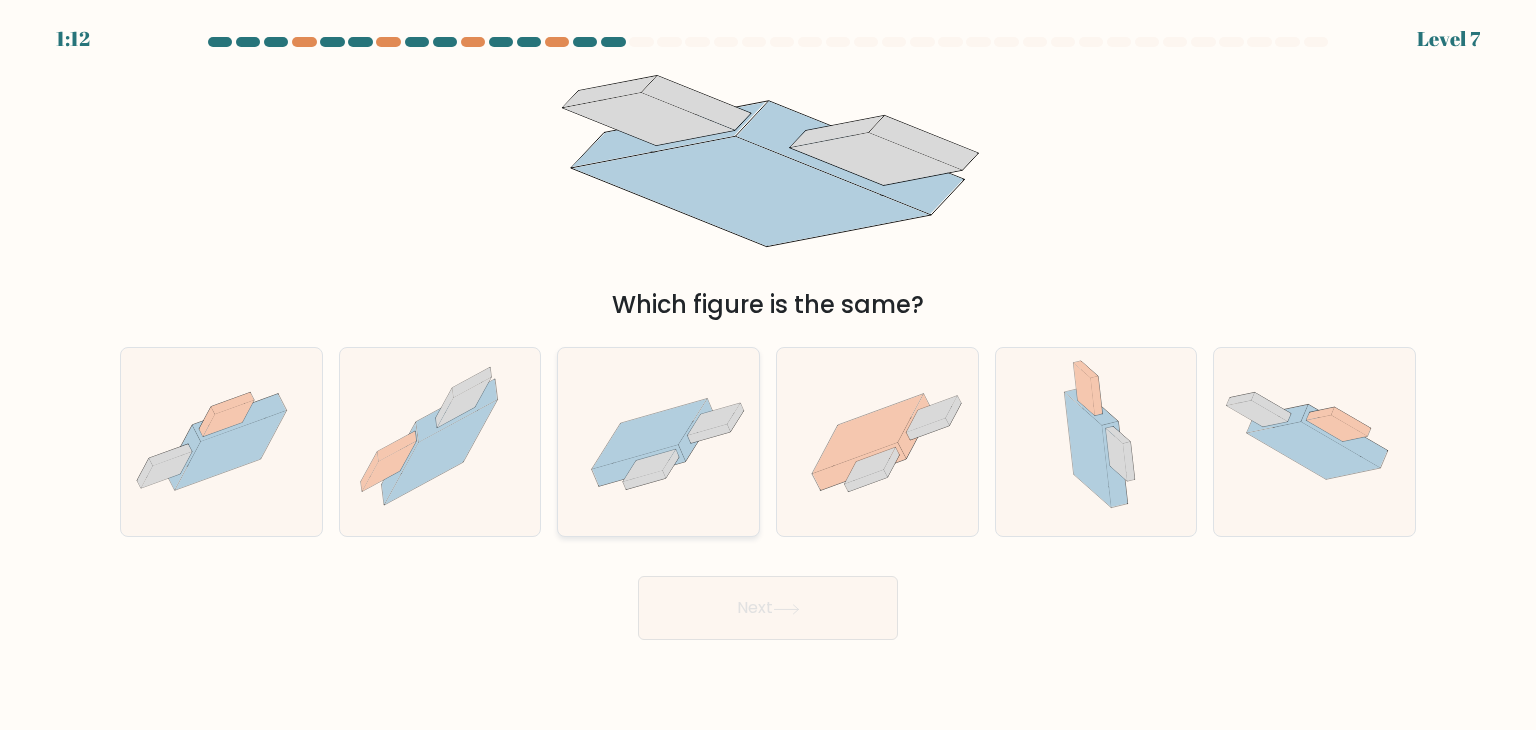 click 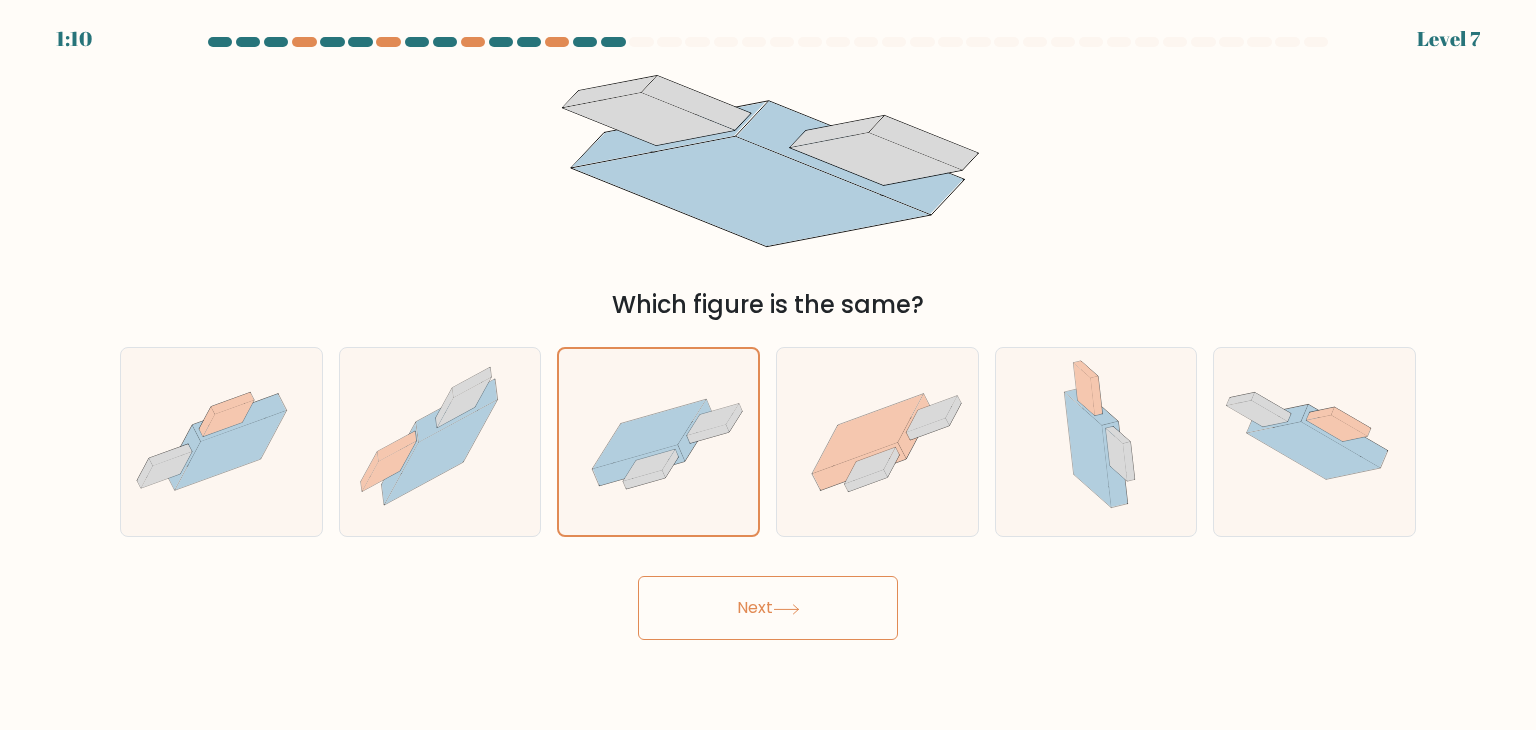 click on "Next" at bounding box center [768, 608] 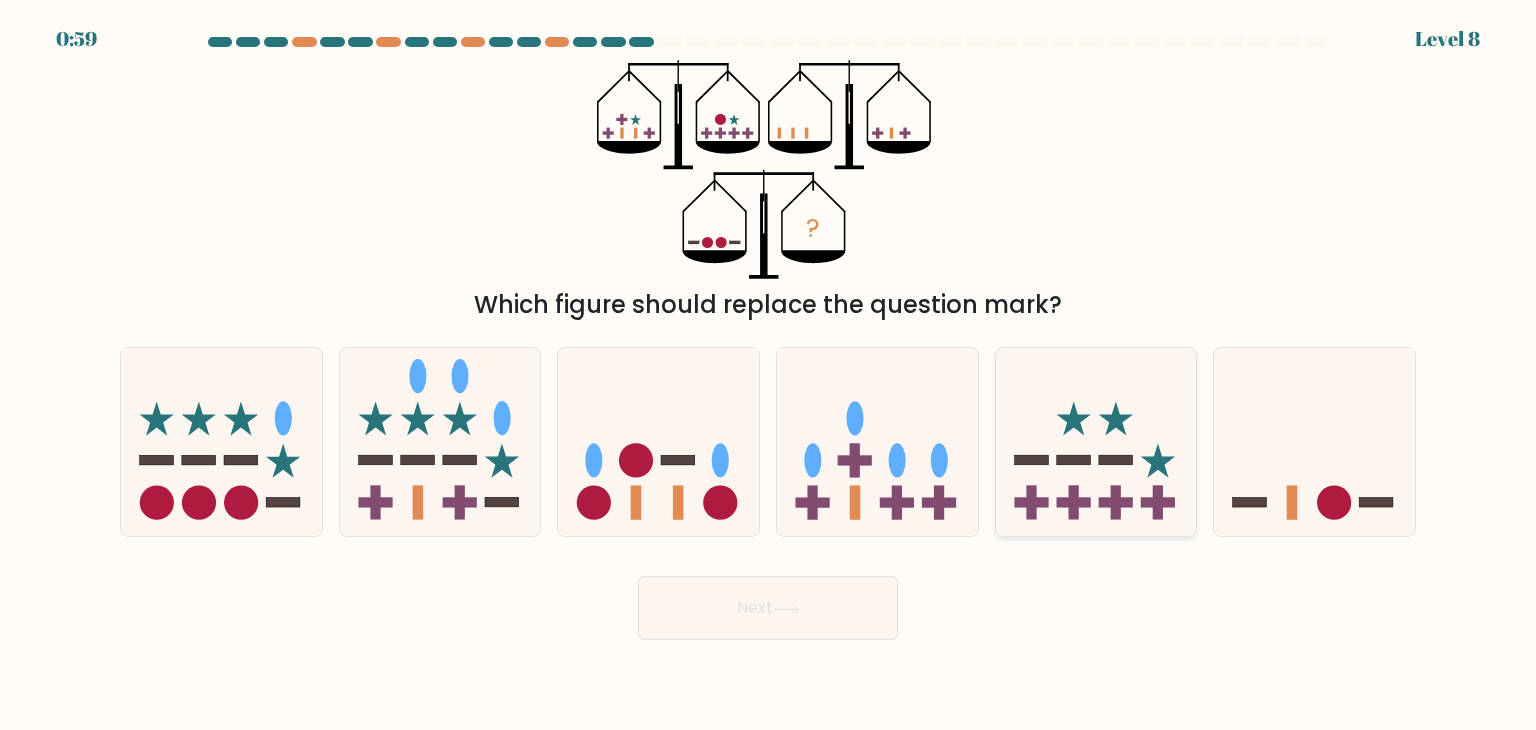 click 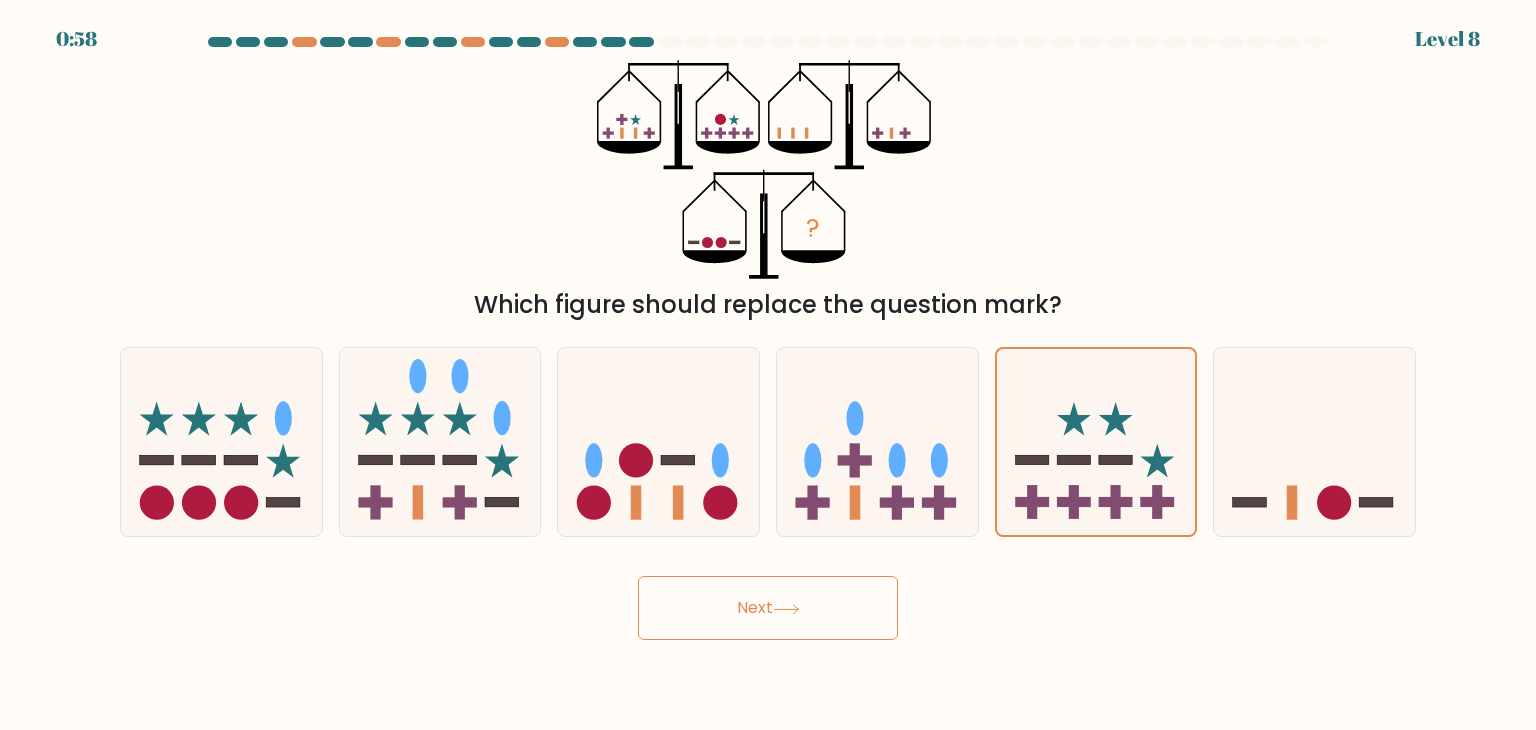 click on "Next" at bounding box center (768, 608) 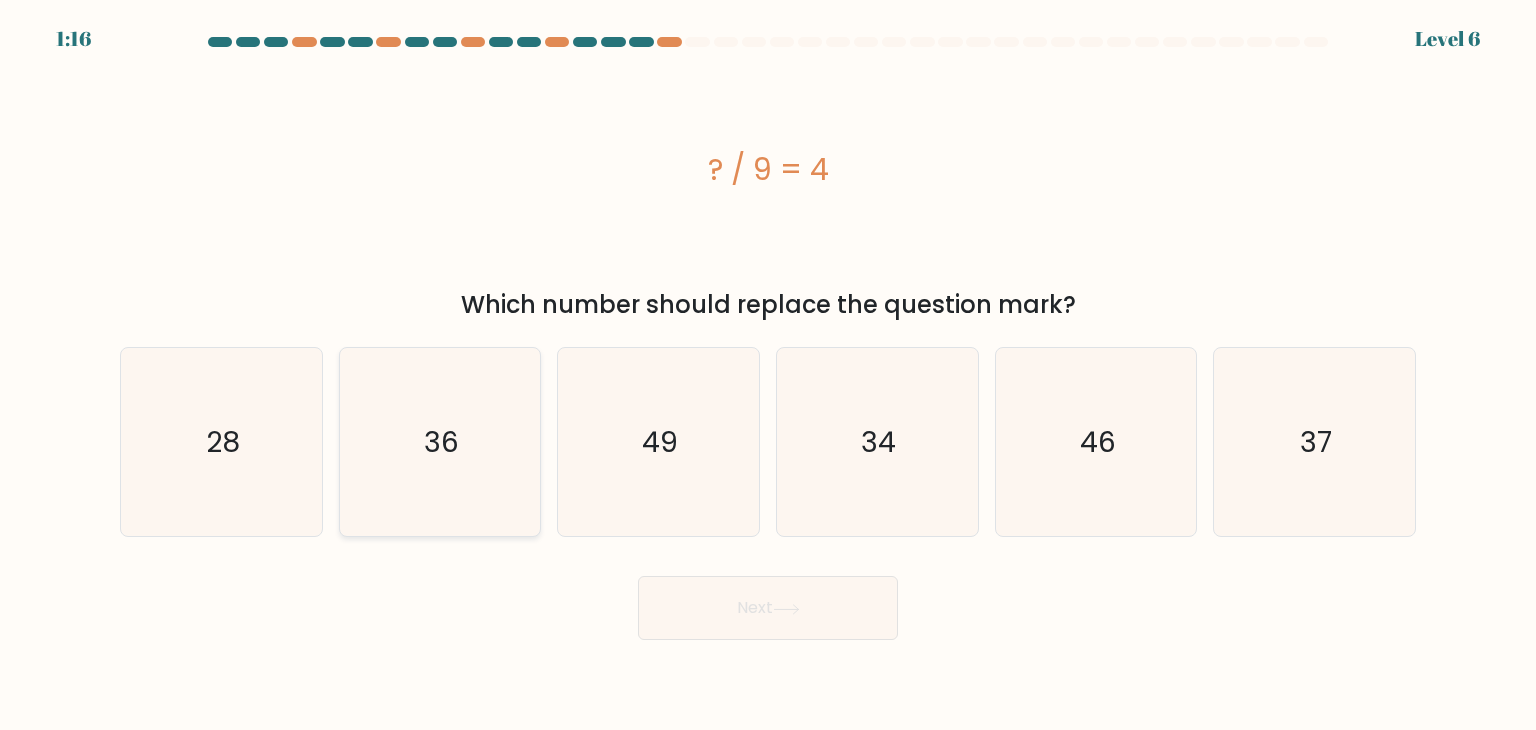 click on "36" 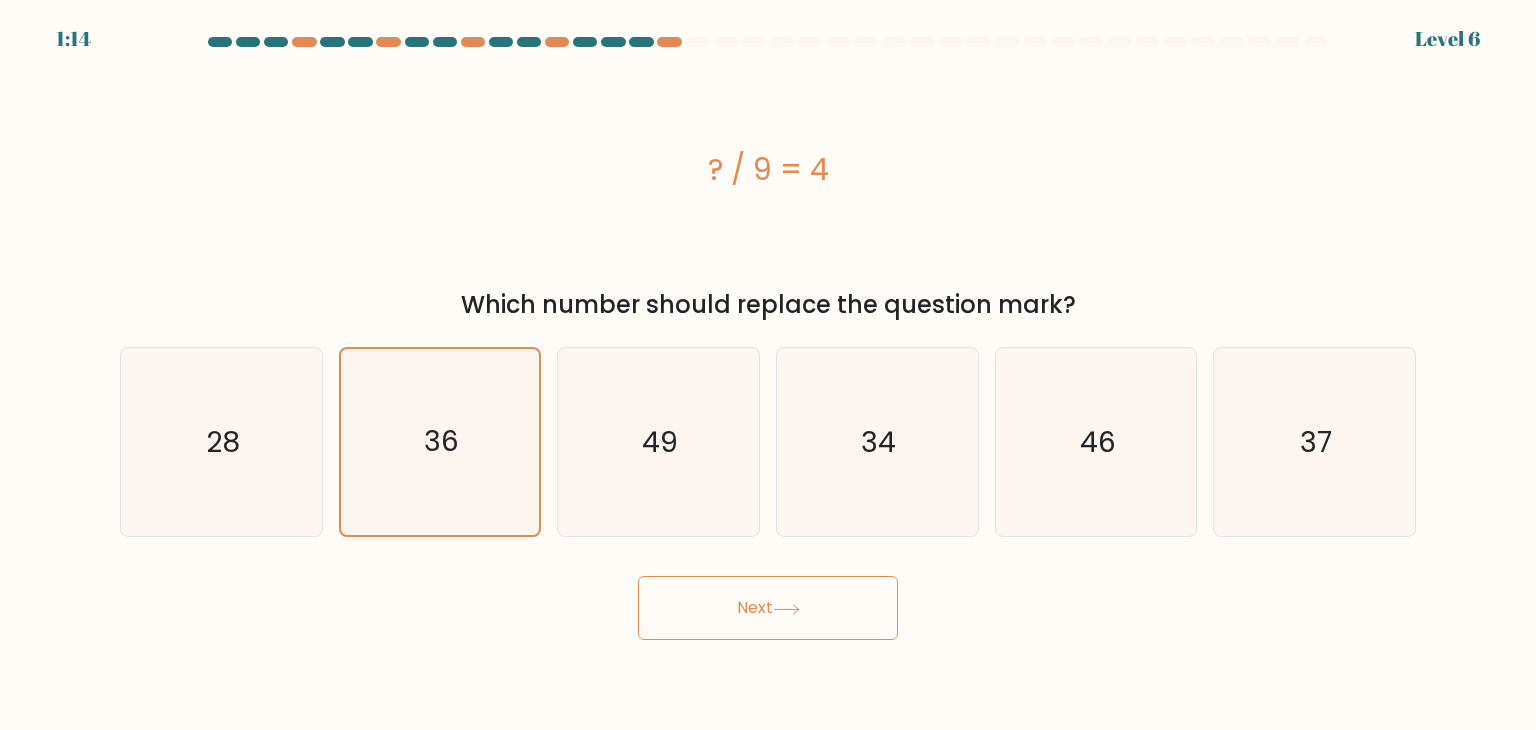 click on "Next" at bounding box center (768, 608) 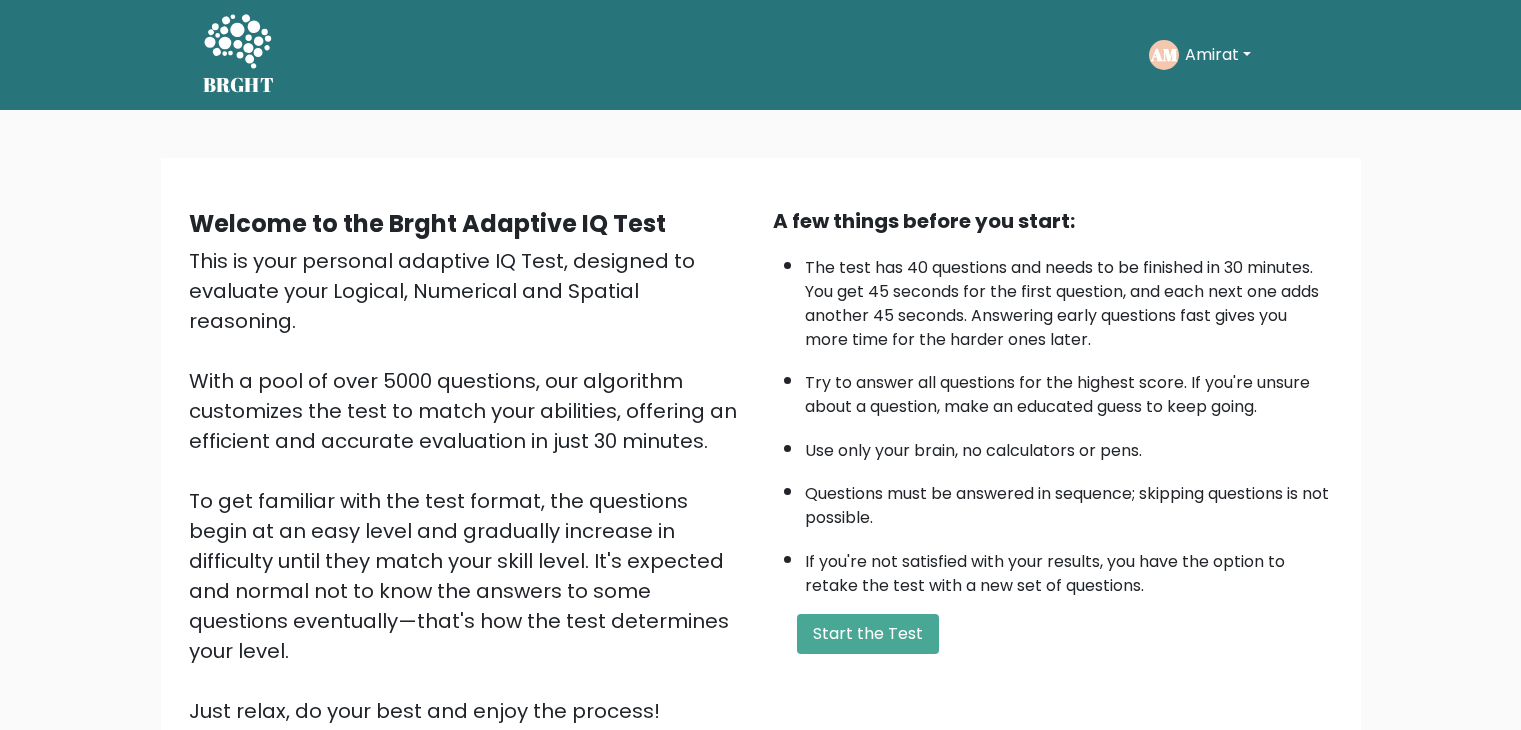scroll, scrollTop: 0, scrollLeft: 0, axis: both 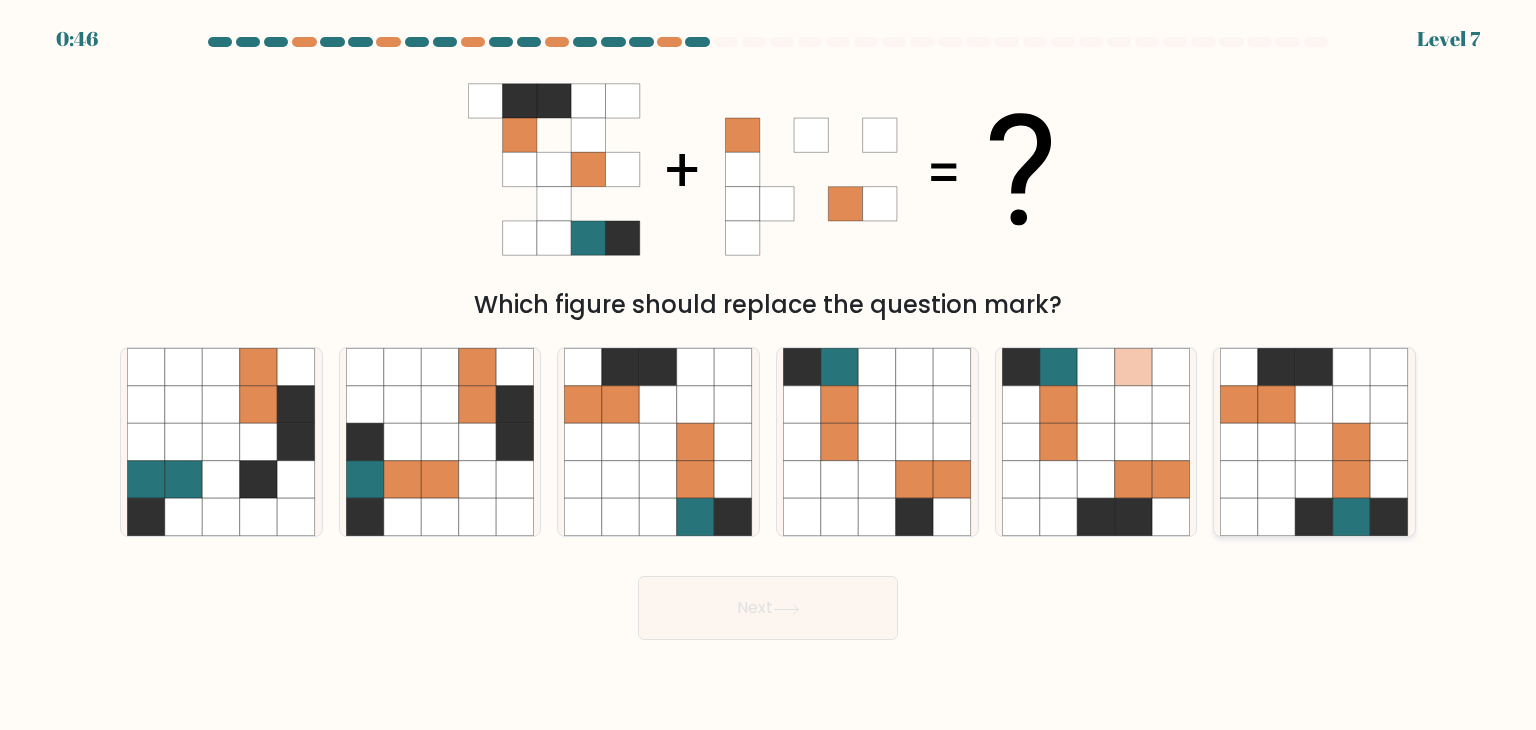 click 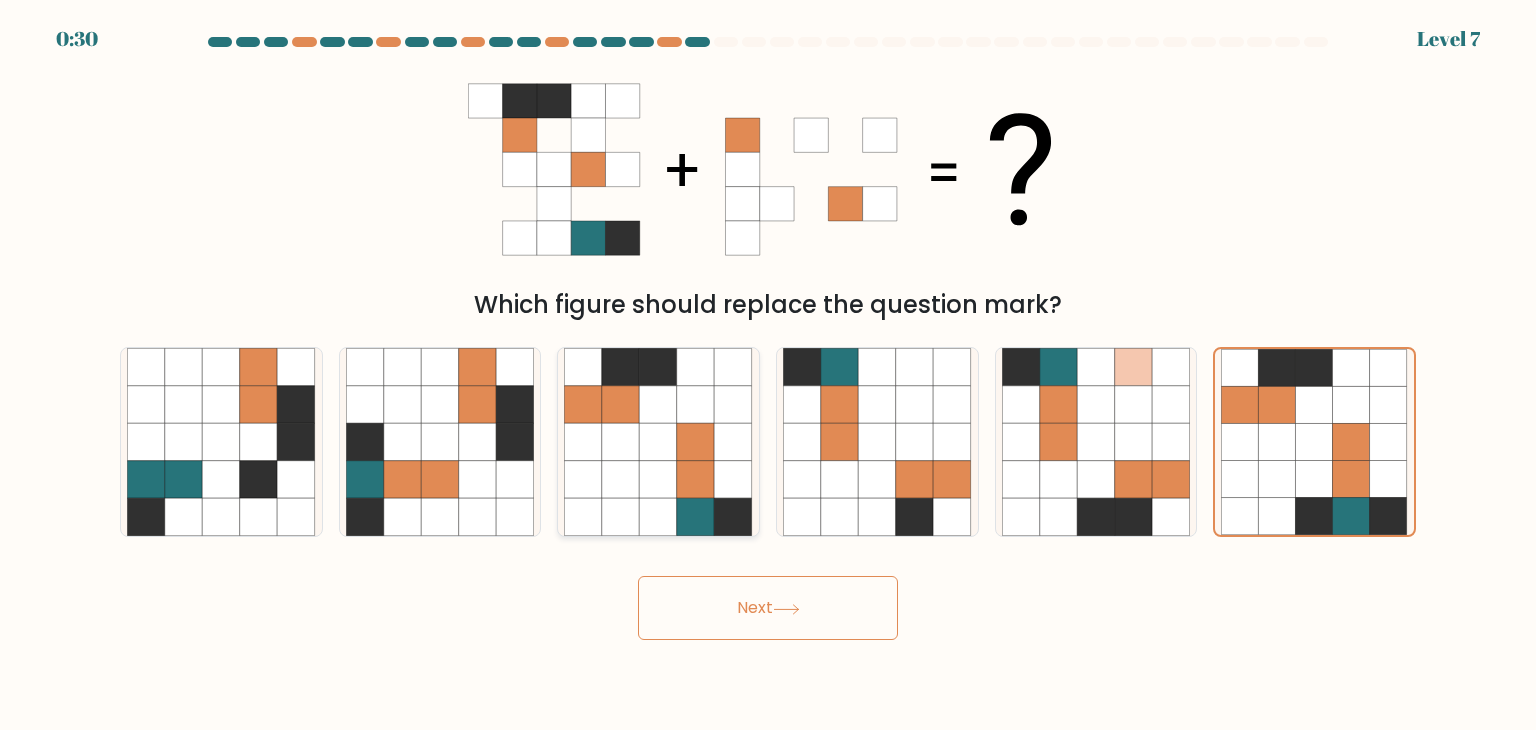 click 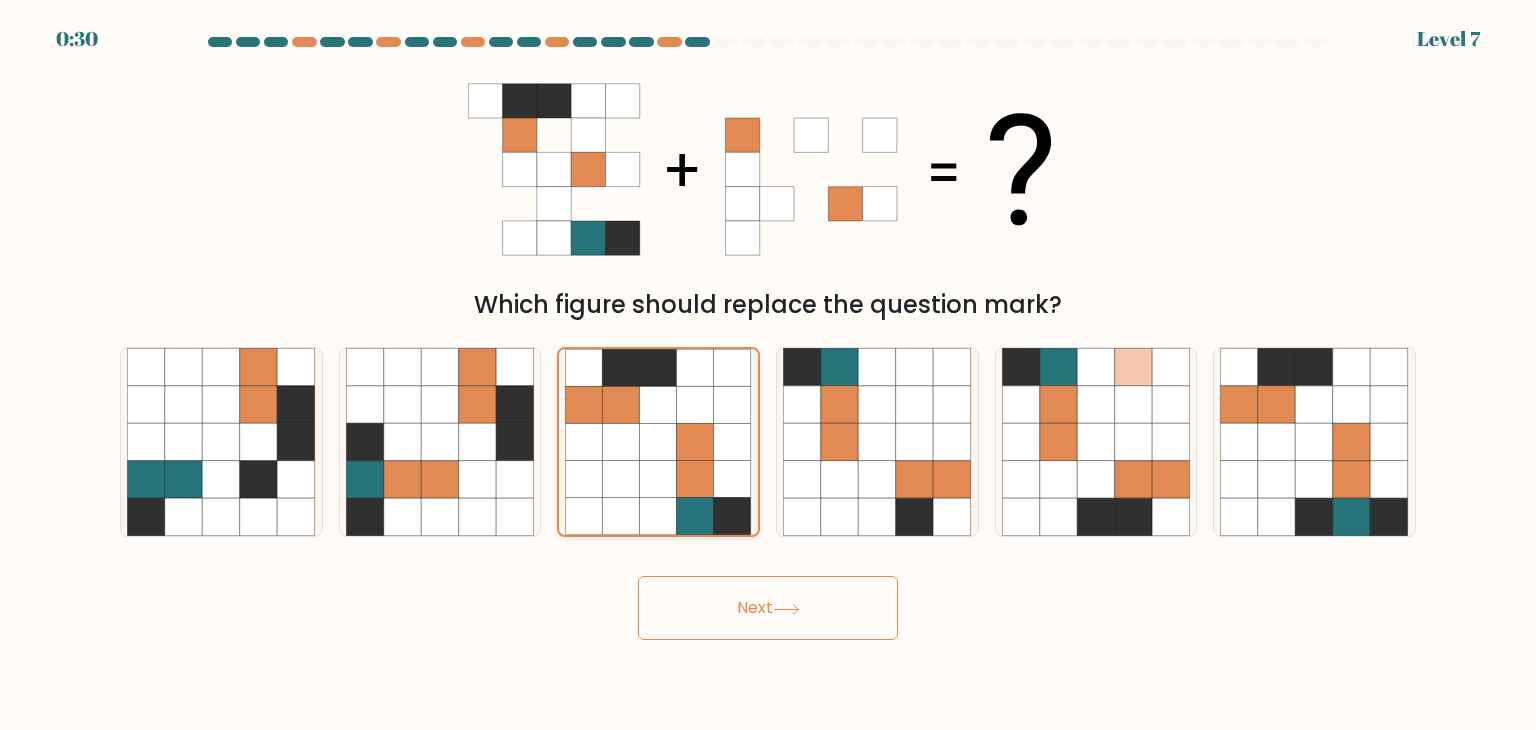 click 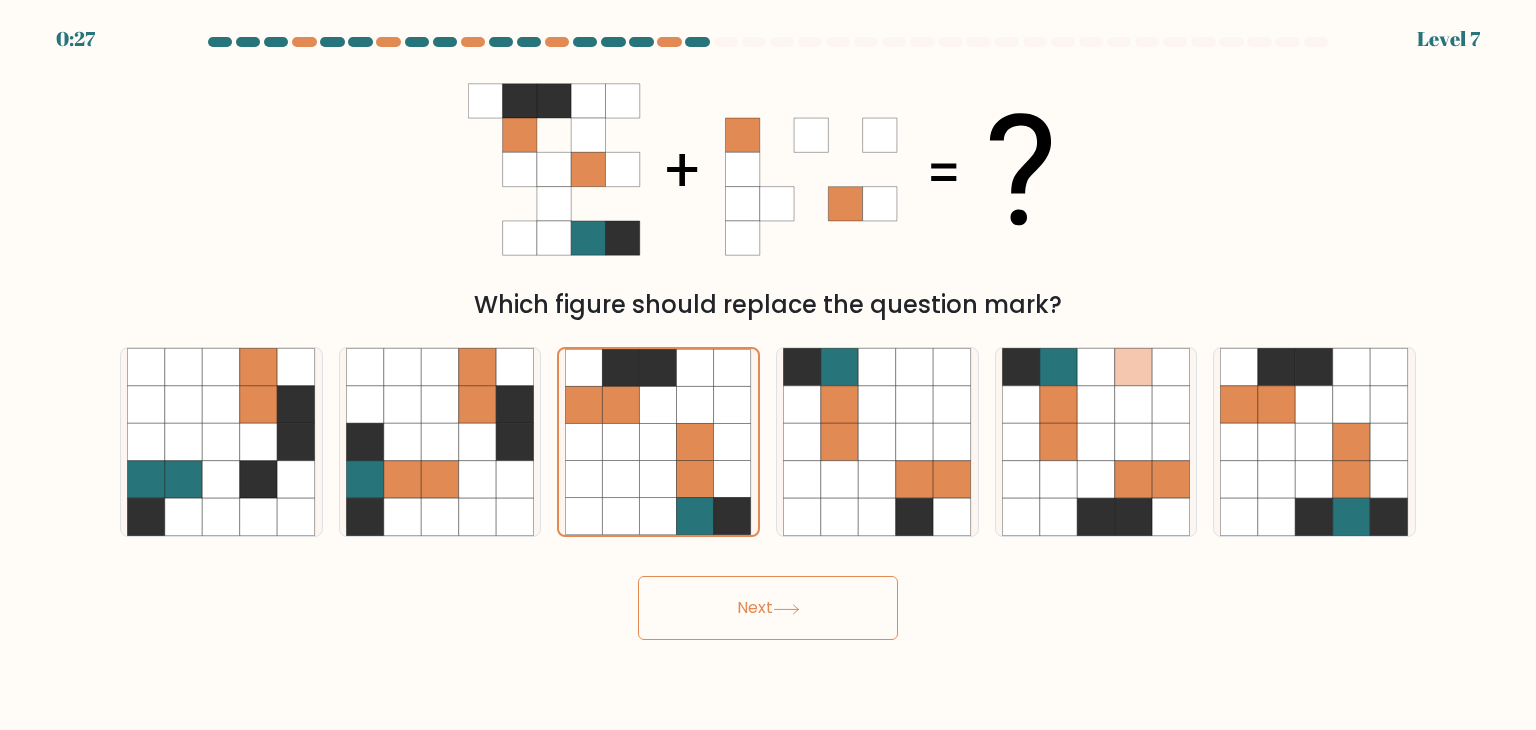 click 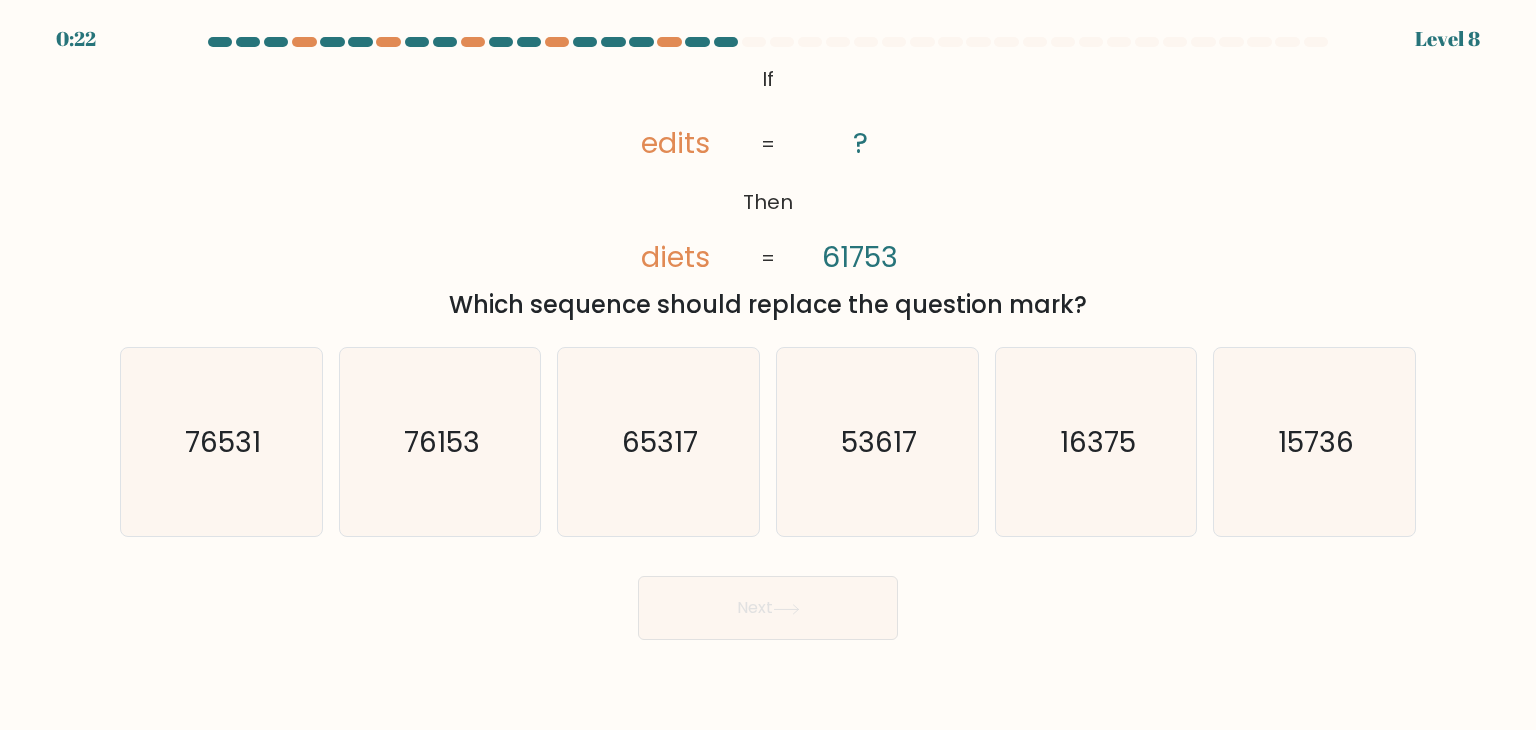 click on "b.
76153" at bounding box center (440, 442) 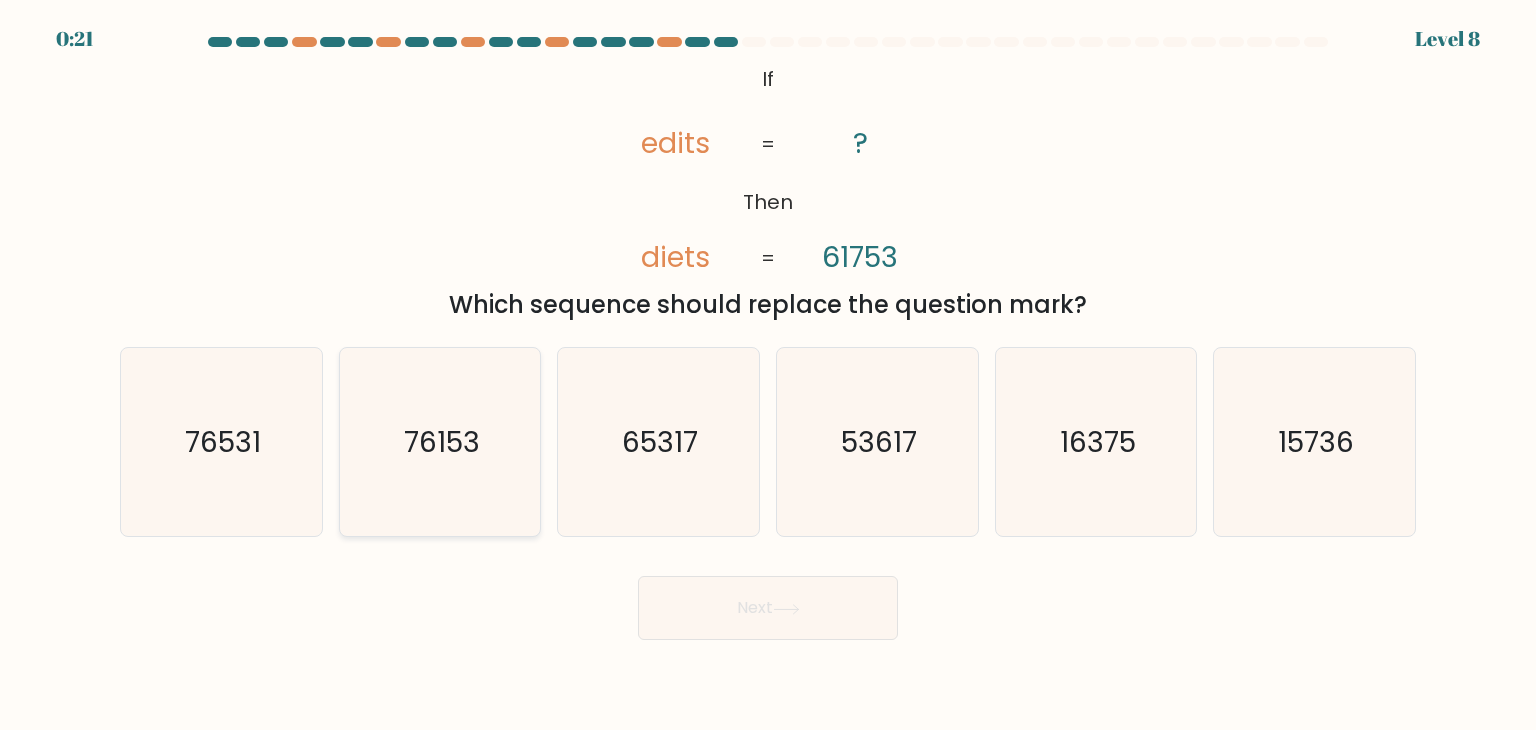 click on "76153" 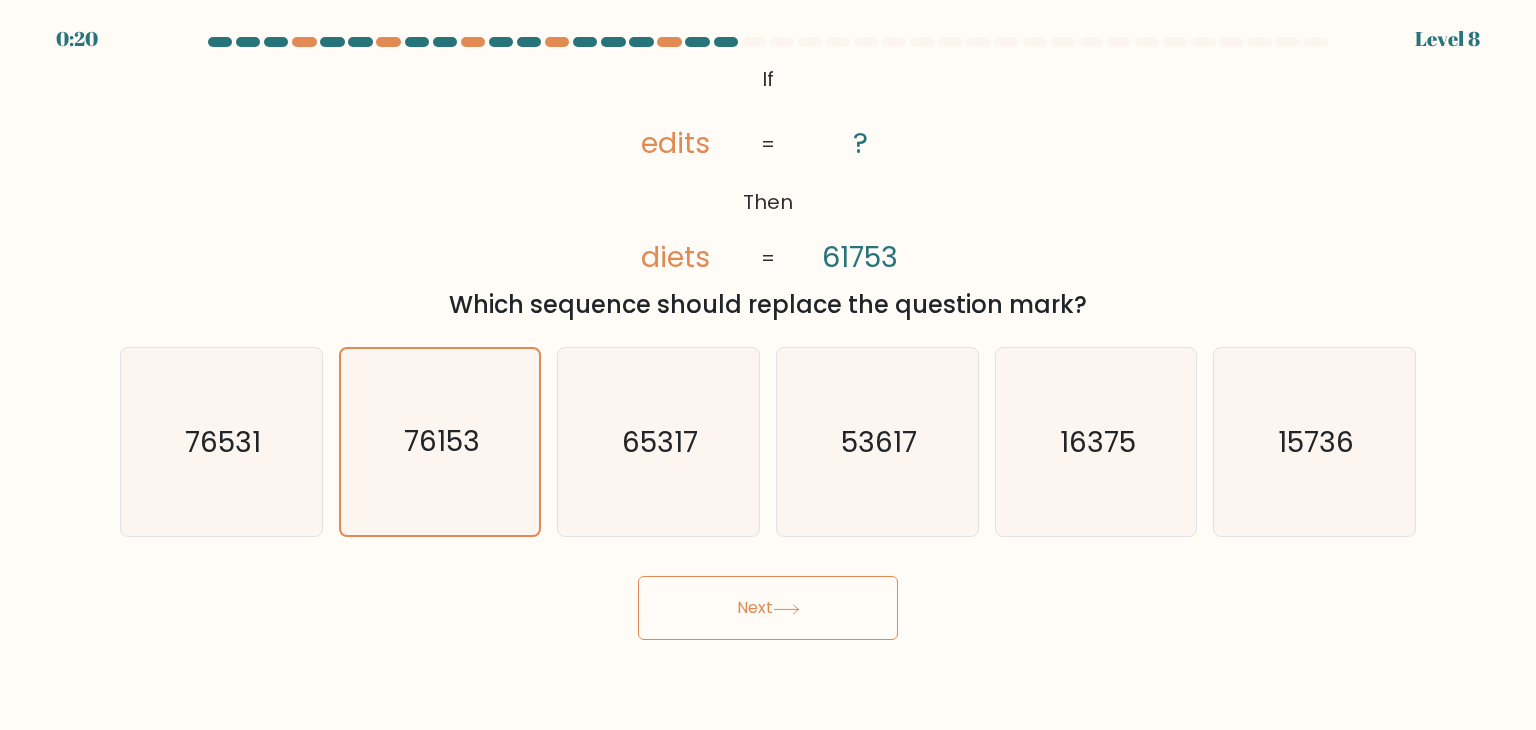 click 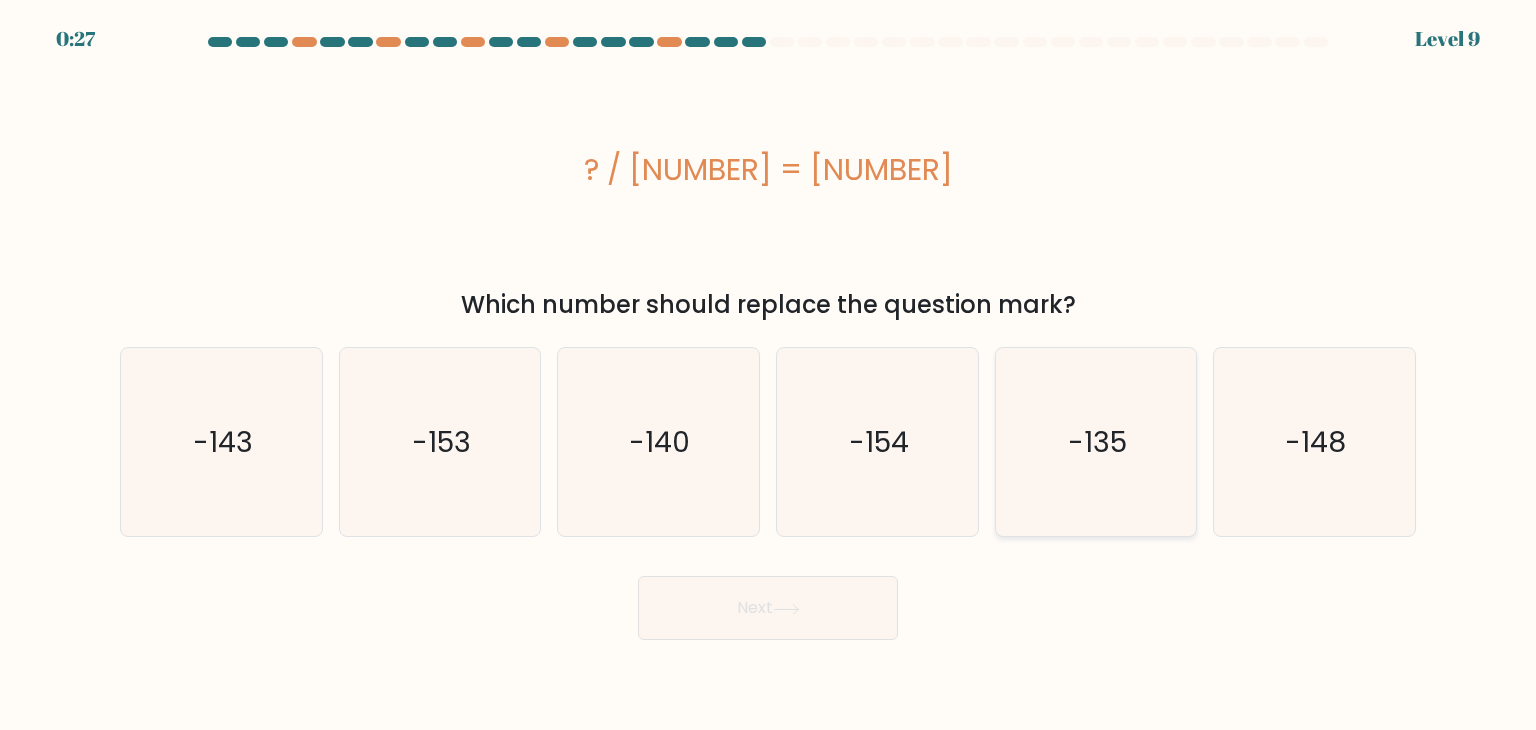 click on "-135" 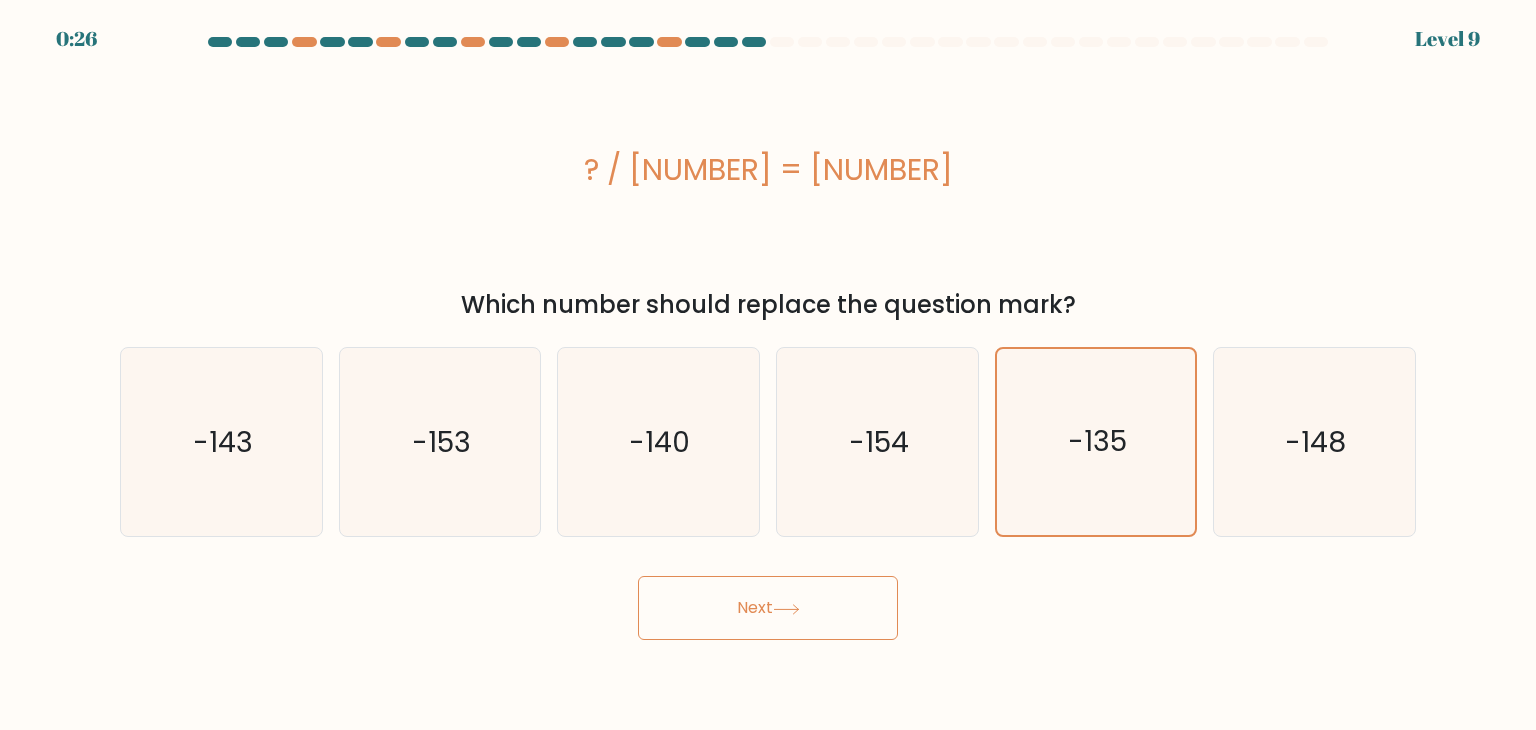 click on "Next" at bounding box center (768, 608) 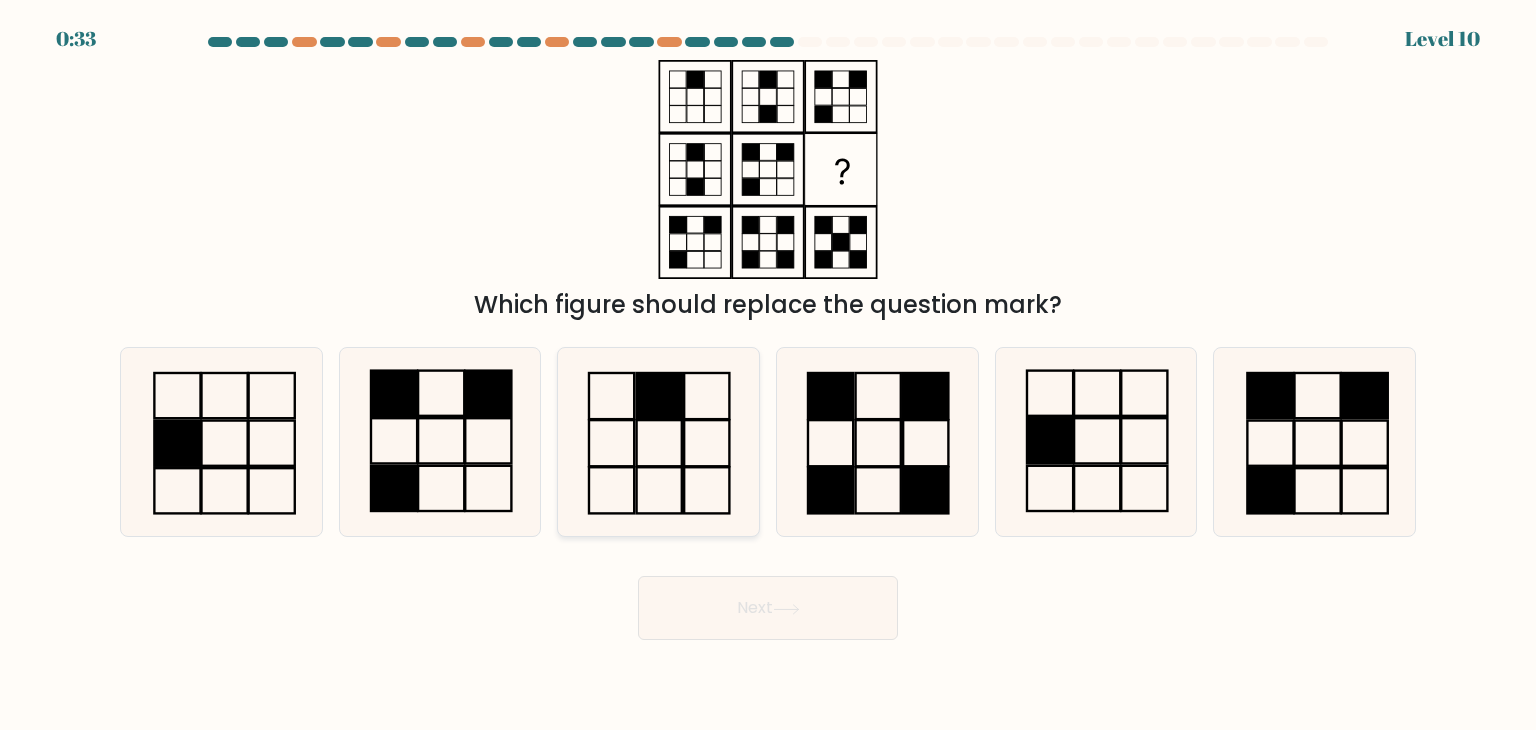 click 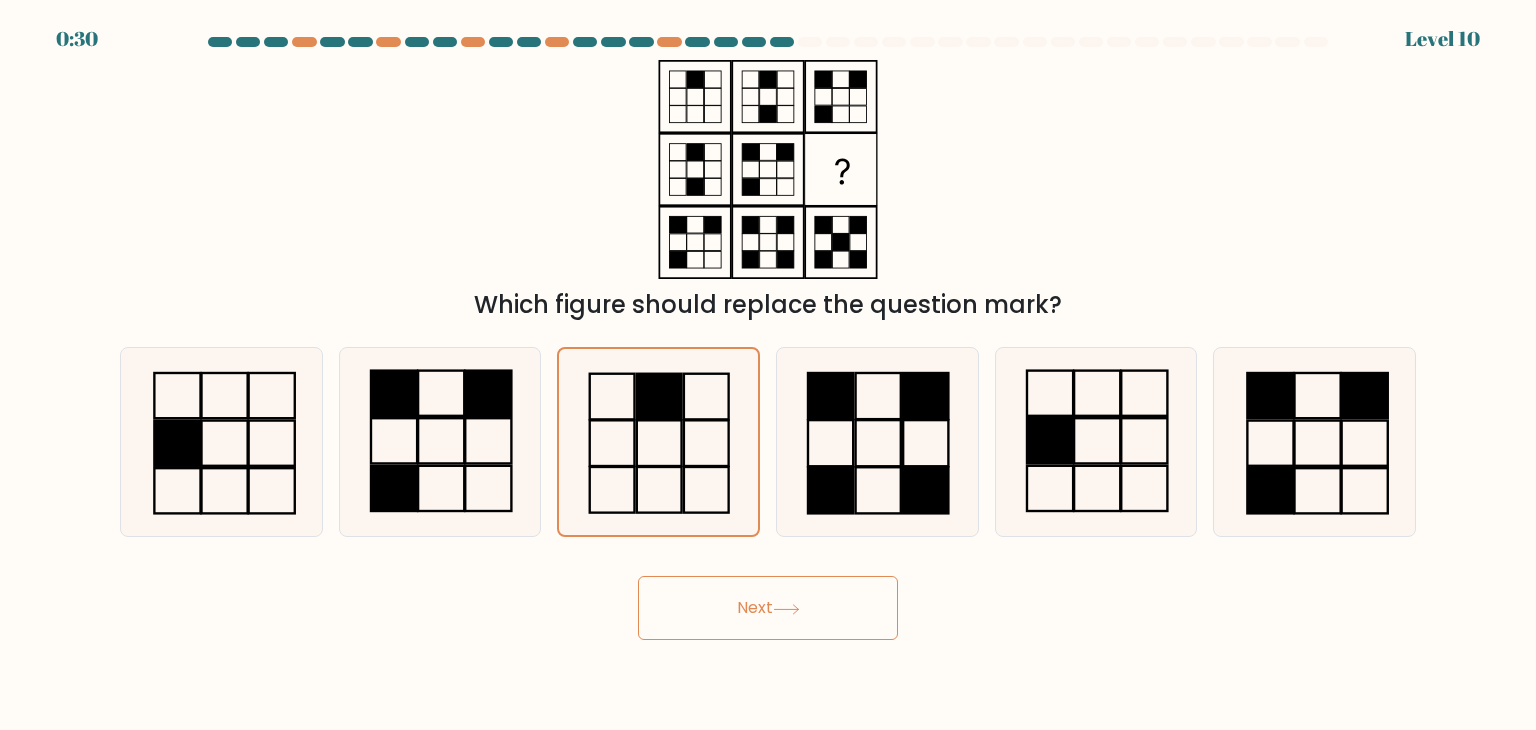 click on "Next" at bounding box center (768, 608) 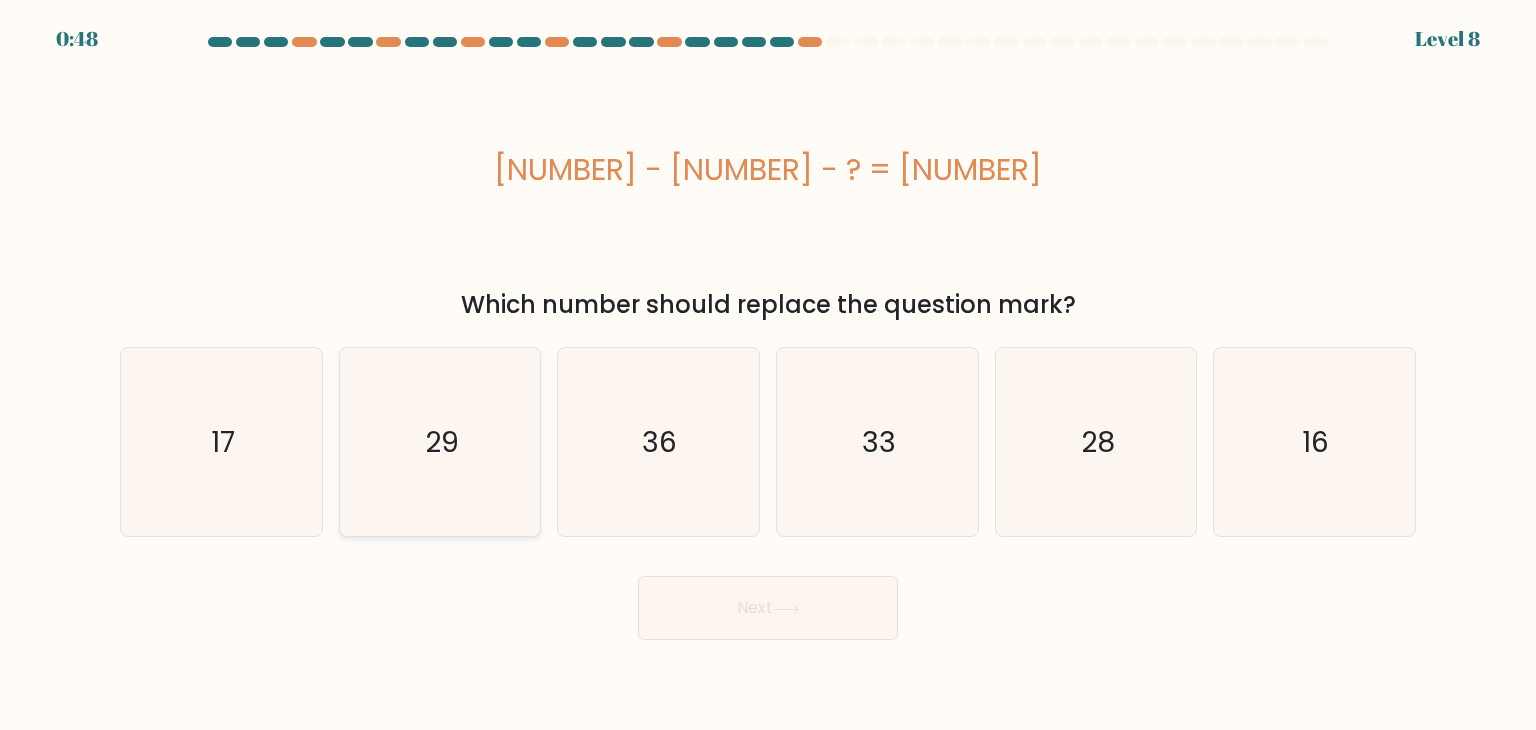 click on "29" 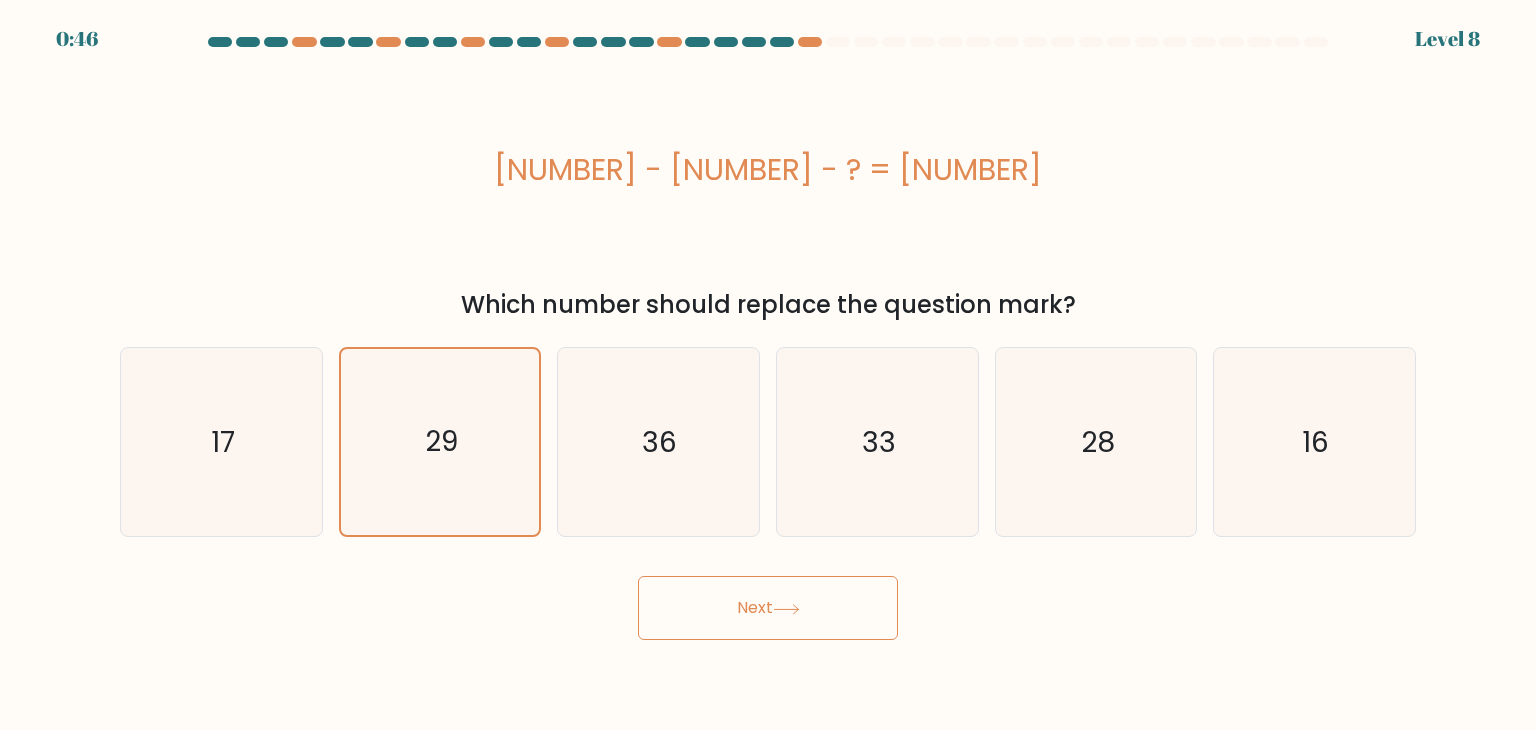 click on "Next" at bounding box center [768, 608] 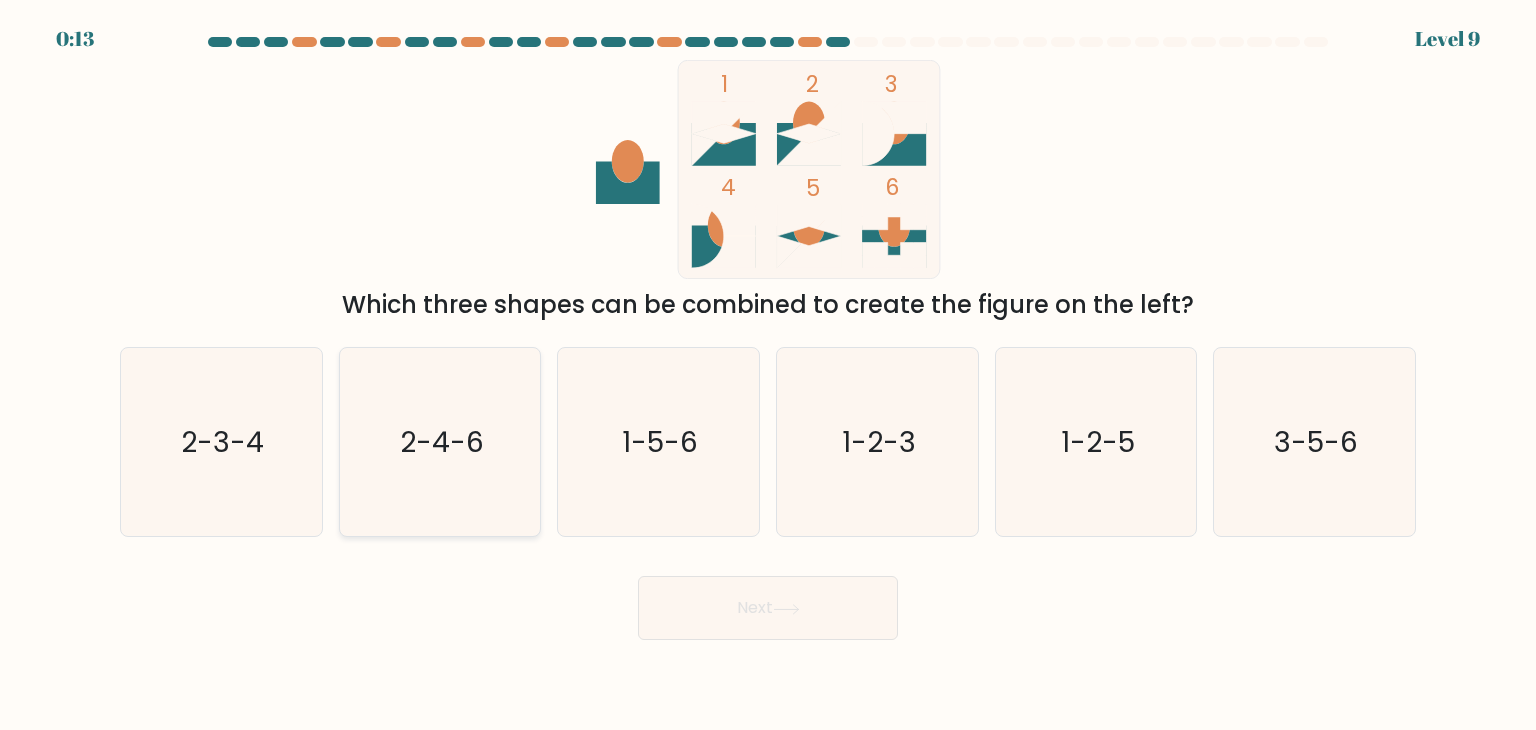 click on "2-4-6" 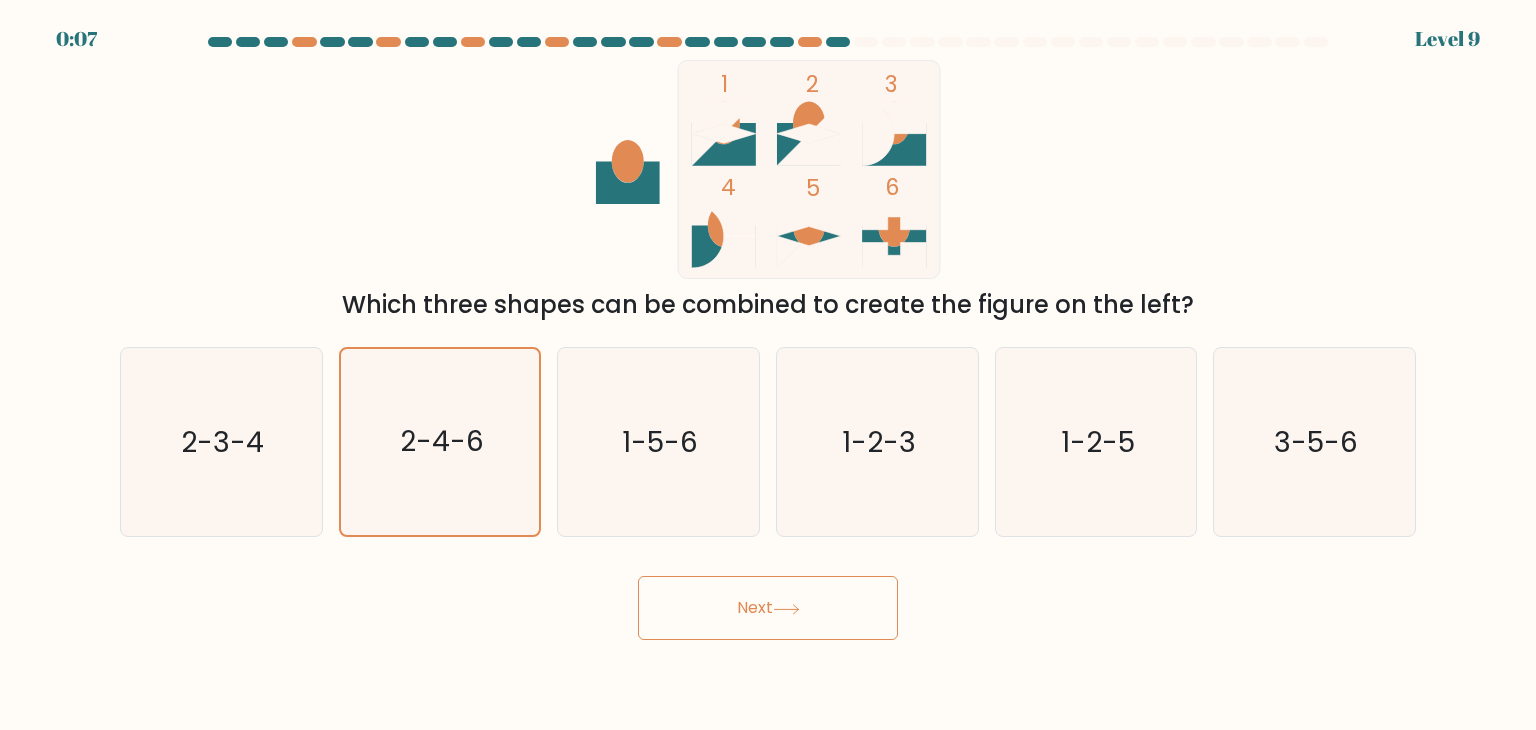 click 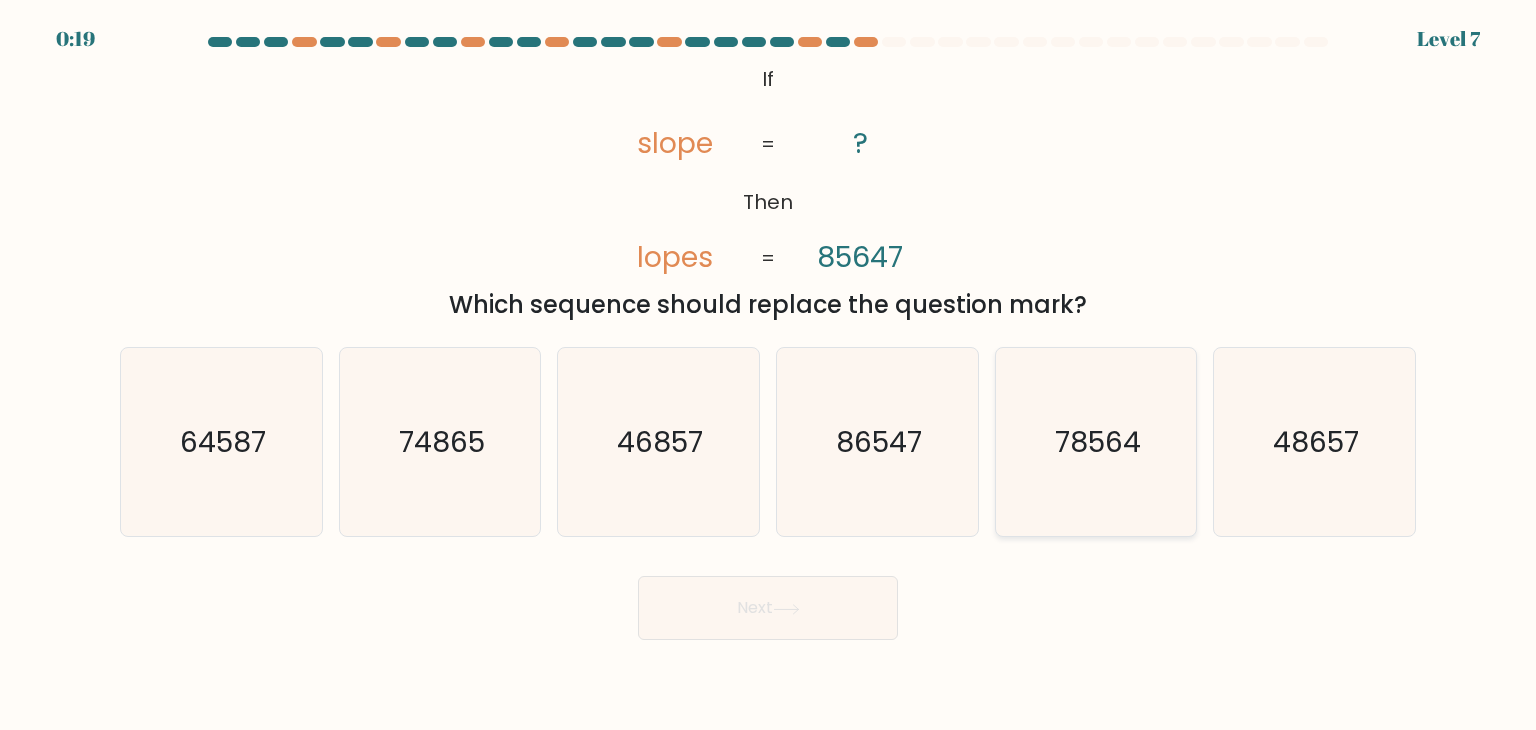 click on "78564" 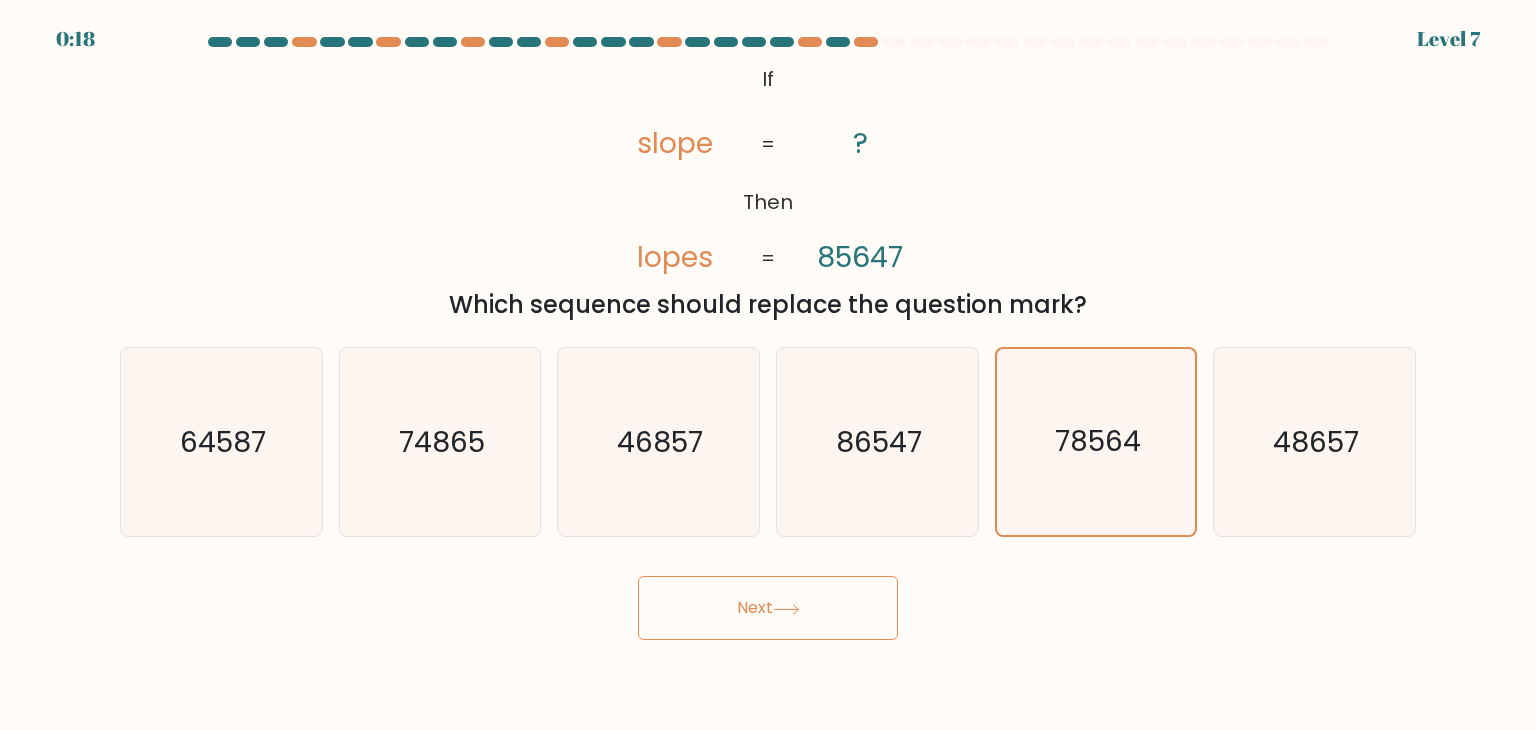 click on "Next" at bounding box center (768, 608) 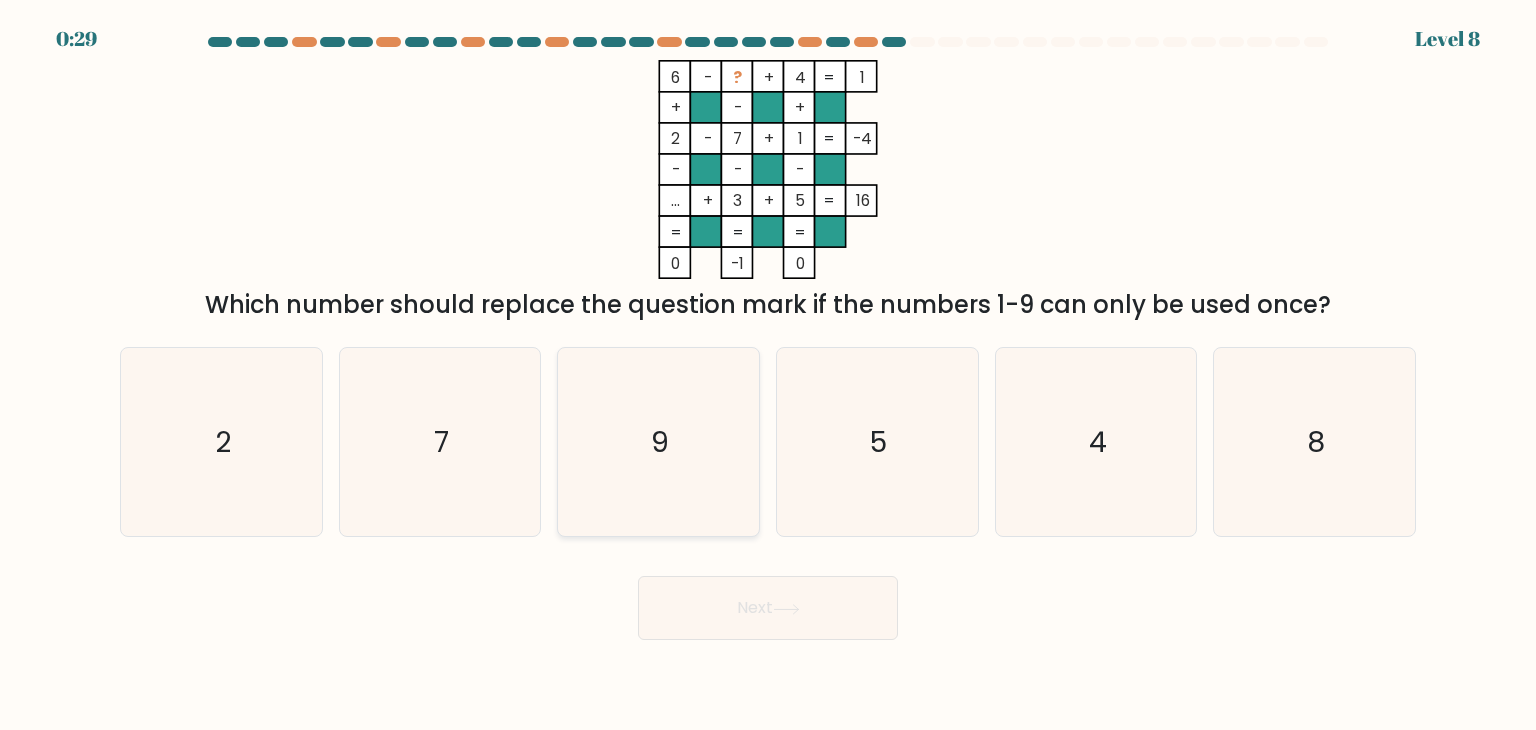 click on "9" 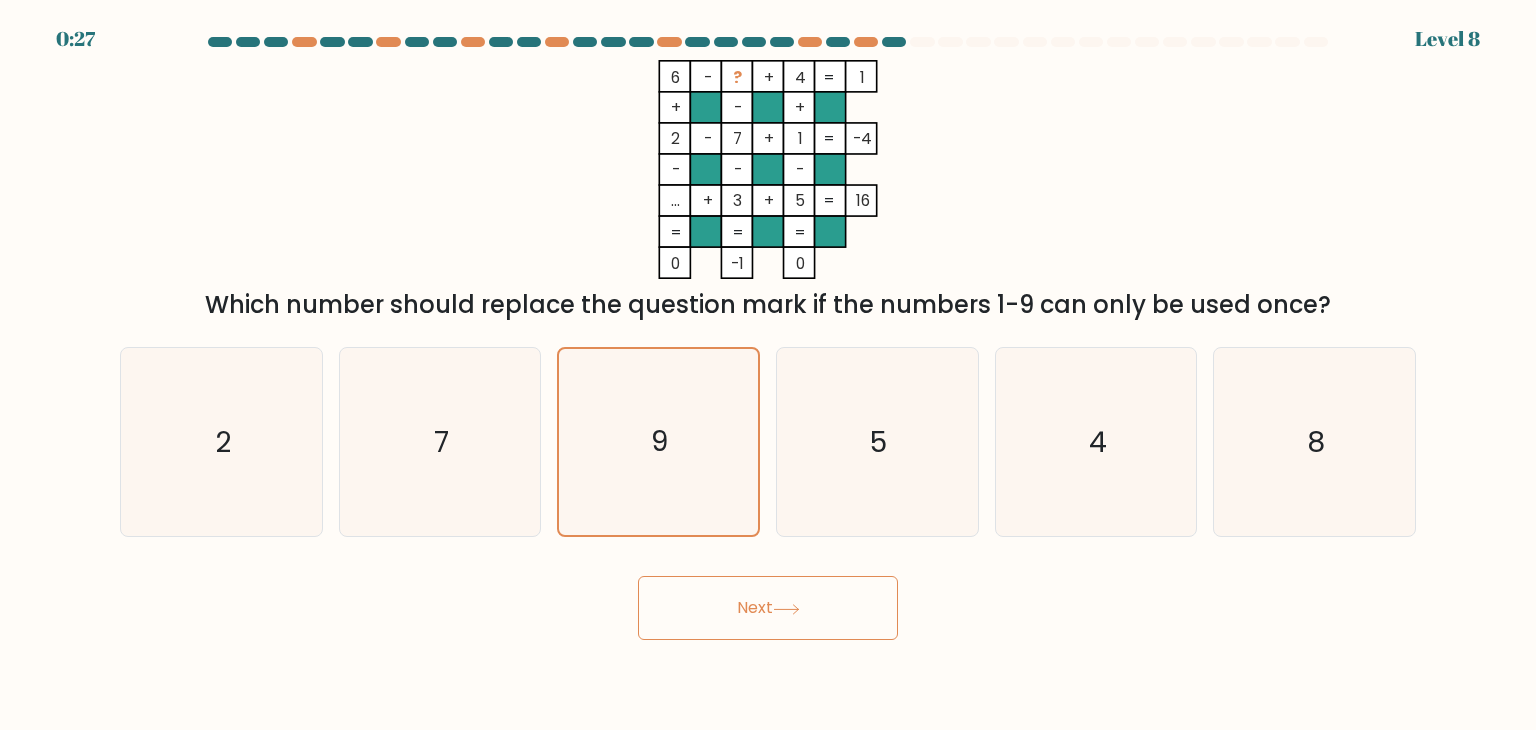 click 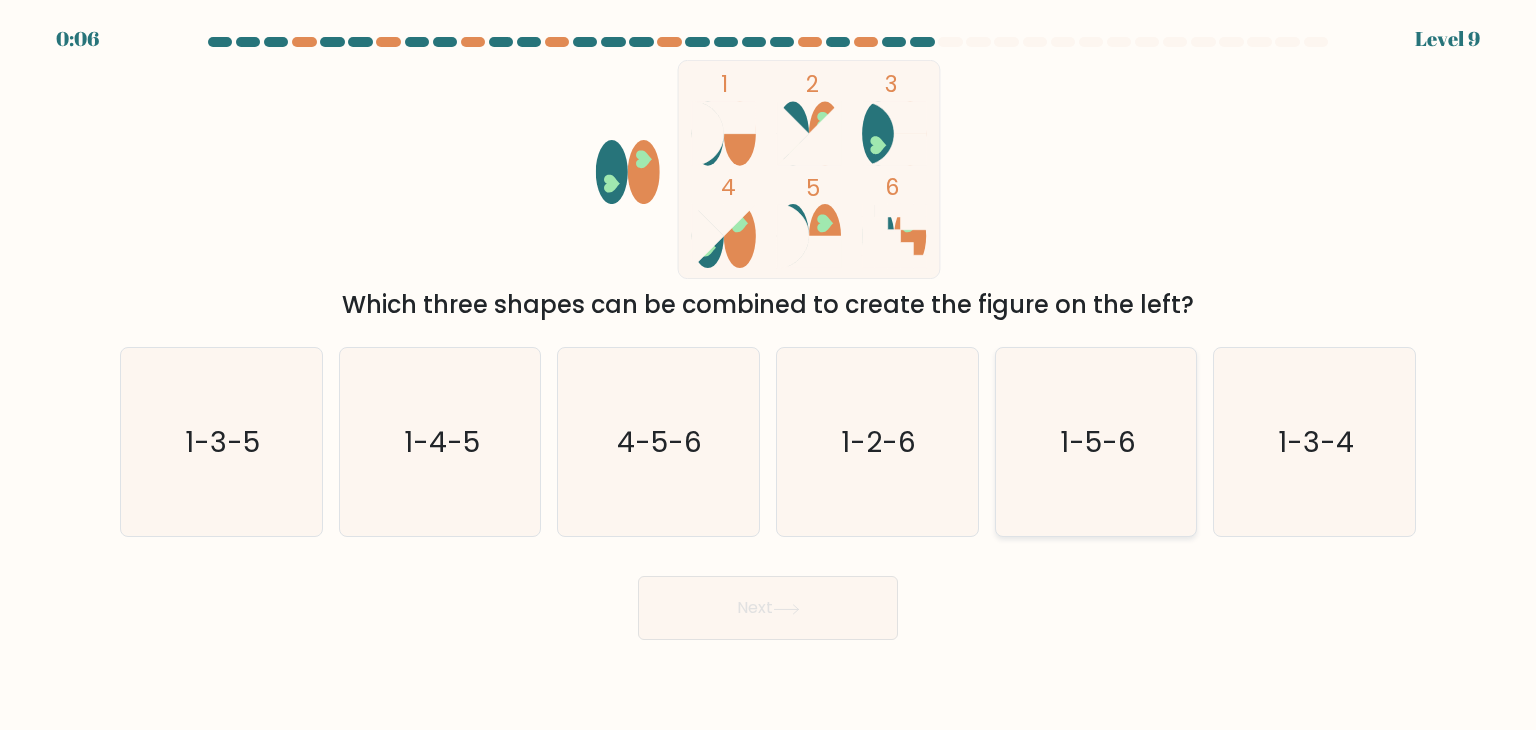 click on "1-5-6" 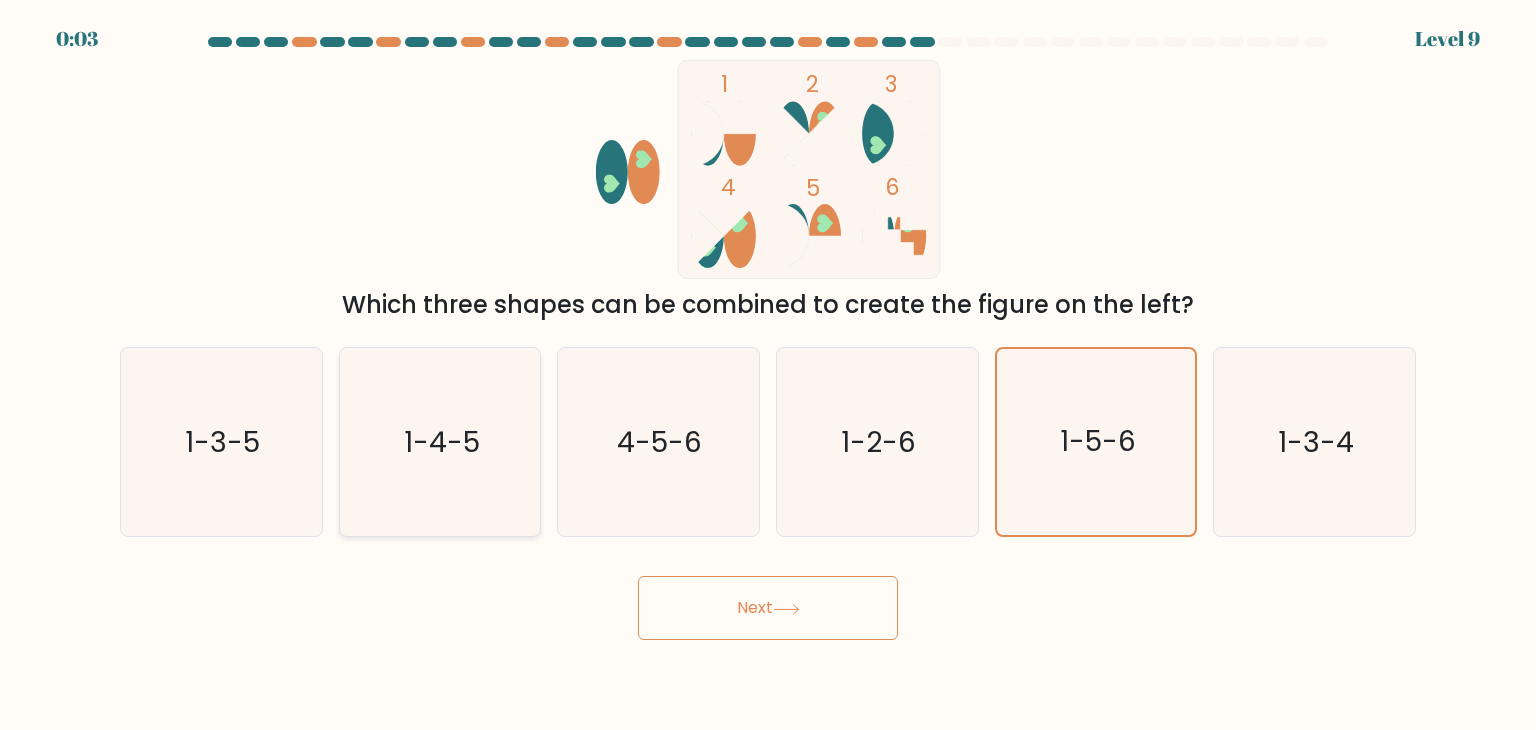 click on "1-4-5" 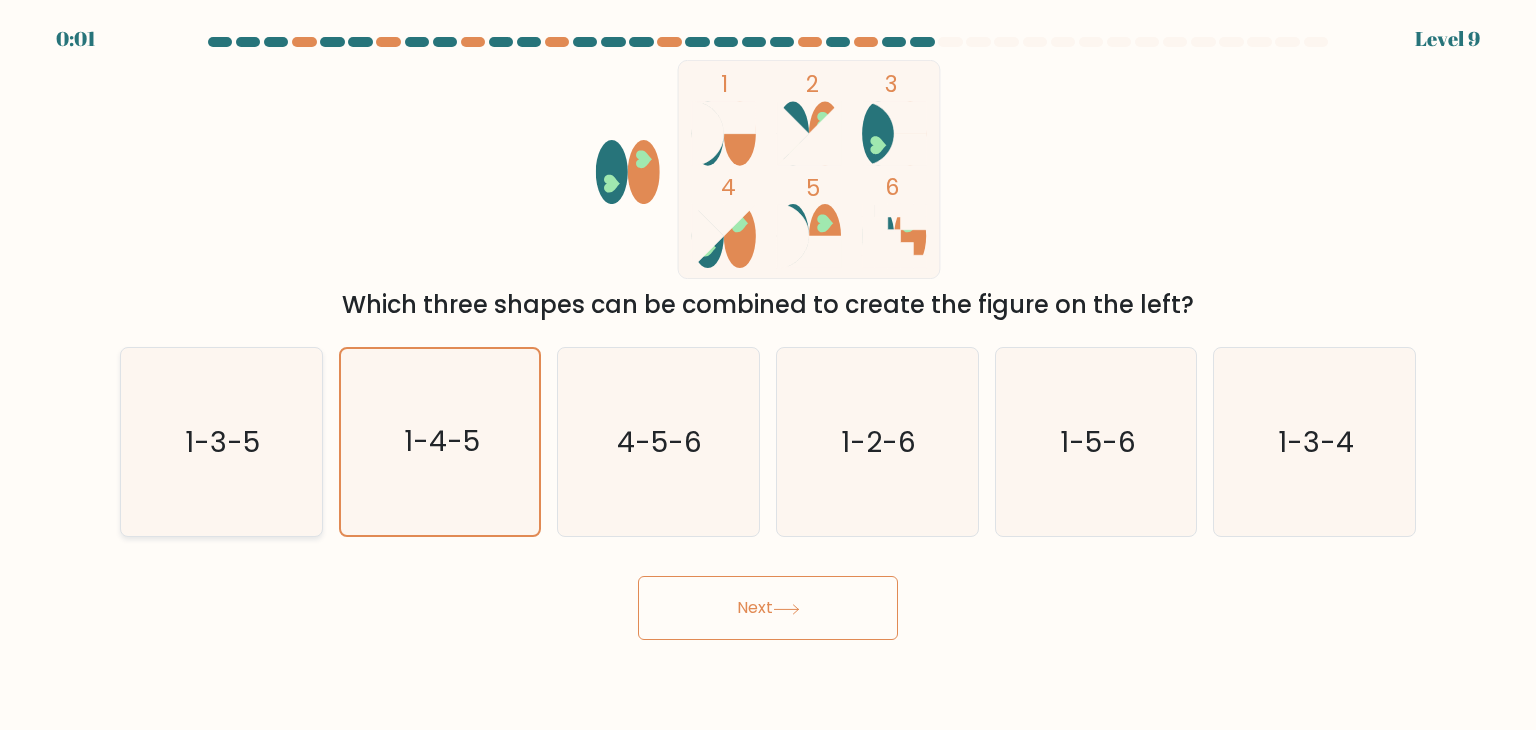 click on "1-3-5" 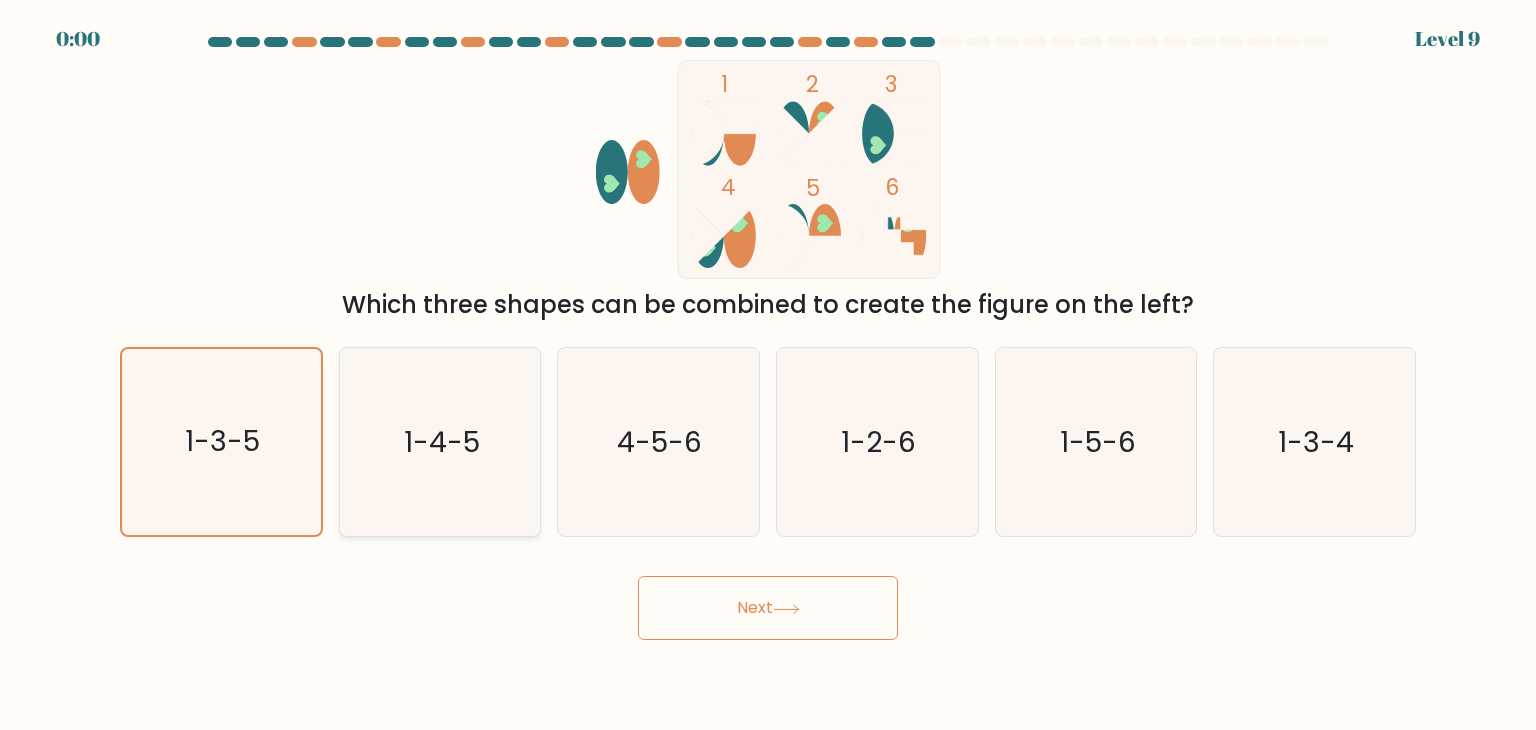 click on "1-4-5" 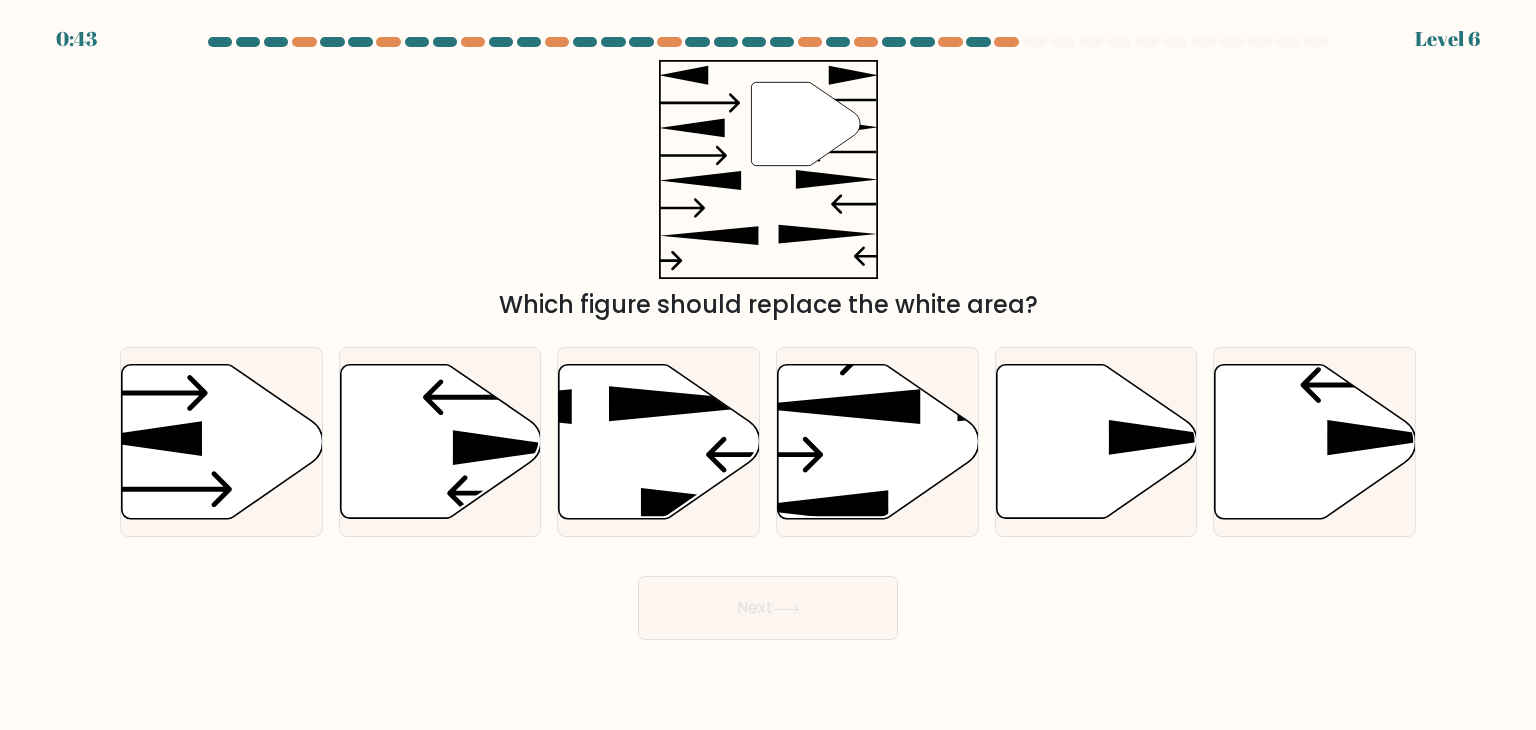 scroll, scrollTop: 0, scrollLeft: 0, axis: both 